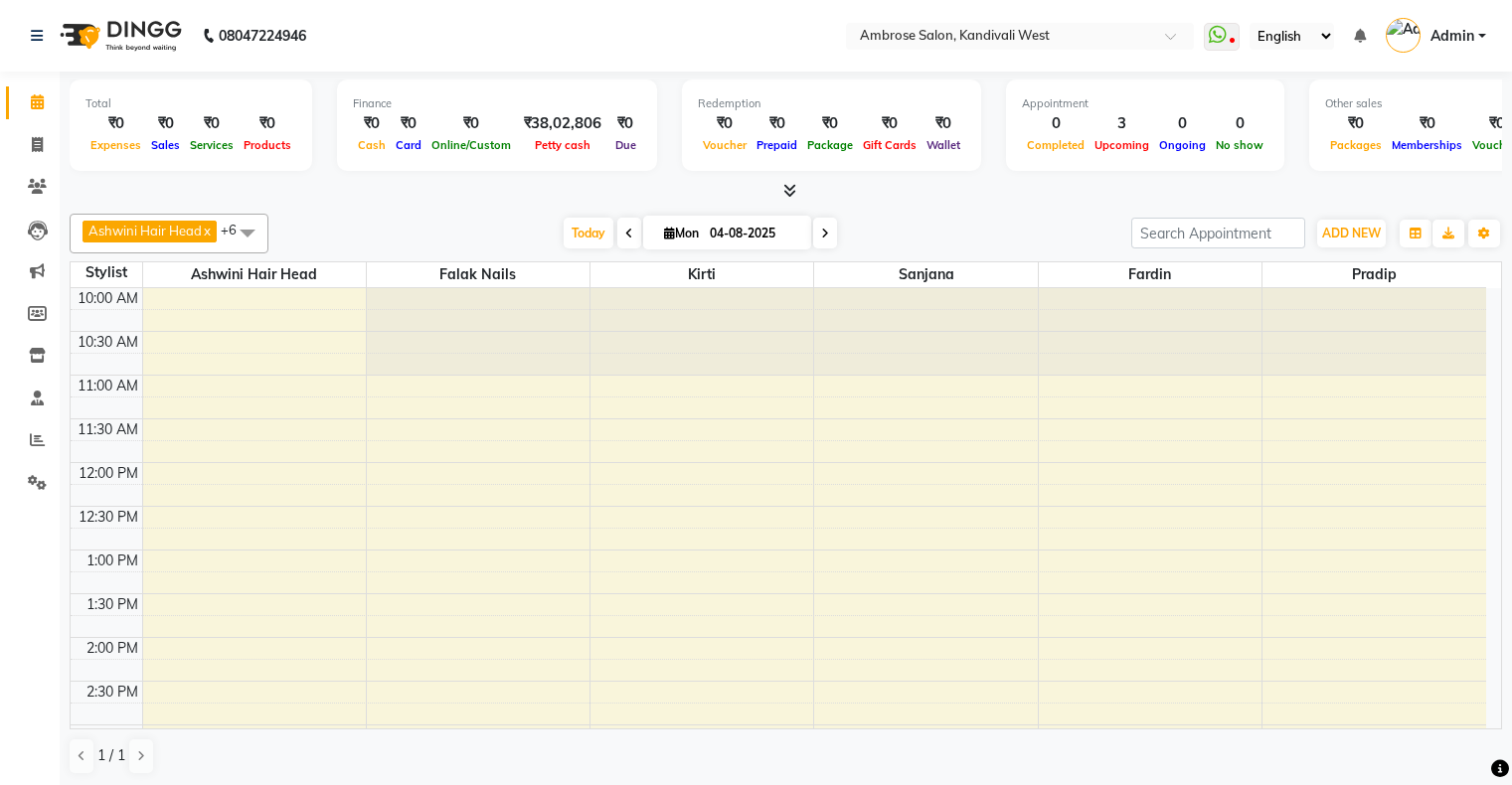 scroll, scrollTop: 0, scrollLeft: 0, axis: both 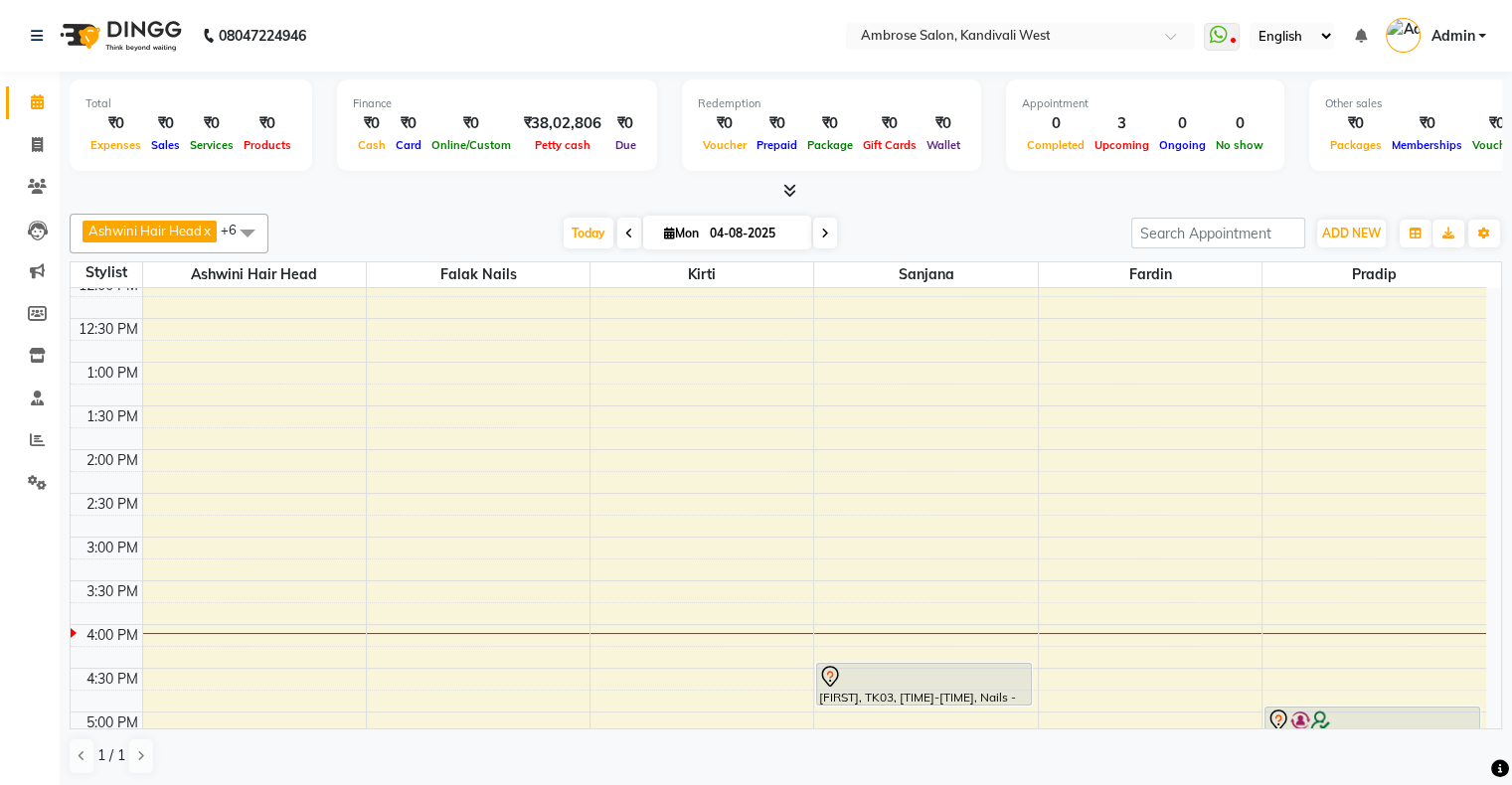 click at bounding box center [825, 233] 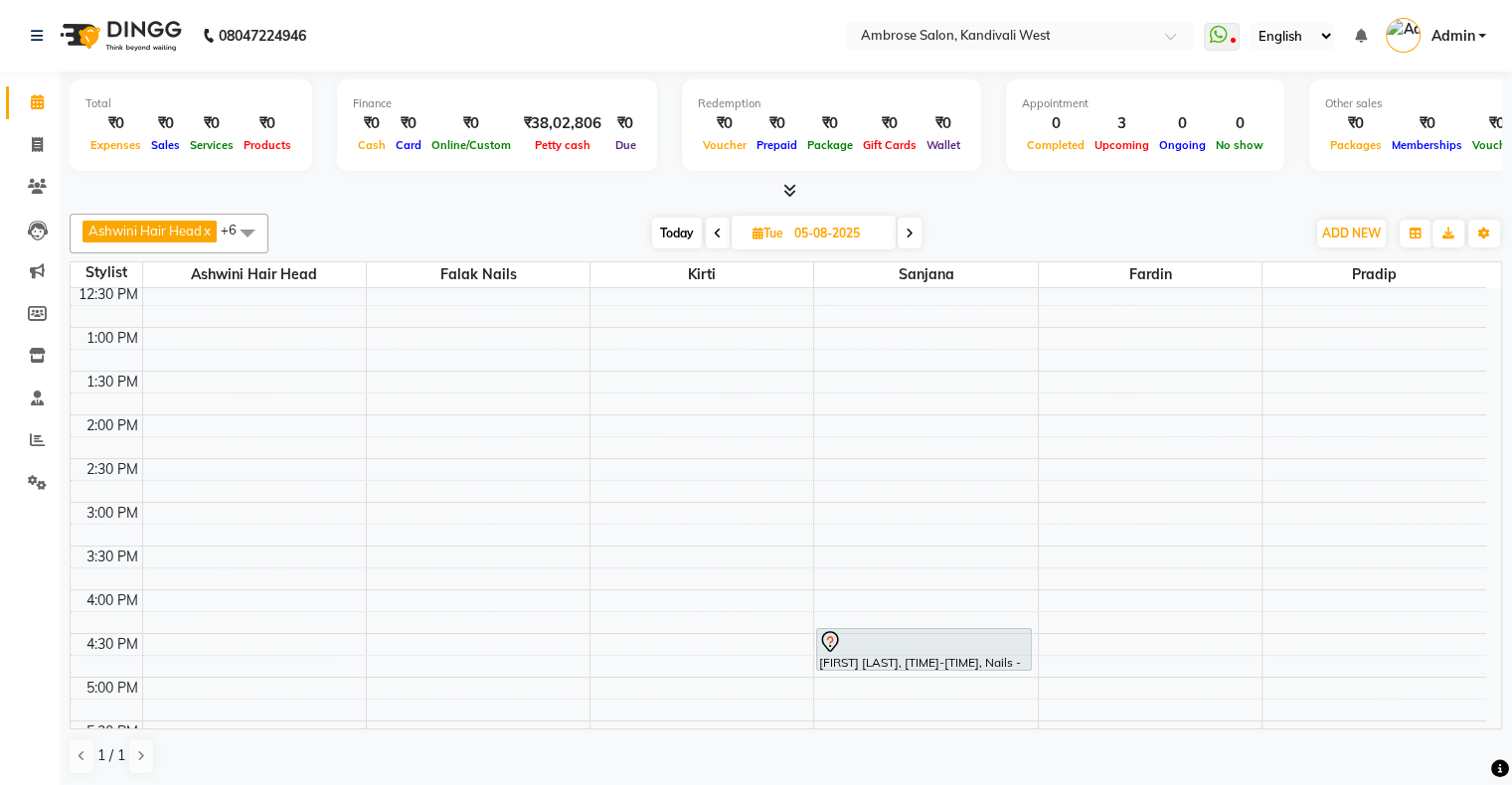 scroll, scrollTop: 322, scrollLeft: 0, axis: vertical 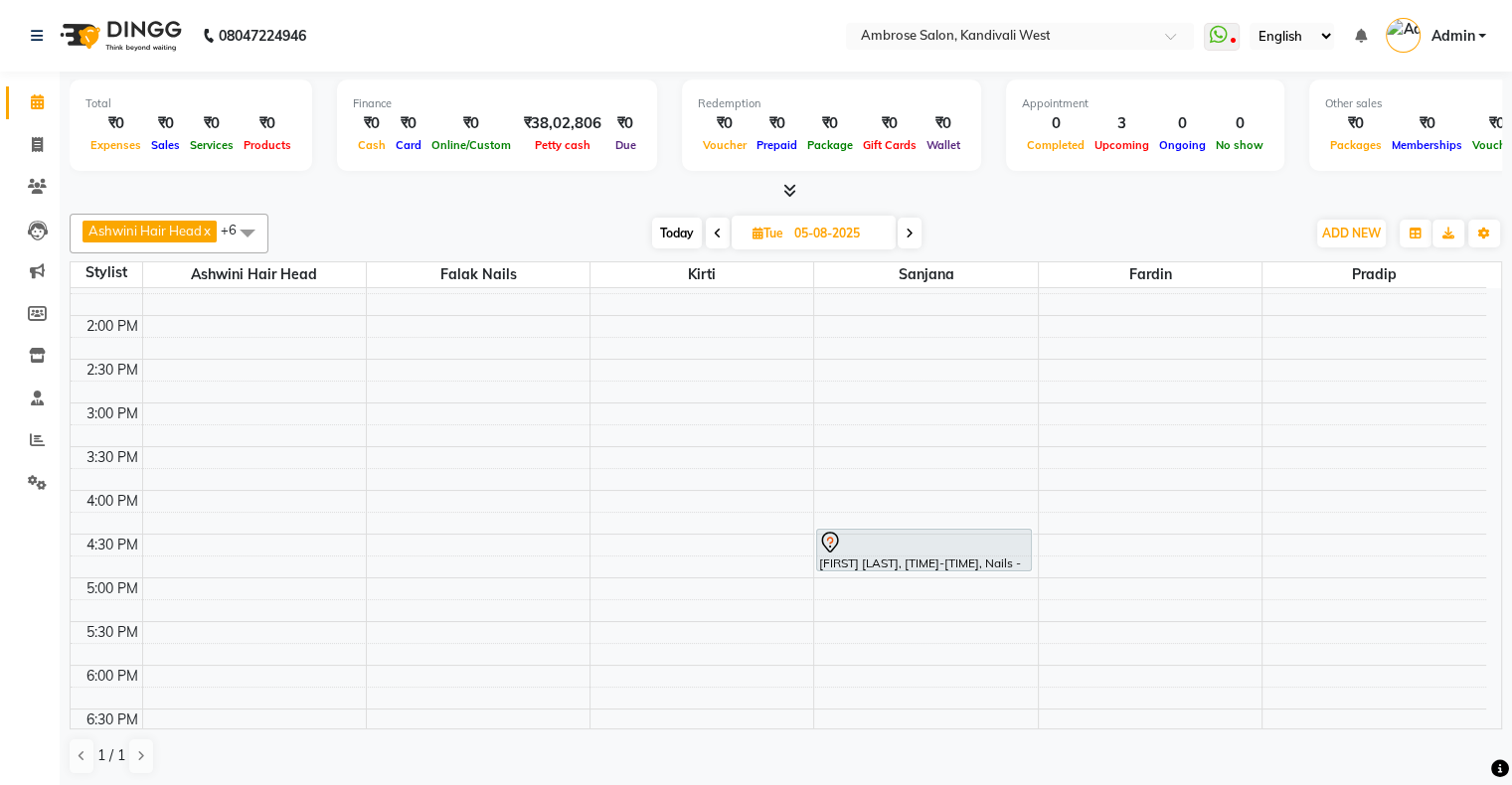 click on "Today" at bounding box center (677, 233) 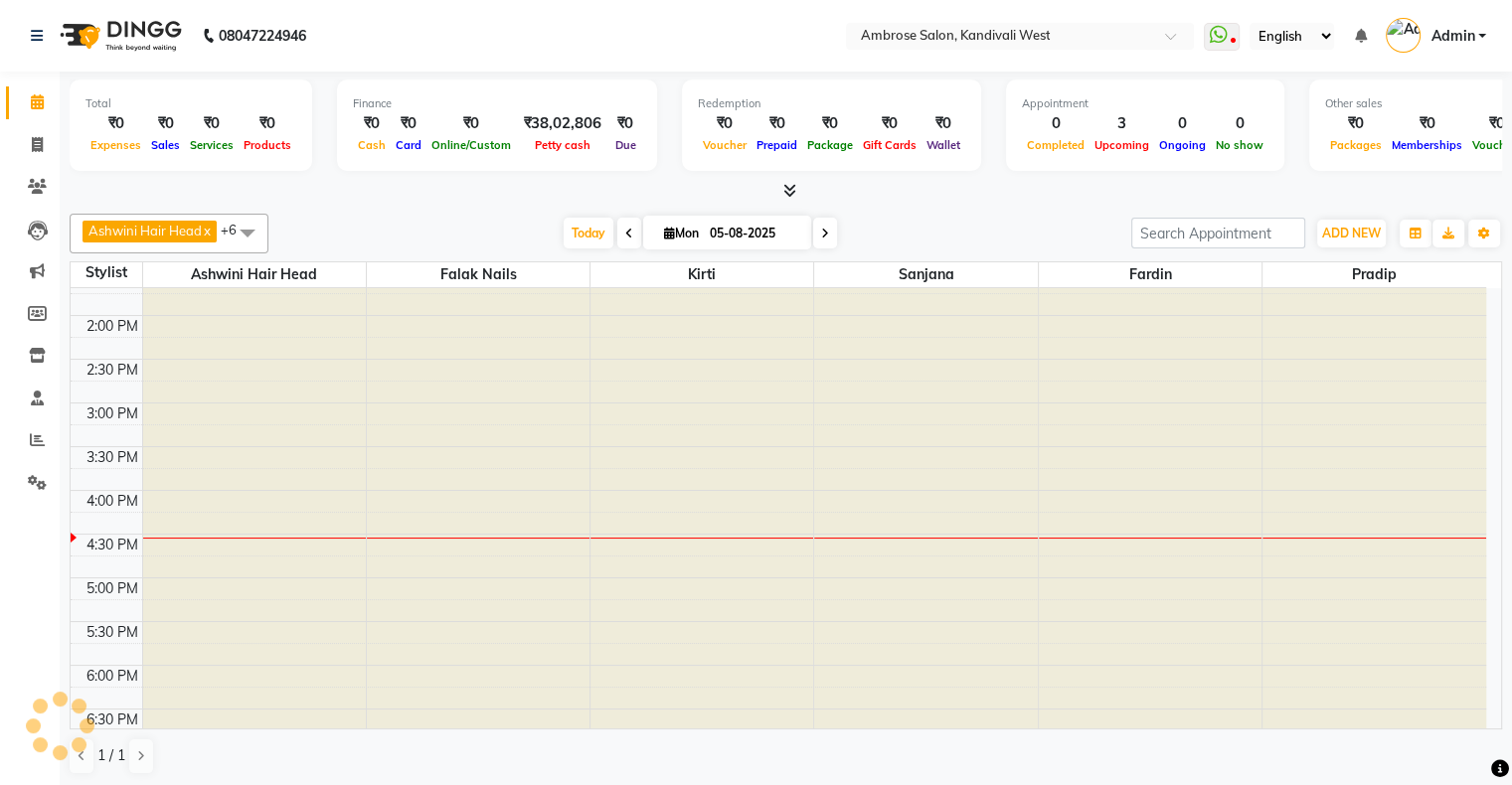 type on "04-08-2025" 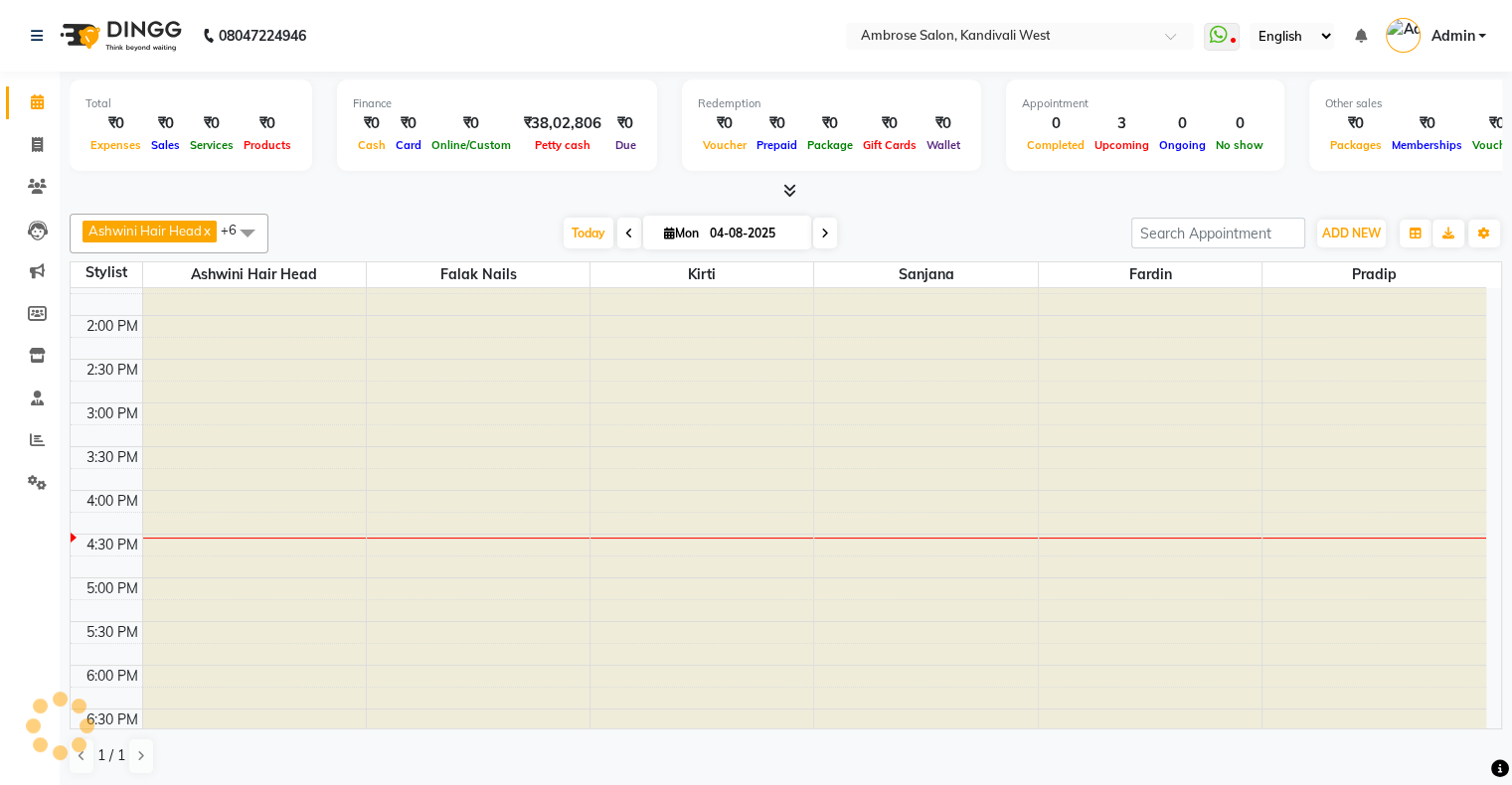 scroll, scrollTop: 521, scrollLeft: 0, axis: vertical 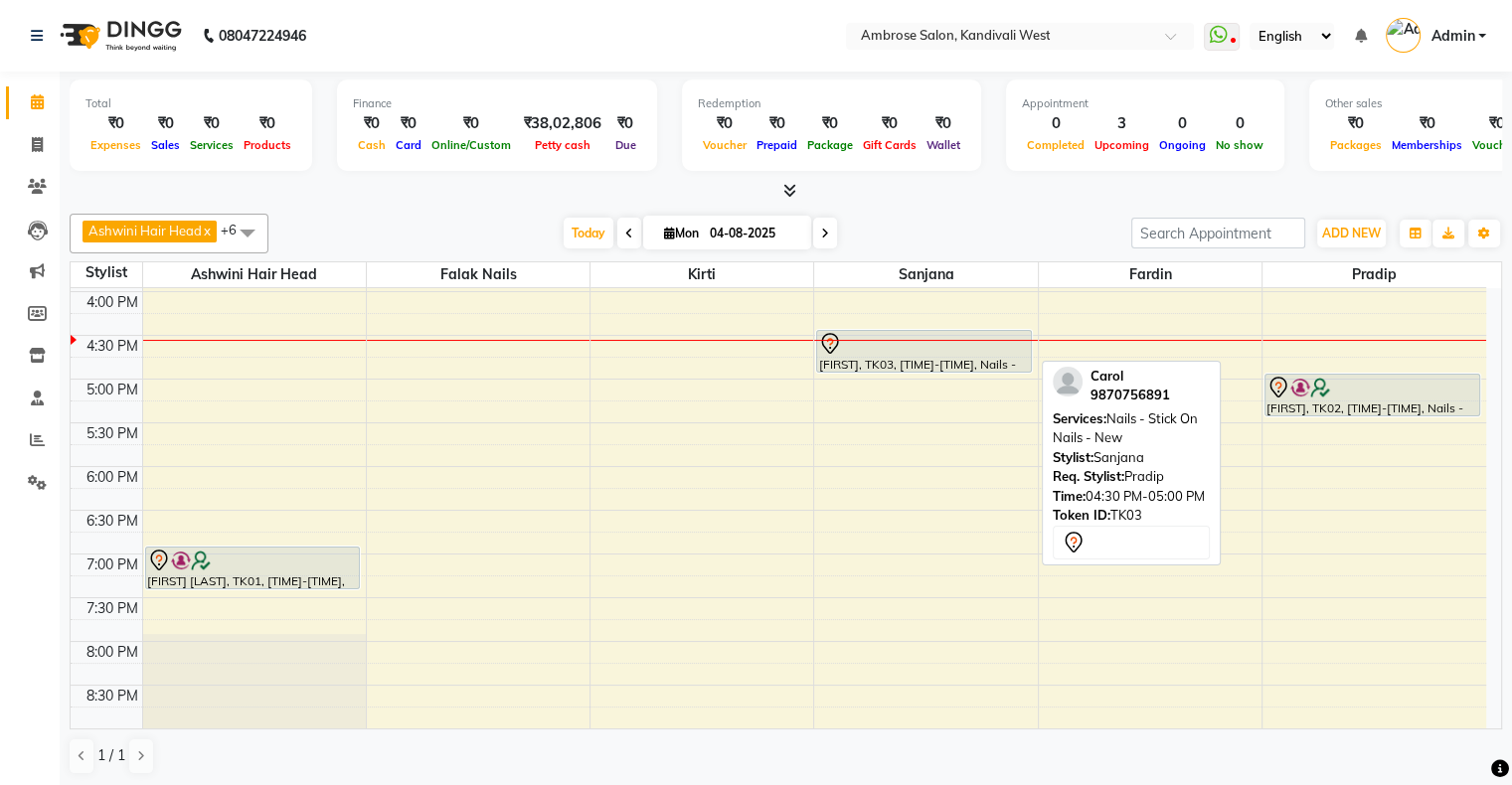 click at bounding box center [924, 344] 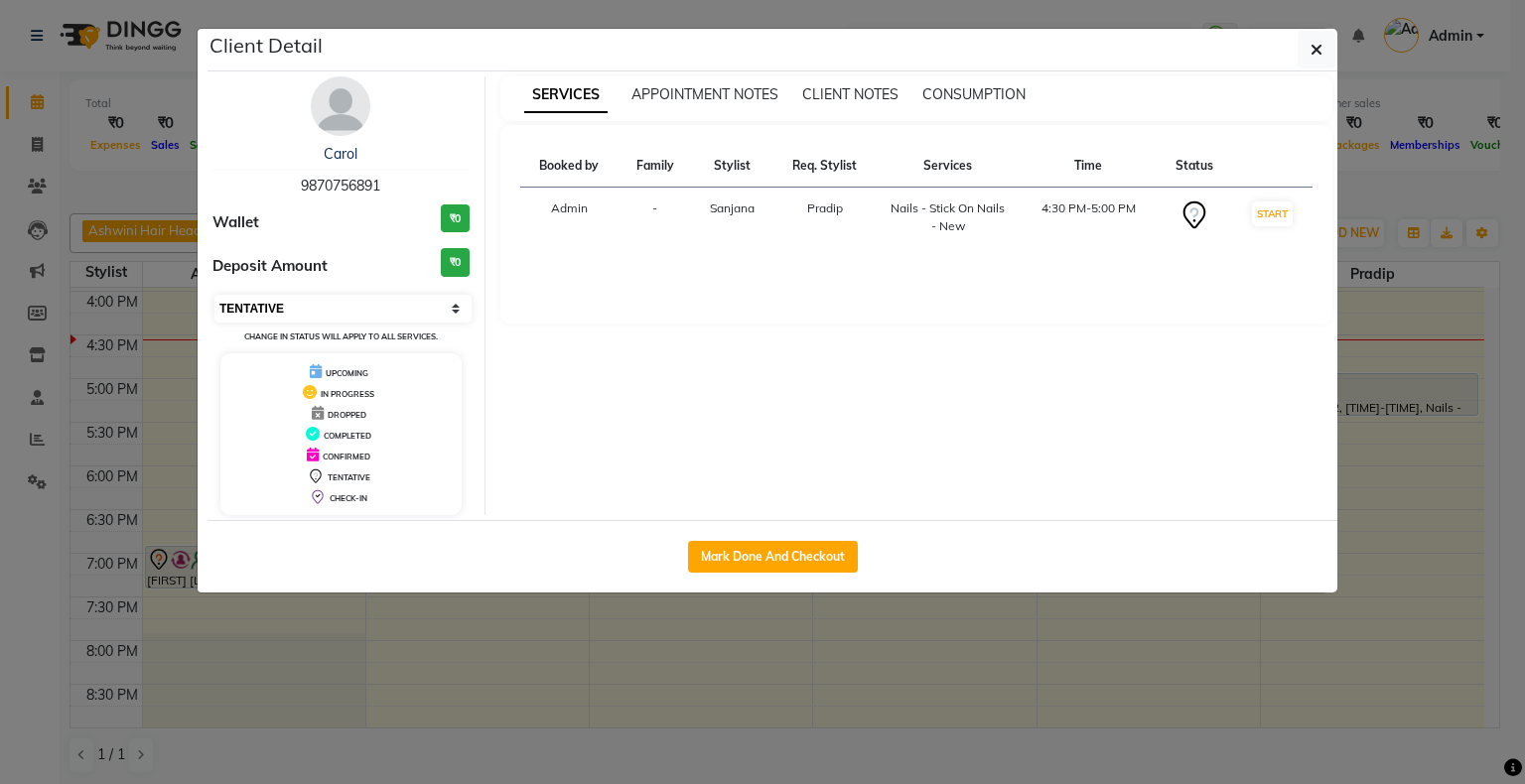click on "Select IN SERVICE CONFIRMED TENTATIVE CHECK IN MARK DONE DROPPED UPCOMING" at bounding box center (343, 309) 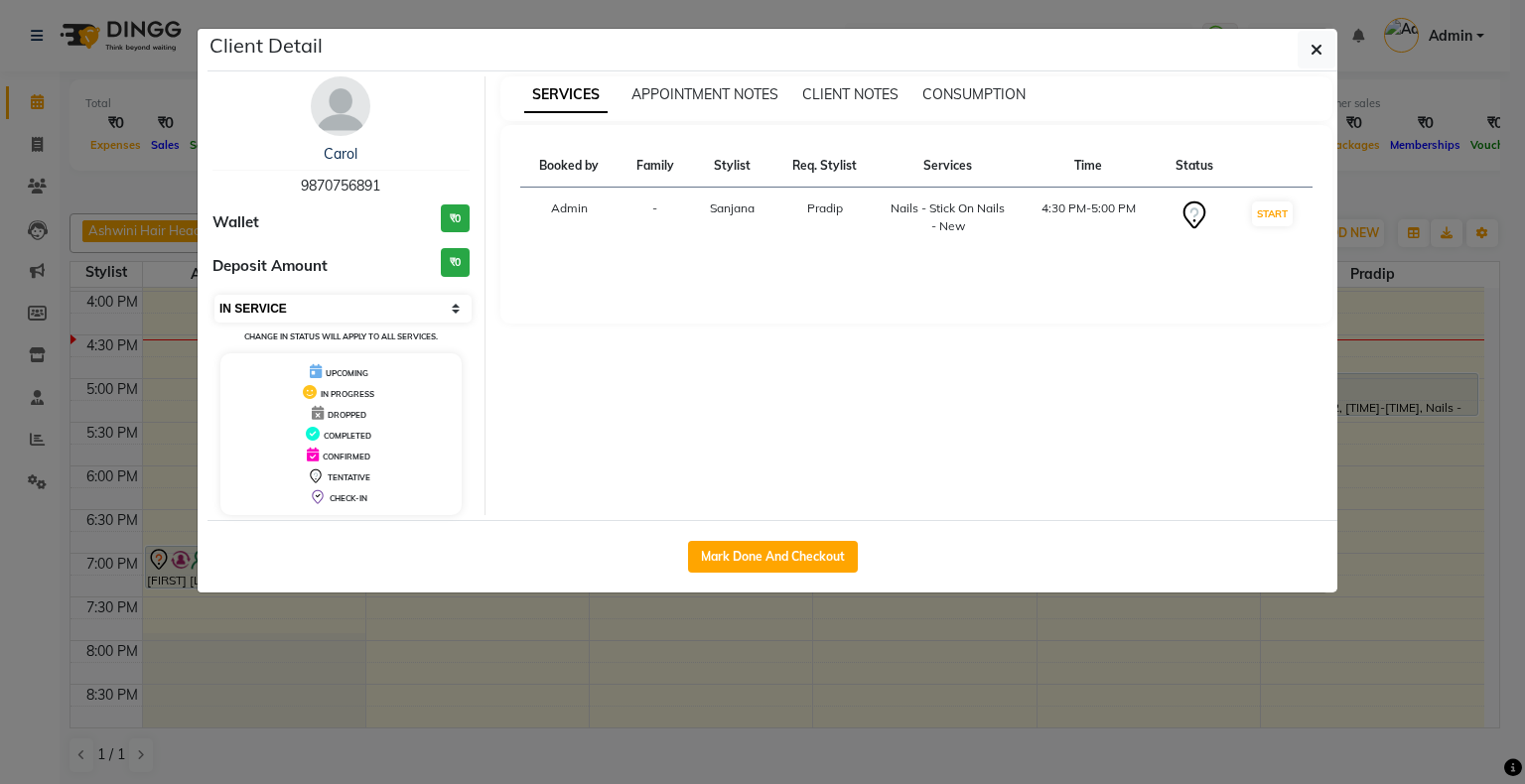 click on "Select IN SERVICE CONFIRMED TENTATIVE CHECK IN MARK DONE DROPPED UPCOMING" at bounding box center (343, 309) 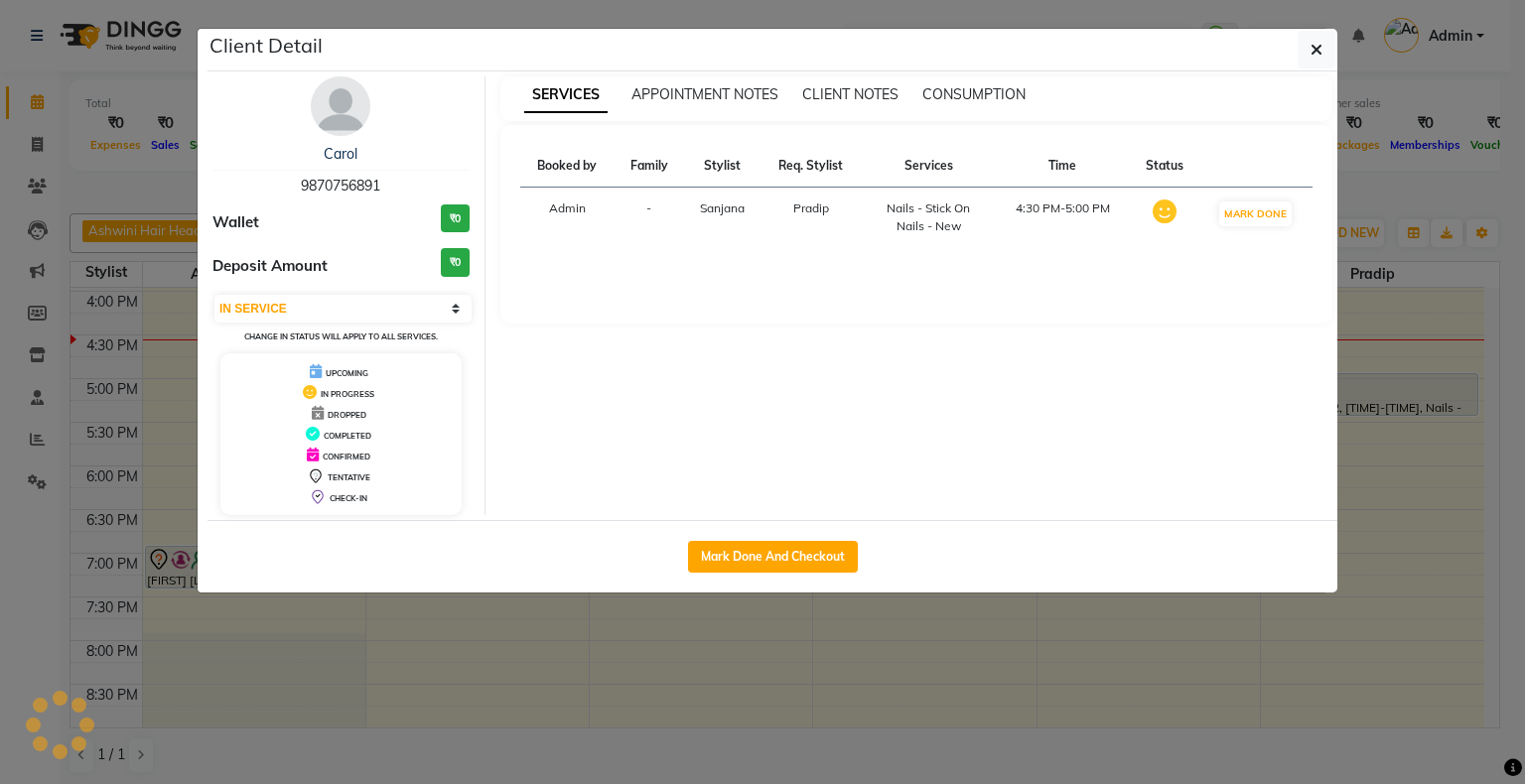click on "Client Detail  [FIRST]    [PHONE] Wallet ₹0 Deposit Amount  ₹0  Select IN SERVICE CONFIRMED TENTATIVE CHECK IN MARK DONE DROPPED UPCOMING Change in status will apply to all services. UPCOMING IN PROGRESS DROPPED COMPLETED CONFIRMED TENTATIVE CHECK-IN SERVICES APPOINTMENT NOTES CLIENT NOTES CONSUMPTION Booked by Family Stylist Req. Stylist Services Time Status  Admin  - Sanjana  Pradip  Nails - Stick On Nails - New   4:30 PM-5:00 PM   MARK DONE   Mark Done And Checkout" 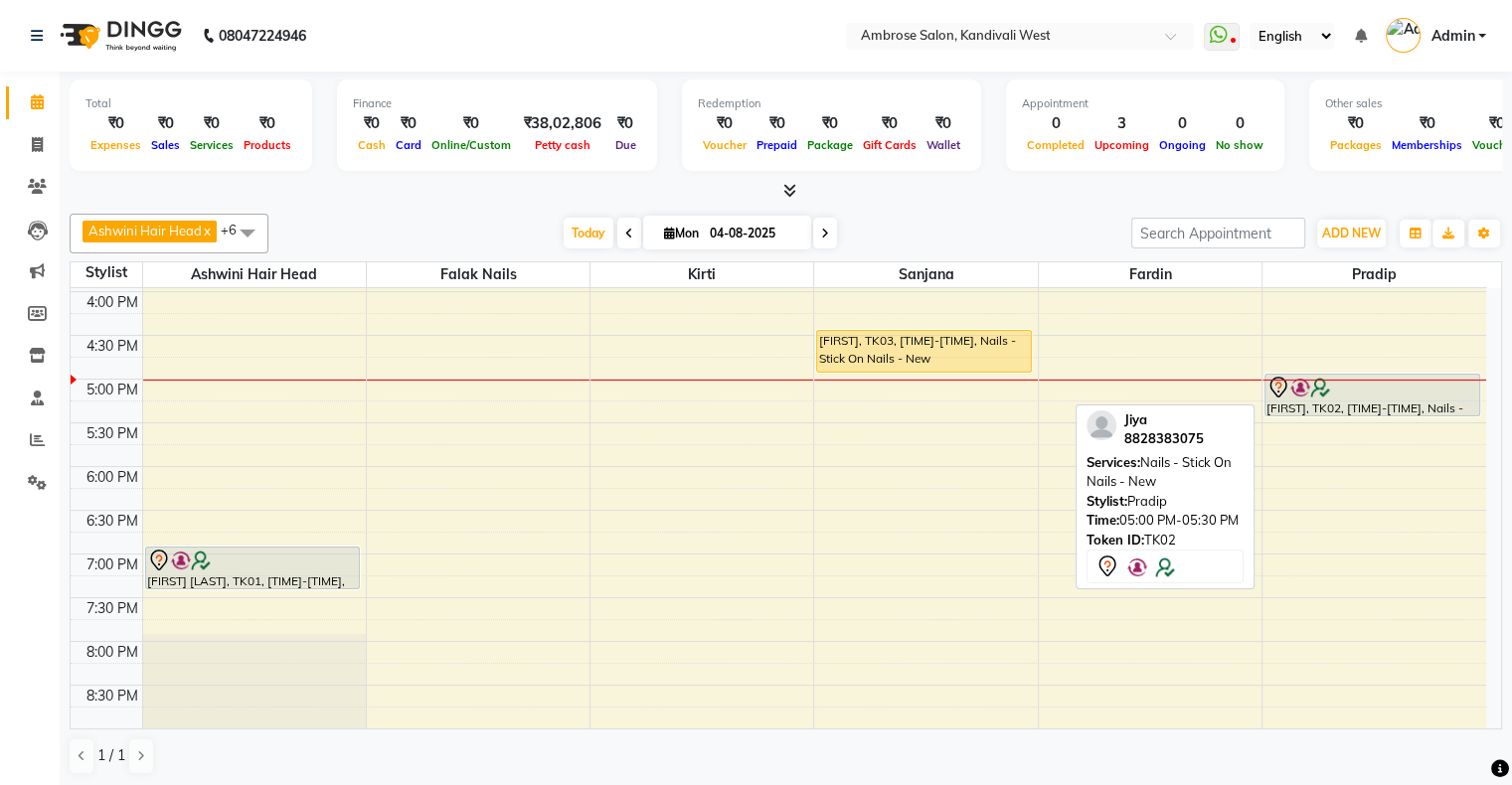 click on "[FIRST], TK02, [TIME]-[TIME], Nails - Stick On Nails - New" at bounding box center (1372, 394) 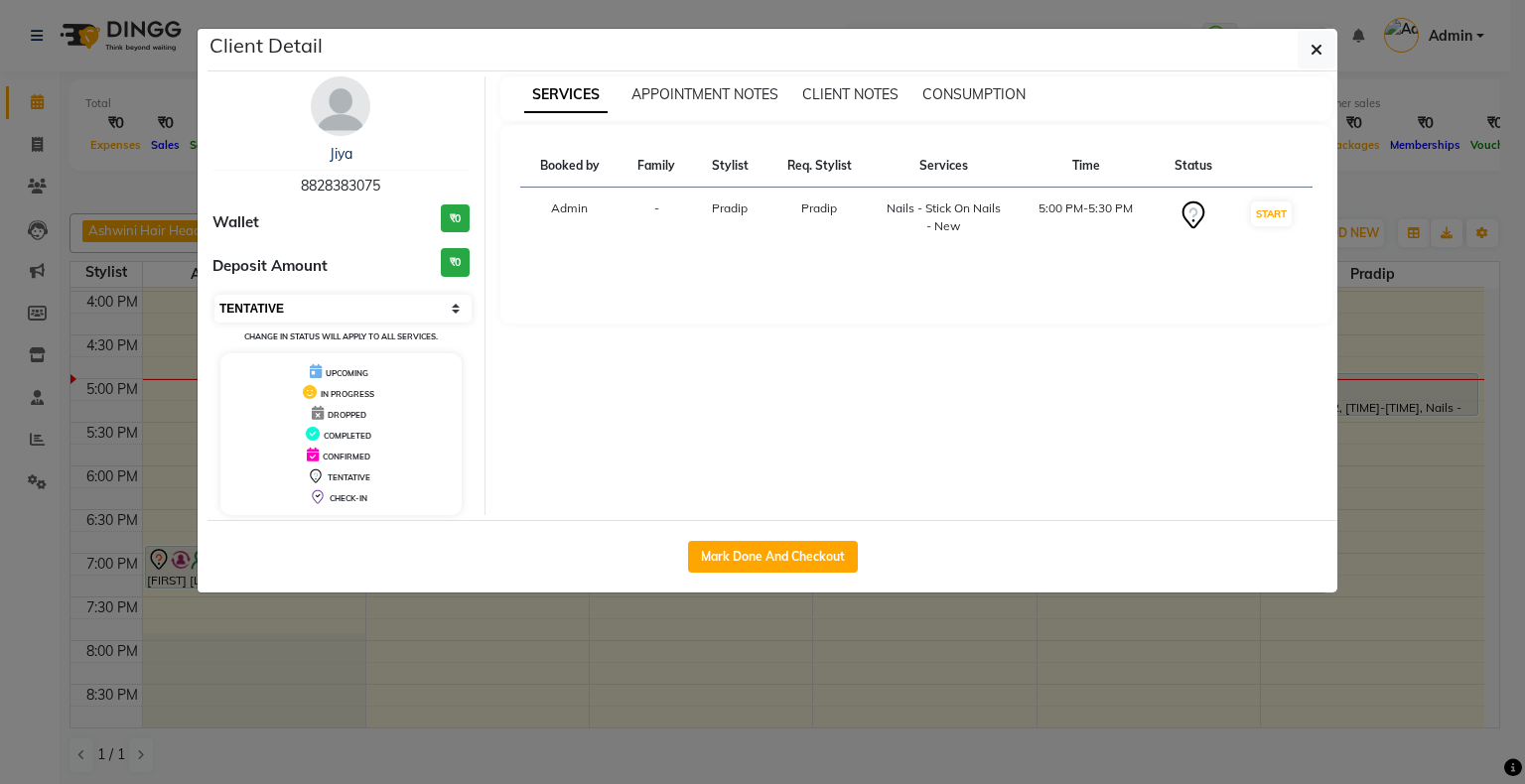 click on "Select IN SERVICE CONFIRMED TENTATIVE CHECK IN MARK DONE DROPPED UPCOMING" at bounding box center (343, 309) 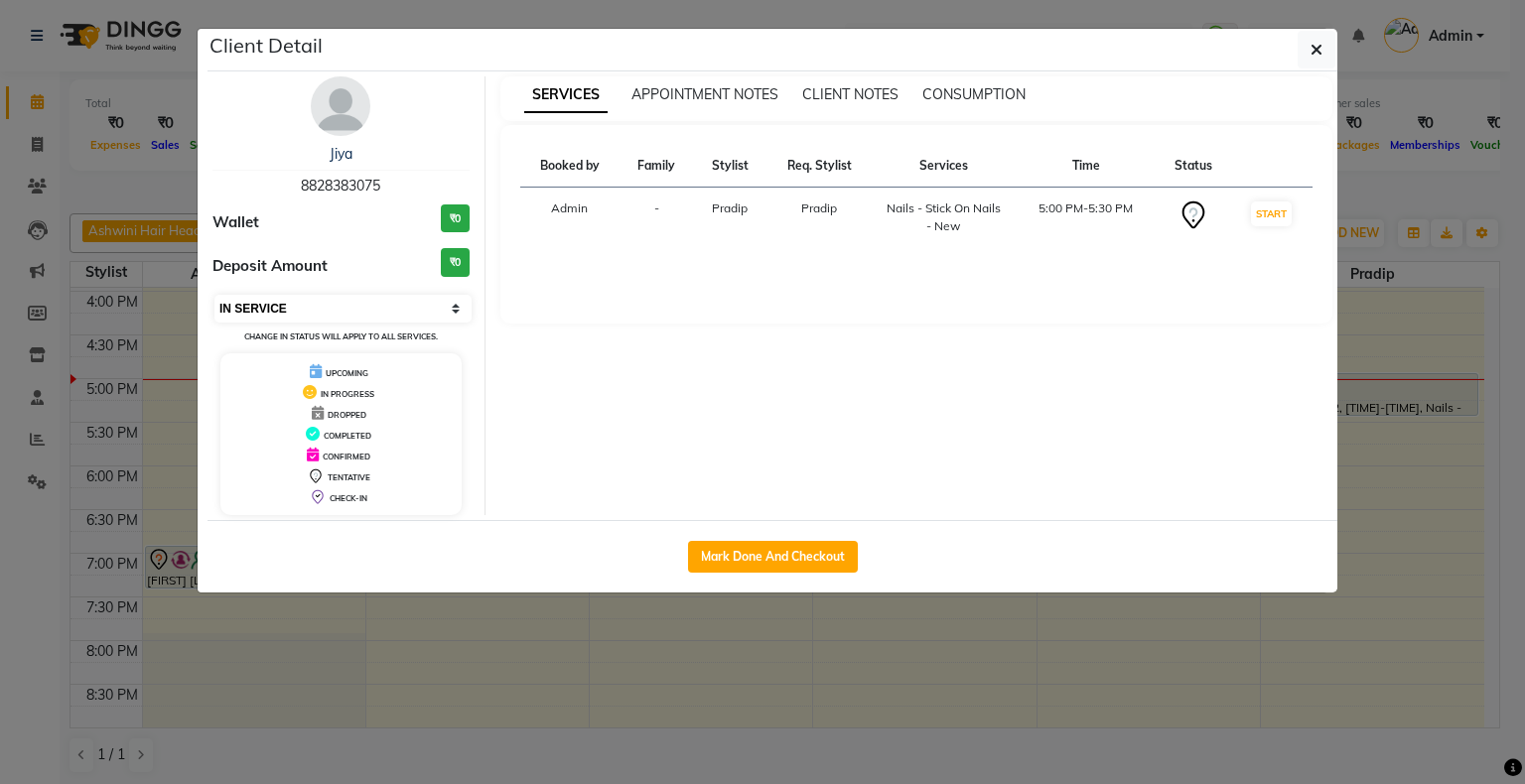 click on "Select IN SERVICE CONFIRMED TENTATIVE CHECK IN MARK DONE DROPPED UPCOMING" at bounding box center (343, 309) 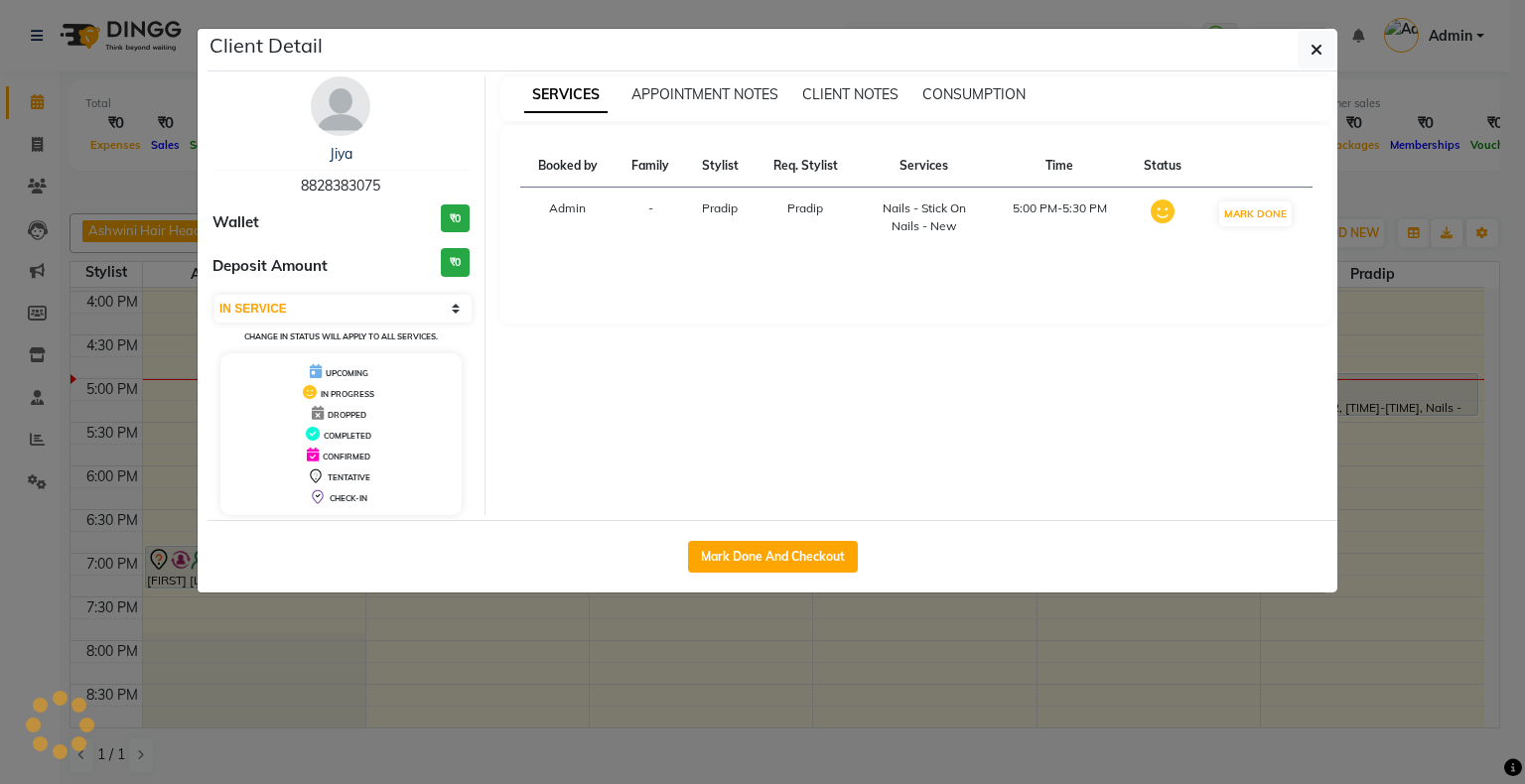 click on "Client Detail  [FIRST]    [PHONE] Wallet ₹0 Deposit Amount  ₹0  Select IN SERVICE CONFIRMED TENTATIVE CHECK IN MARK DONE DROPPED UPCOMING Change in status will apply to all services. UPCOMING IN PROGRESS DROPPED COMPLETED CONFIRMED TENTATIVE CHECK-IN SERVICES APPOINTMENT NOTES CLIENT NOTES CONSUMPTION Booked by Family Stylist Req. Stylist Services Time Status  Admin  - Pradip Pradip  Nails - Stick On Nails - New   5:00 PM-5:30 PM   MARK DONE   Mark Done And Checkout" 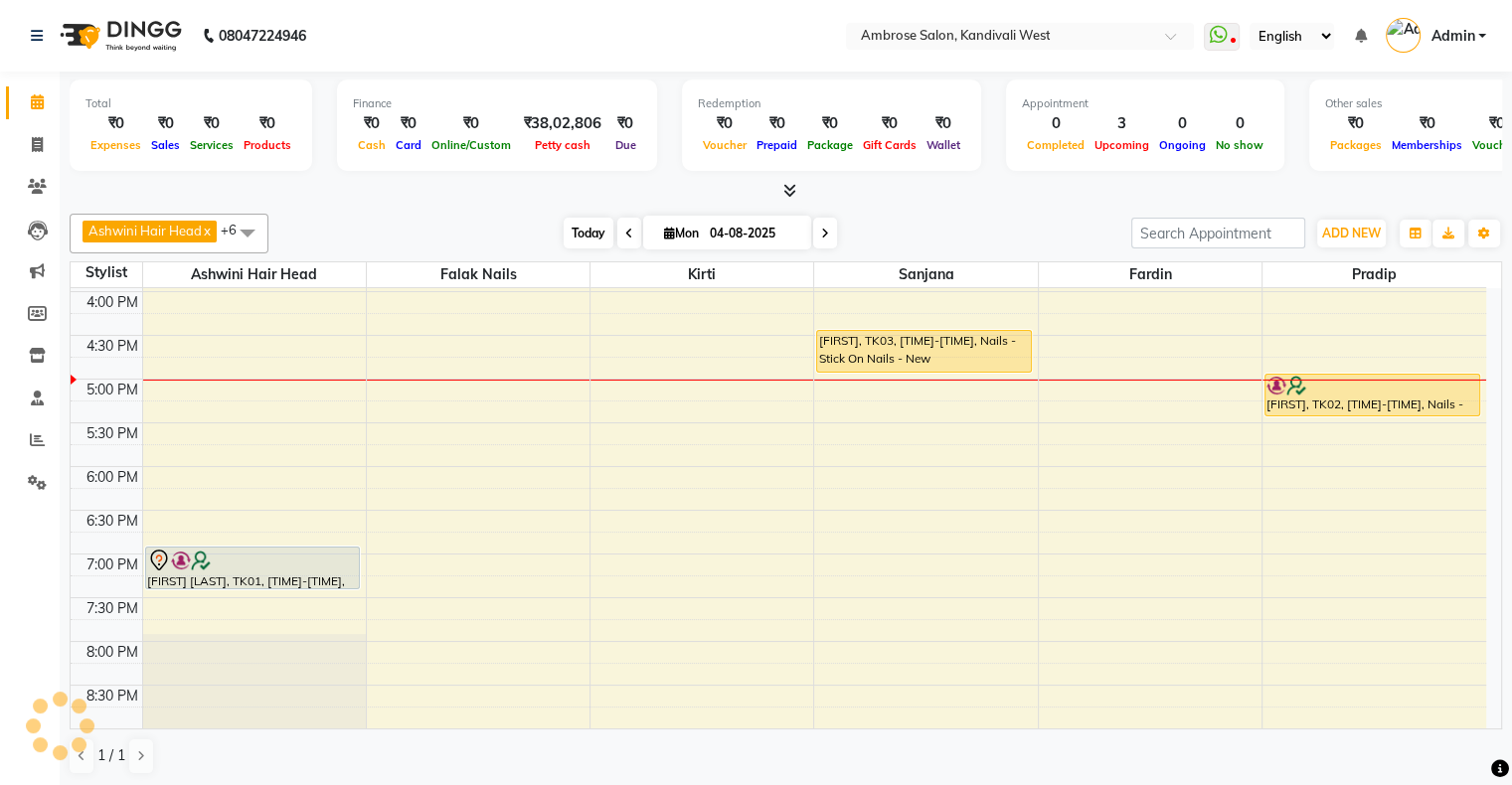 click on "Today" at bounding box center [588, 233] 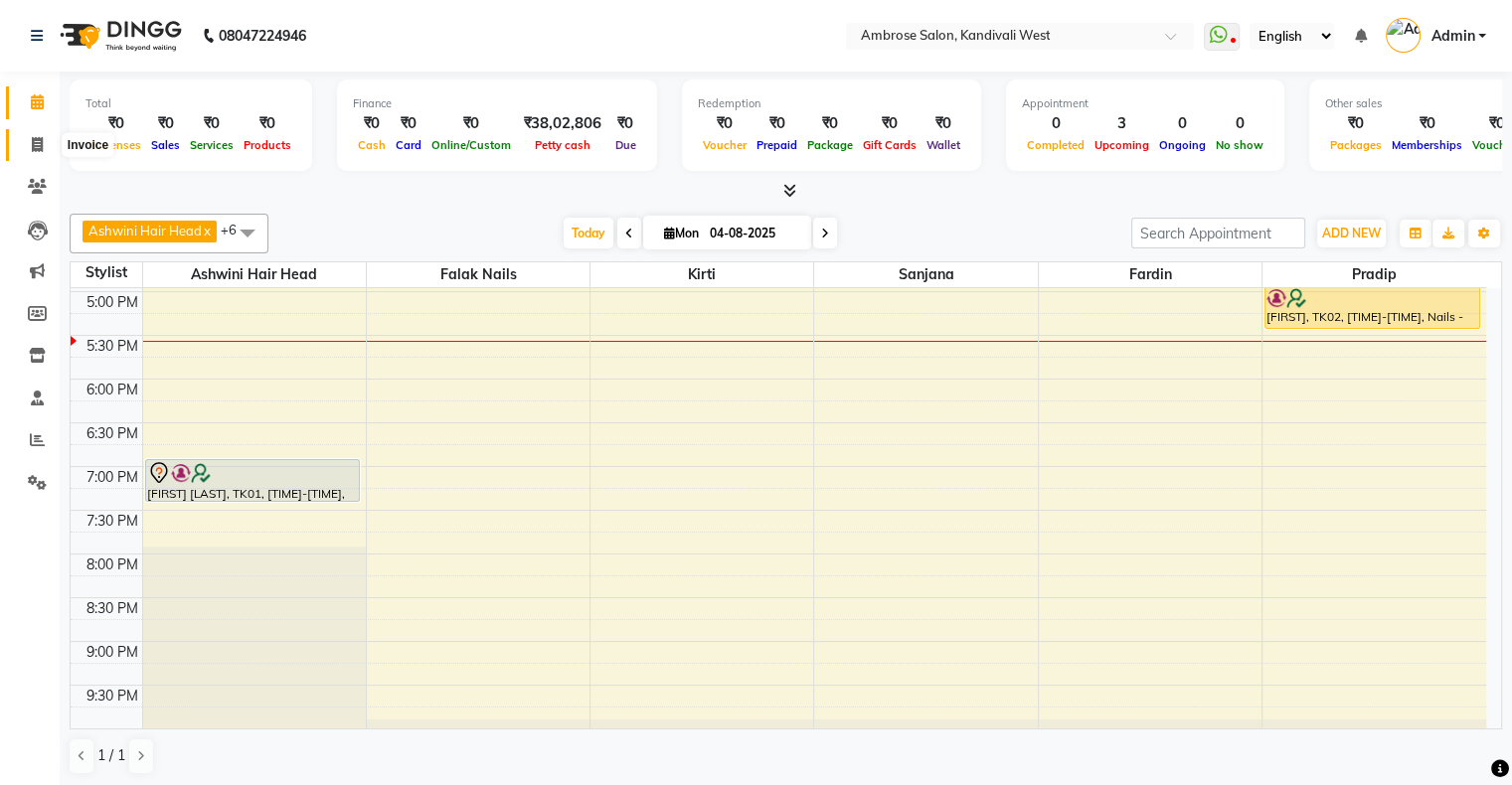 click 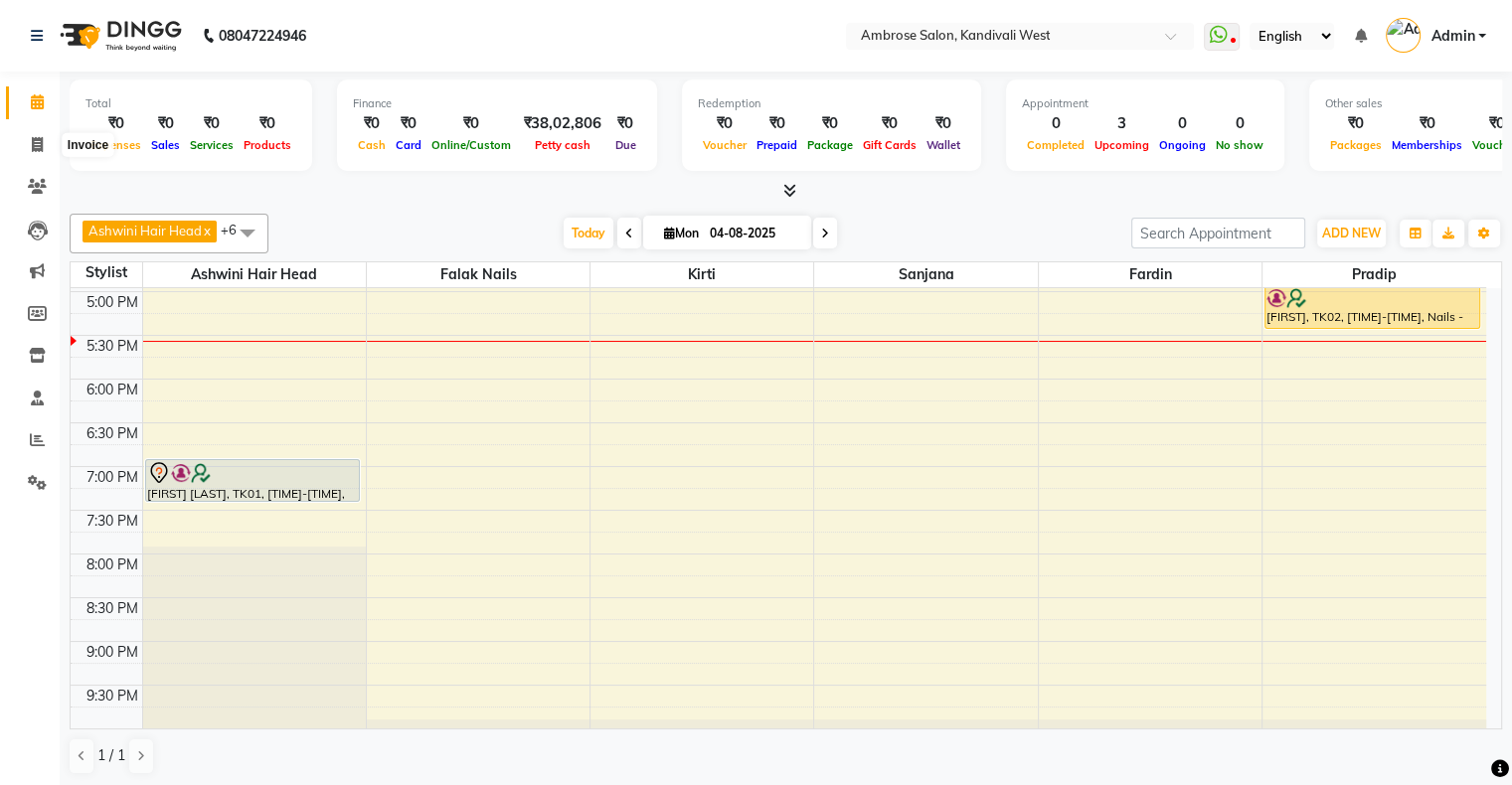 select on "service" 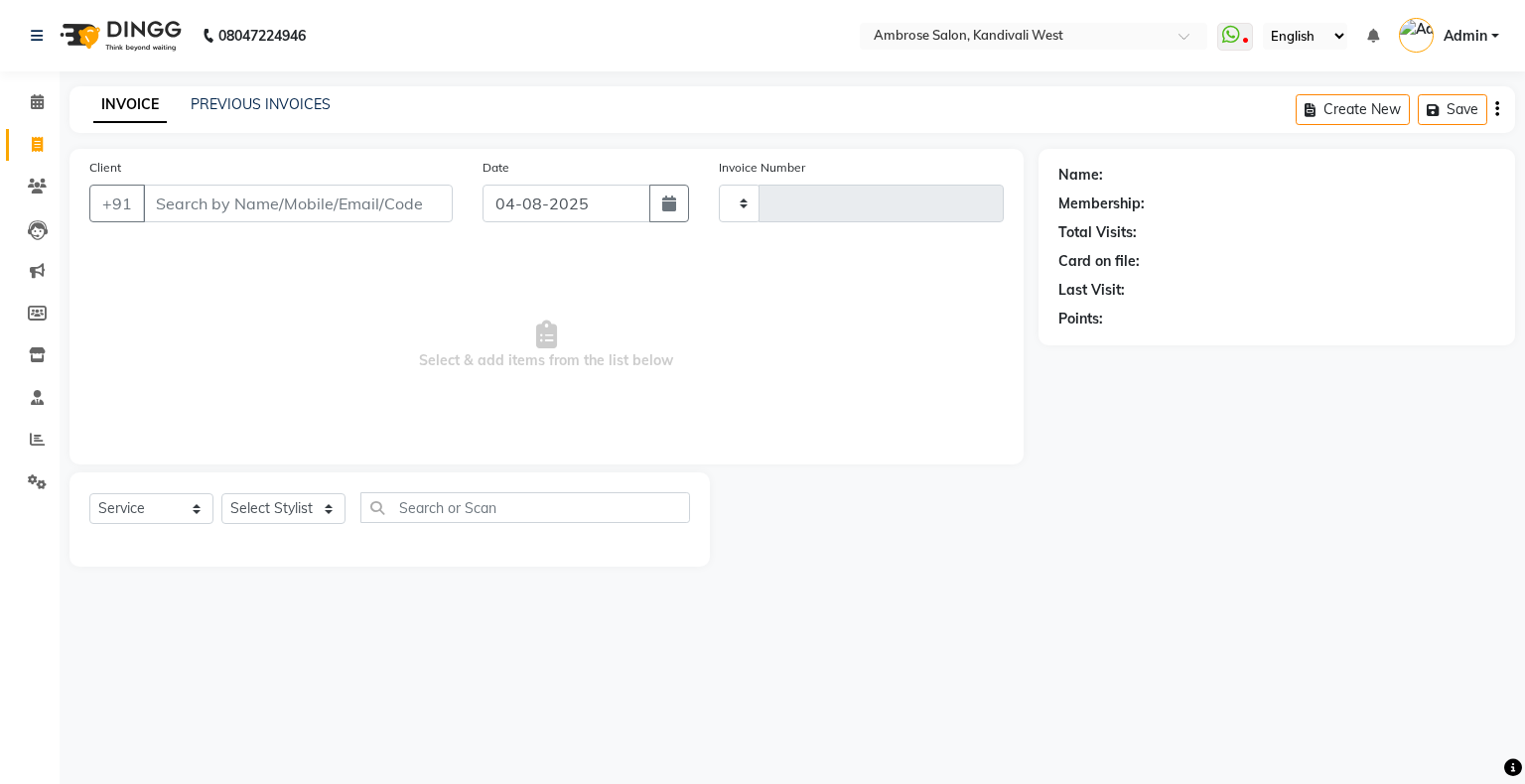 type on "1258" 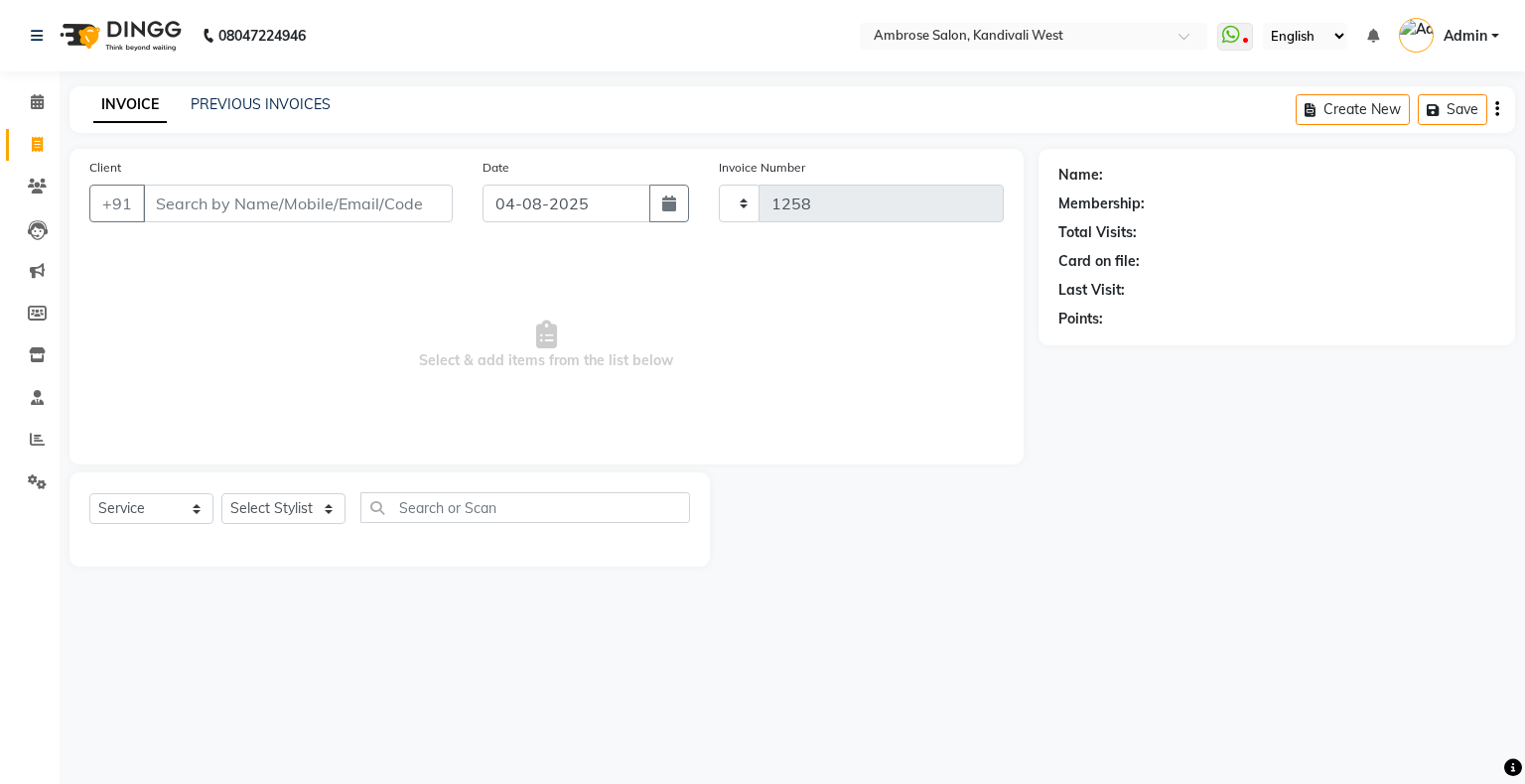 select on "4073" 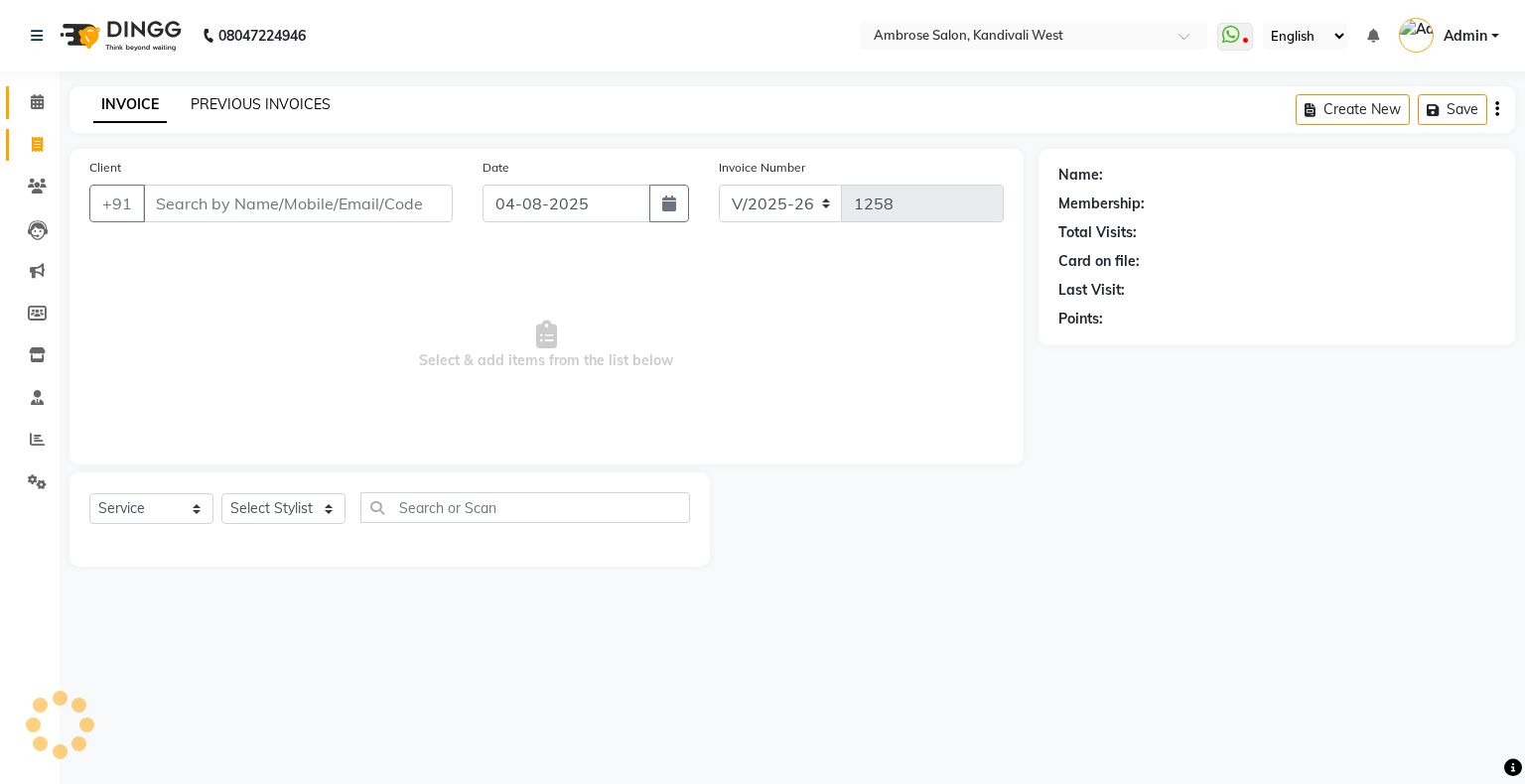 click on "PREVIOUS INVOICES" 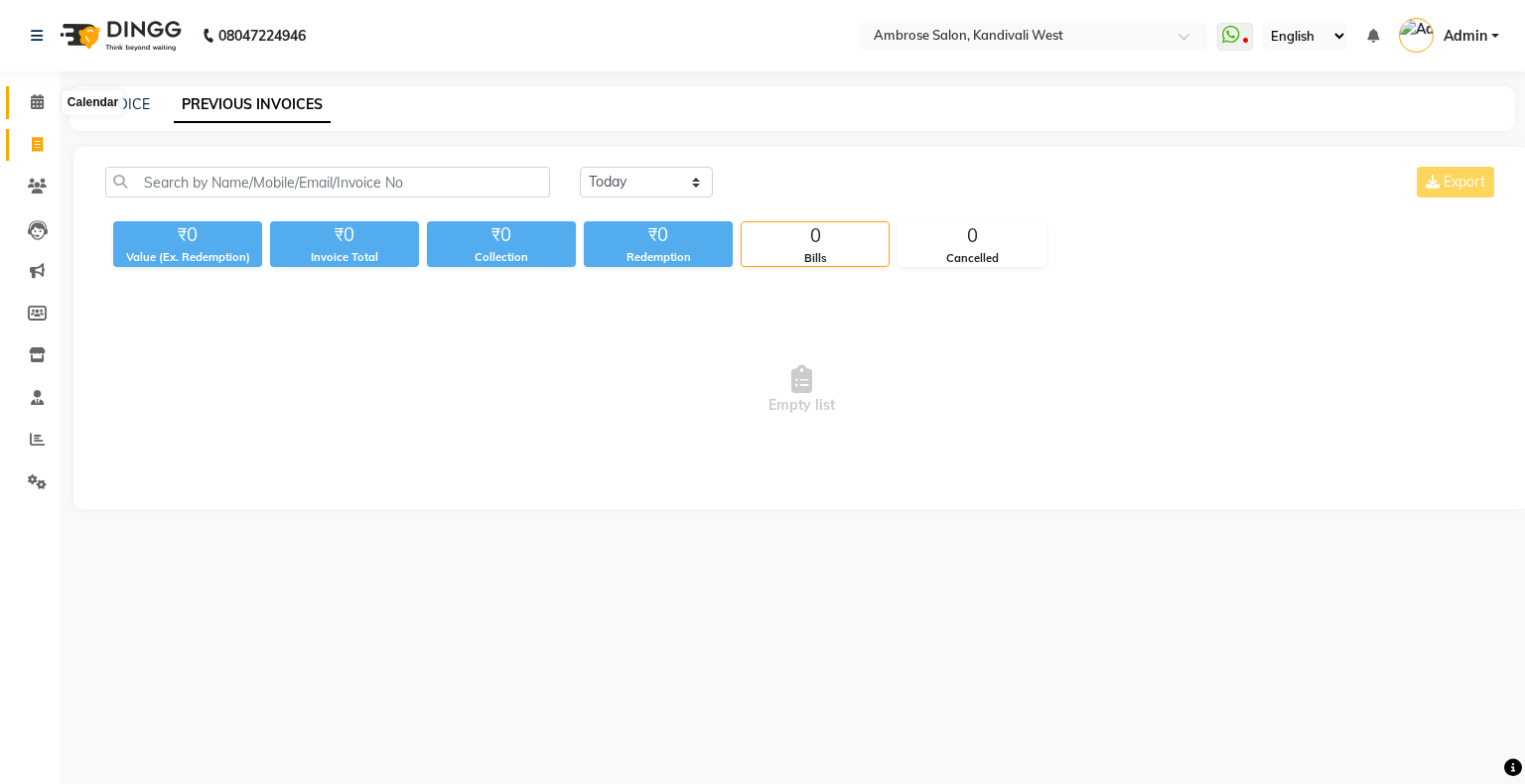click 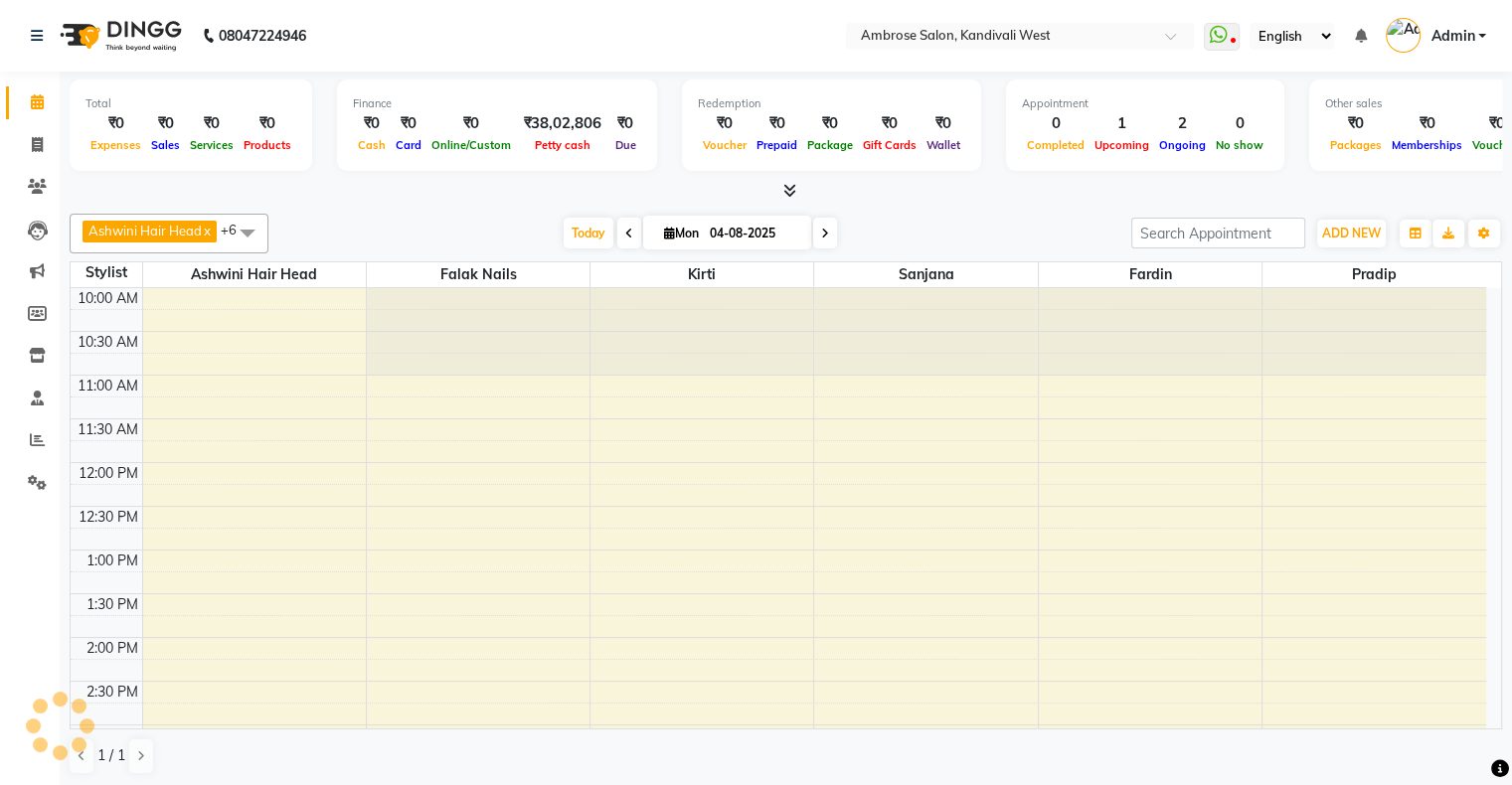 scroll, scrollTop: 0, scrollLeft: 0, axis: both 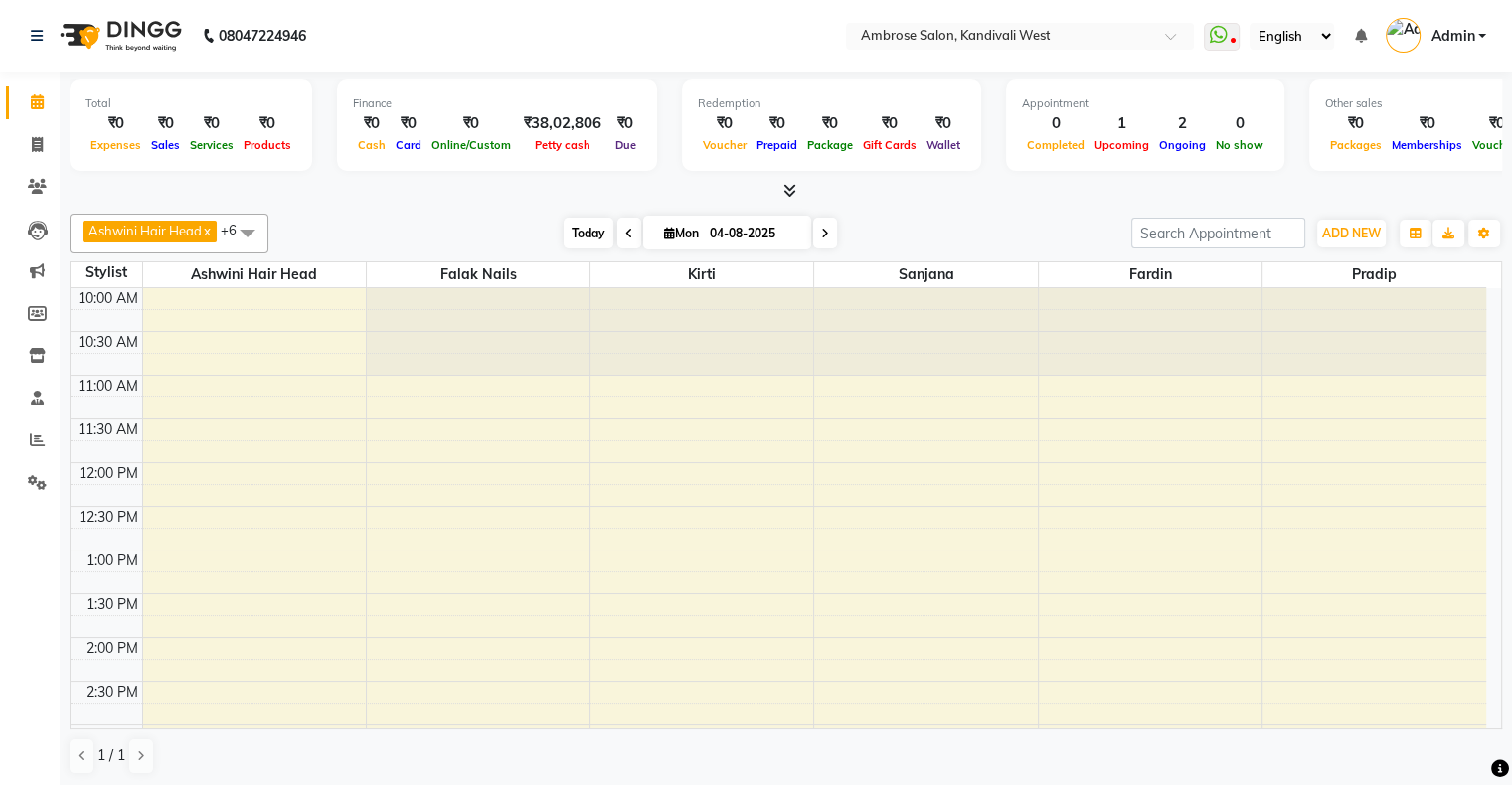 click on "Today" at bounding box center (588, 233) 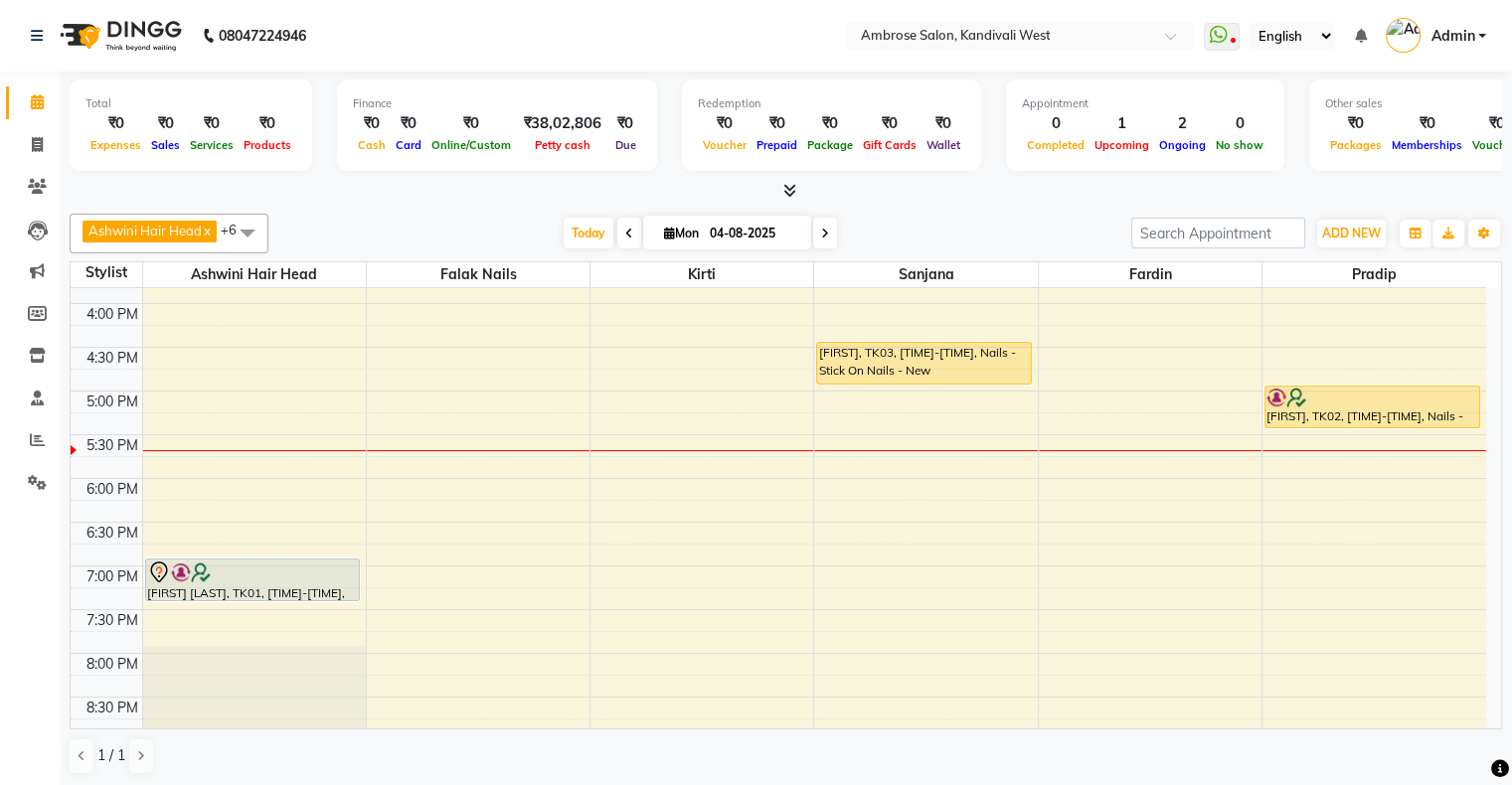 scroll, scrollTop: 486, scrollLeft: 0, axis: vertical 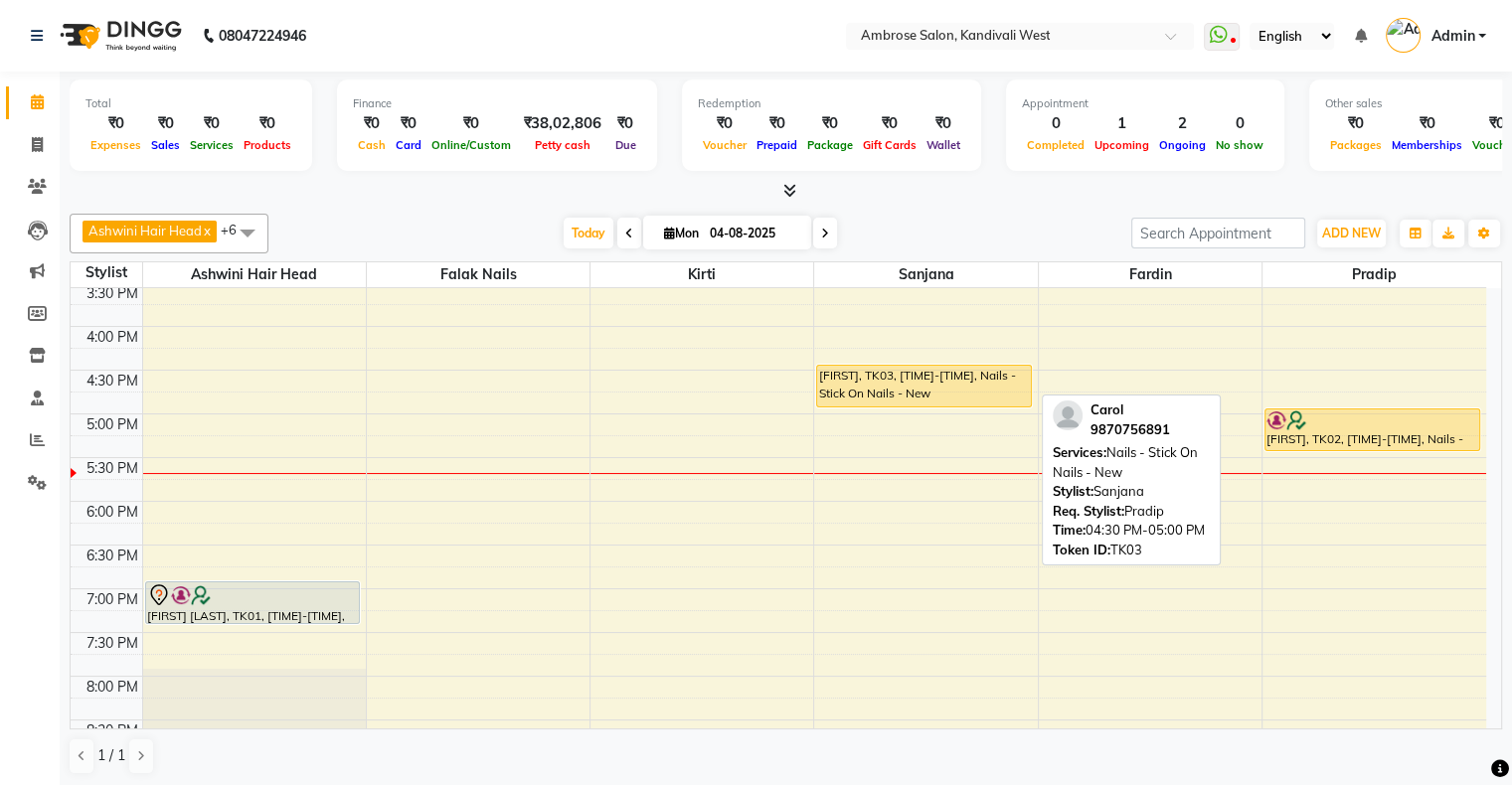 click on "[FIRST], TK03, [TIME]-[TIME], Nails - Stick On Nails - New" at bounding box center [924, 386] 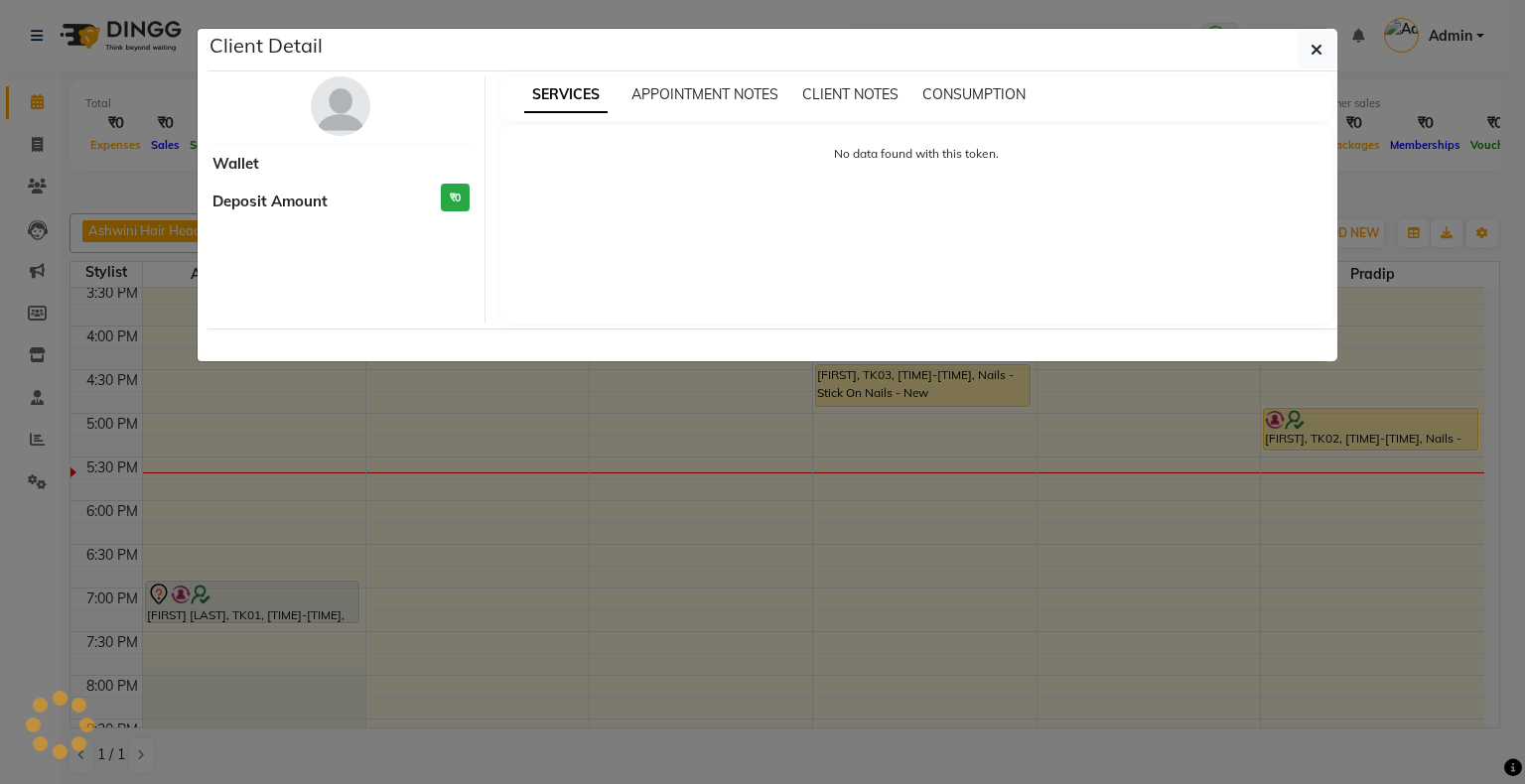 select on "1" 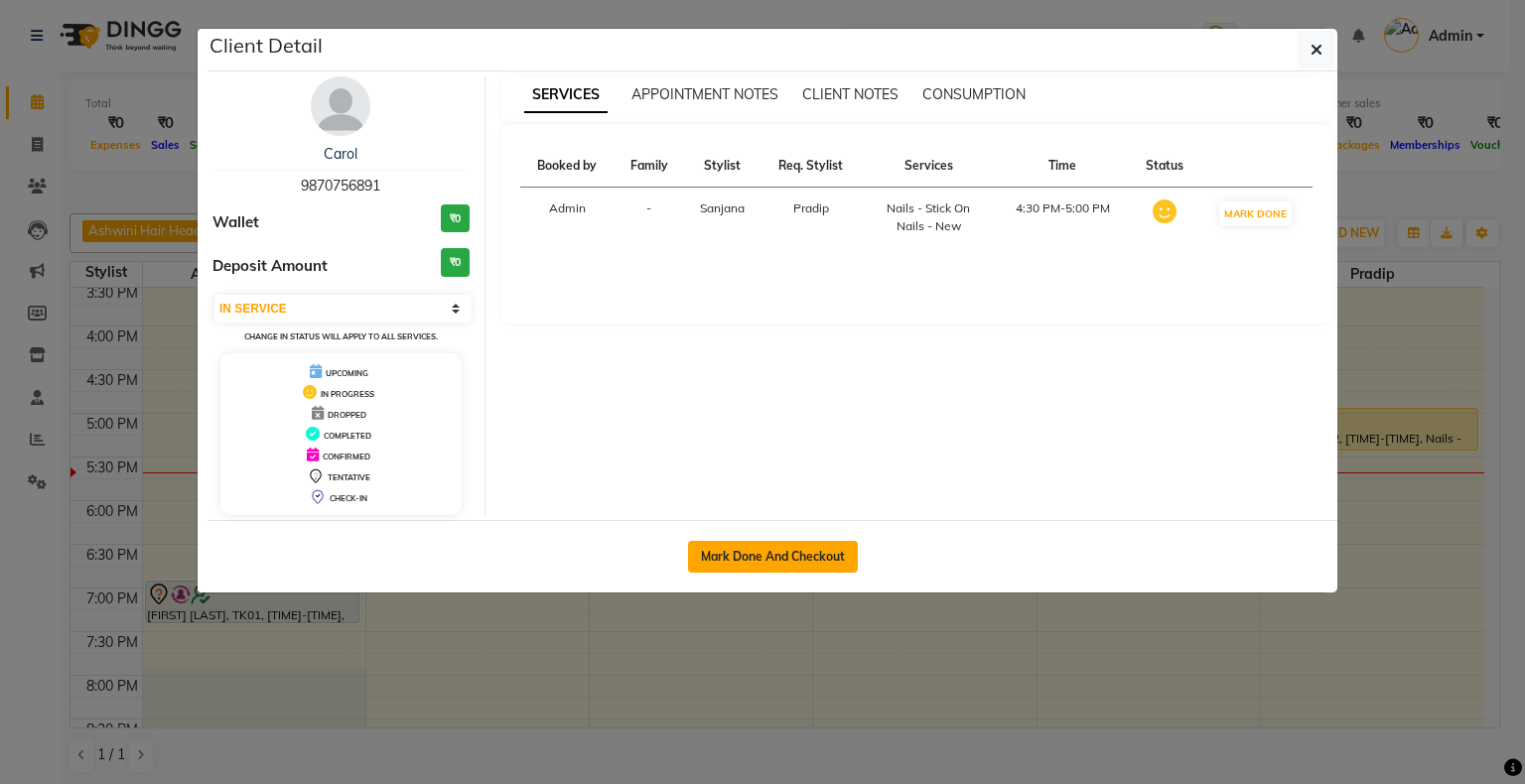 click on "Mark Done And Checkout" 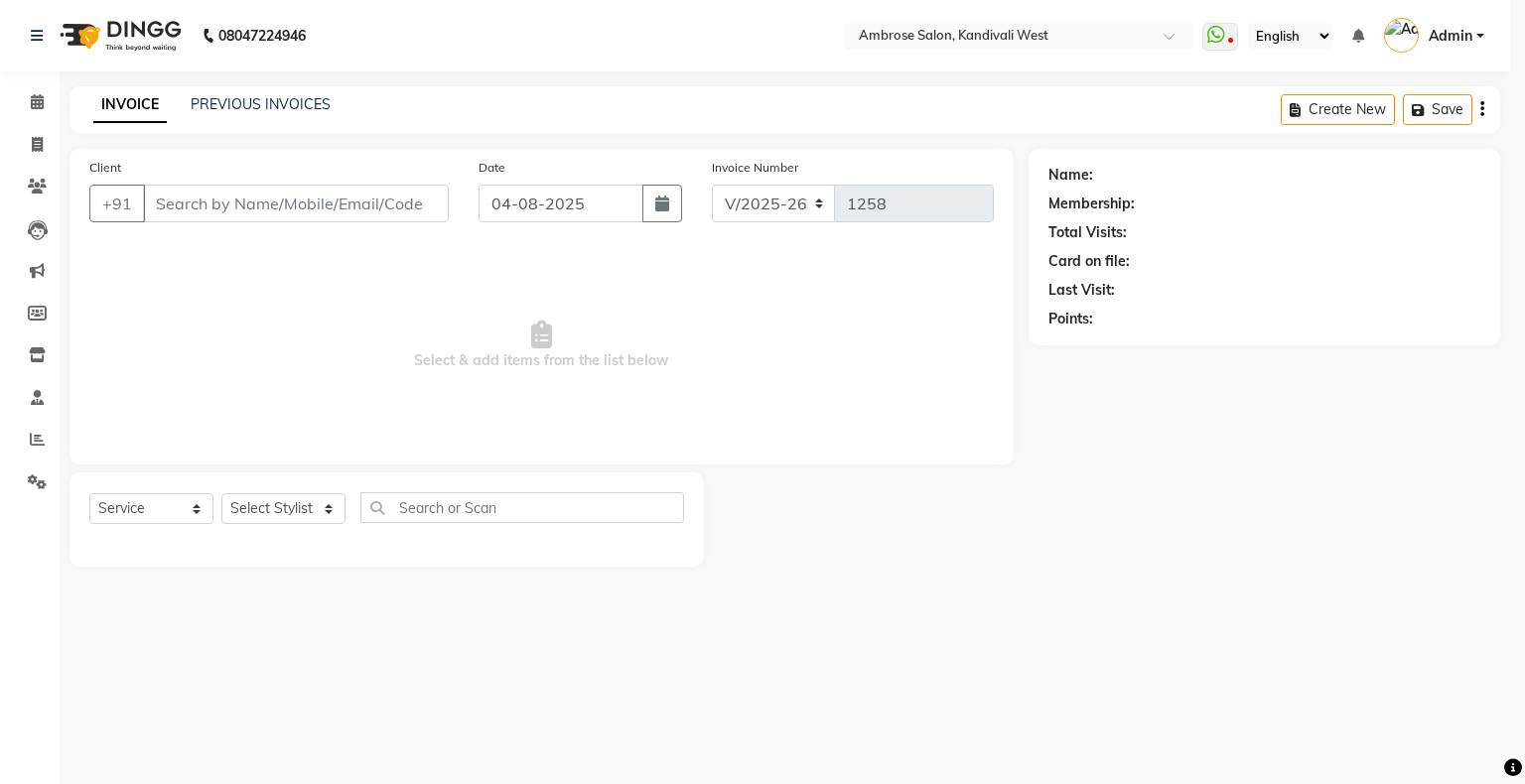 select on "3" 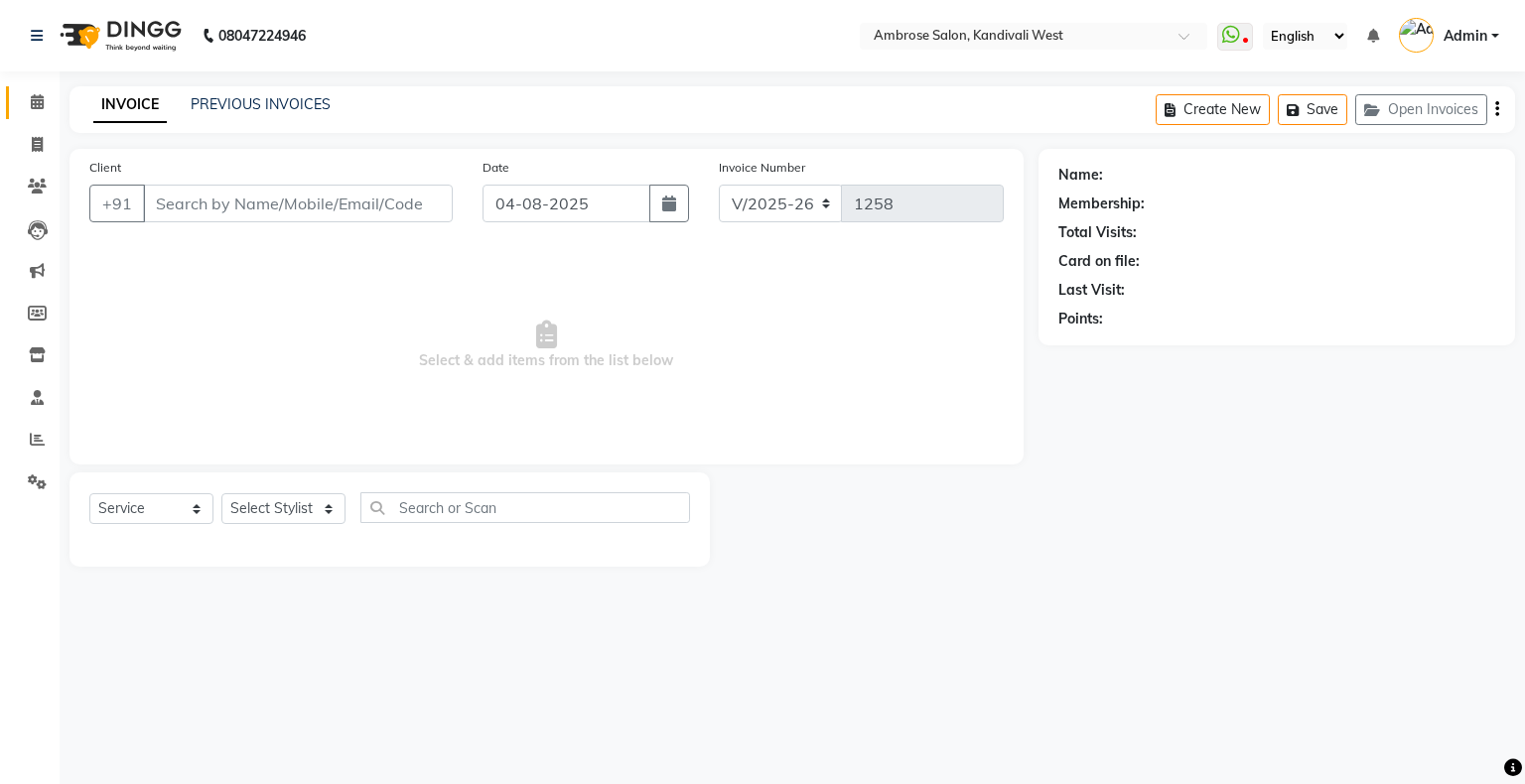 type on "9870756891" 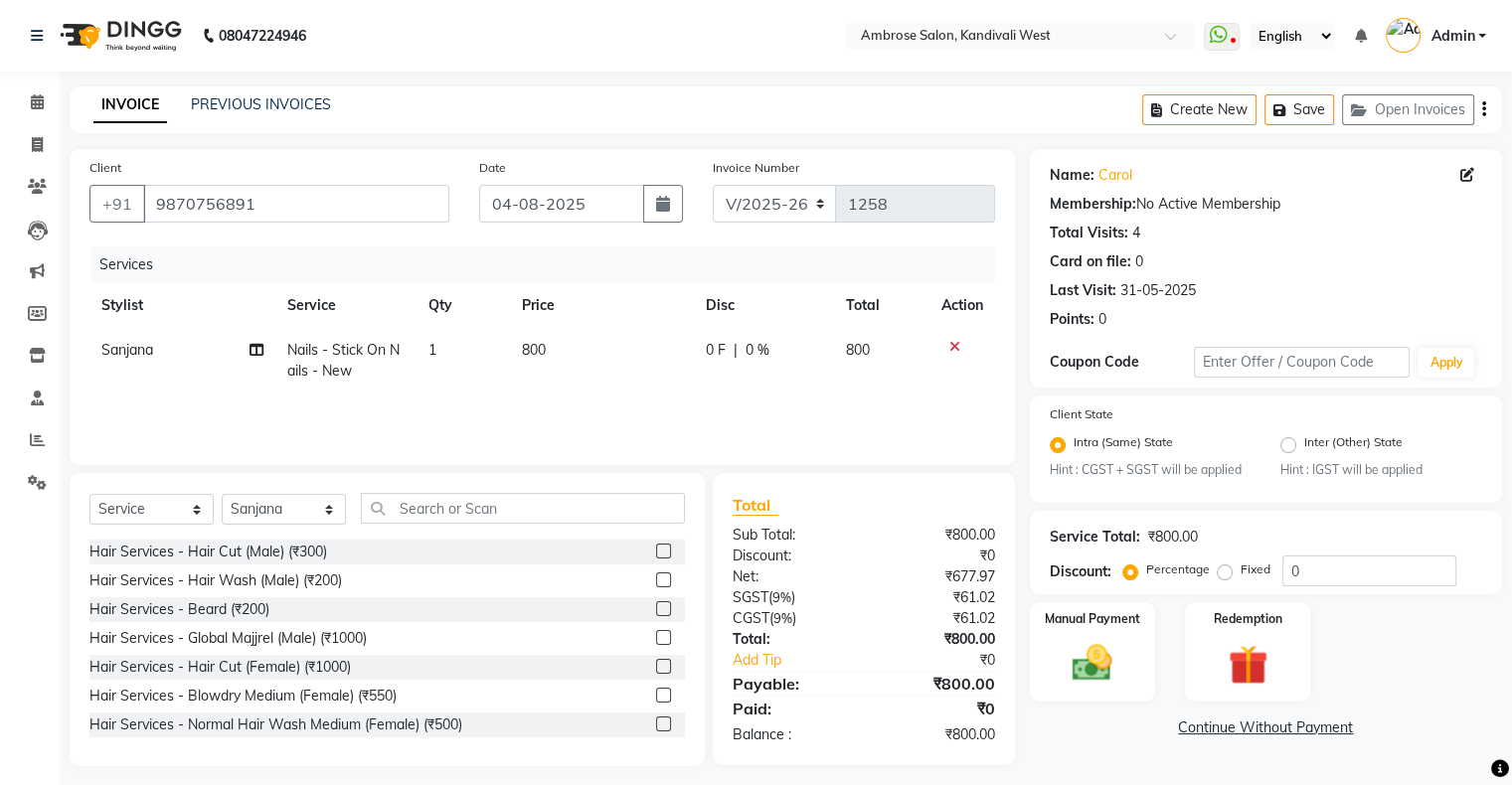 click on "Sanjana" 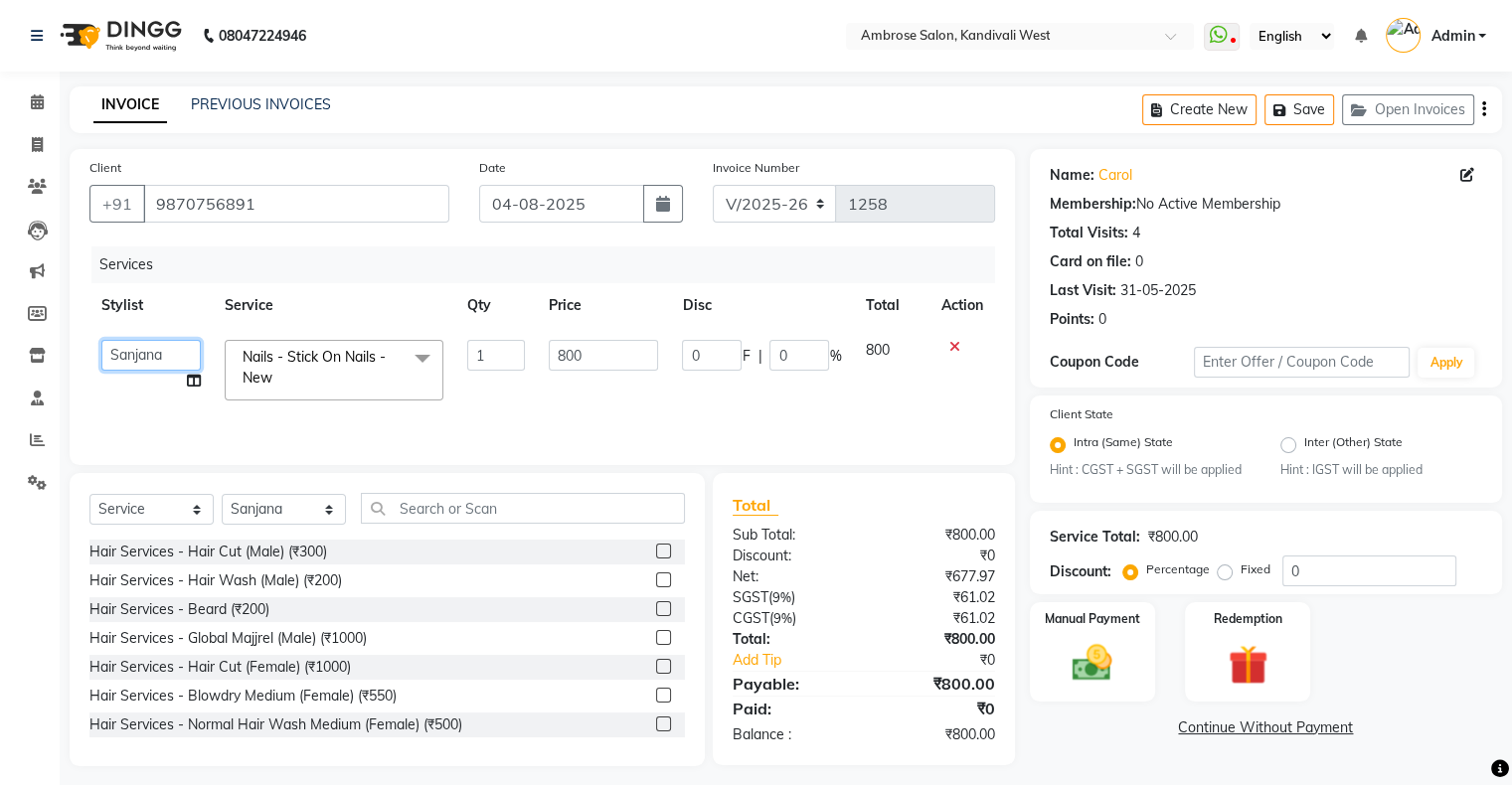 click on "Akshay Divecha   Ashwini Hair Head   Falak Nails   Fardin   Kirti   Nida FD   Pradip   Pradip Vaishnav   Sanjana    Vidhi Veera" 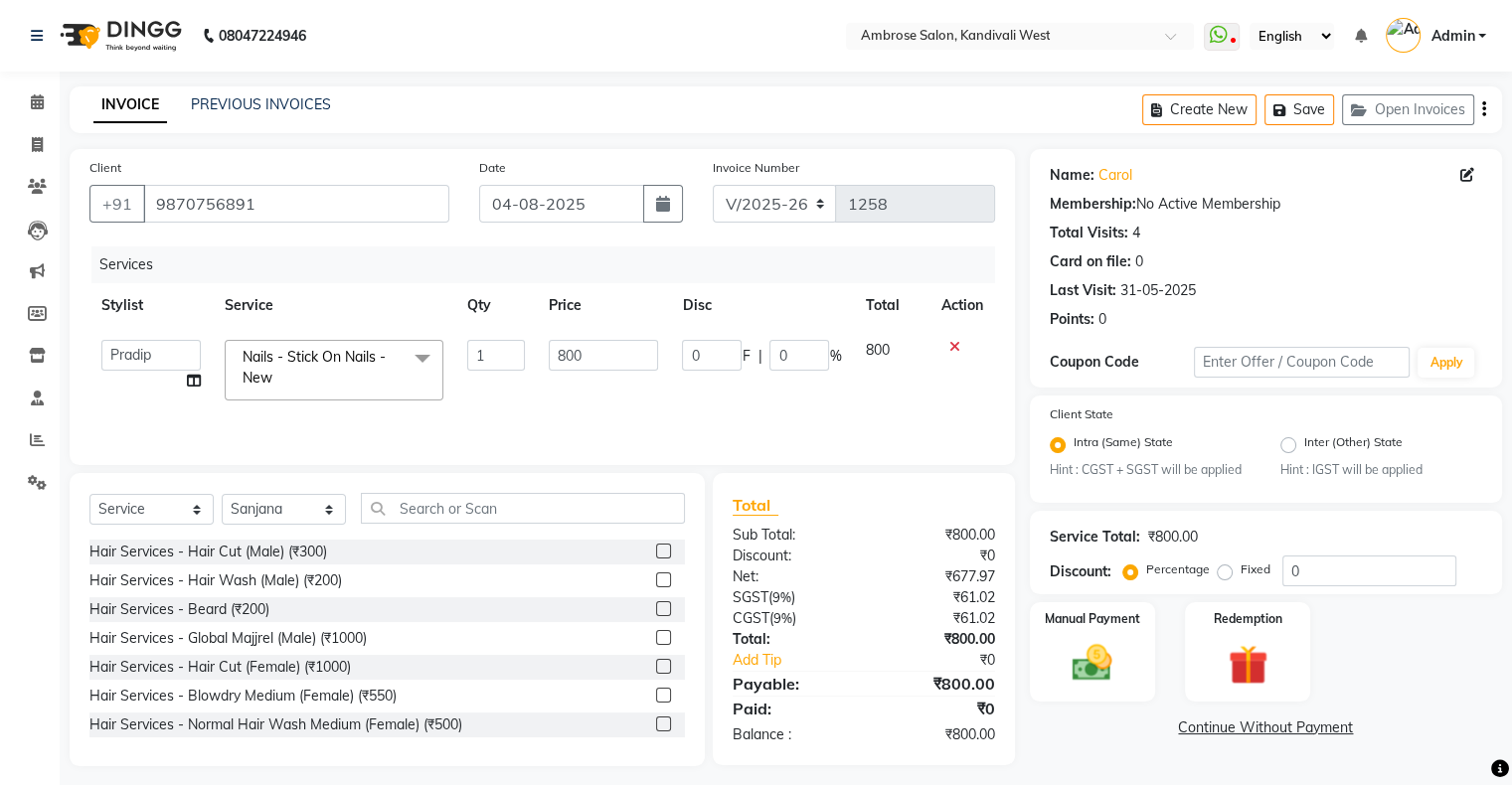 select on "87848" 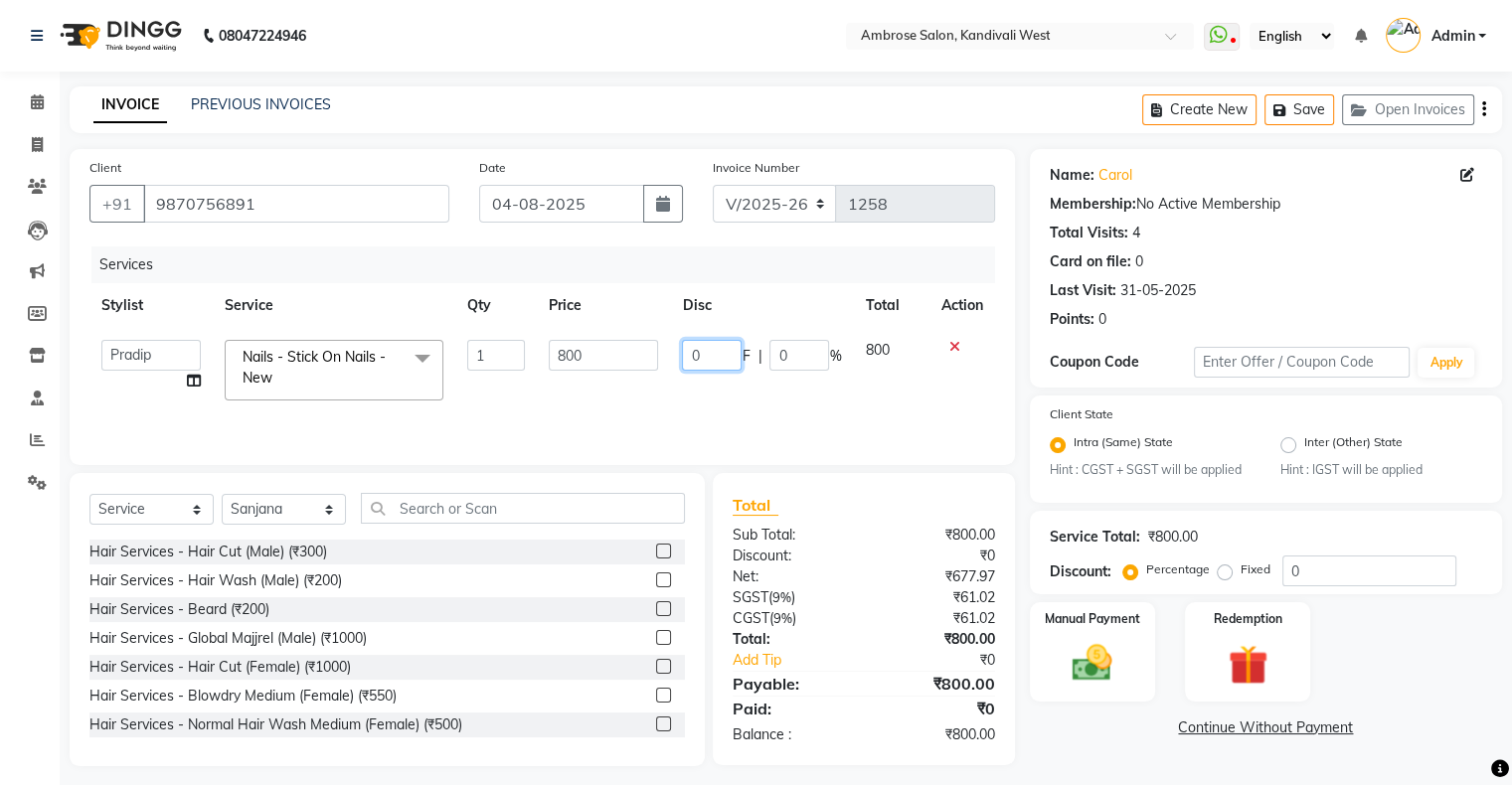 click on "0" 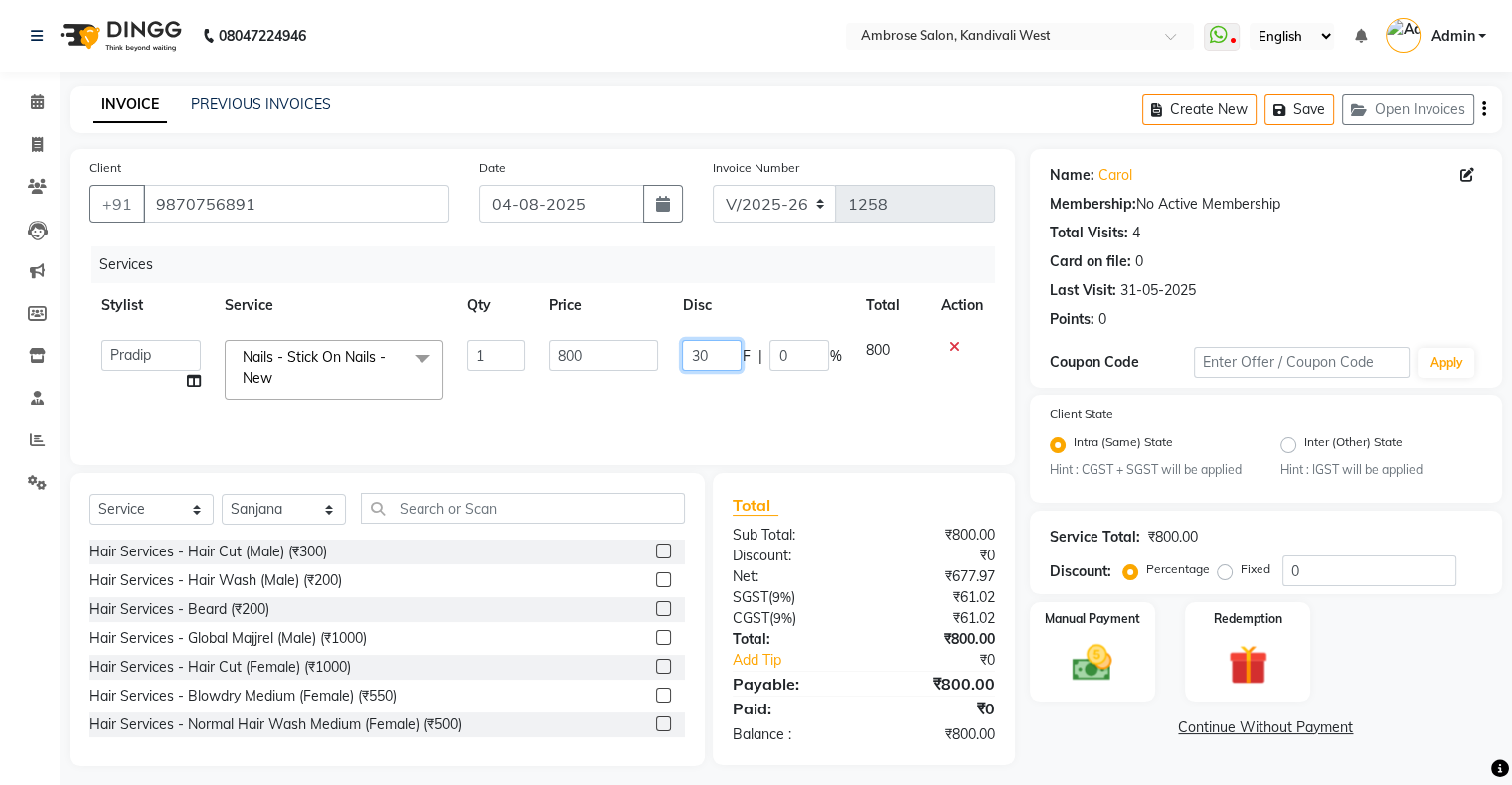 type on "300" 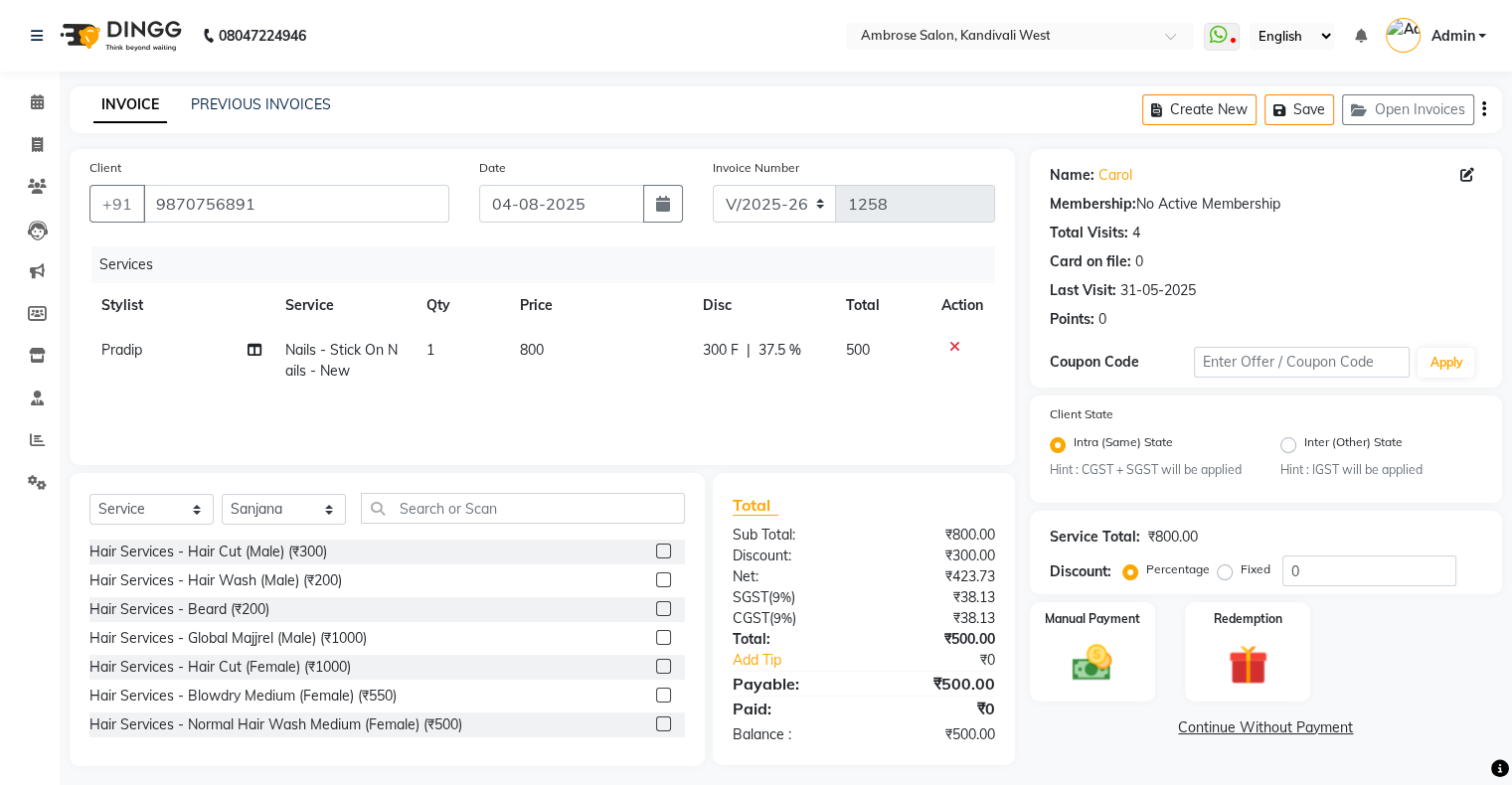 click on "300 F | 37.5 %" 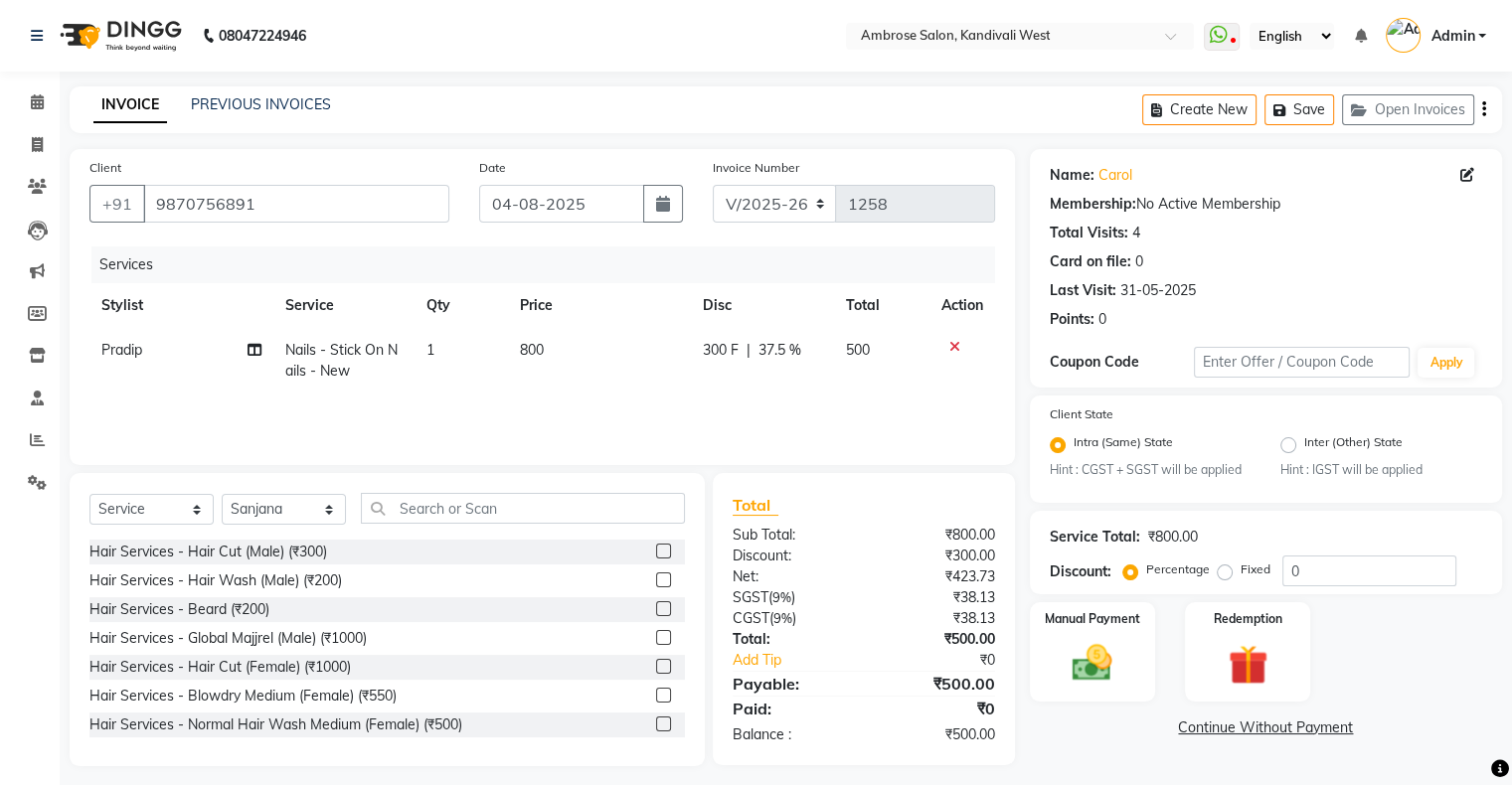select on "87848" 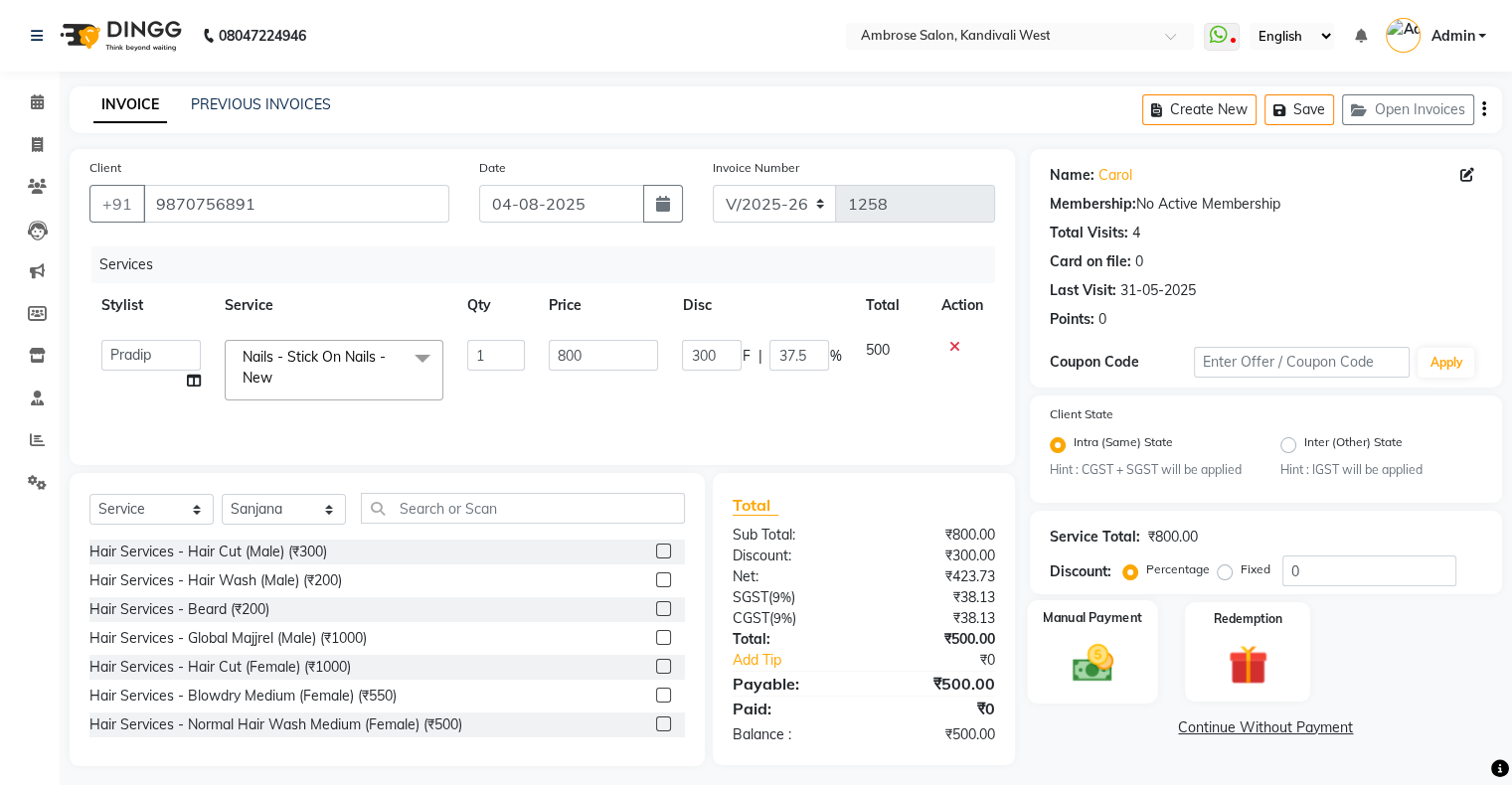click 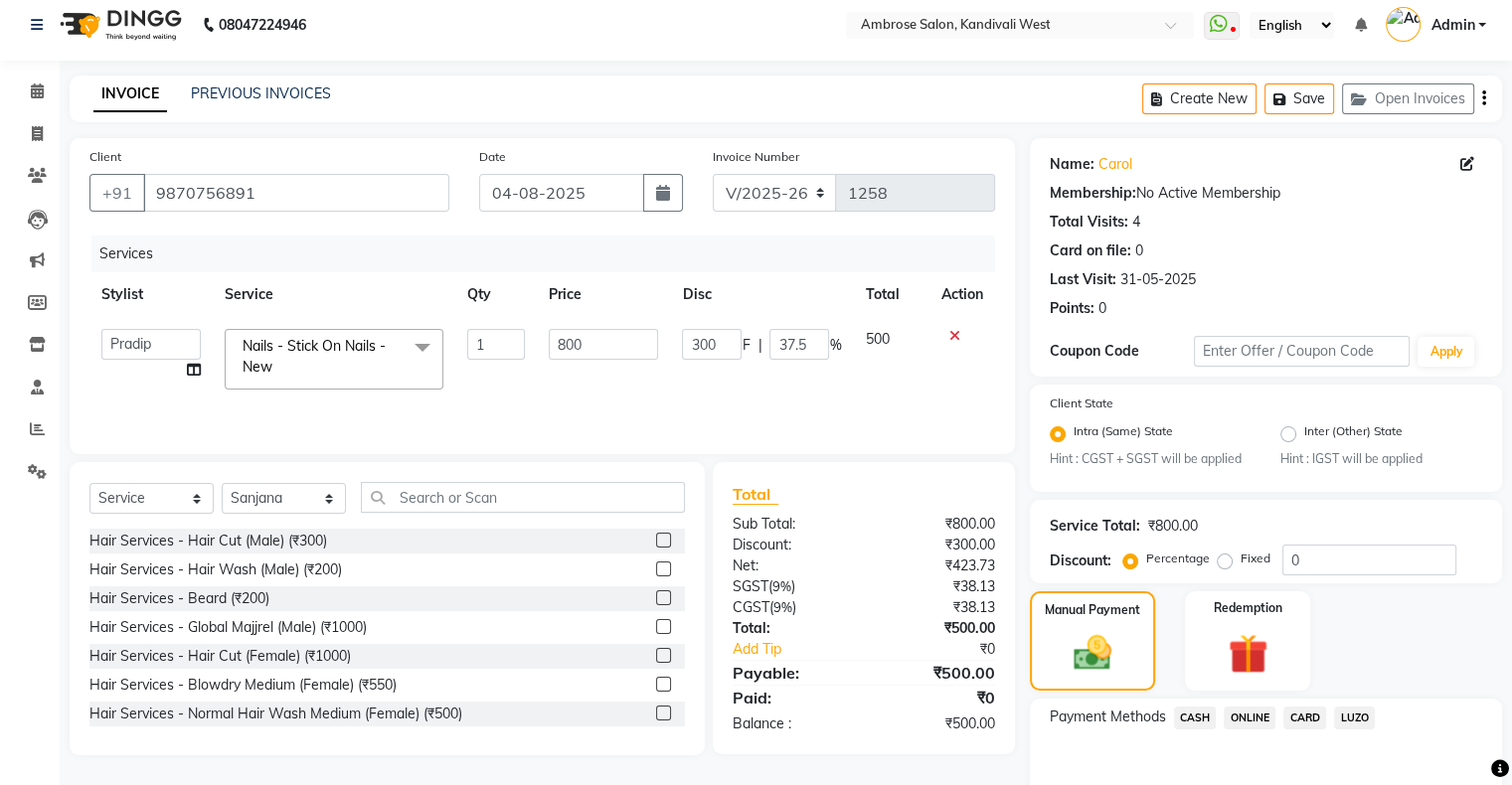 click on "ONLINE" 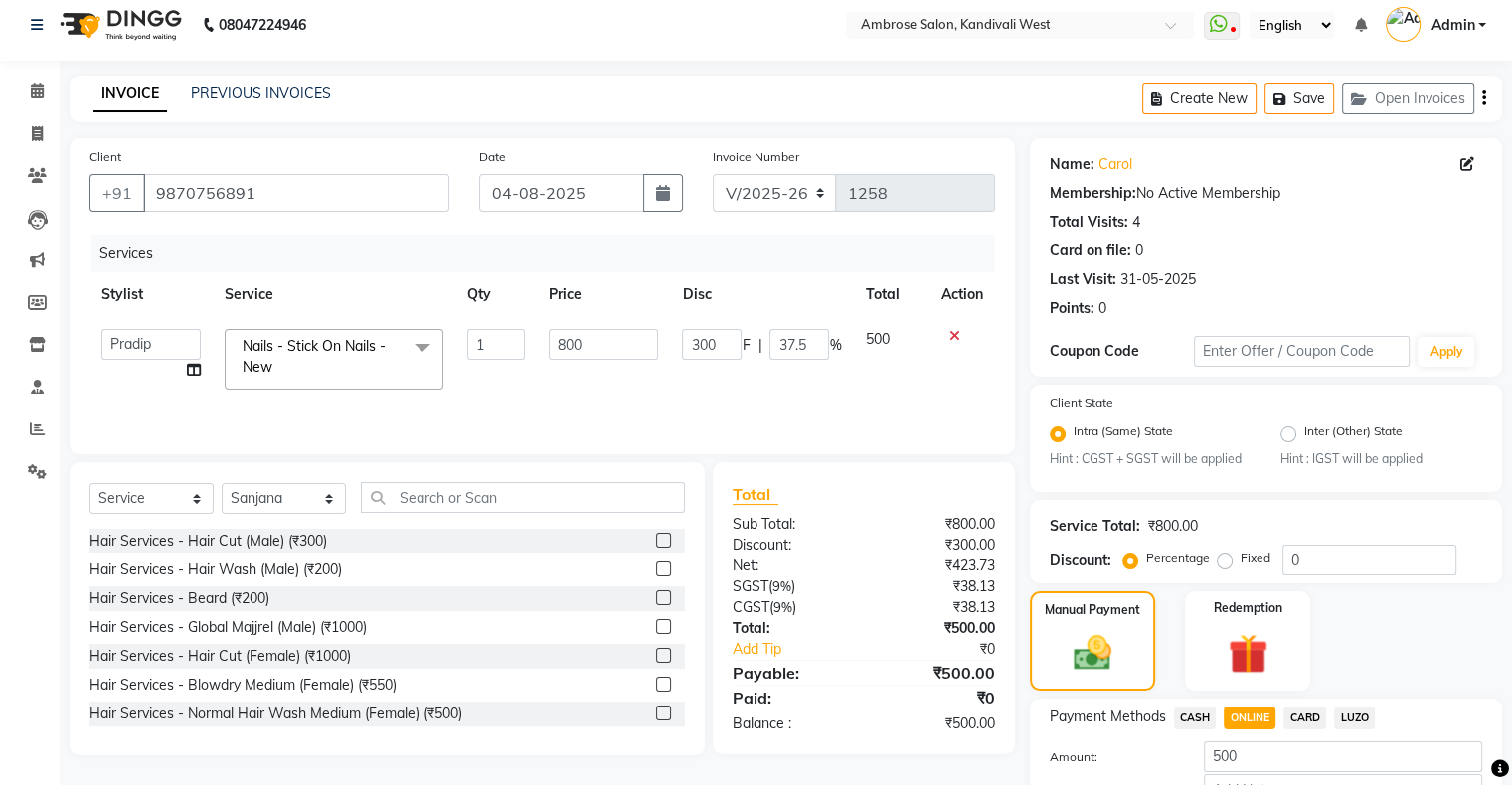 scroll, scrollTop: 147, scrollLeft: 0, axis: vertical 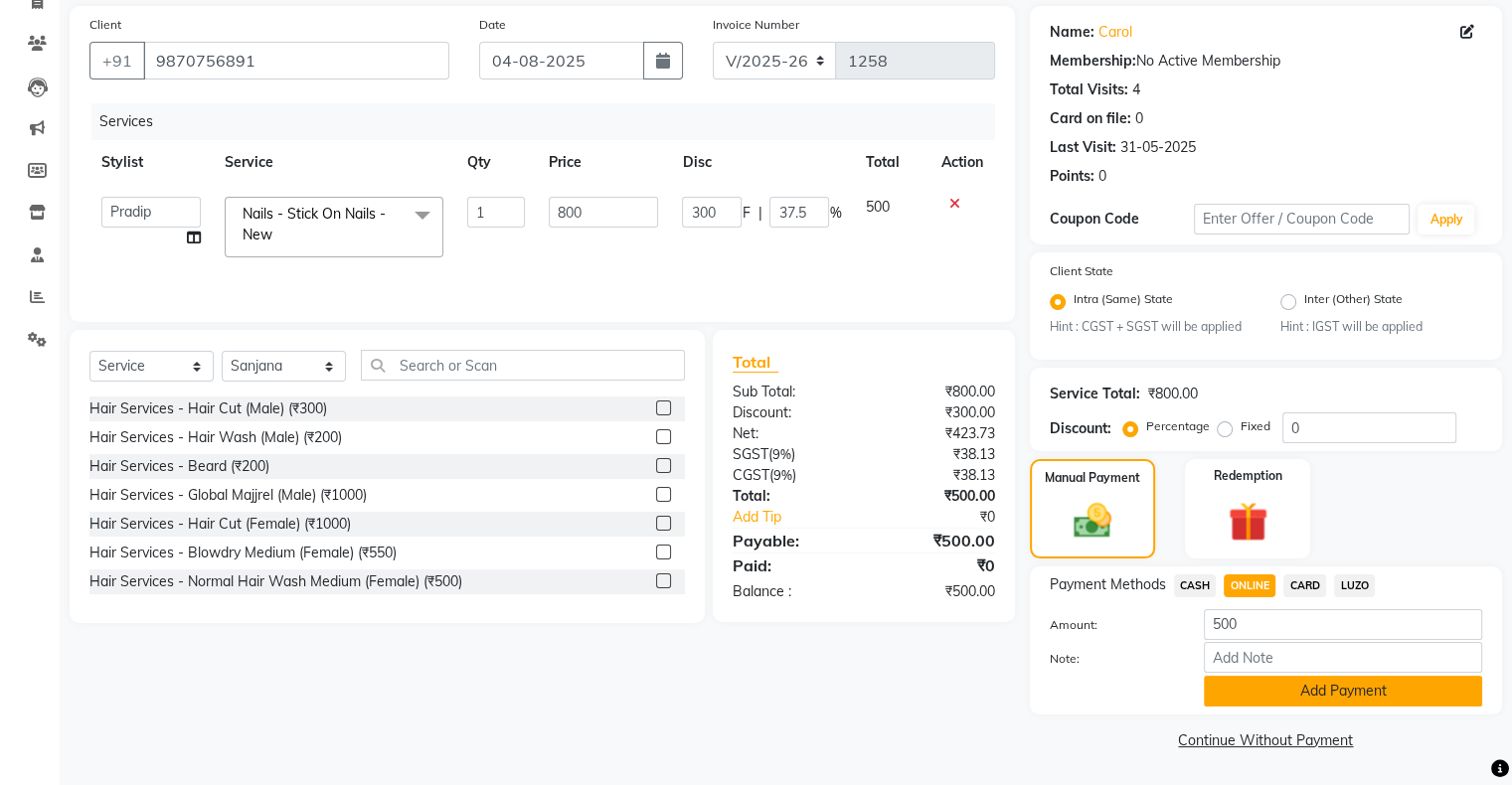 click on "Add Payment" 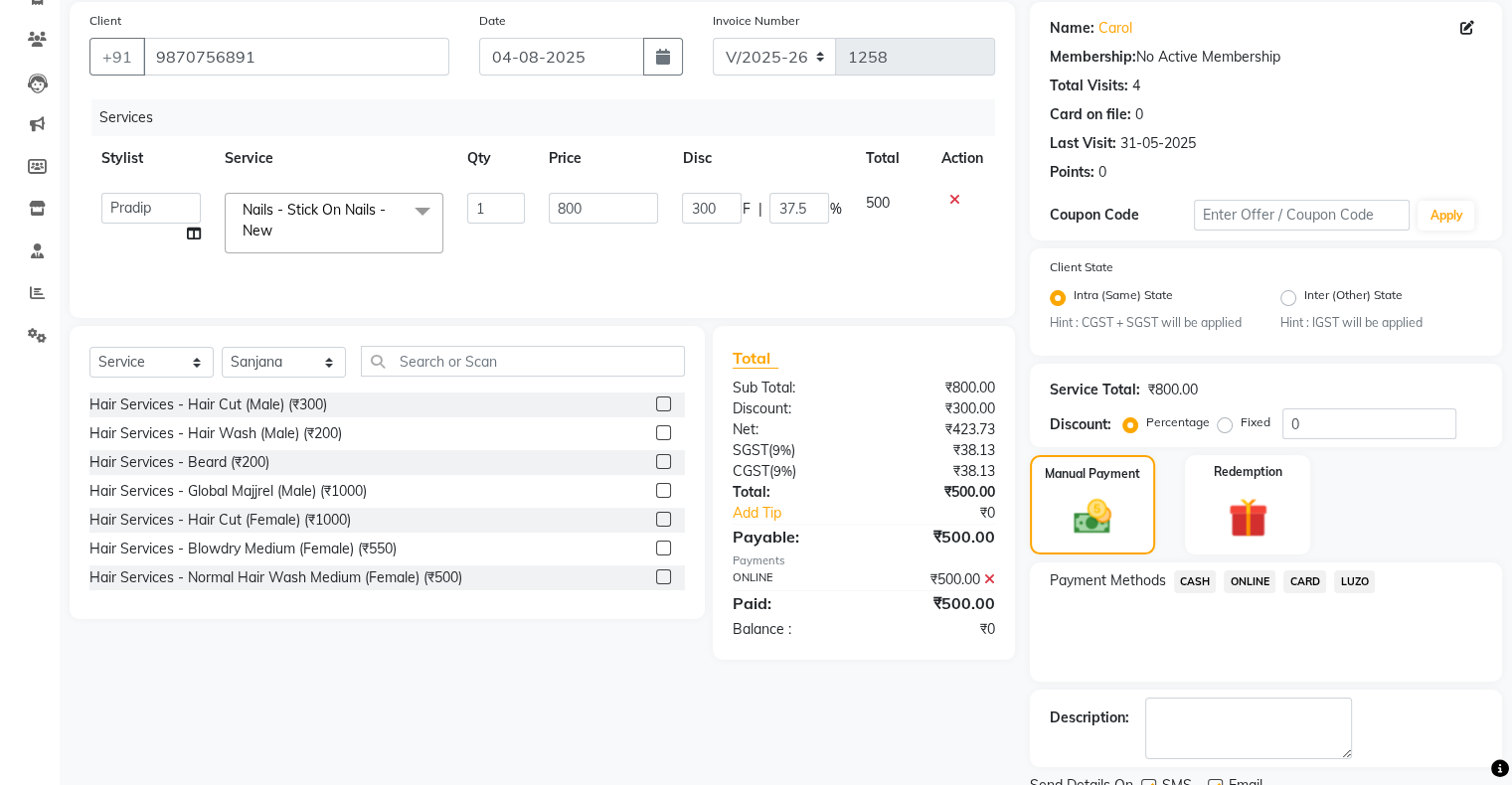 scroll, scrollTop: 227, scrollLeft: 0, axis: vertical 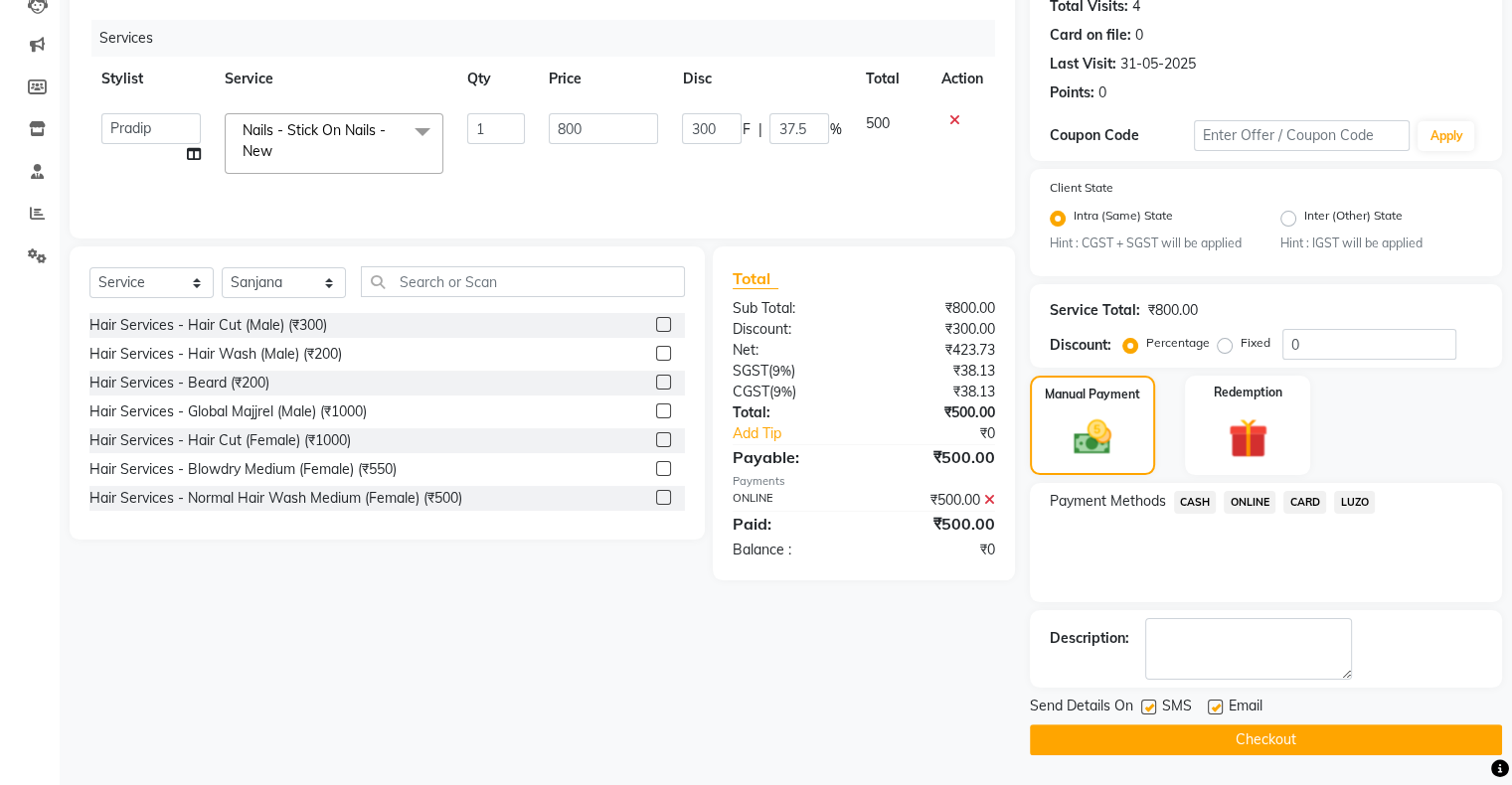 click on "Checkout" 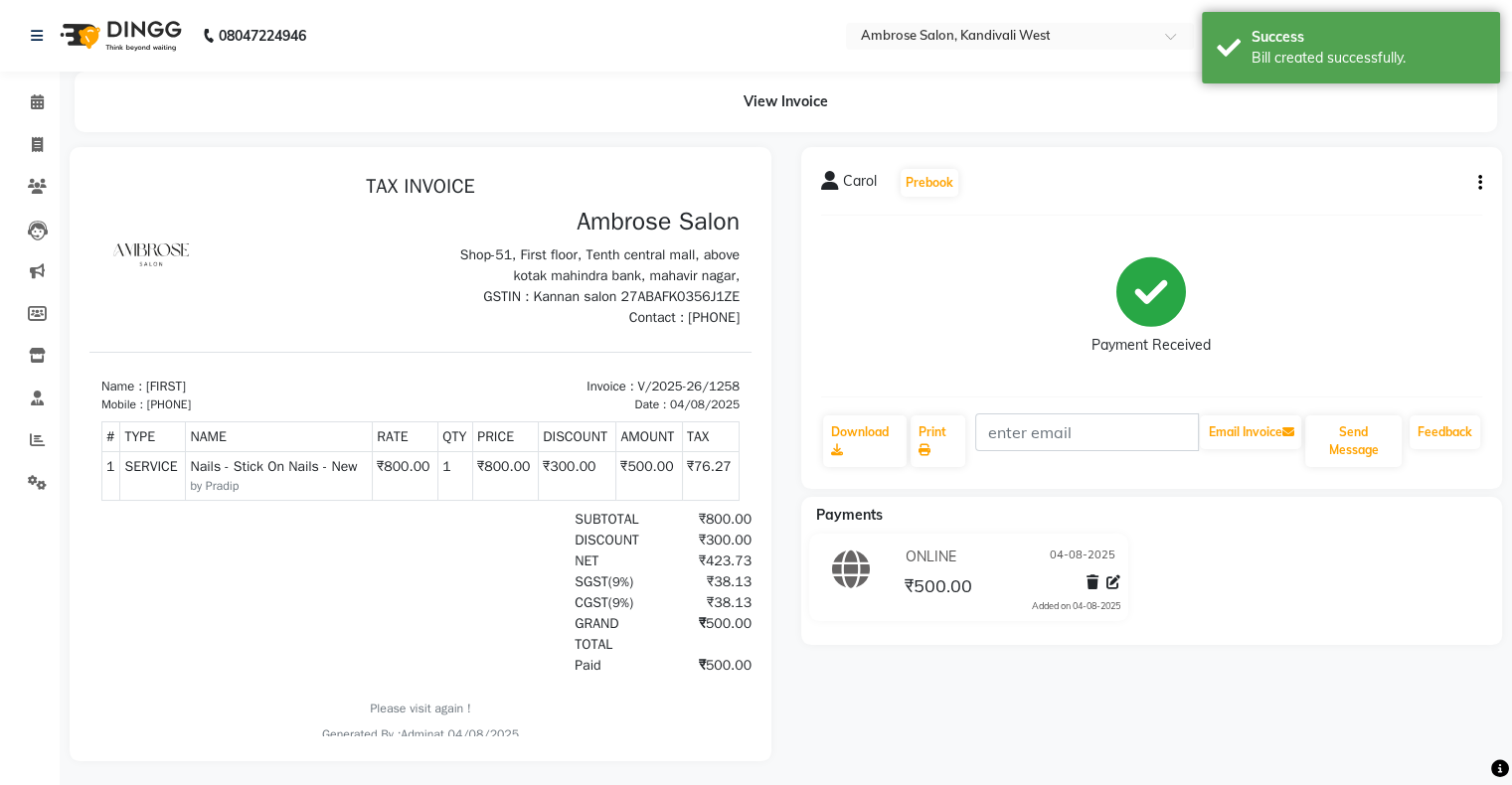 scroll, scrollTop: 0, scrollLeft: 0, axis: both 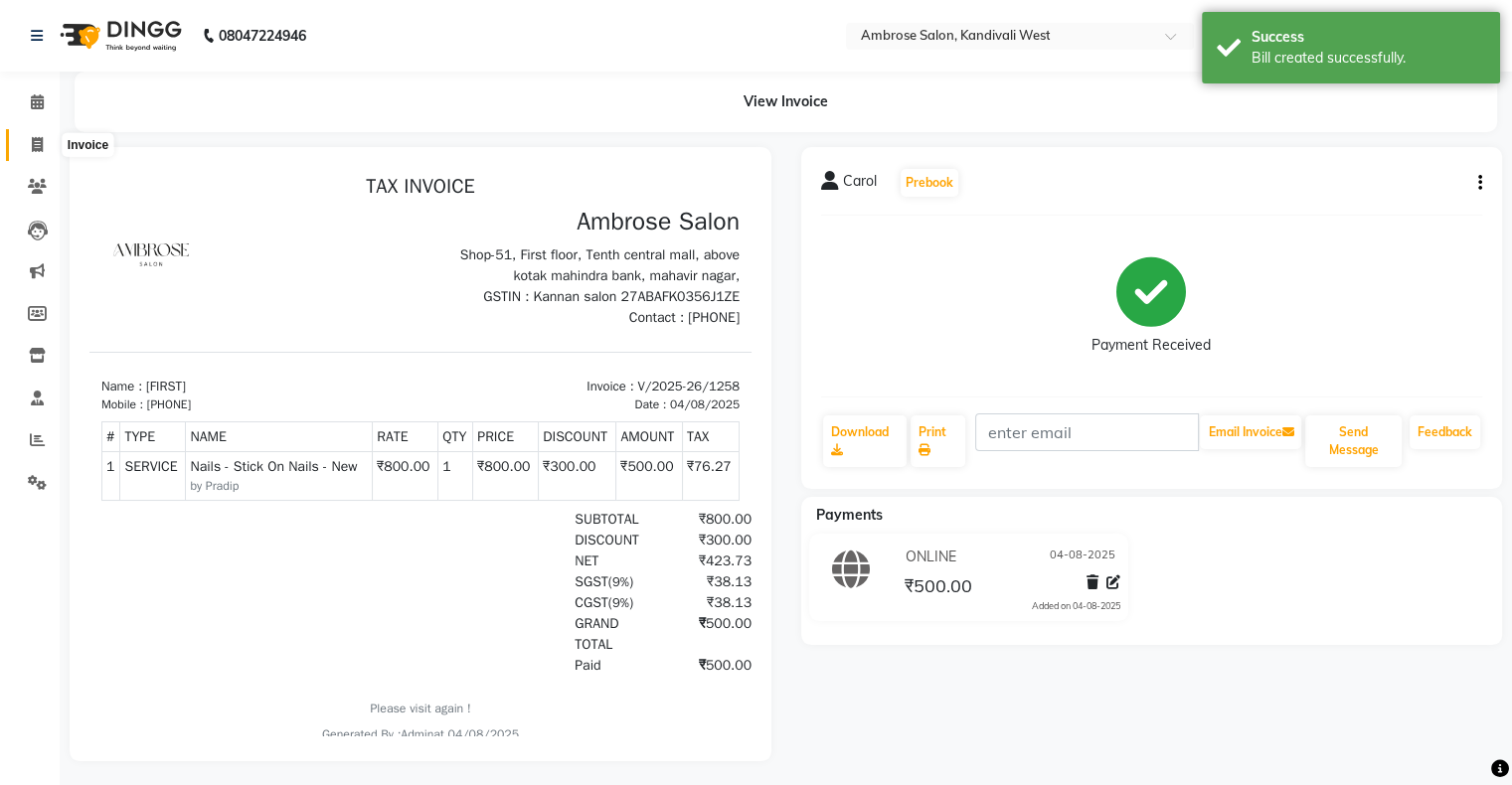 click 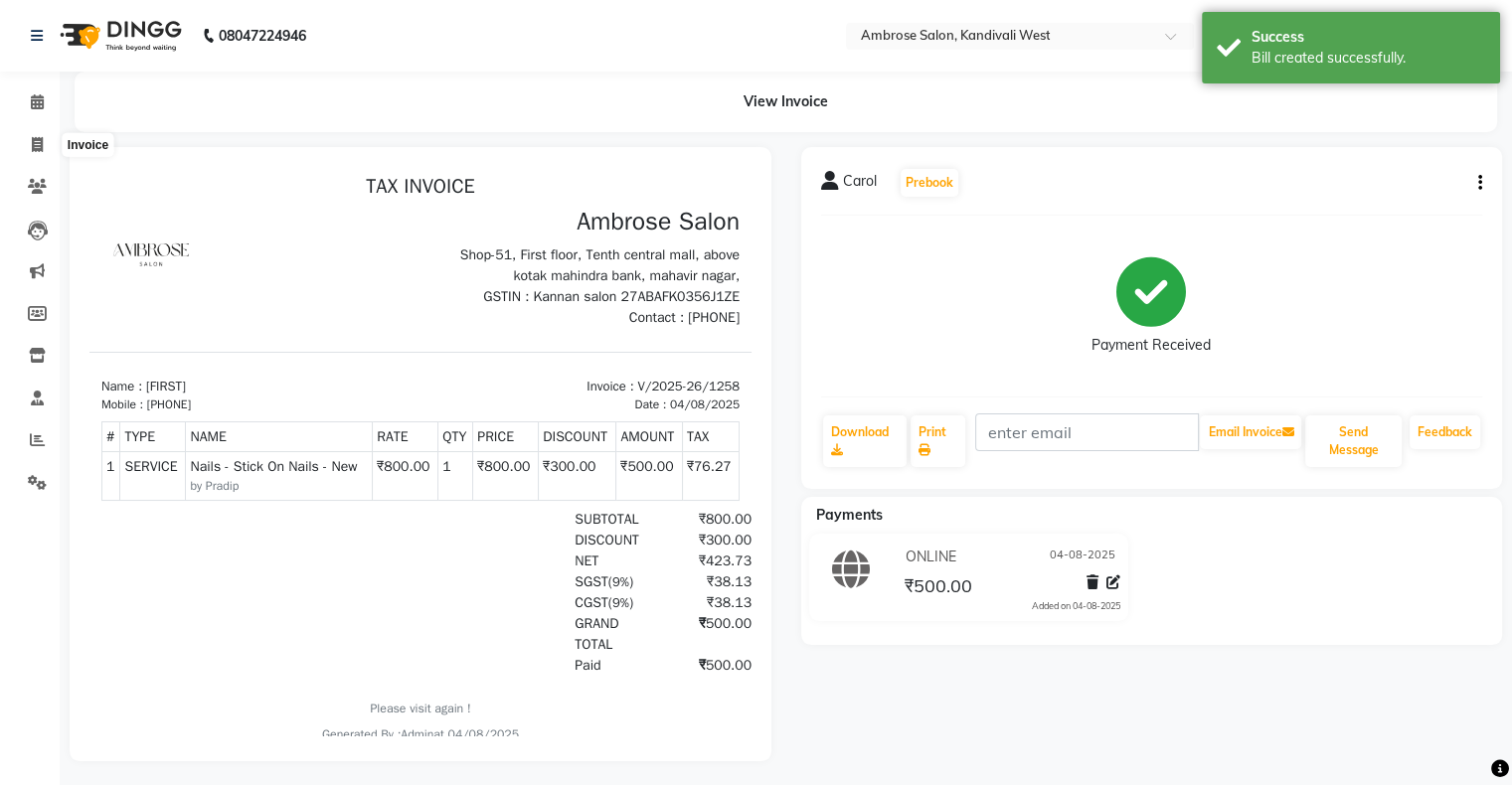 select on "4073" 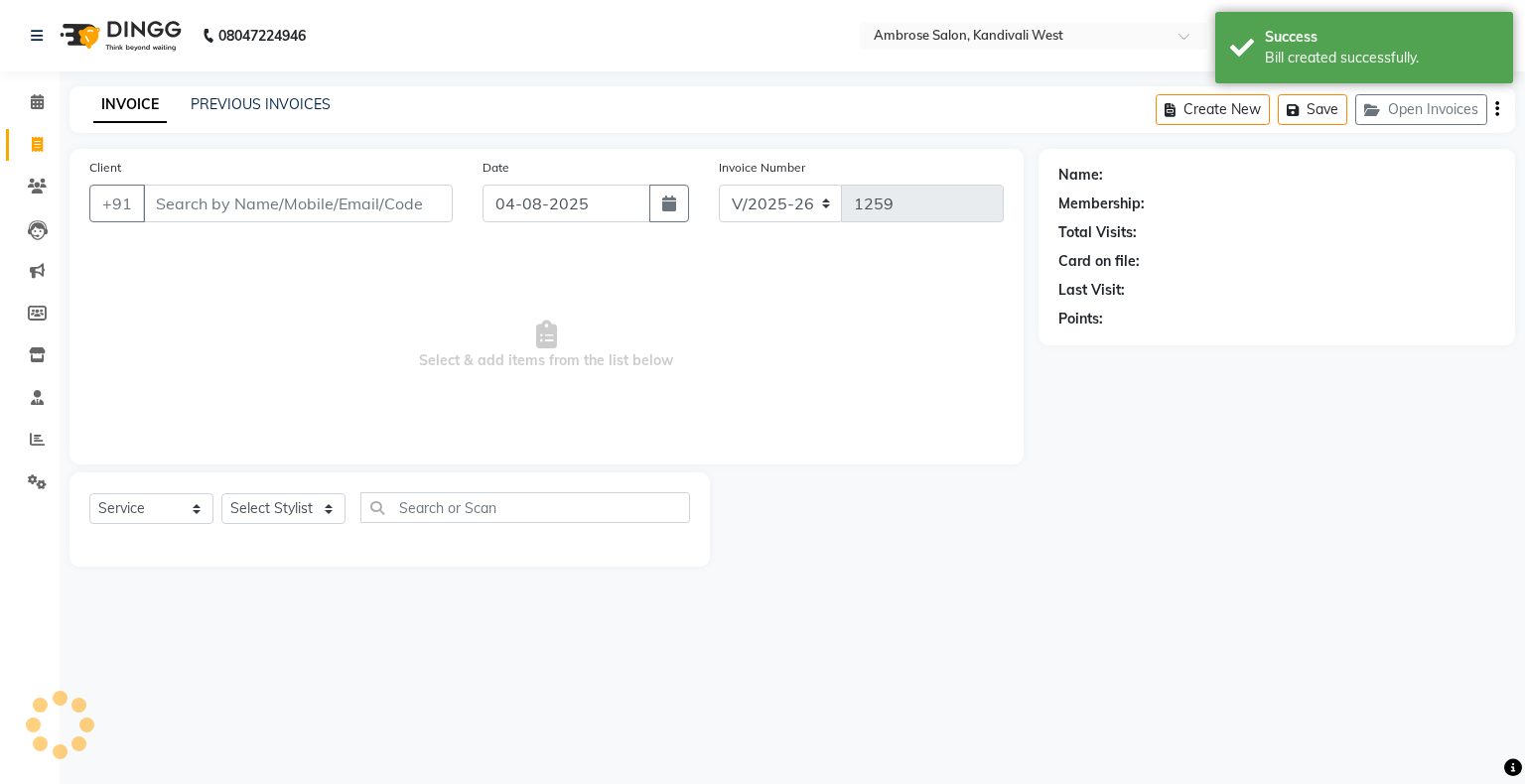 click on "[PHONE] Select Location × Ambrose Salon, [CITY] [STATE] WhatsApp Status  ✕ Status:  Disconnected Most Recent Message: 26-07-2025     12:08 PM Recent Service Activity: 26-07-2025     02:31 PM  [PHONE]Whatsapp Settings English ENGLISH Español العربية मराठी हिंदी ગુજરાતી தமிழ் 中文 Notifications nothing to show Admin Manage Profile Change Password Sign out  Version:3.16.0  ☀ Ambrose Salon, [CITY]  Calendar  Invoice  Clients  Leads   Marketing  Members  Inventory  Staff  Reports  Settings Completed InProgress Upcoming Dropped Tentative Check-In Confirm Bookings Generate Report Segments Page Builder INVOICE PREVIOUS INVOICES Create New   Save   Open Invoices  Client +91 Date 04-08-2025 Invoice Number V/2025 V/2025-26 1259  Select & add items from the list below  Select  Service  Product  Membership  Package Voucher Prepaid Gift Card  Select Stylist Name: Membership: Total Visits: Card on file: Last Visit:  Points:" at bounding box center (762, 392) 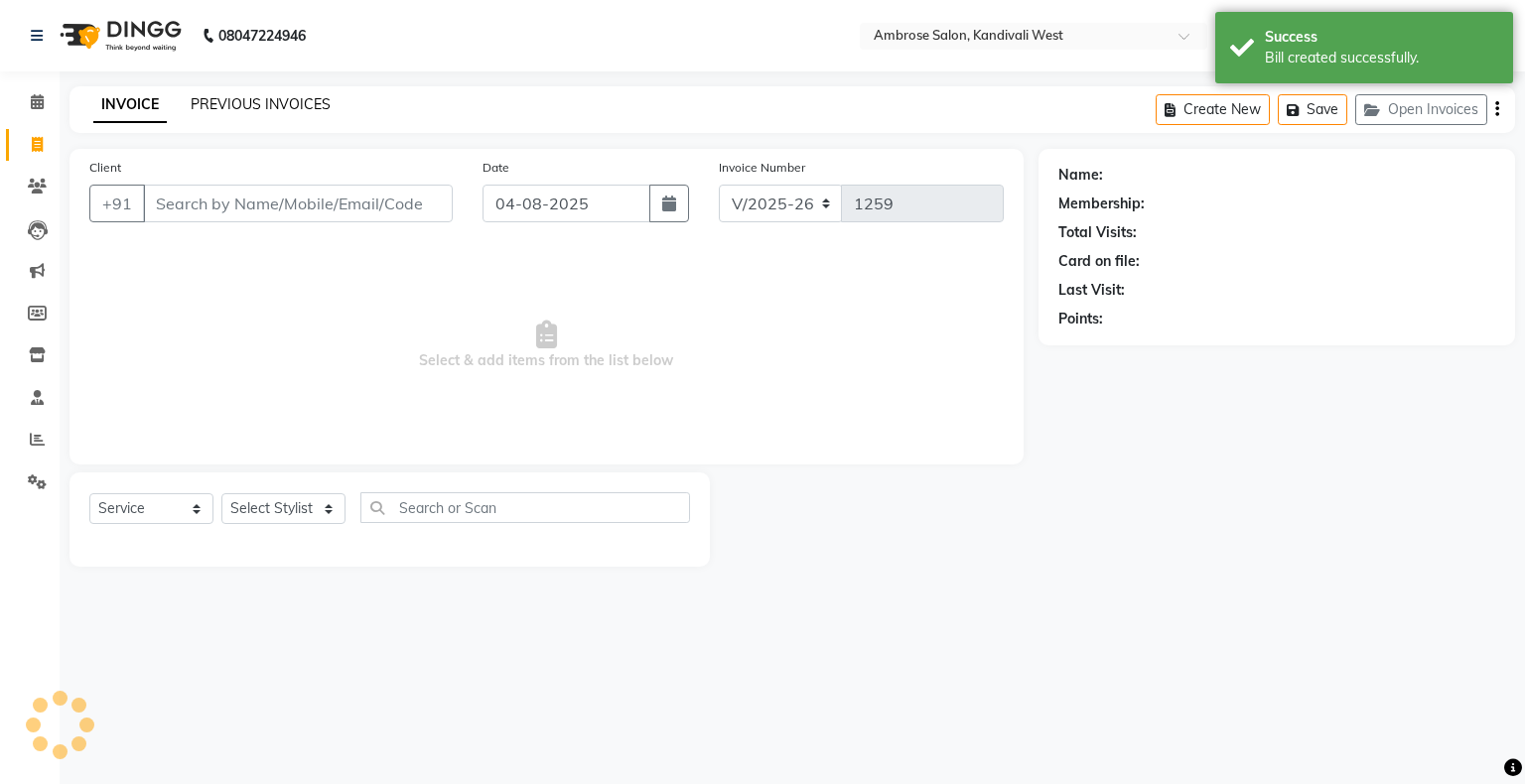 click on "PREVIOUS INVOICES" 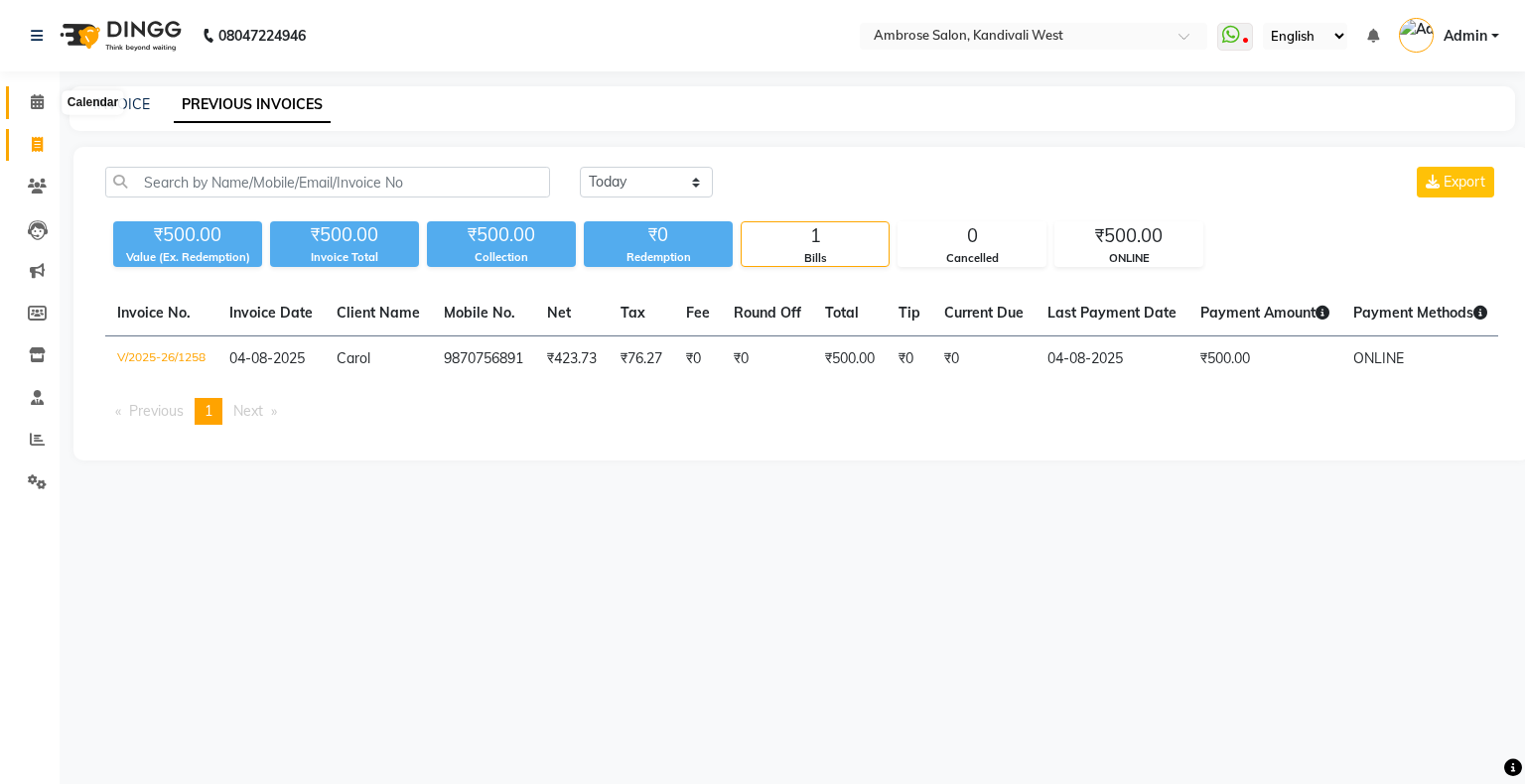 click 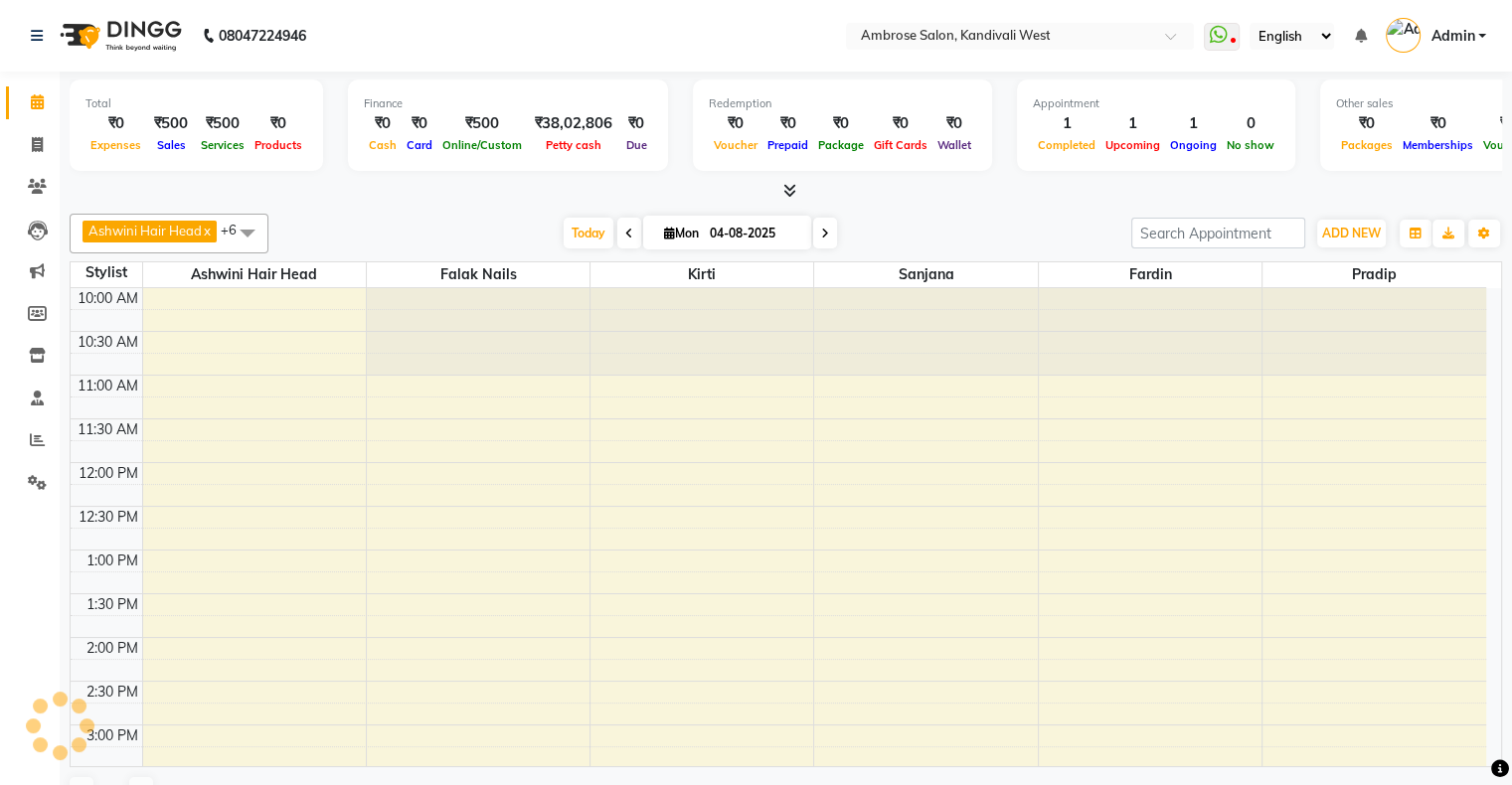 scroll, scrollTop: 0, scrollLeft: 0, axis: both 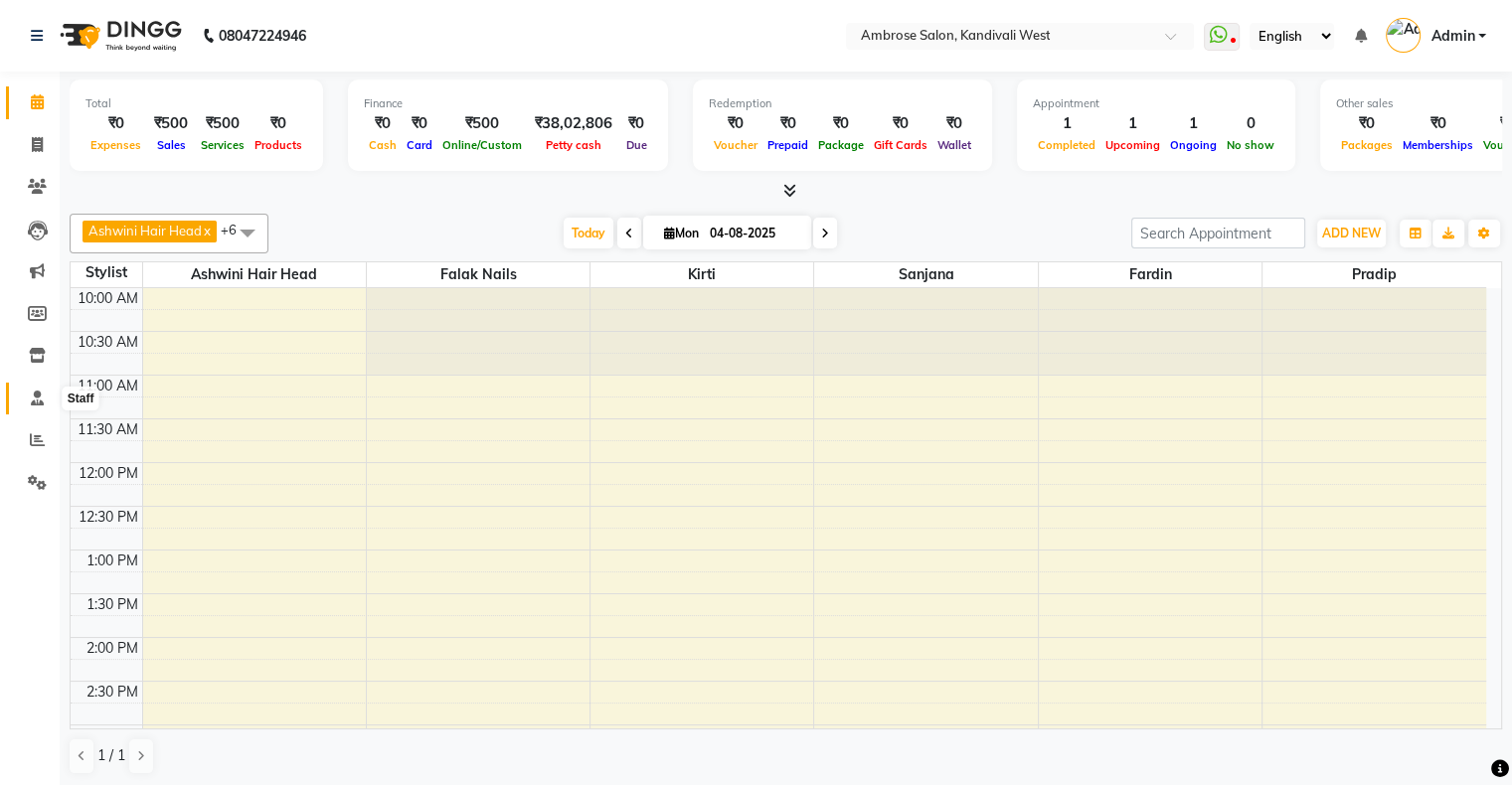 click 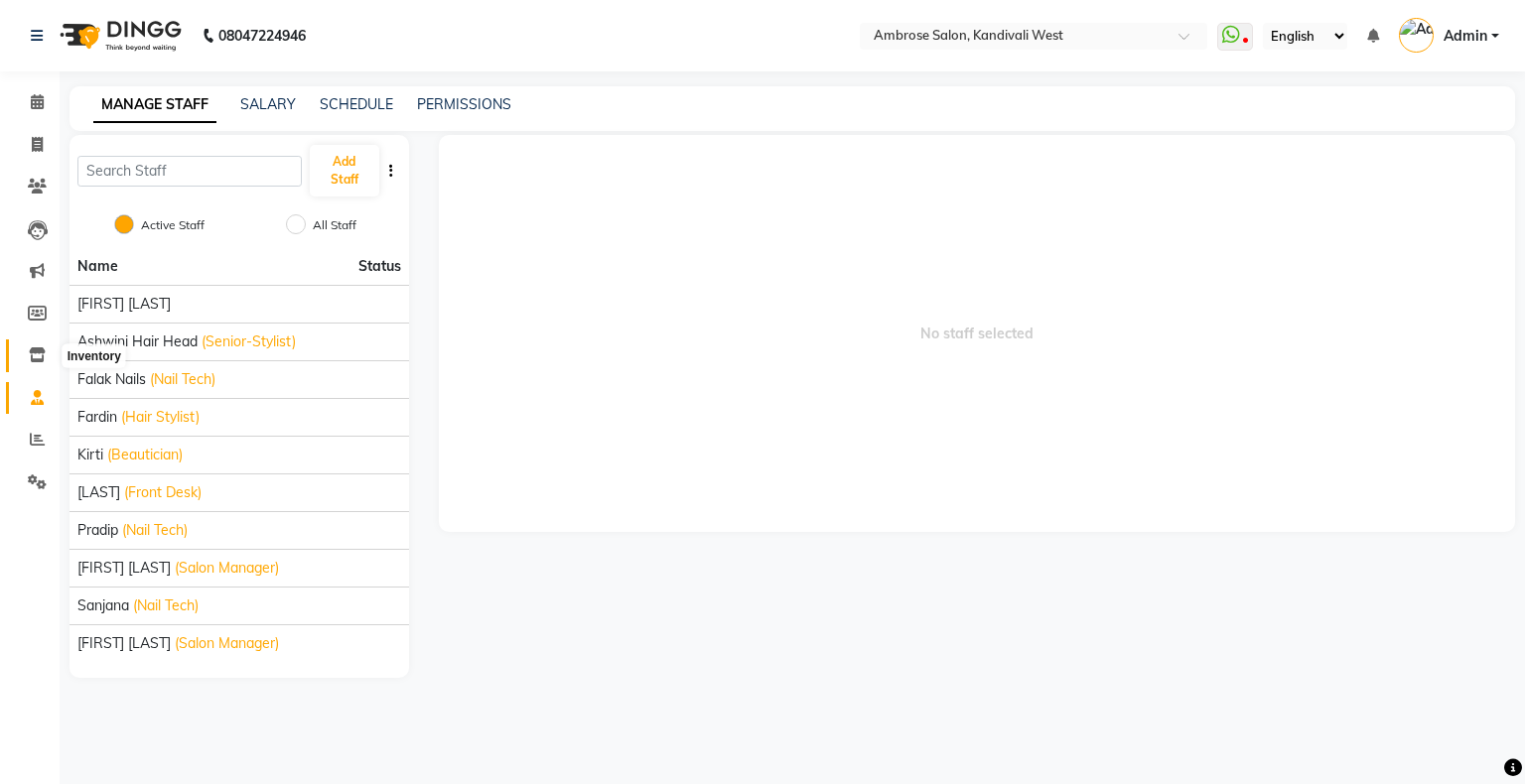 click 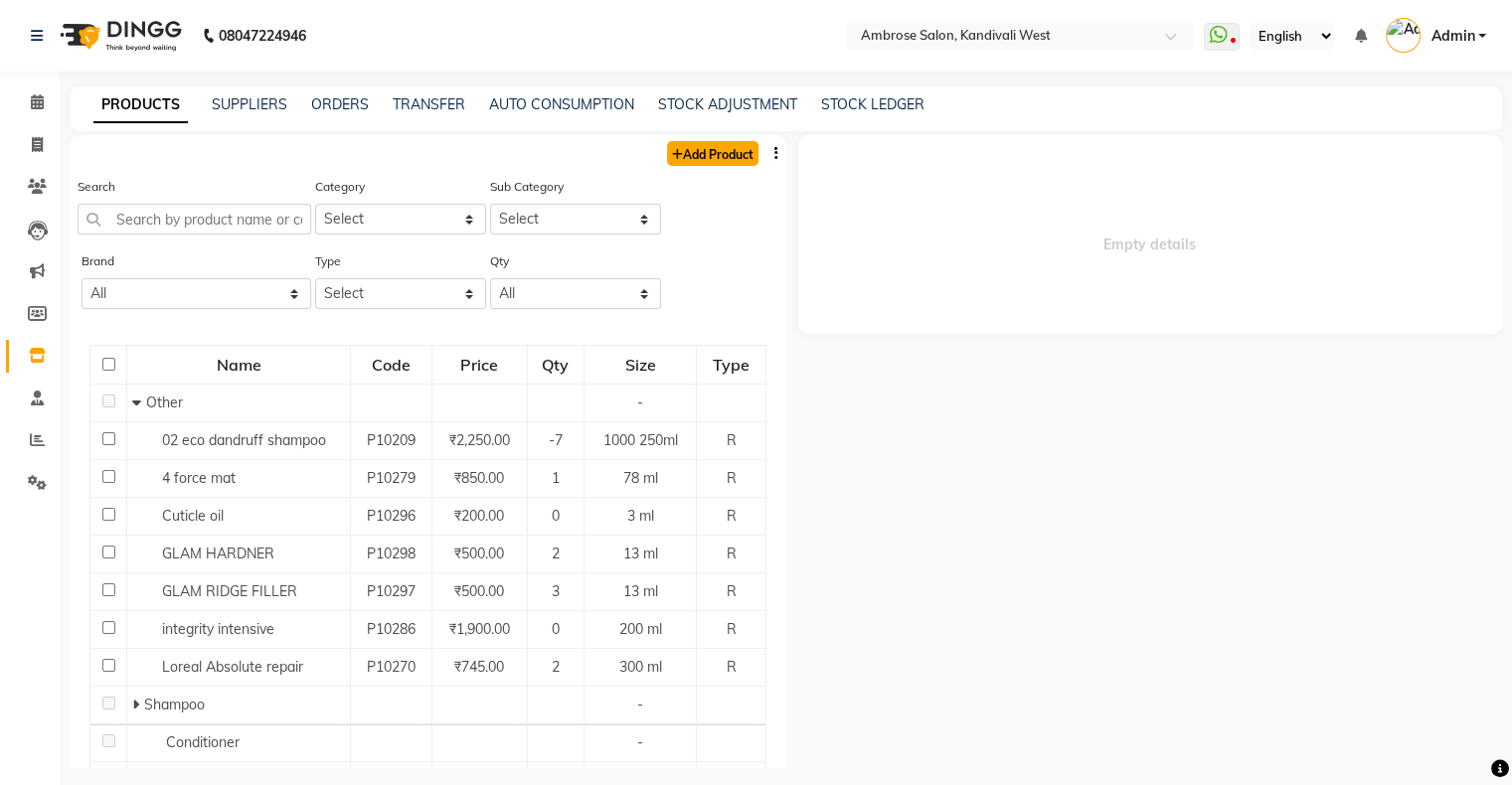 click on "Add Product" 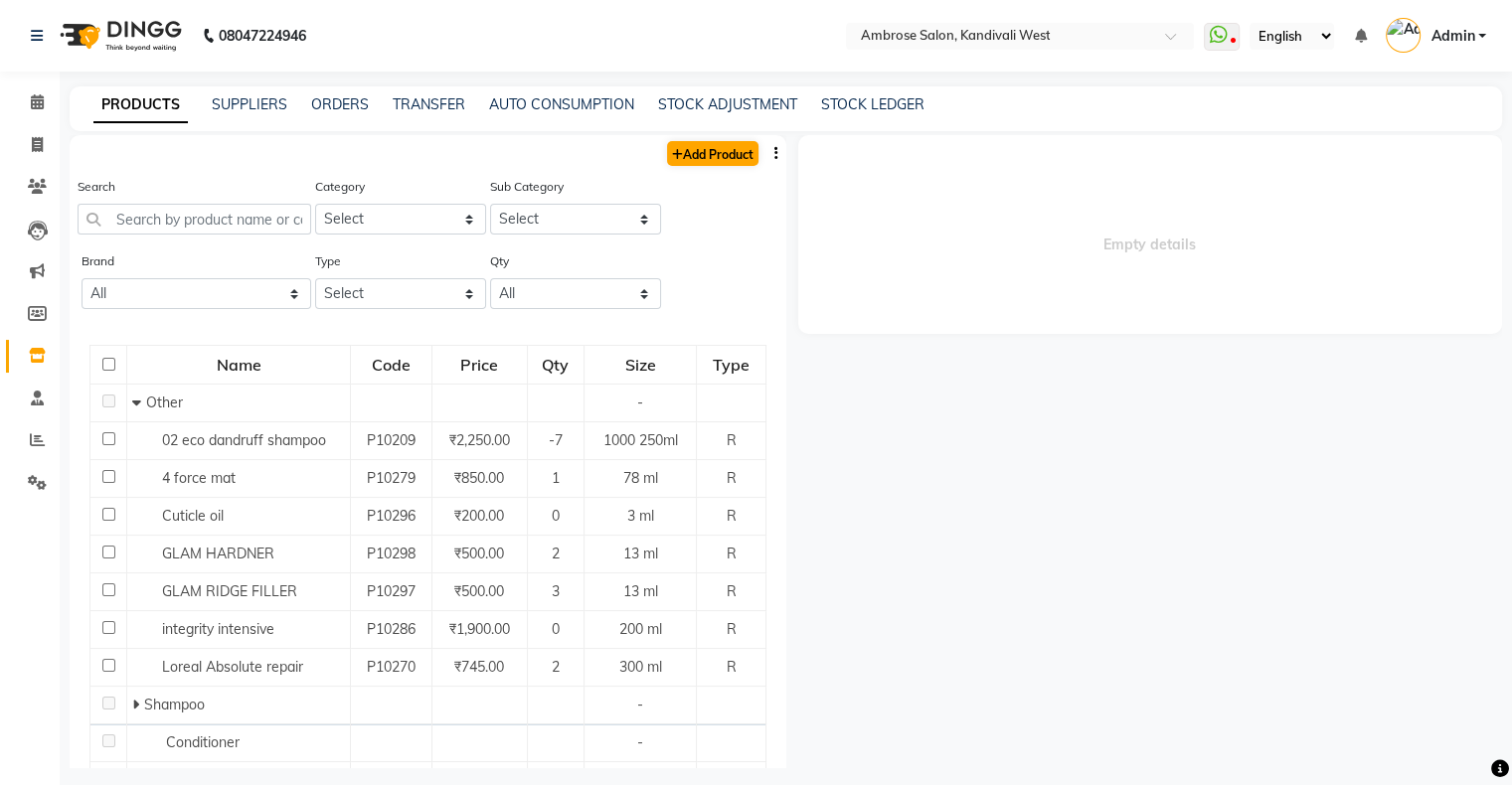 select on "true" 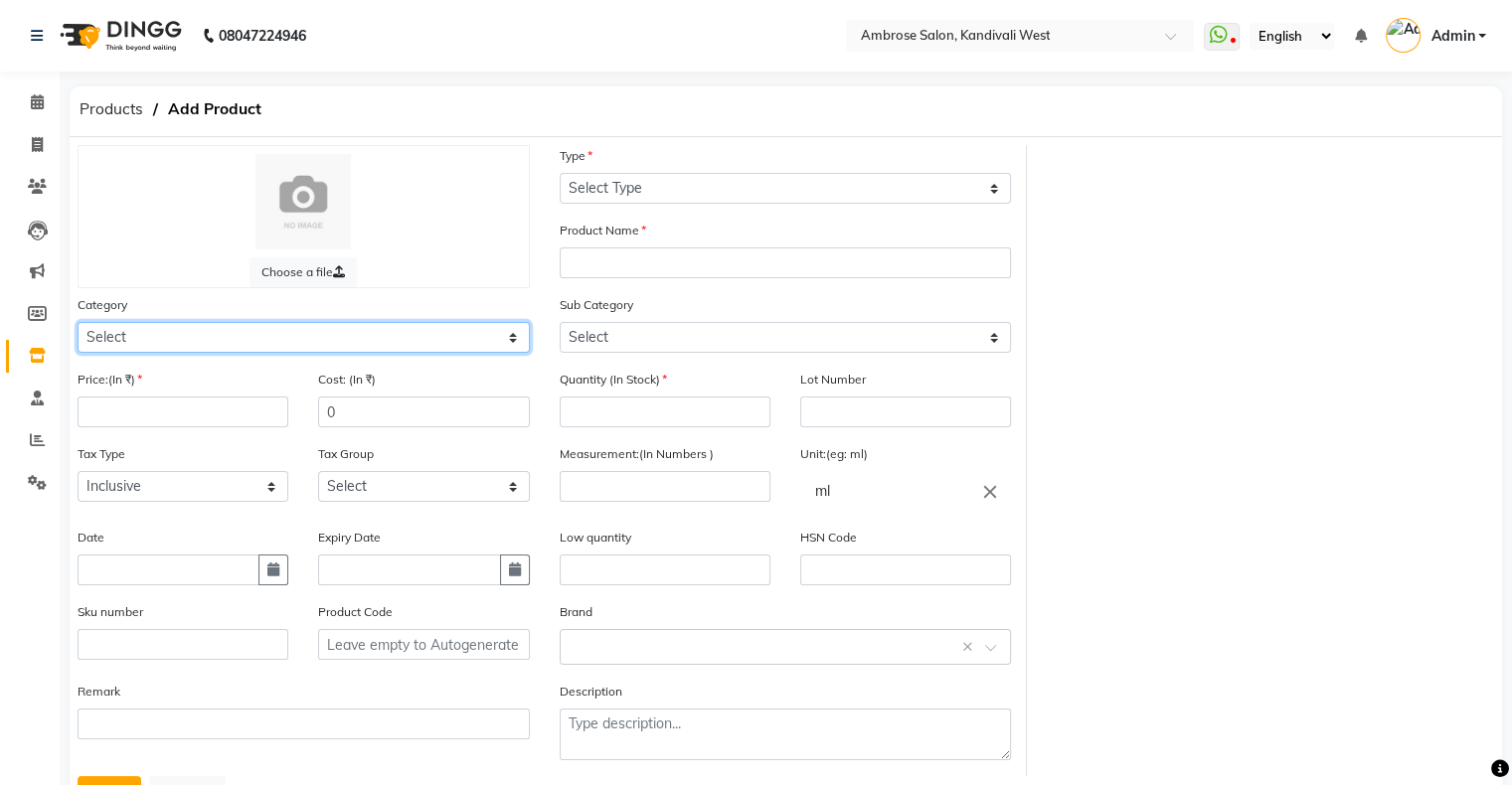 click on "Select Hair Skin Makeup Personal Care Appliances Beard Waxing Disposable Threading Hands and Feet Beauty Planet Botox Cadiveu Casmara Cheryls Loreal Olaplex Facial Beauty Body Biotop NAIL Other" 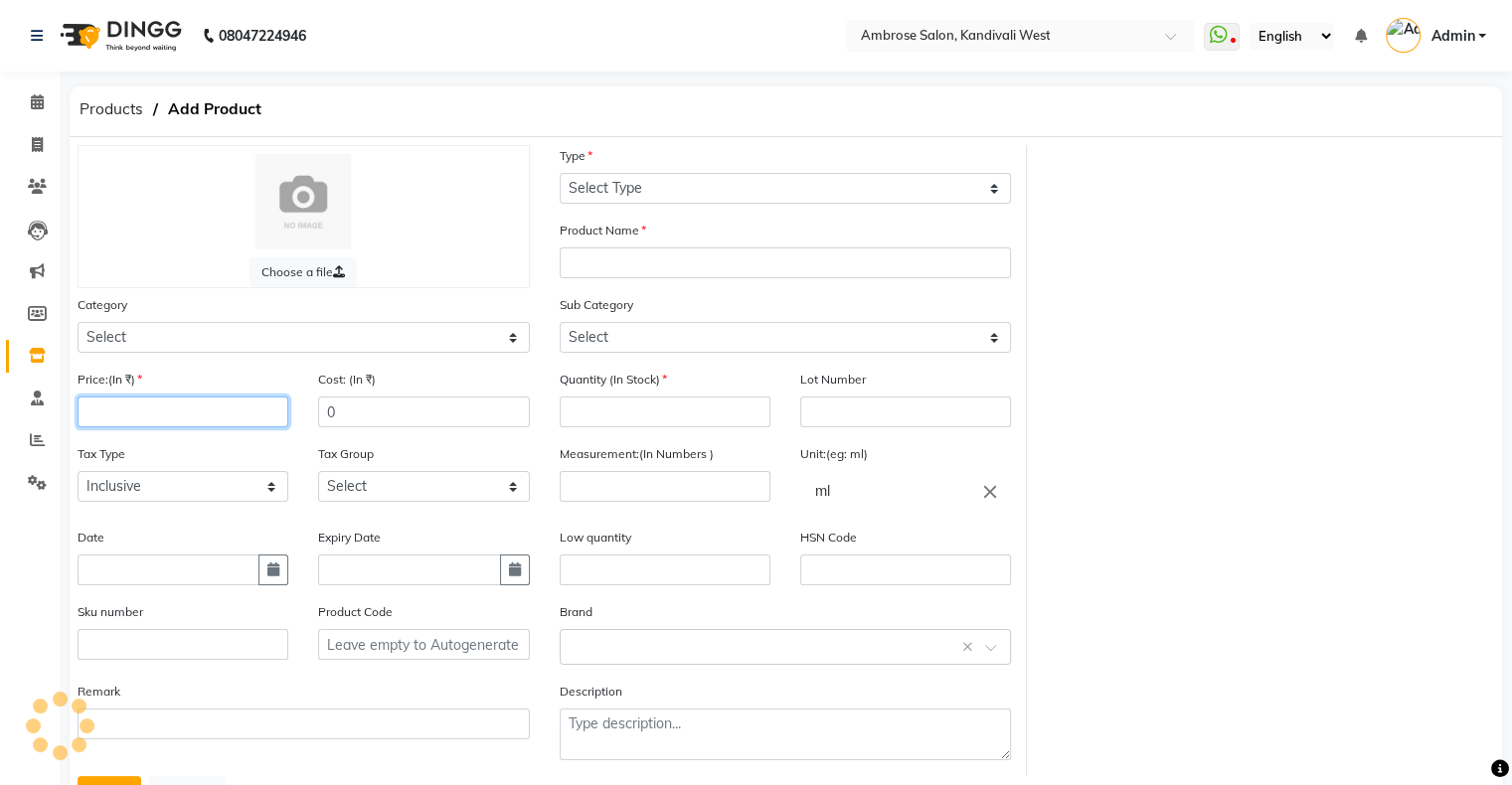 click 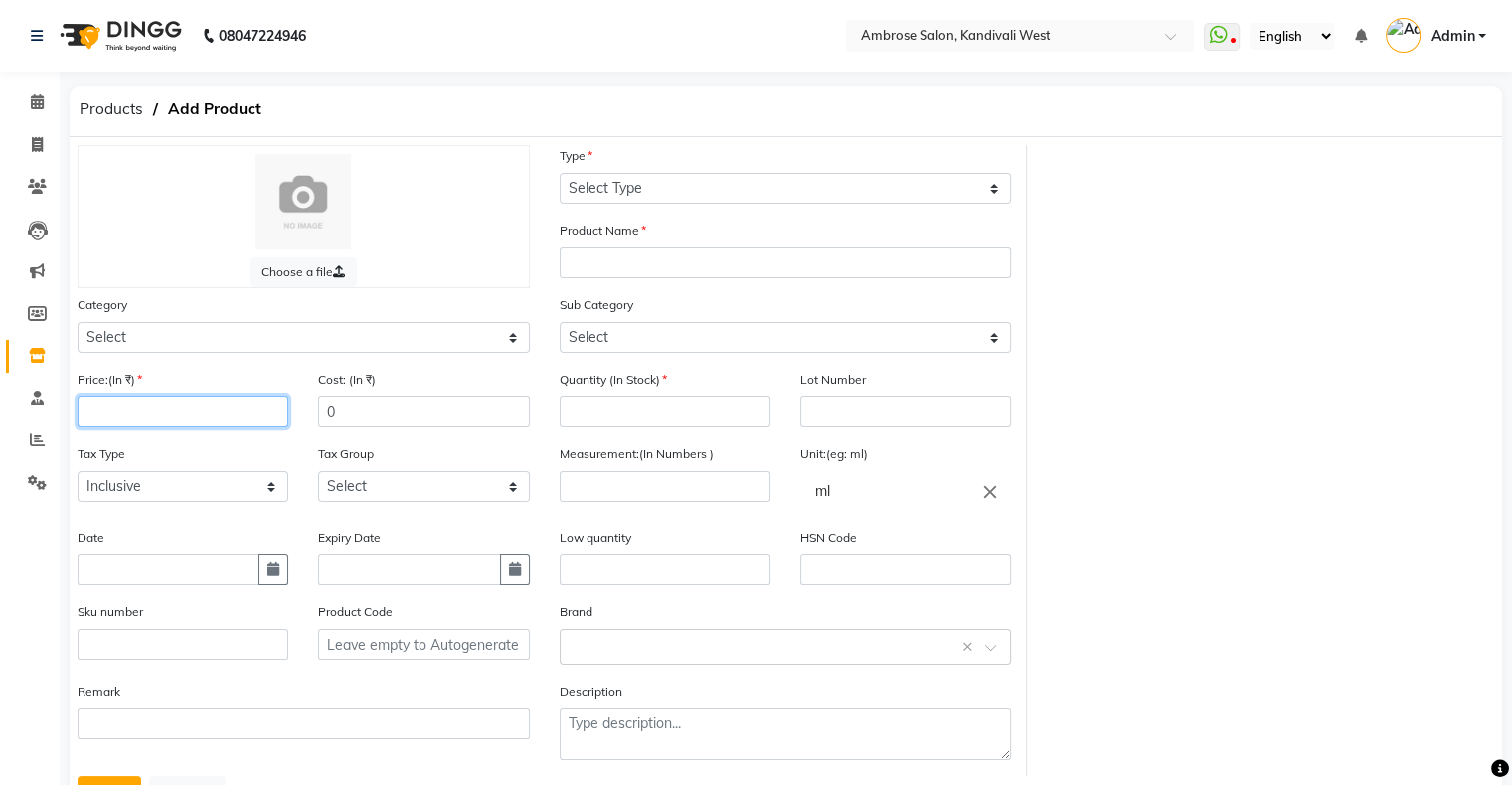 click 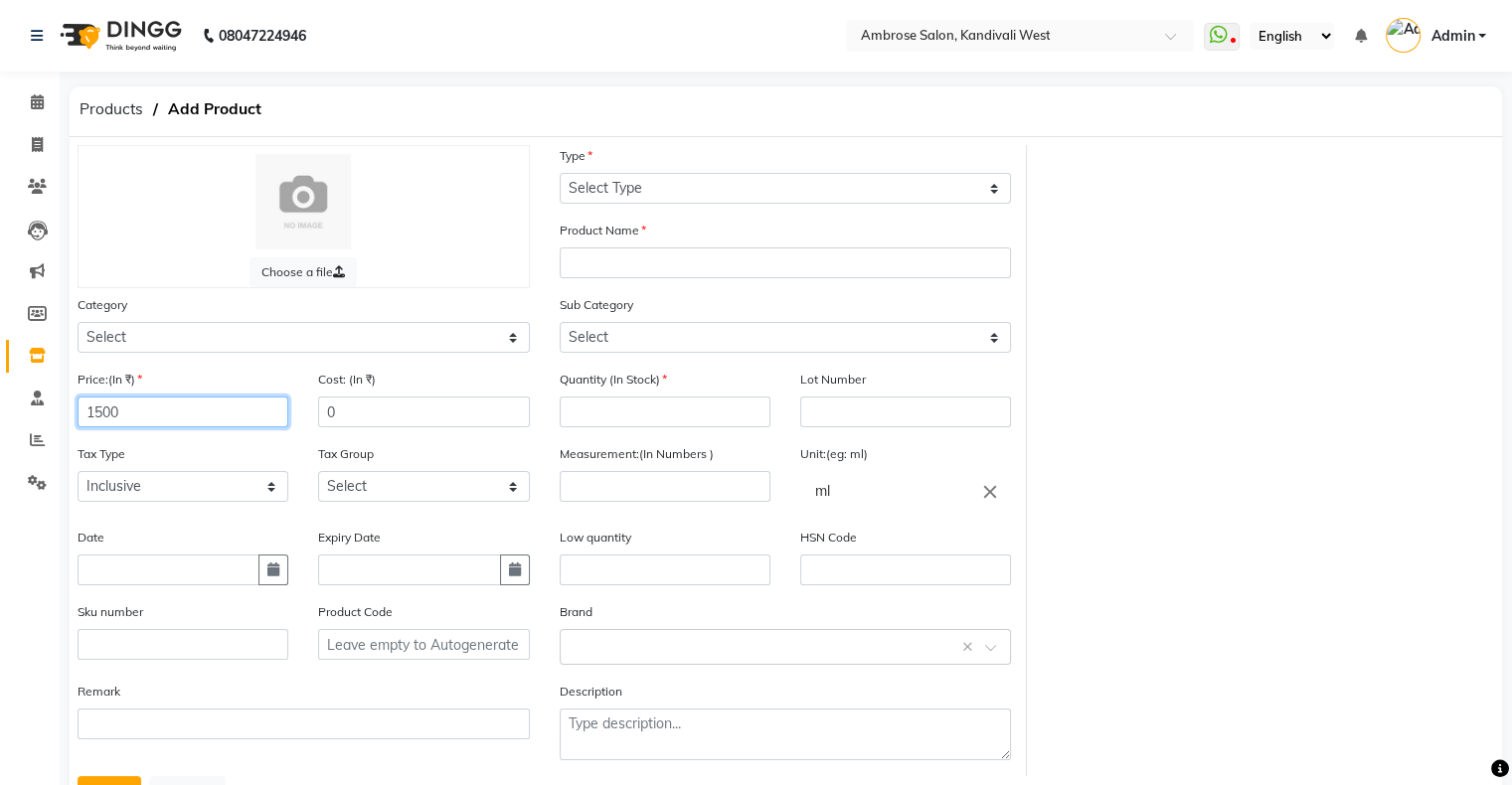 type on "1500" 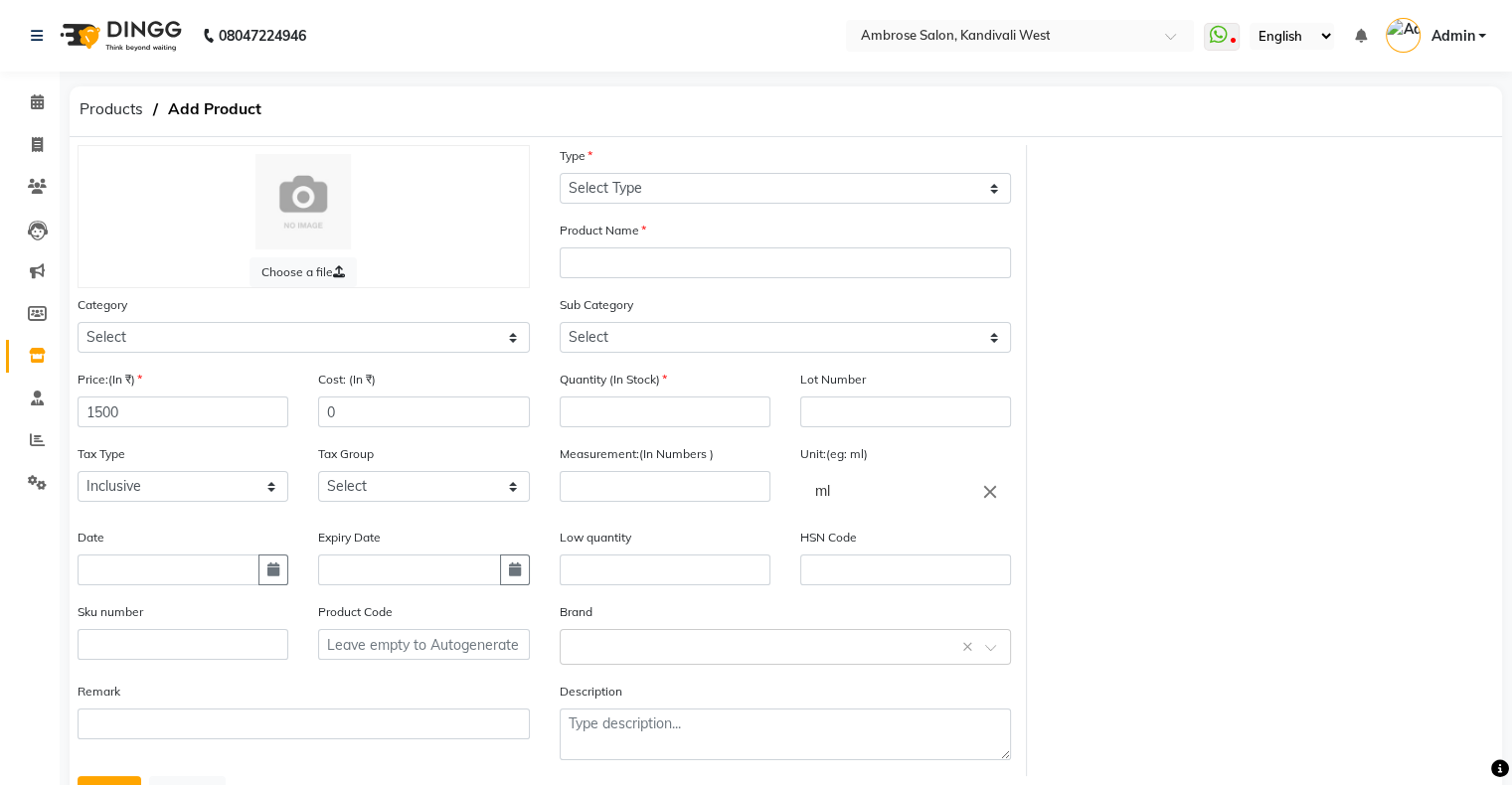click on "Cost: (In ₹) 0" 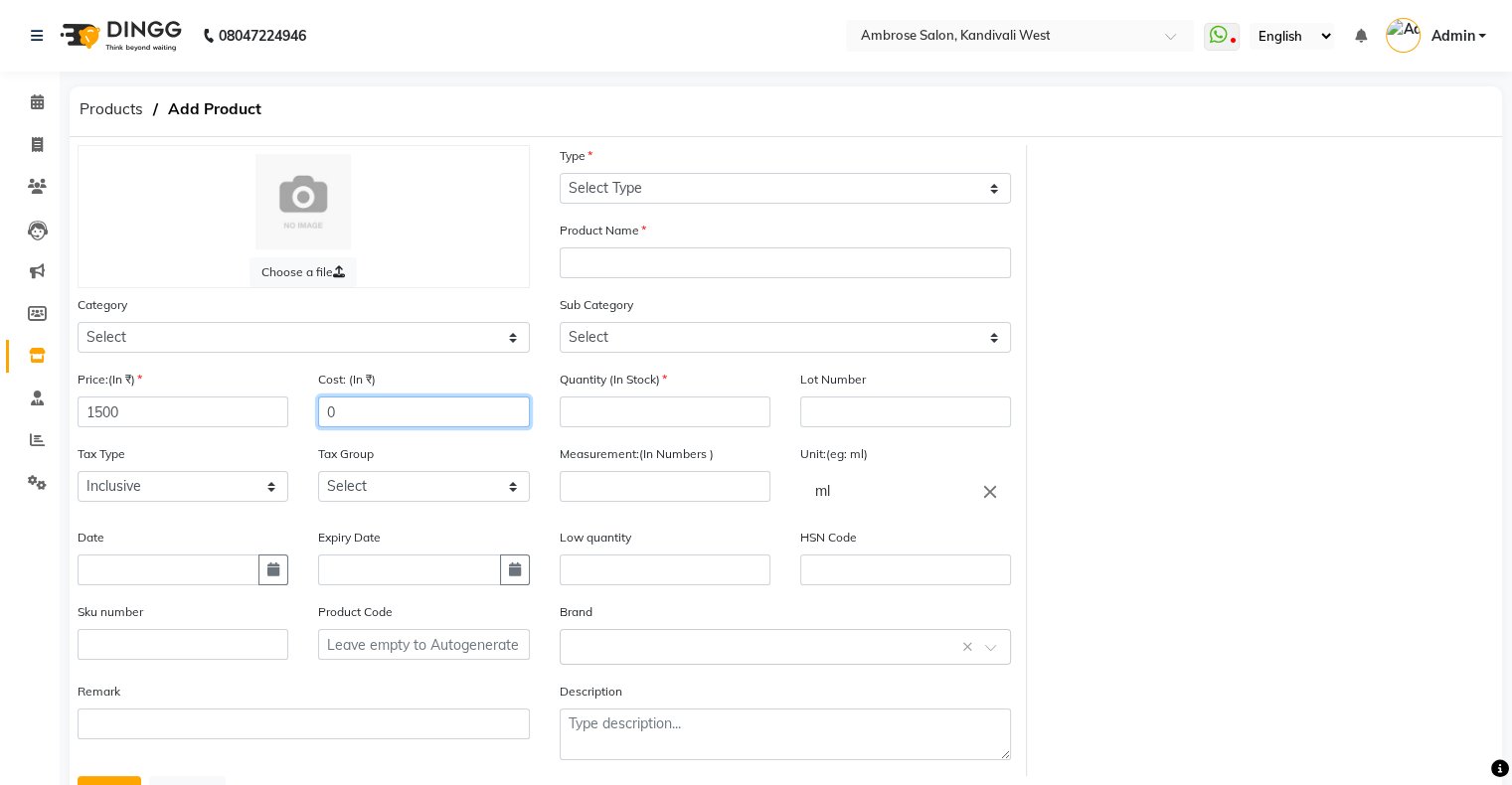 click on "0" 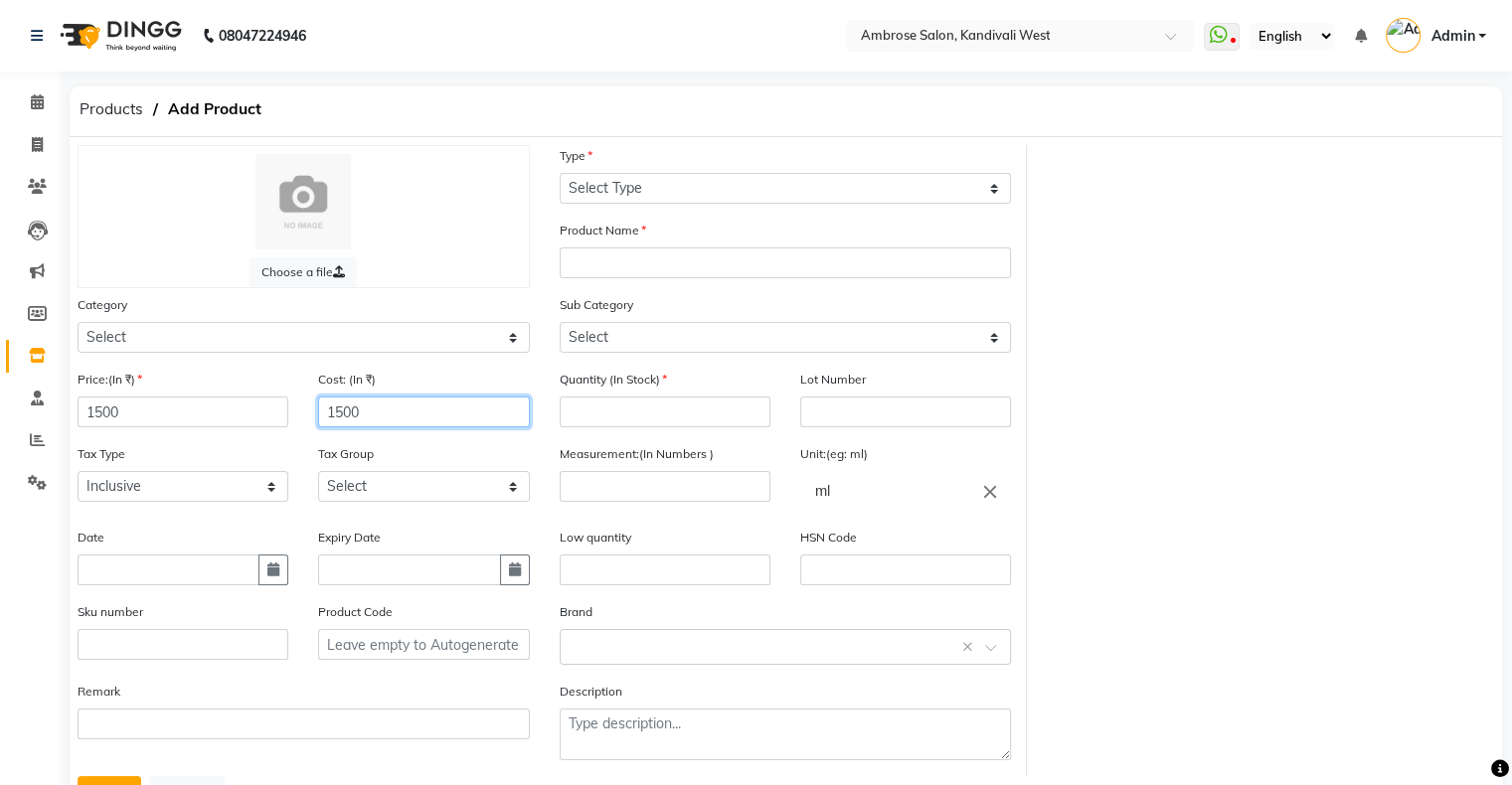 type on "1500" 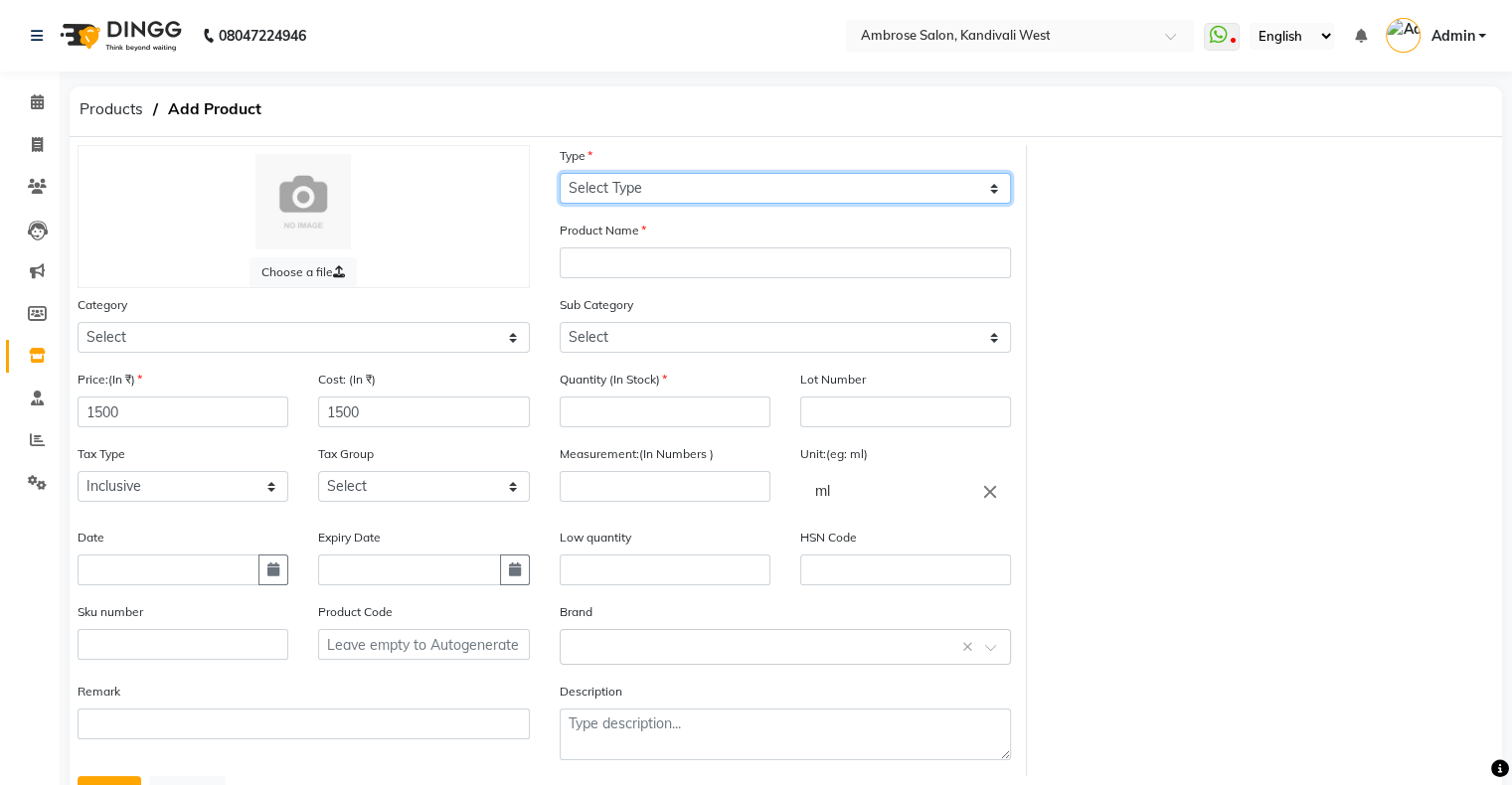 click on "Select Type Both Retail Consumable" 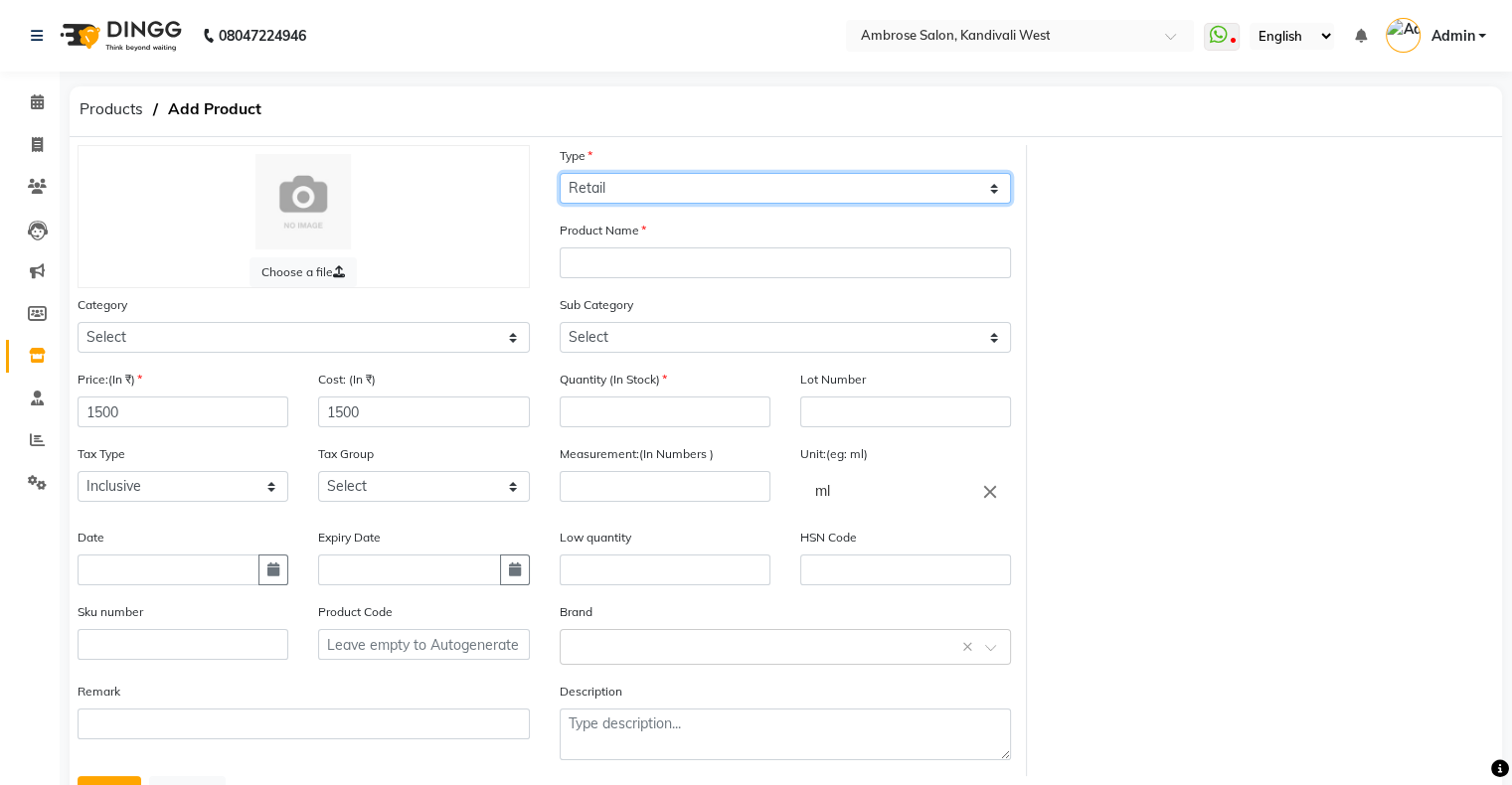 click on "Select Type Both Retail Consumable" 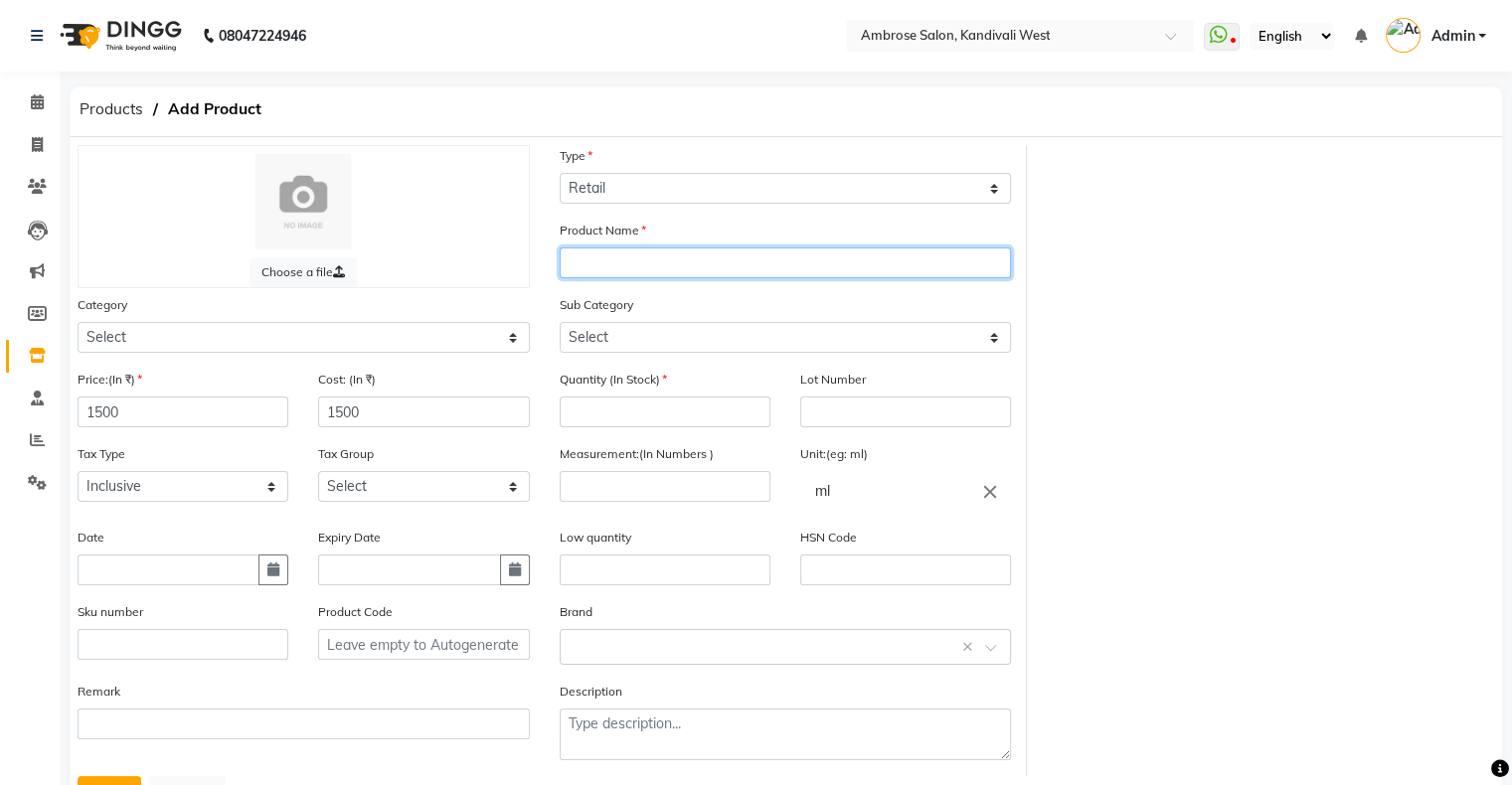click 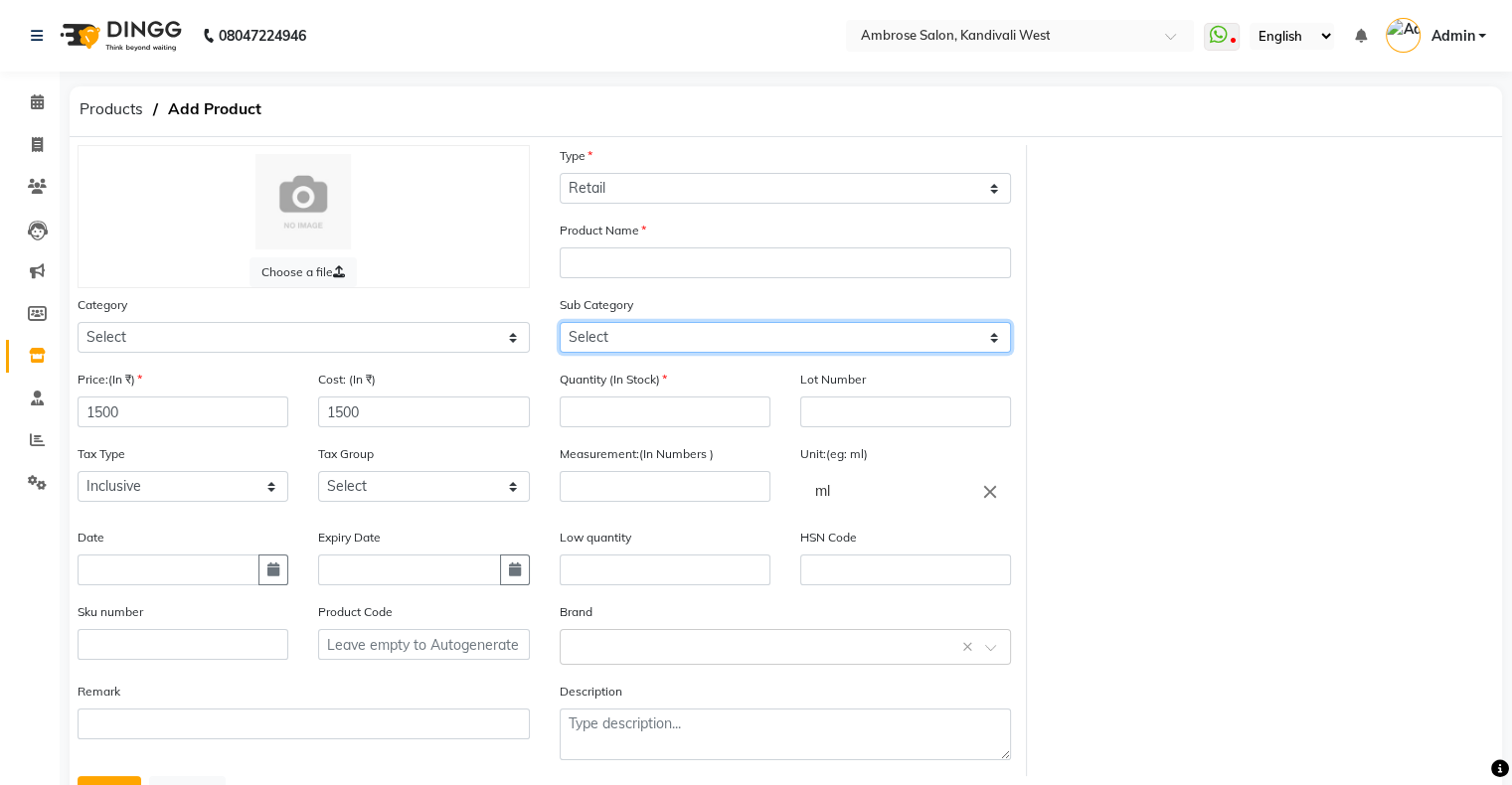 click on "Select Shampoo Conditioner Cream Mask Oil Serum Color Appliances Treatment Styling Kit & Combo Other Face wash Cuticle oil" 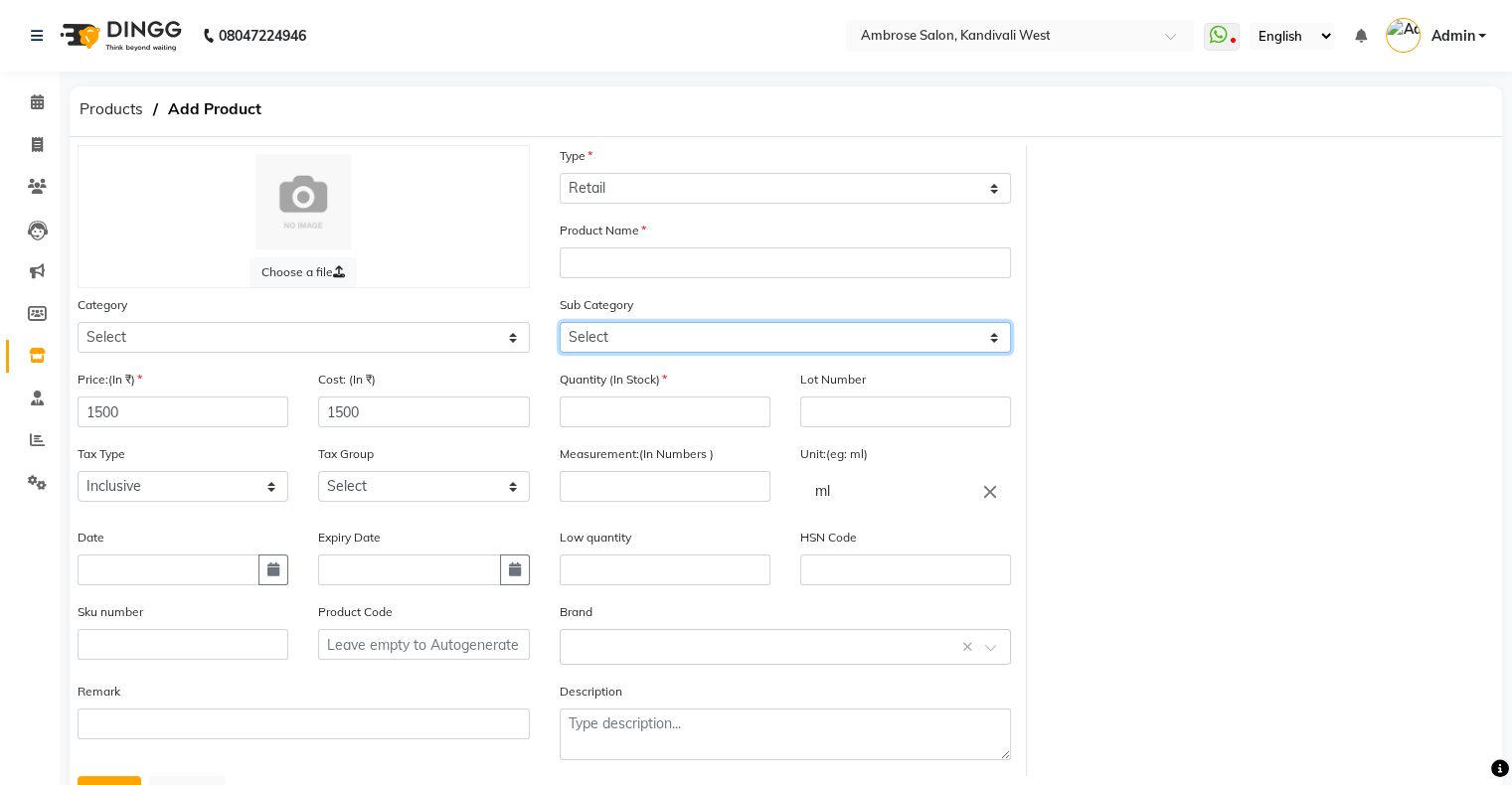 select on "493901101" 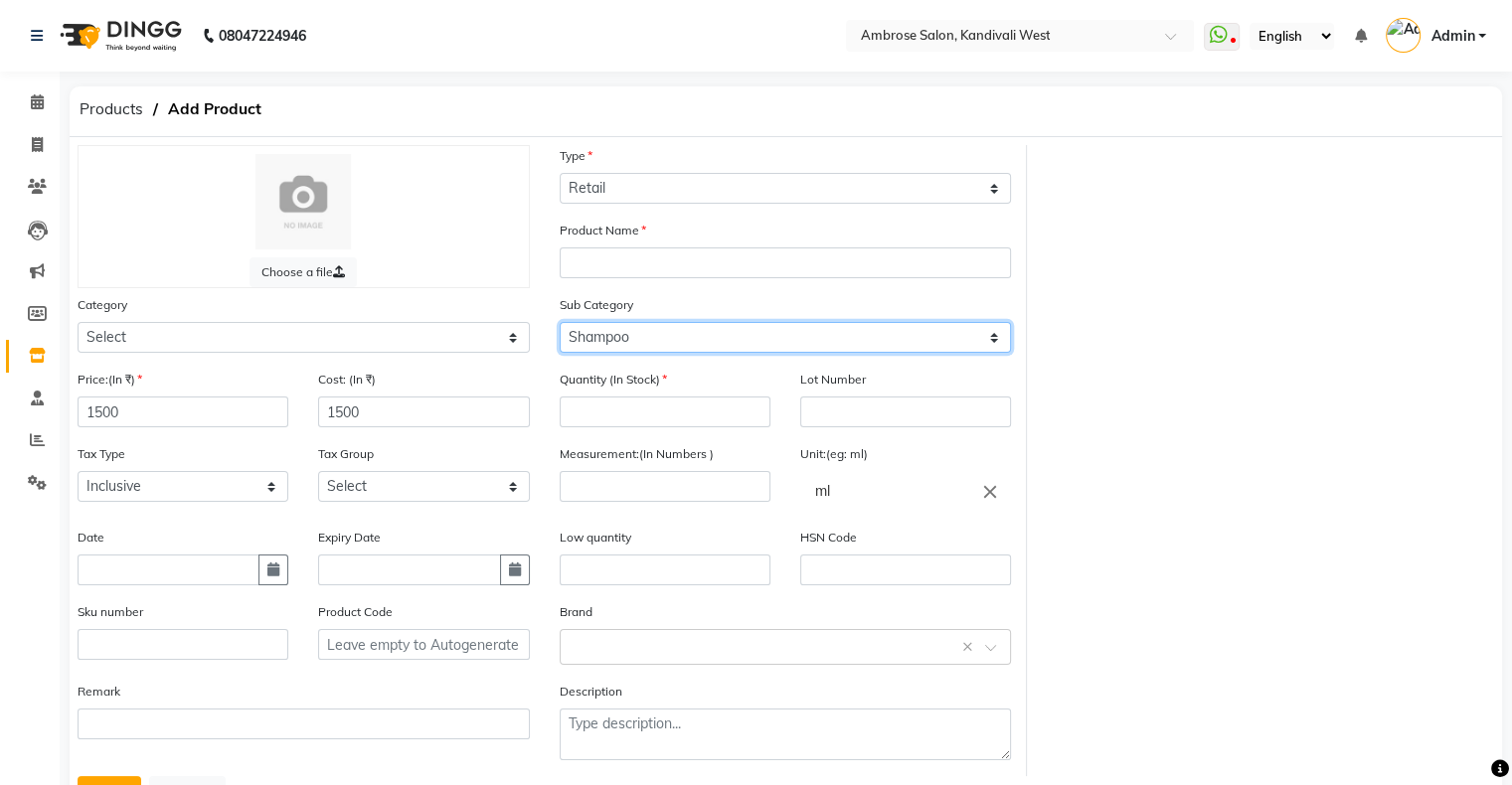 click on "Select Shampoo Conditioner Cream Mask Oil Serum Color Appliances Treatment Styling Kit & Combo Other Face wash Cuticle oil" 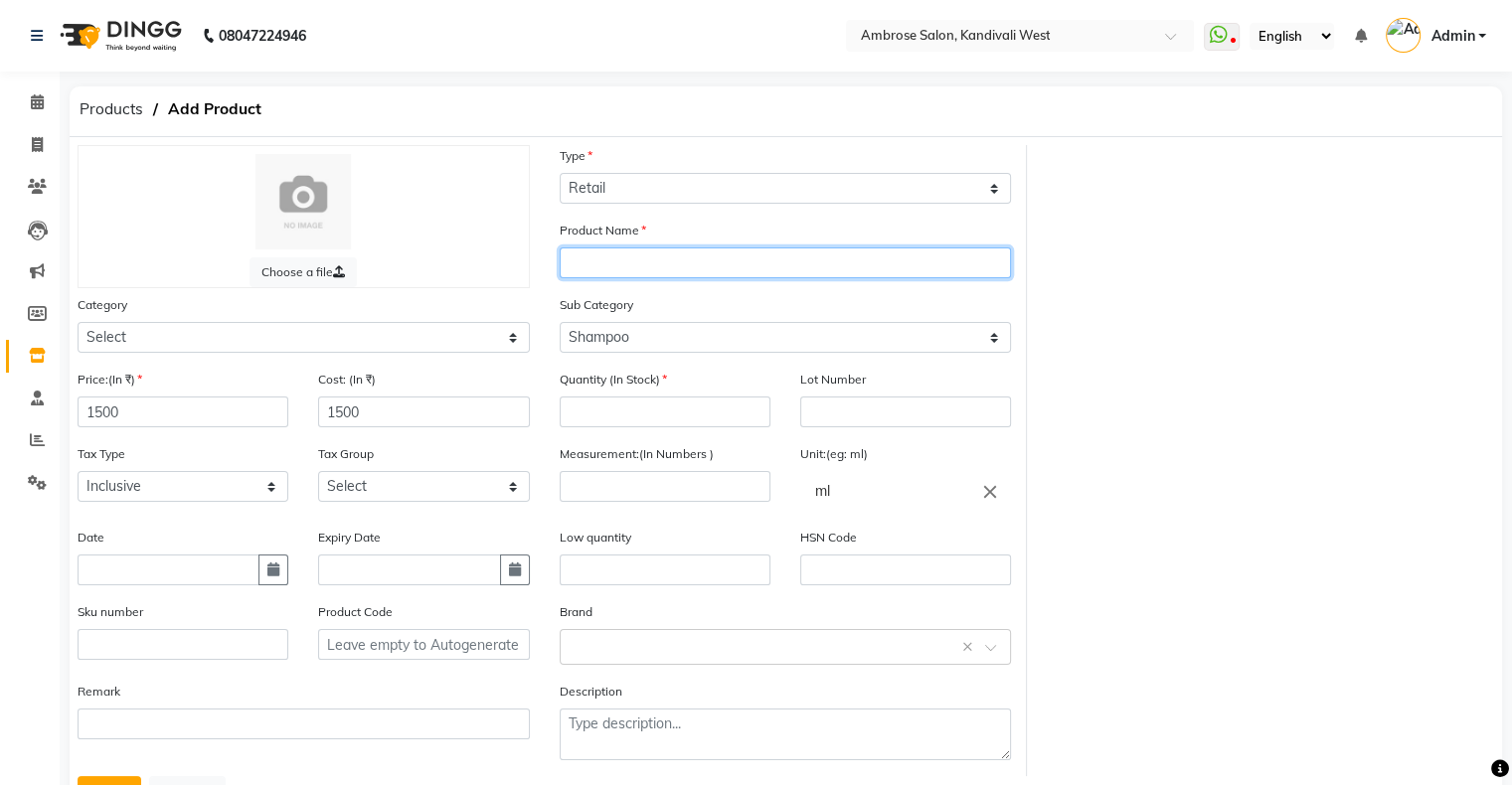 click 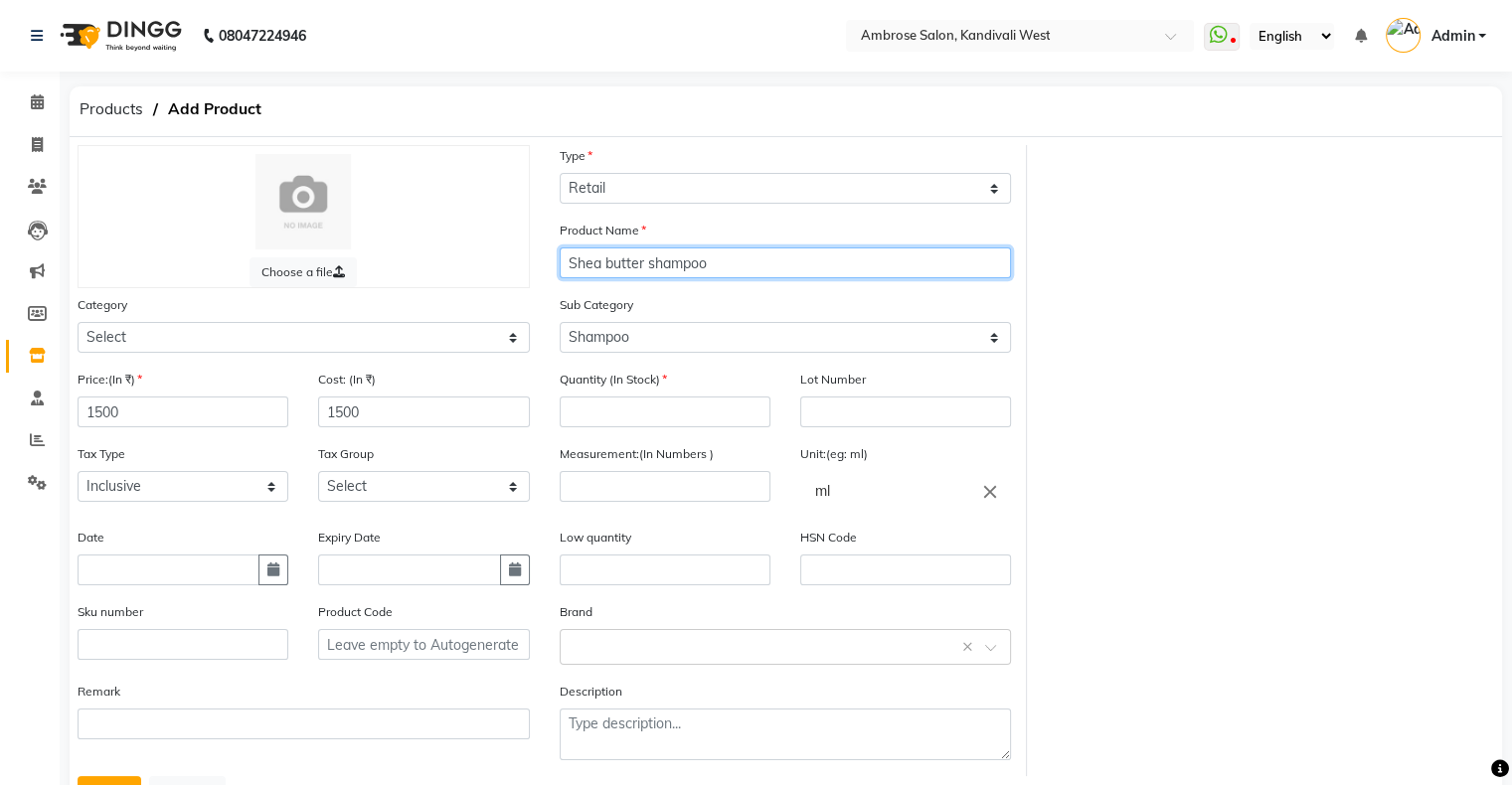 type on "Shea butter shampoo" 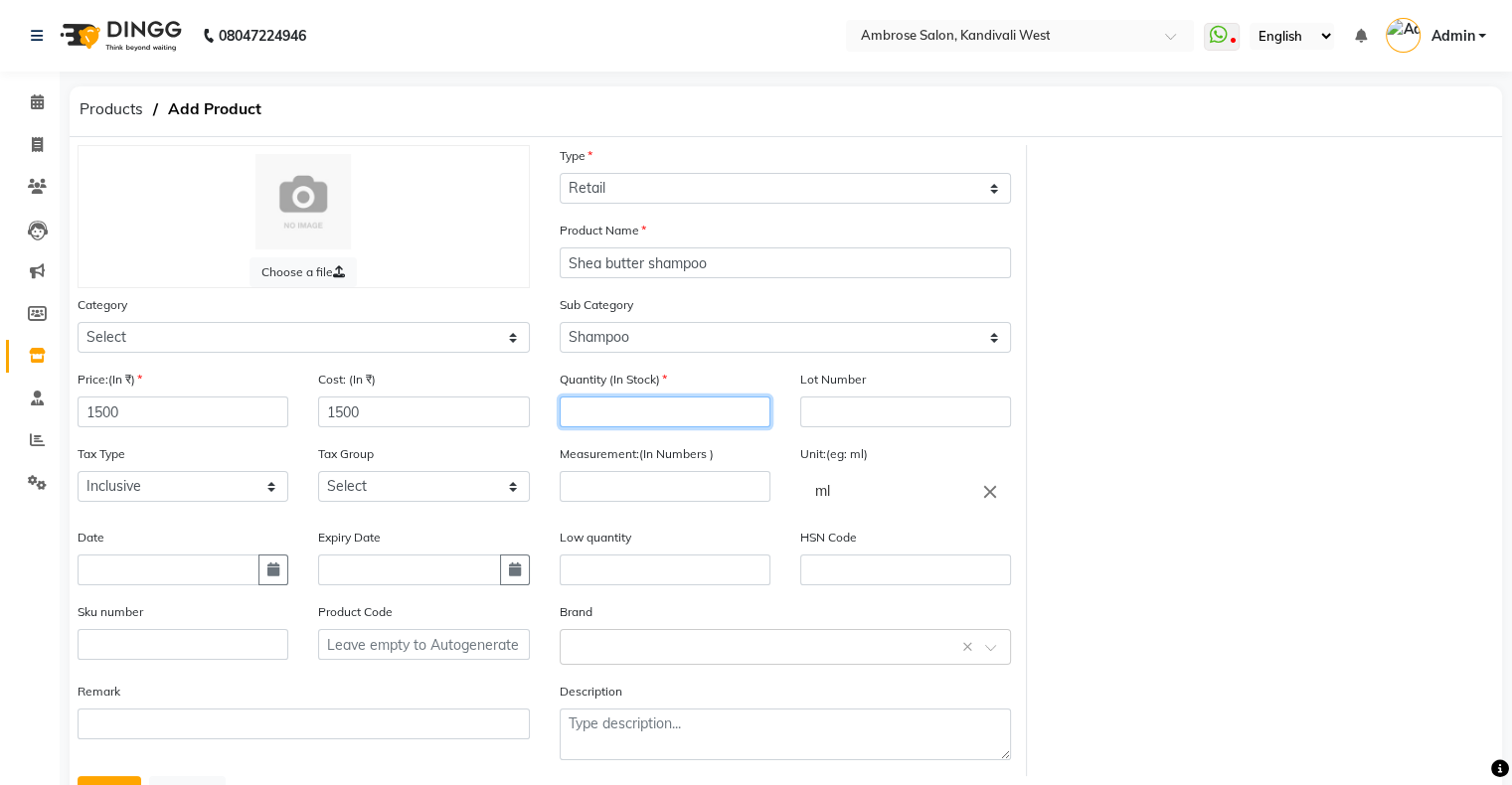 click 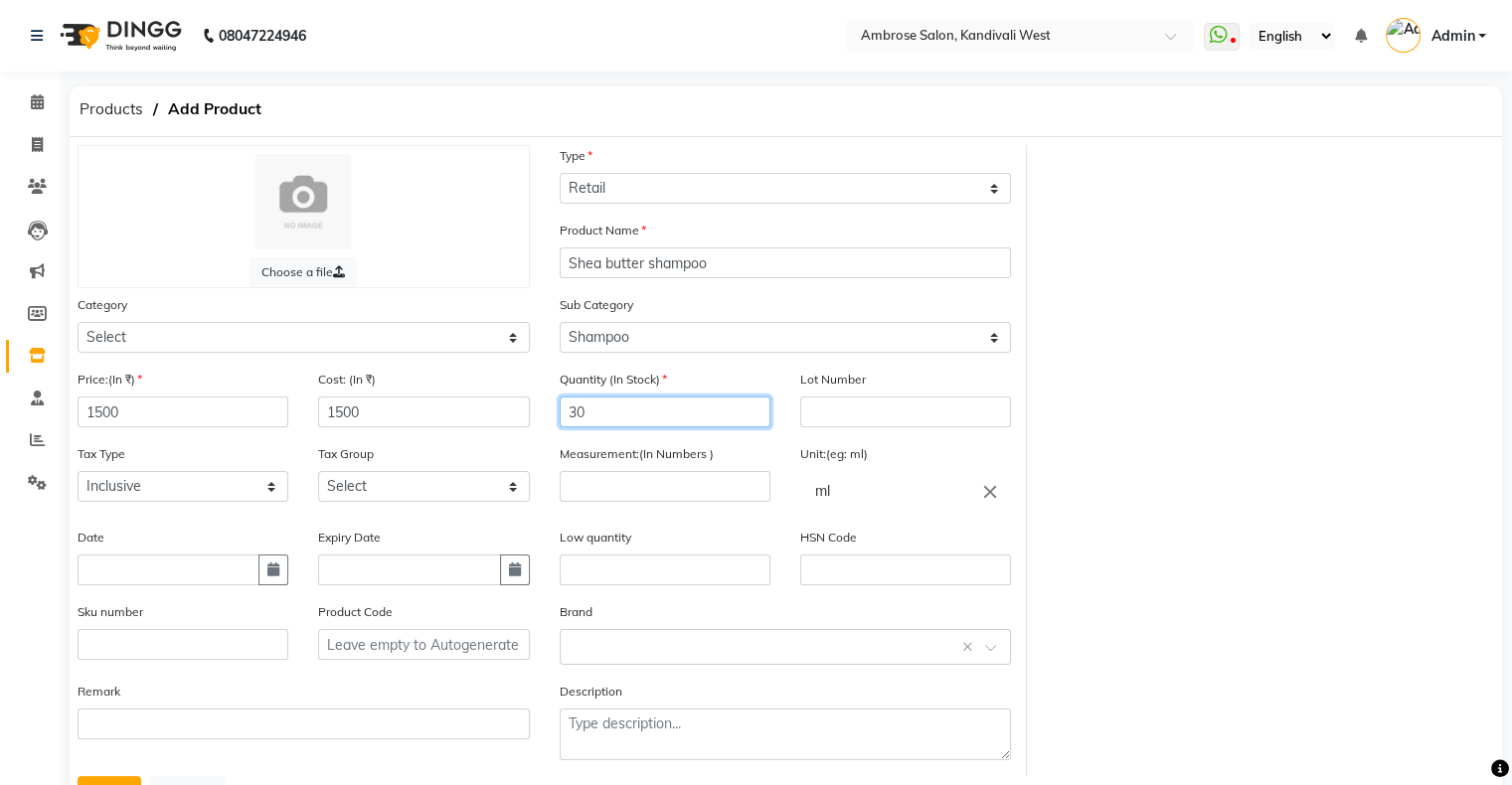type on "3" 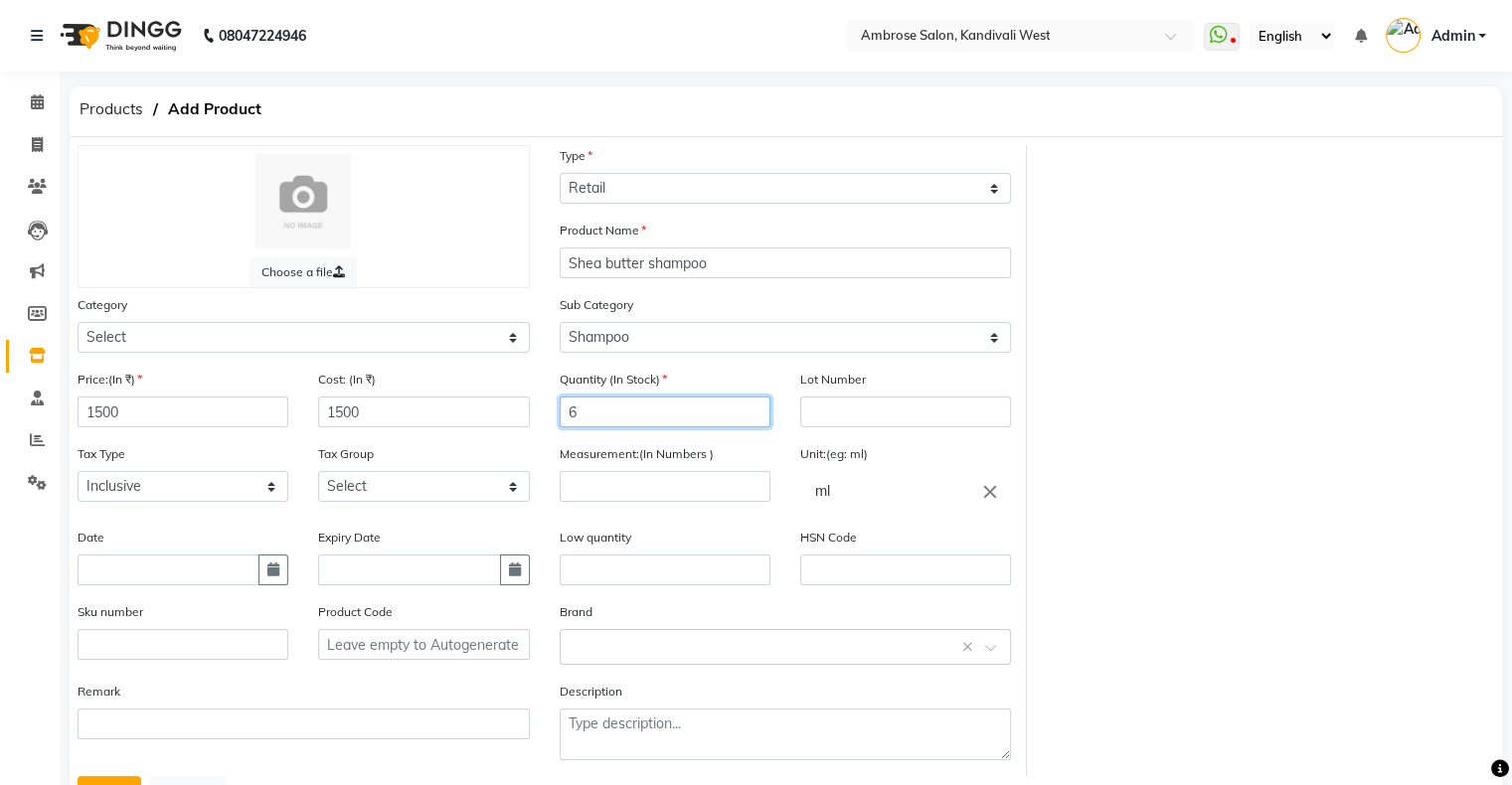 type on "6" 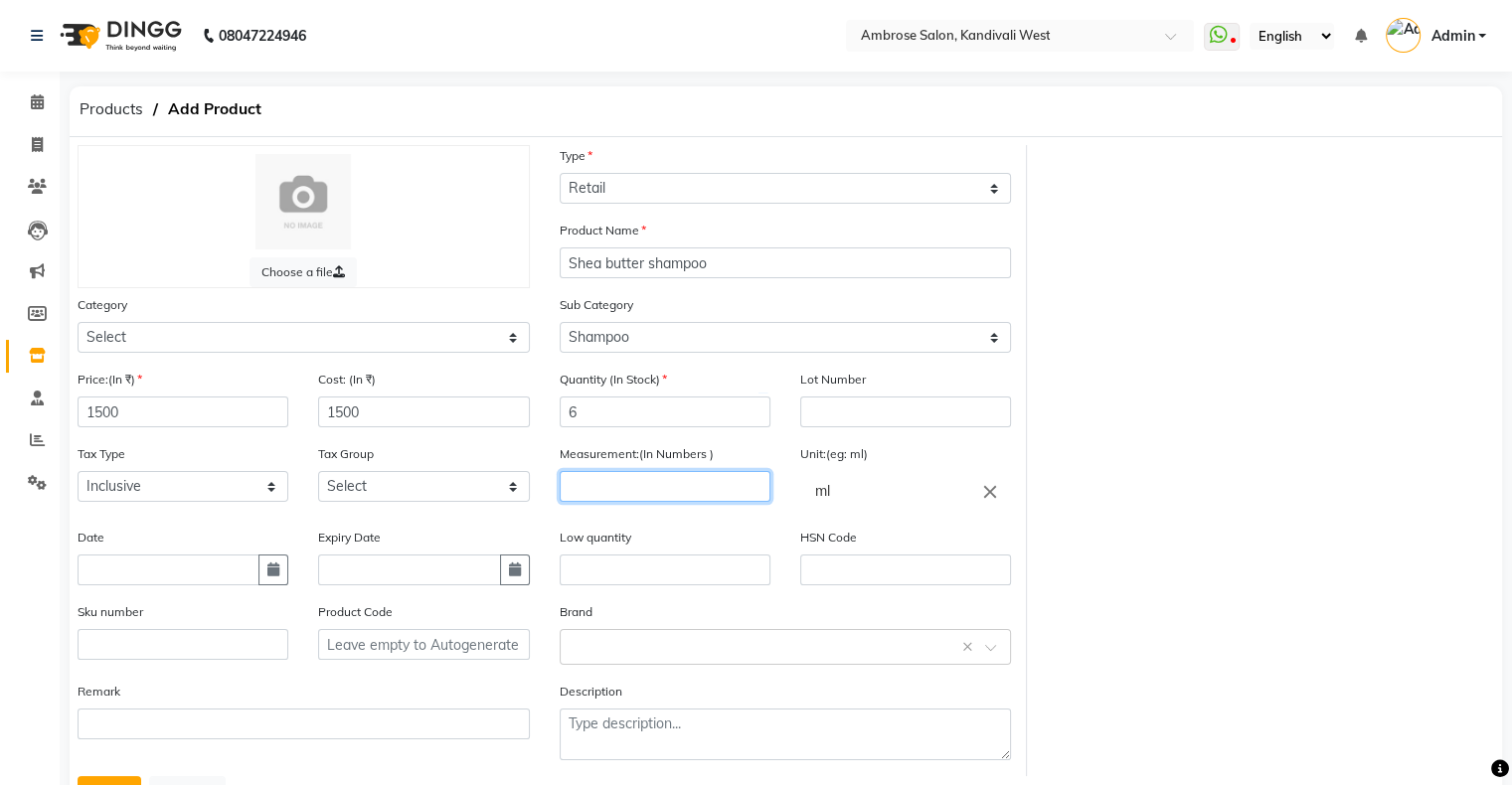 click 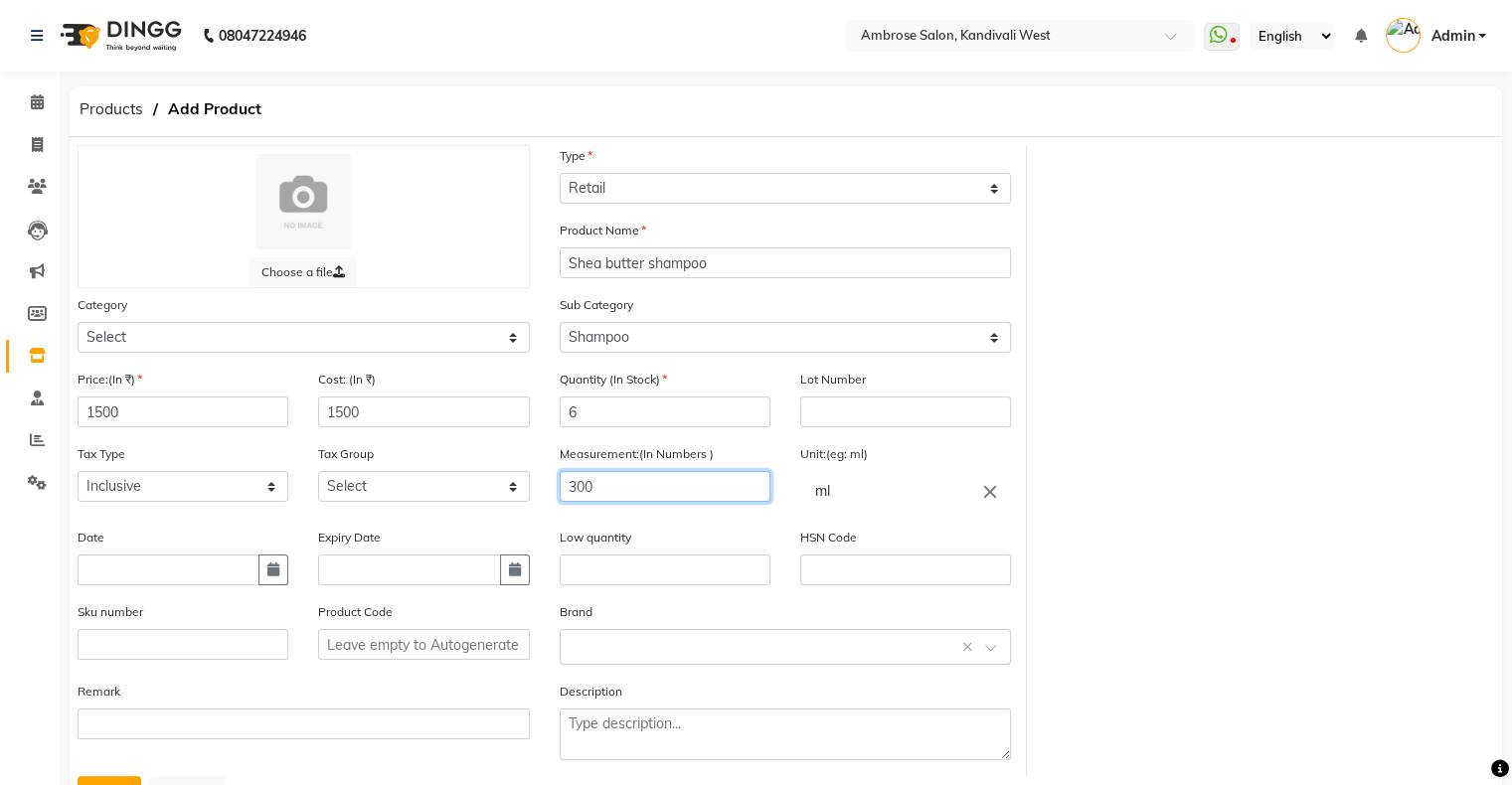 scroll, scrollTop: 94, scrollLeft: 0, axis: vertical 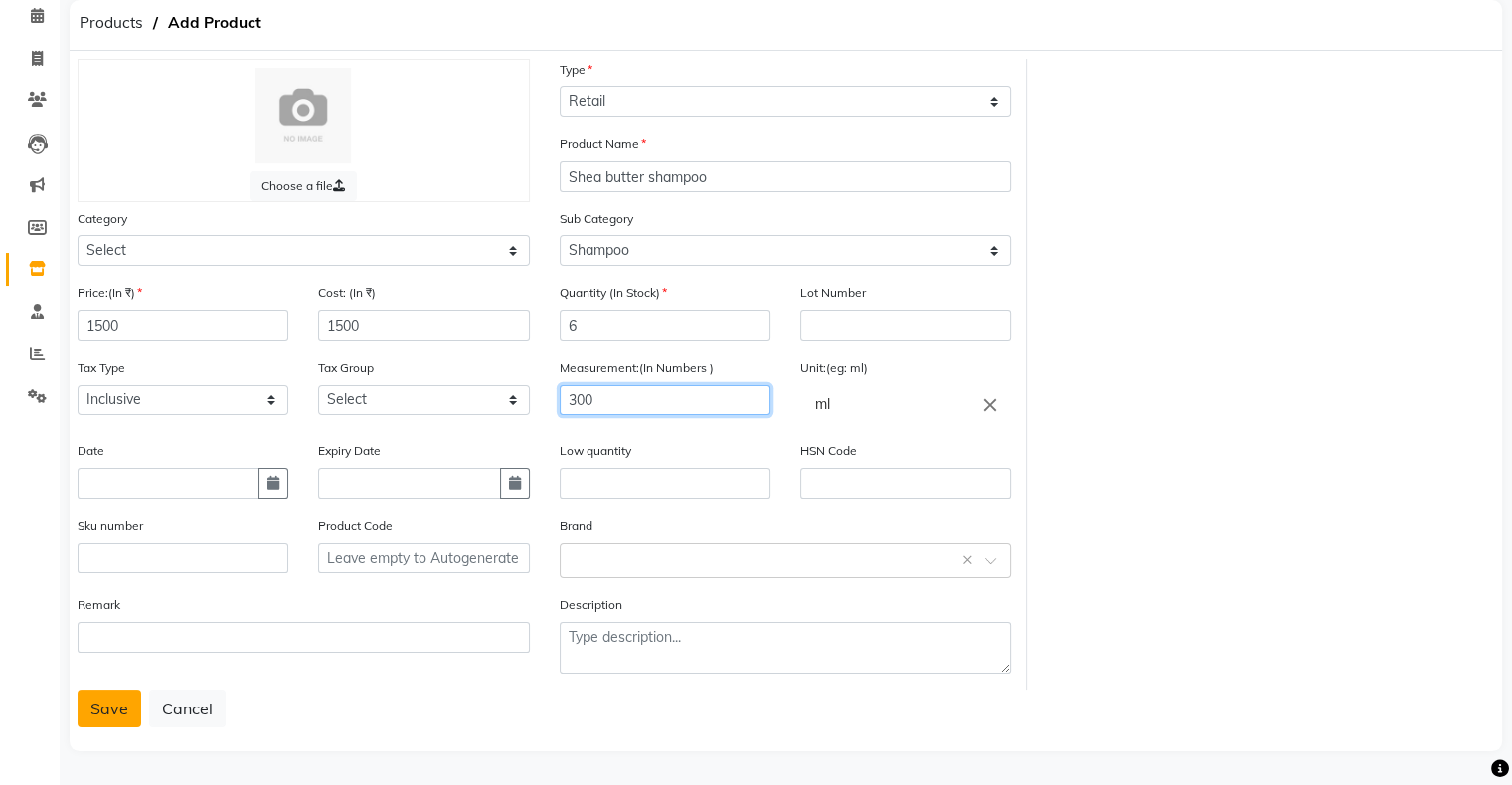 type on "300" 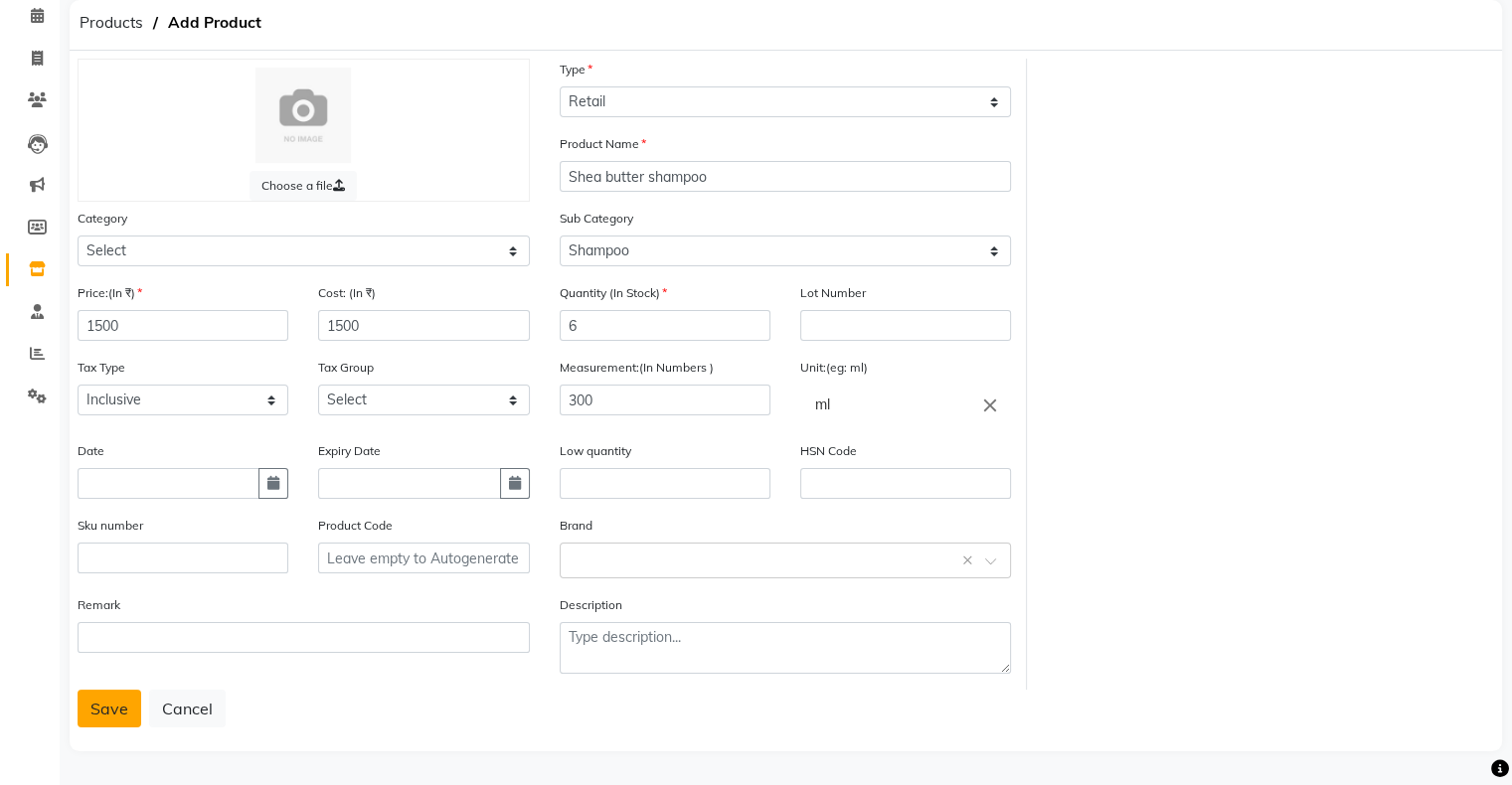click on "Save" 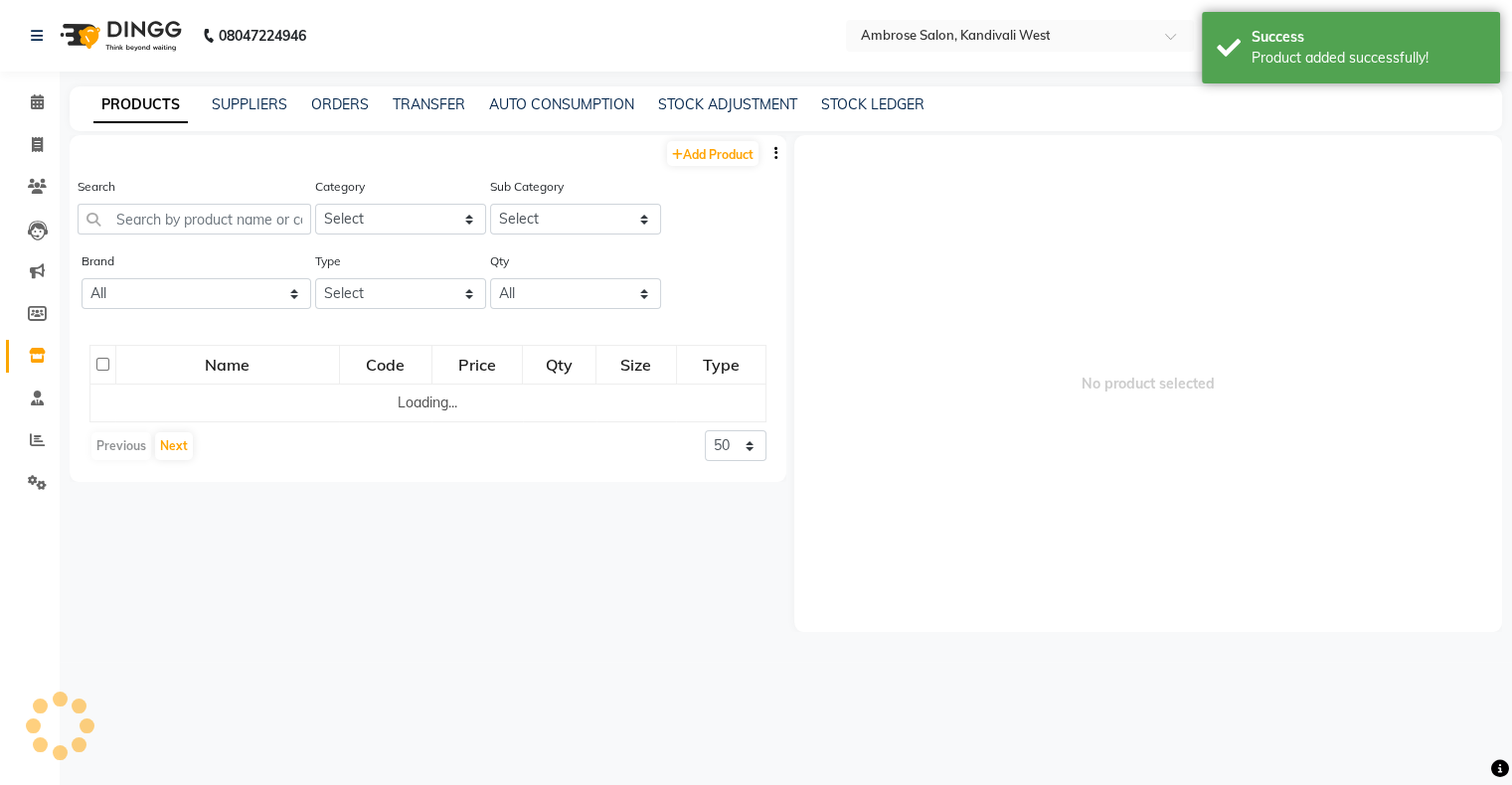 scroll, scrollTop: 0, scrollLeft: 0, axis: both 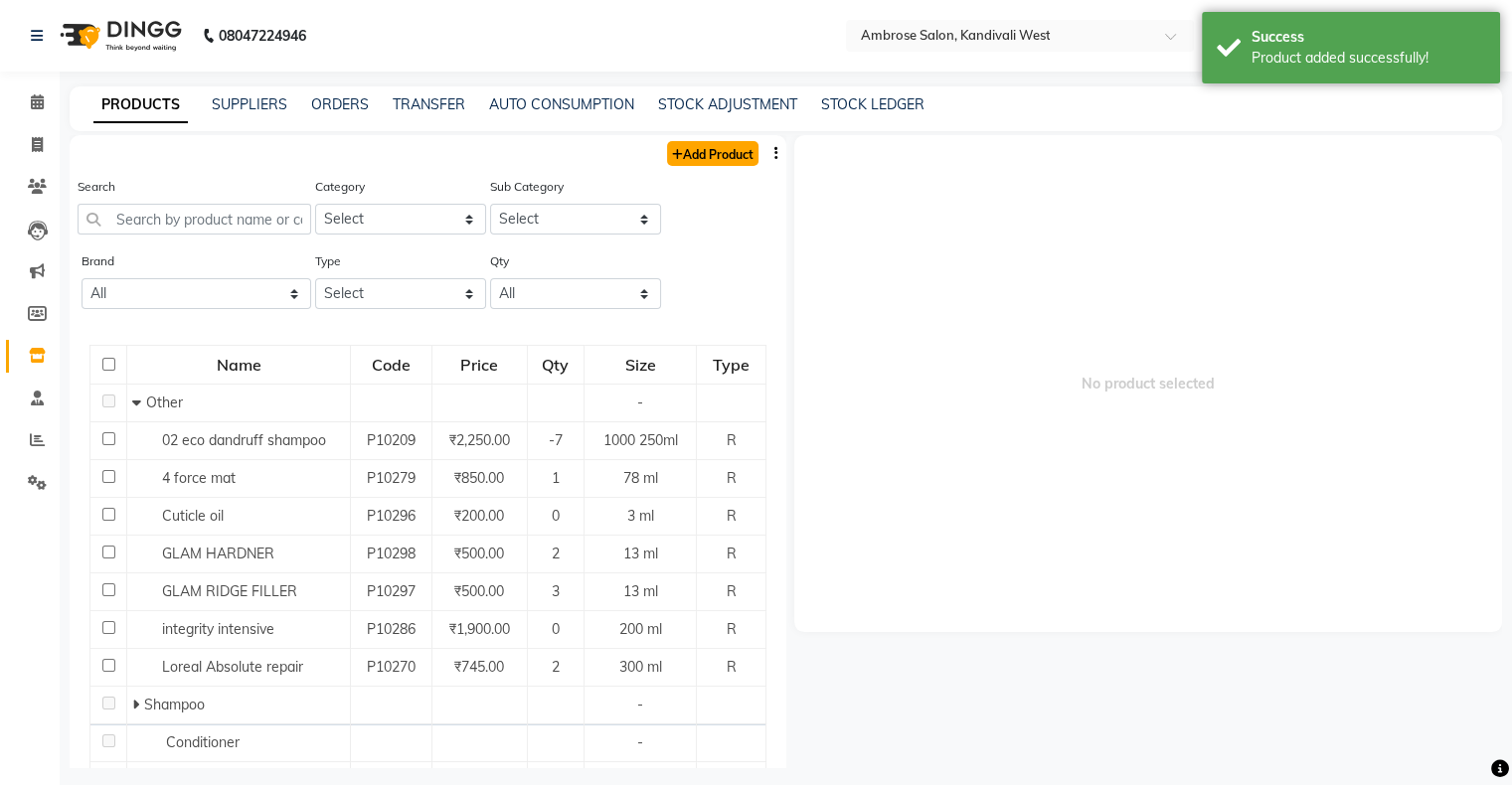 click on "Add Product" 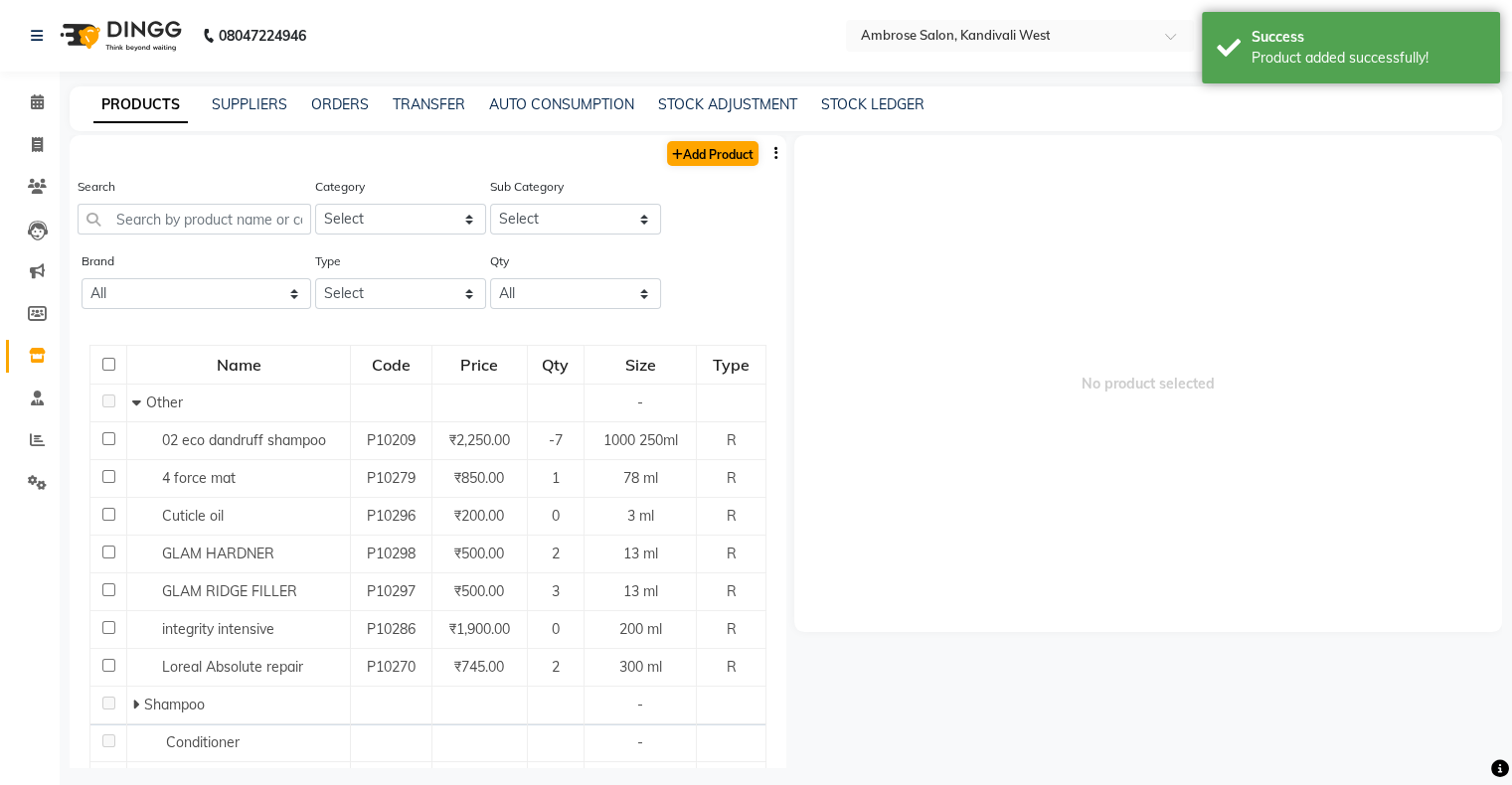select on "true" 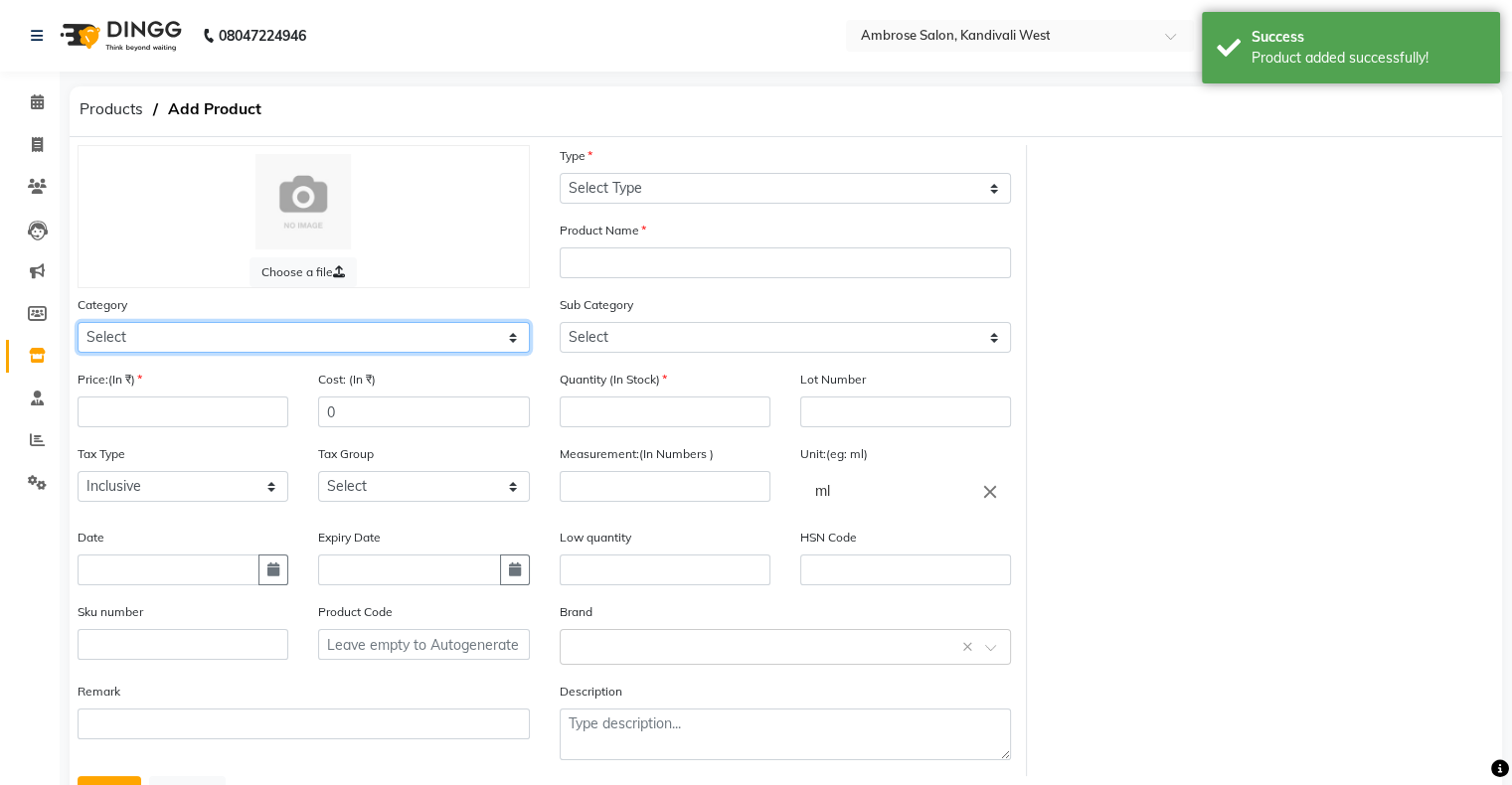 click on "Select Hair Skin Makeup Personal Care Appliances Beard Waxing Disposable Threading Hands and Feet Beauty Planet Botox Cadiveu Casmara Cheryls Loreal Olaplex Facial Beauty Body Biotop NAIL Other" 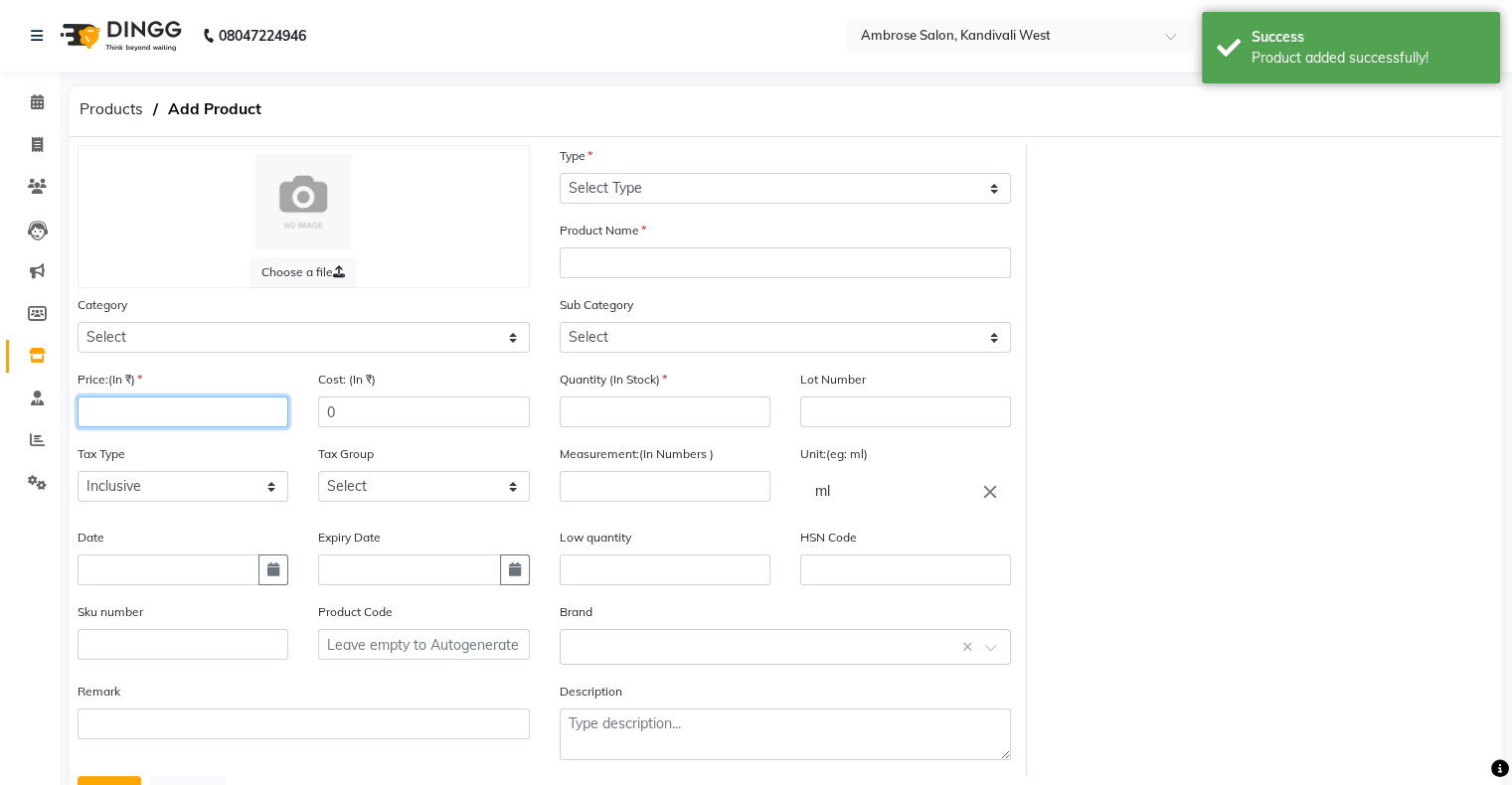 click 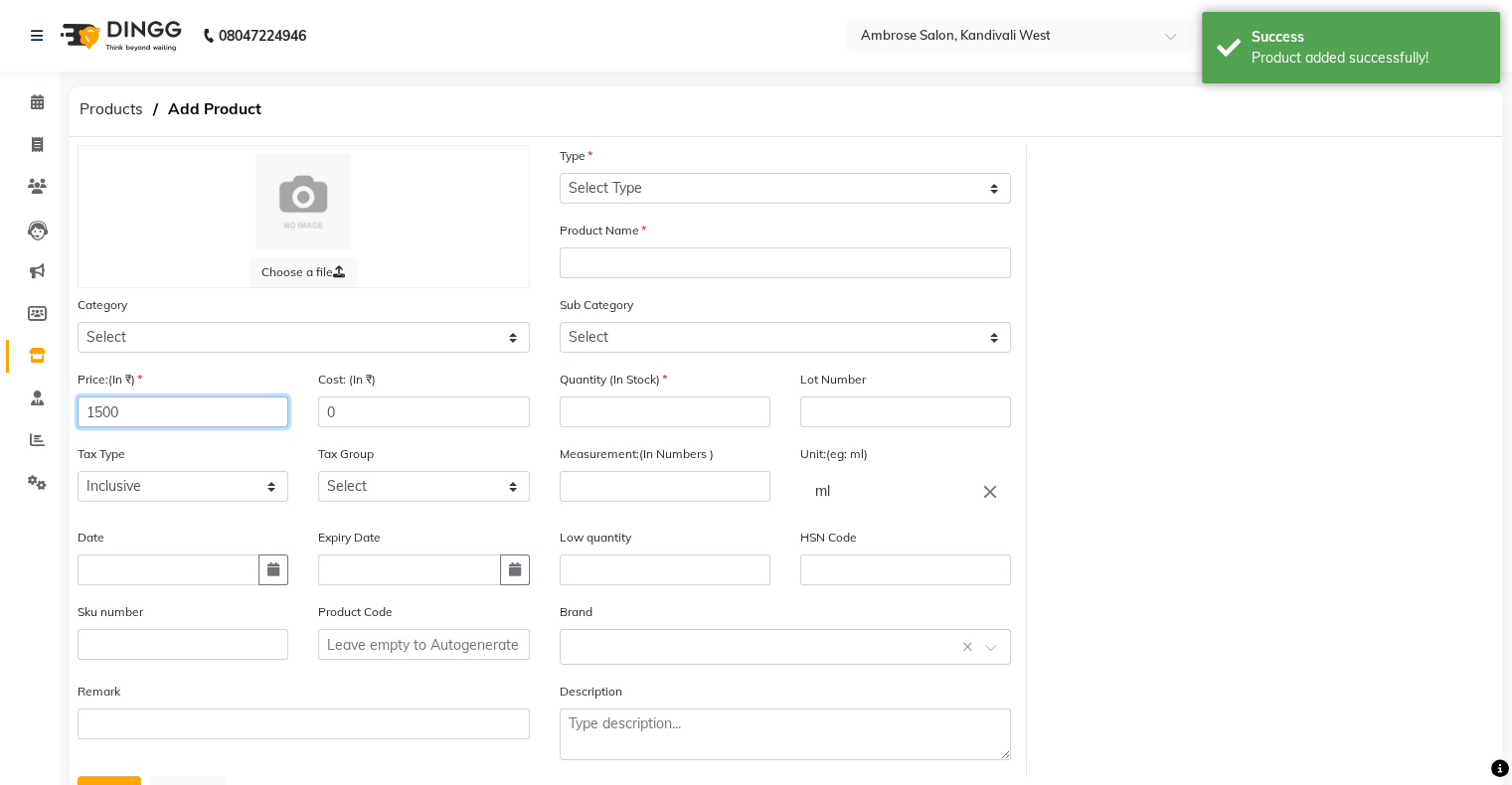 type on "1500" 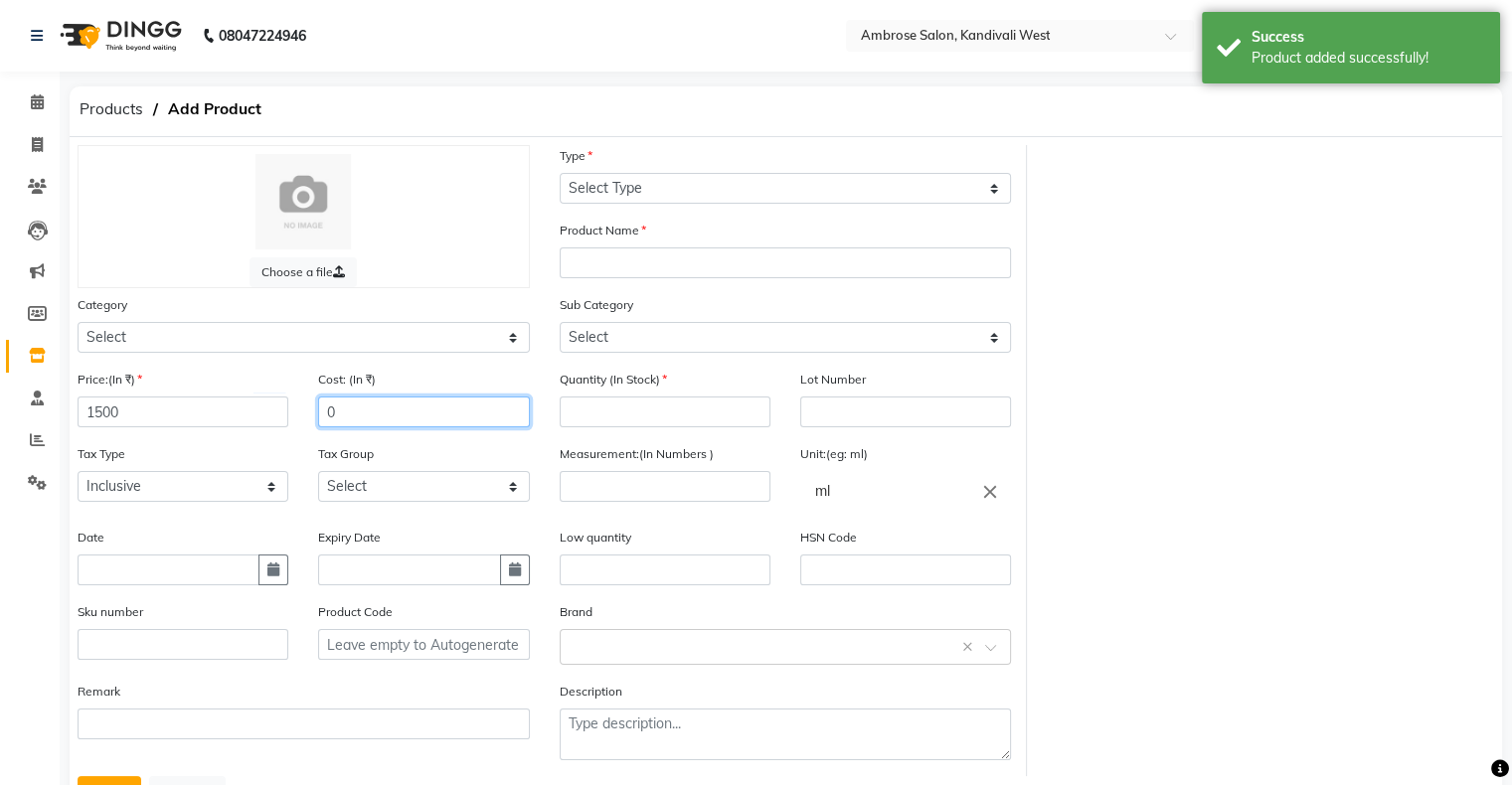 click on "0" 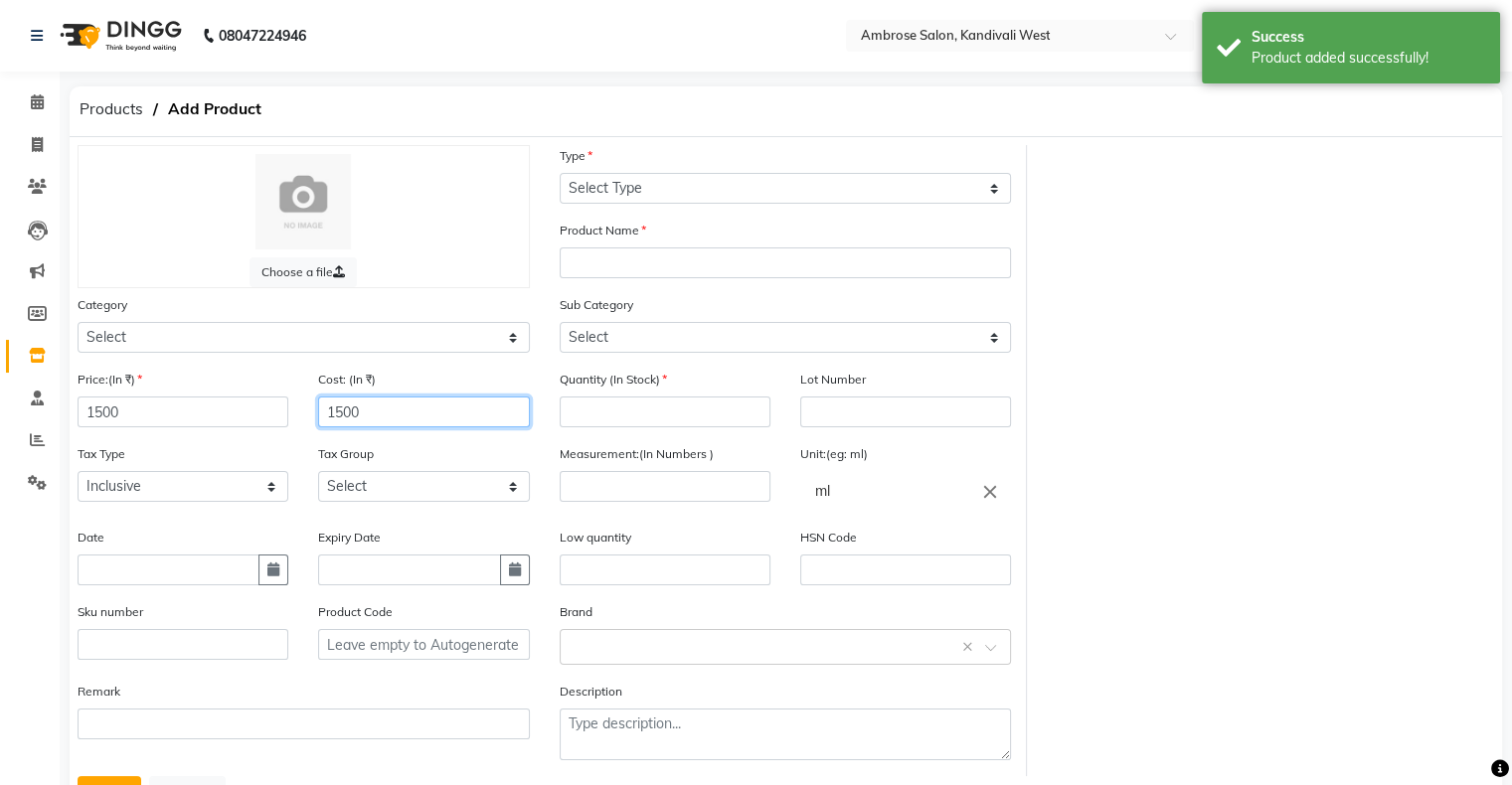type on "1500" 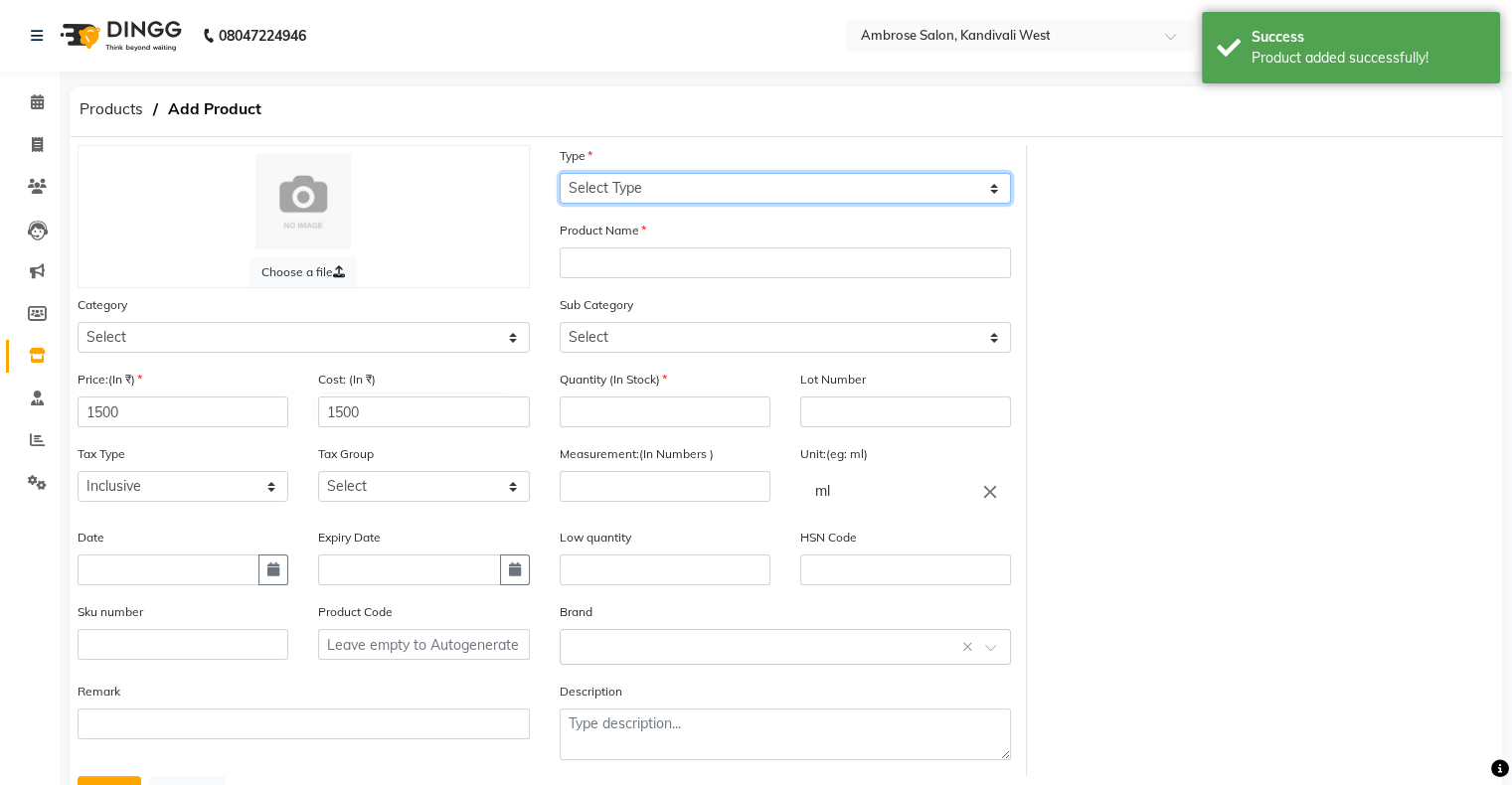 click on "Select Type Both Retail Consumable" 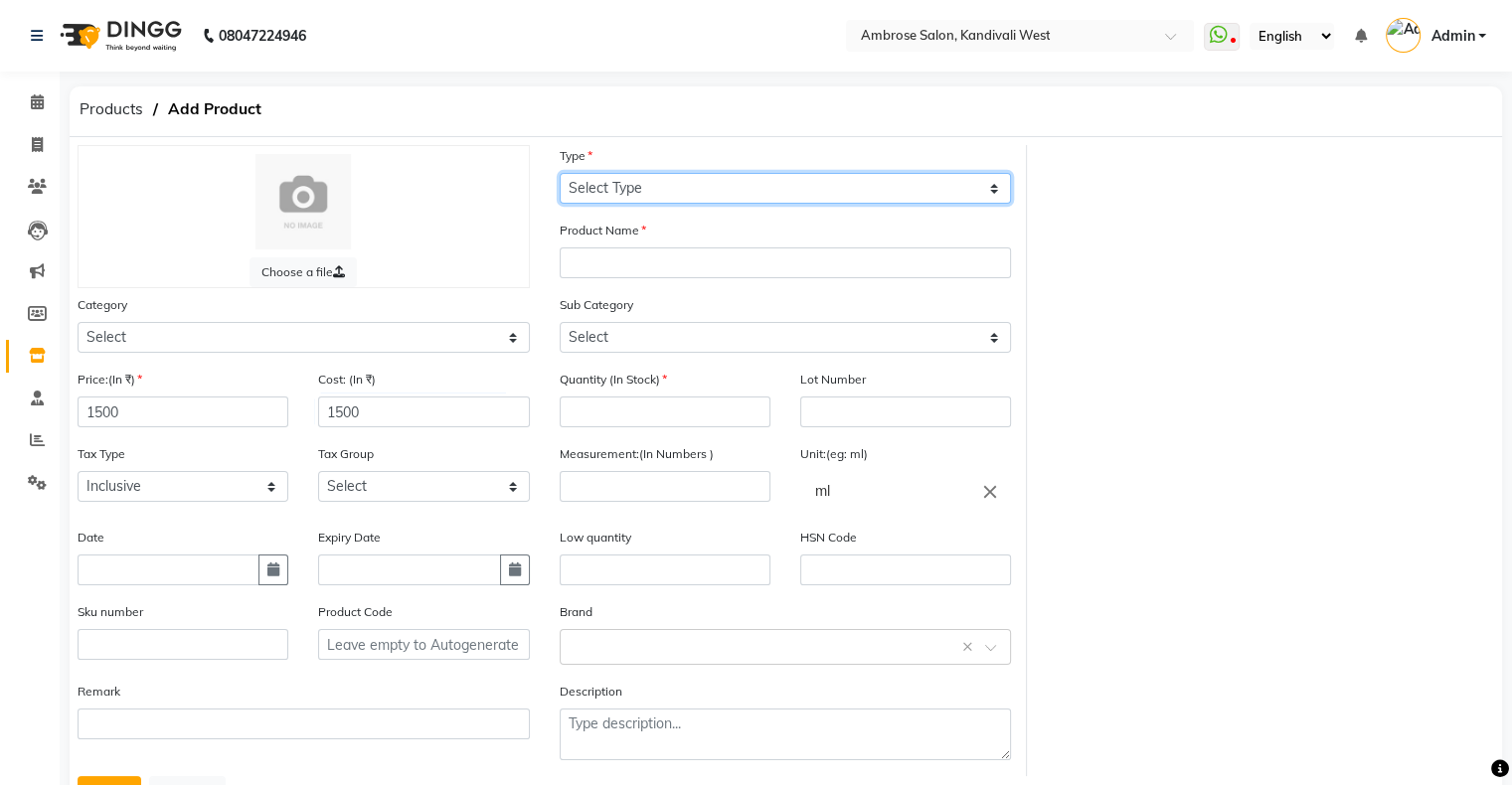 select on "R" 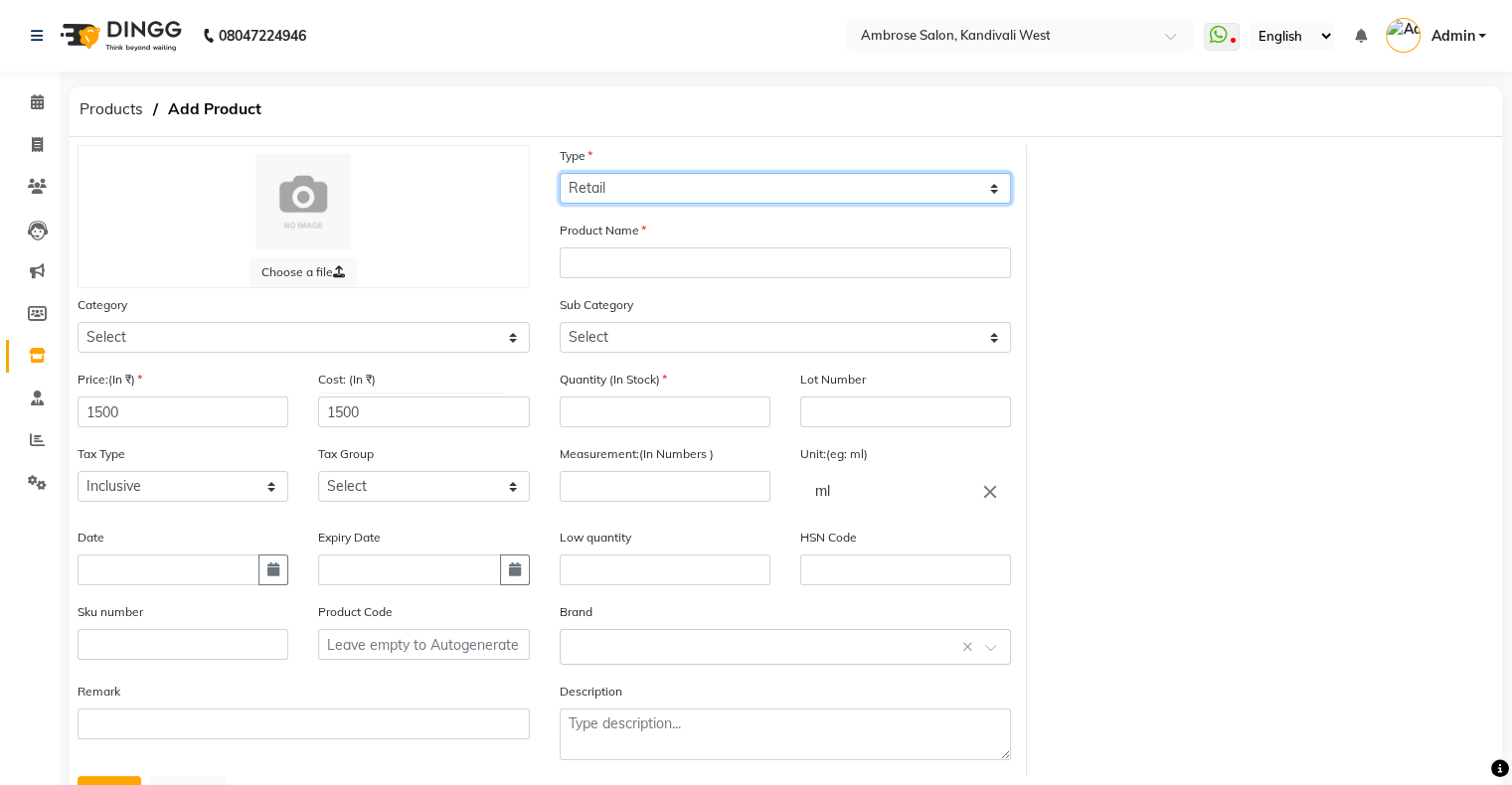 click on "Select Type Both Retail Consumable" 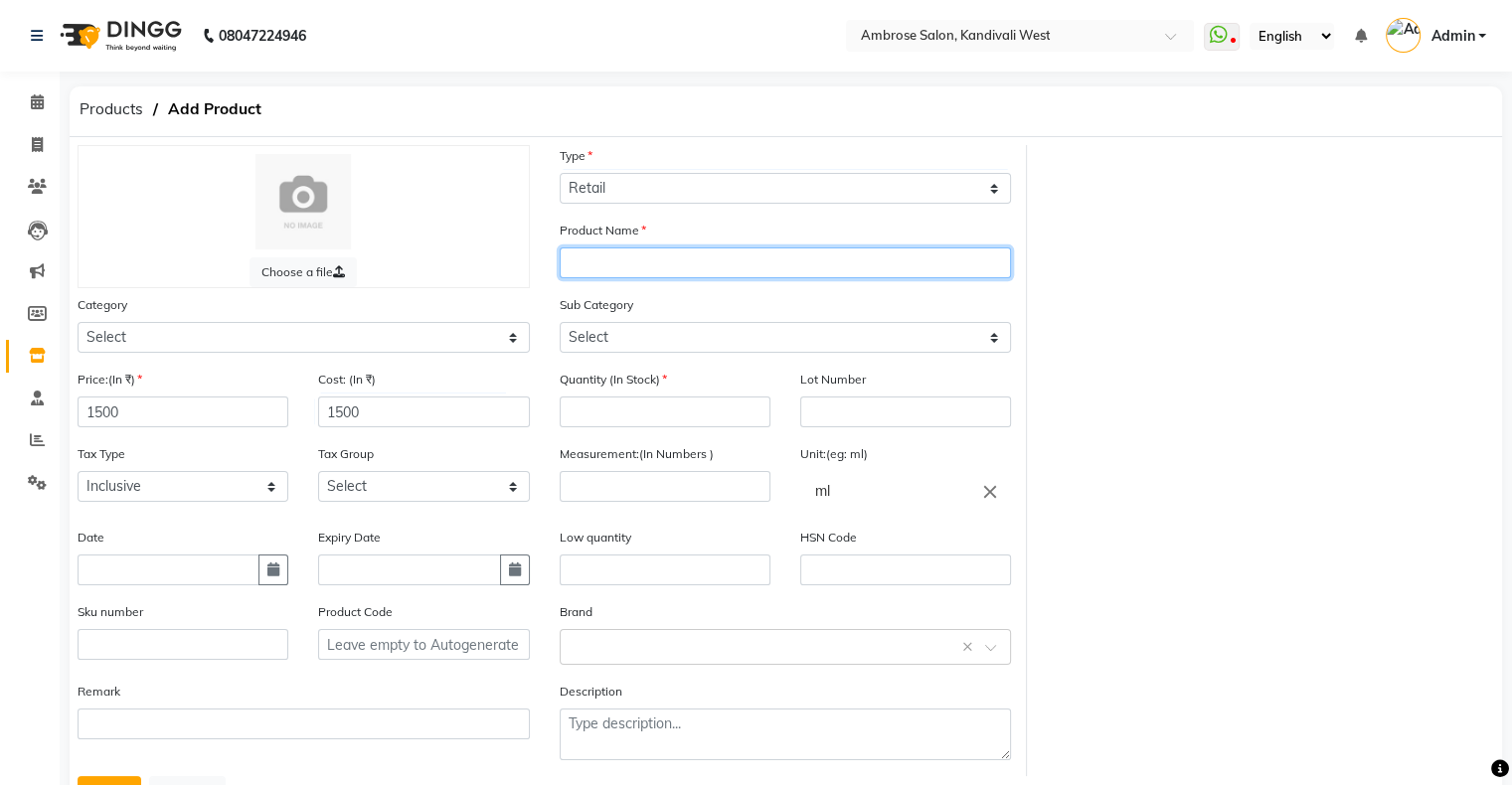 click 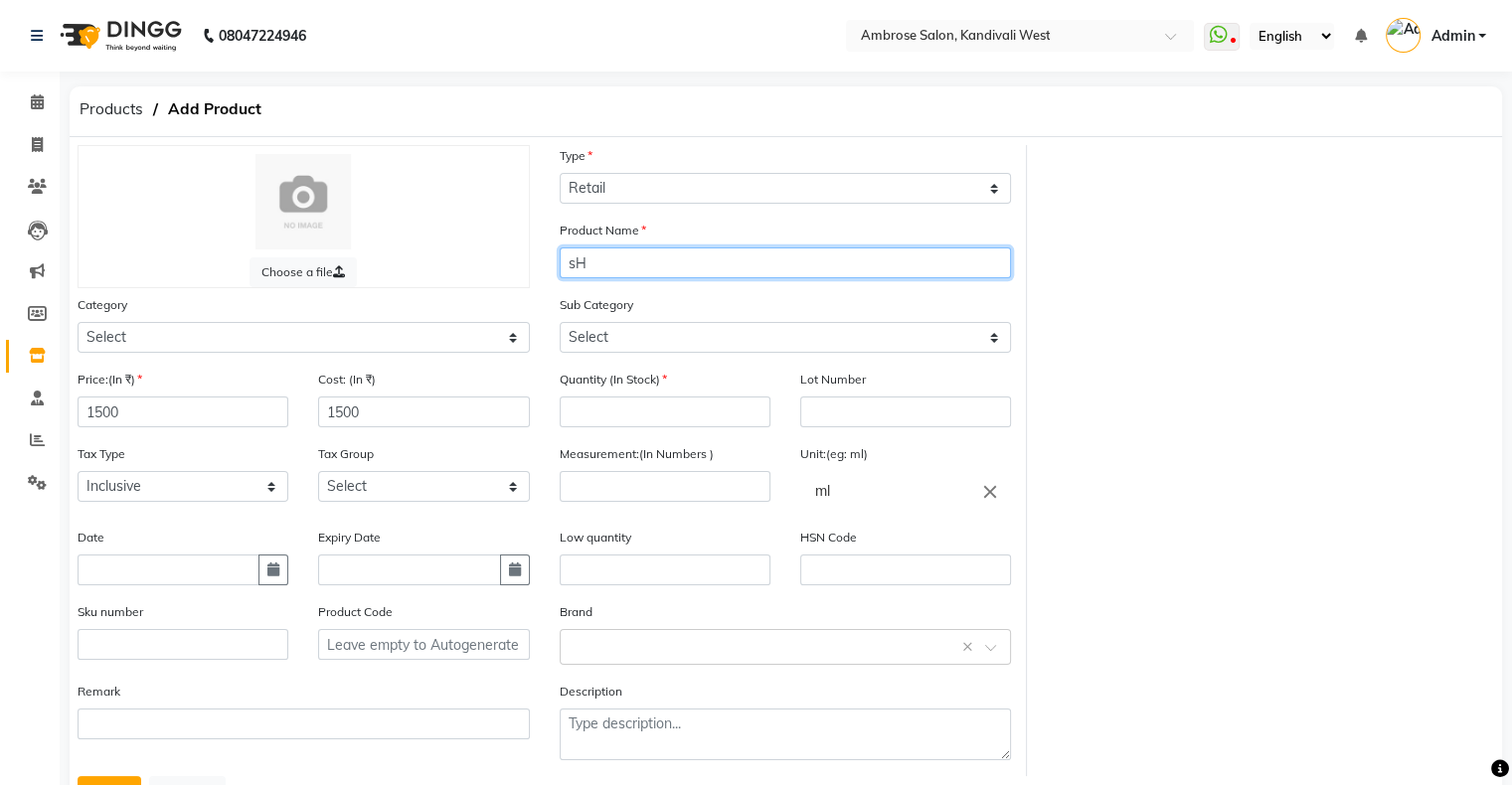 type on "s" 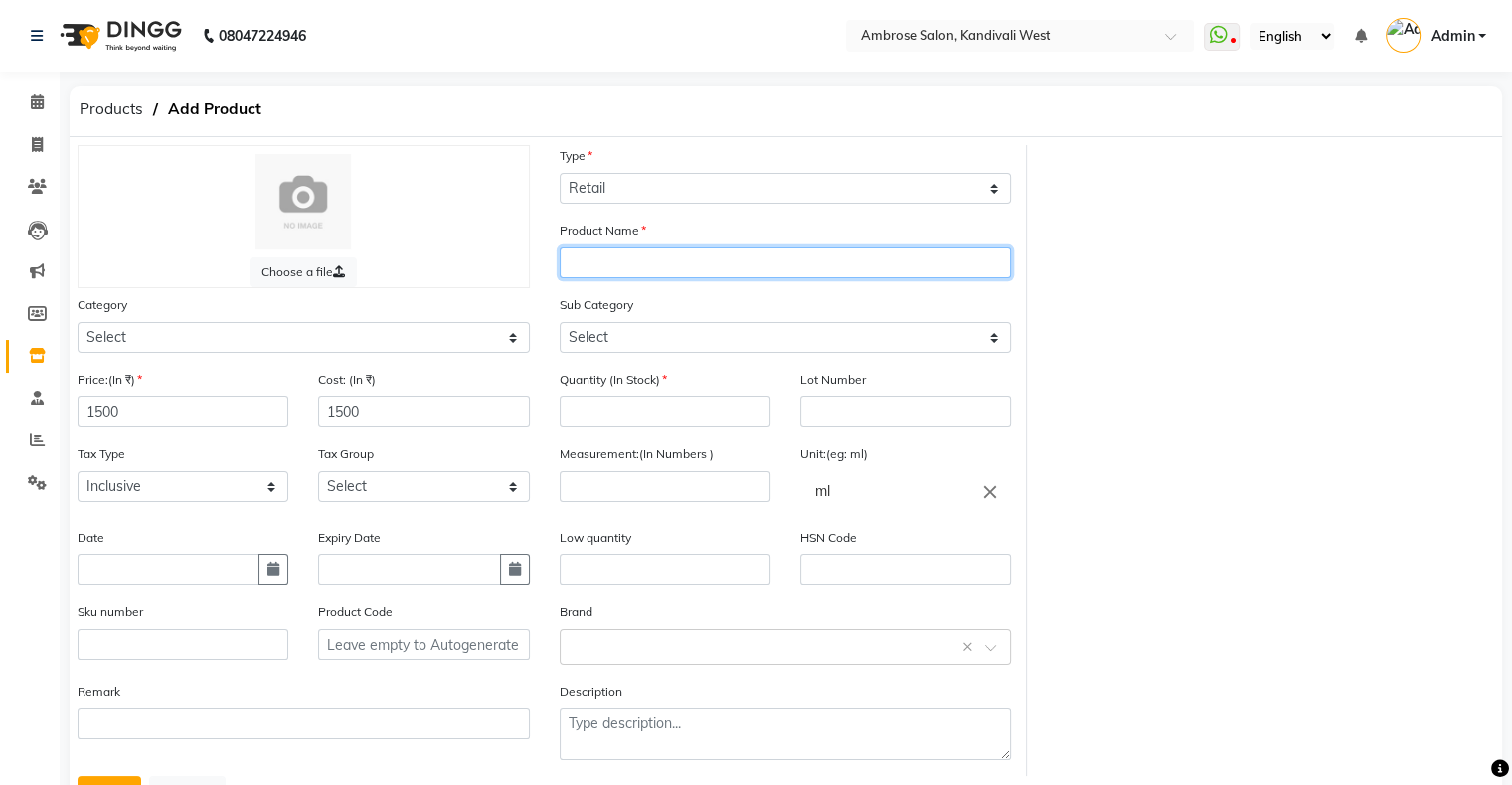 type on "s" 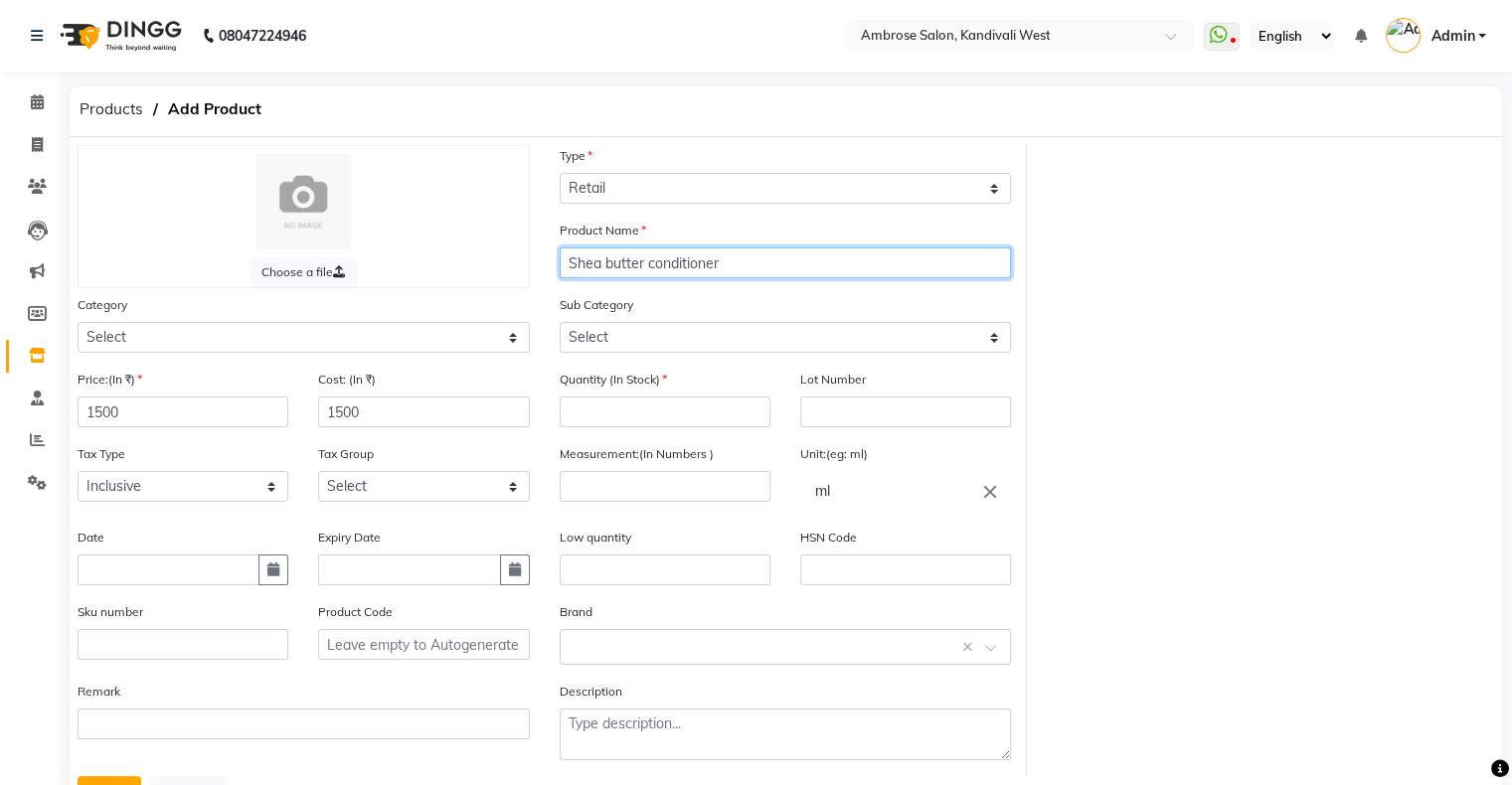 type on "Shea butter conditioner" 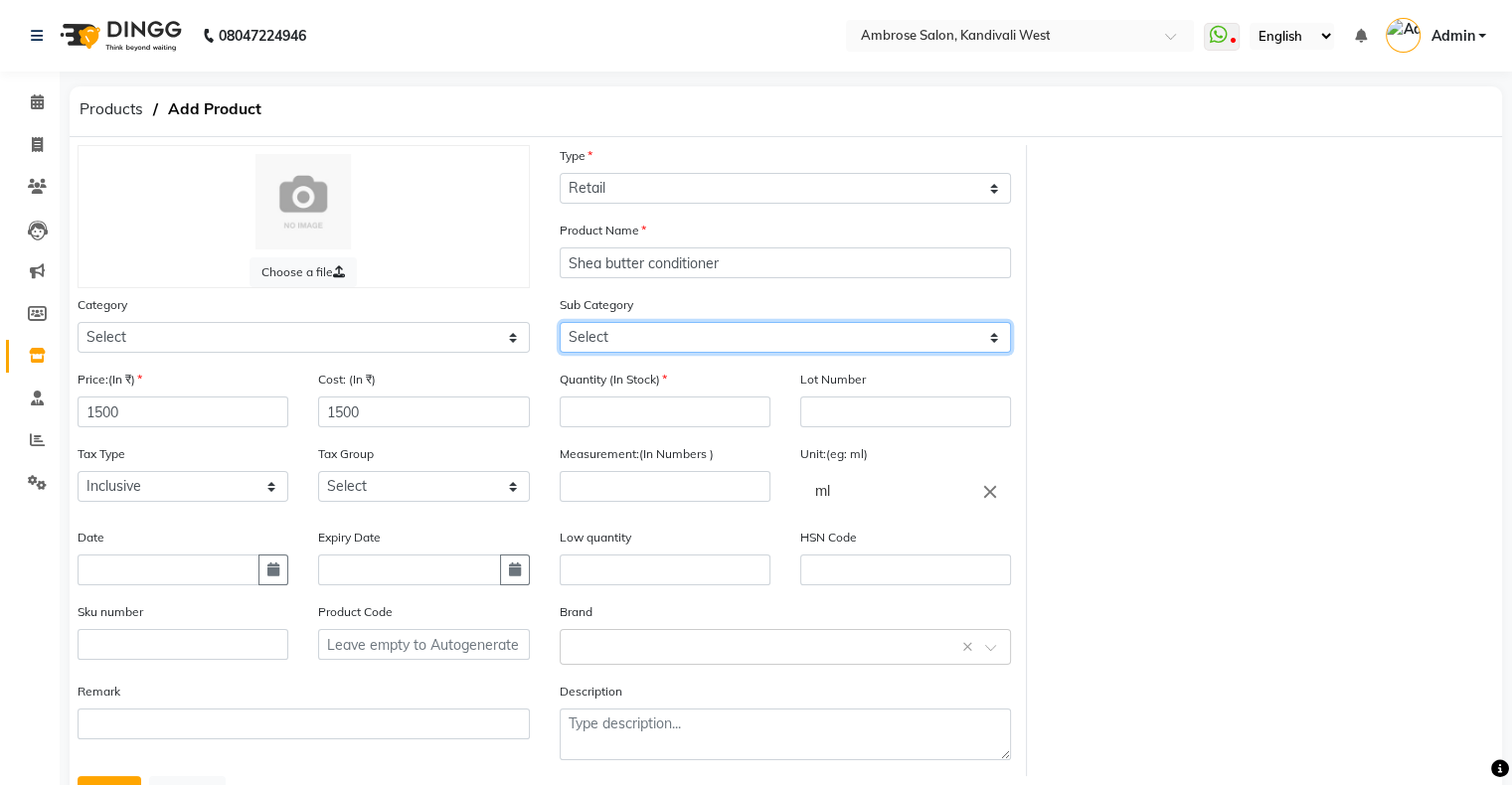 click on "Select Shampoo Conditioner Cream Mask Oil Serum Color Appliances Treatment Styling Kit & Combo Other Face wash Cuticle oil" 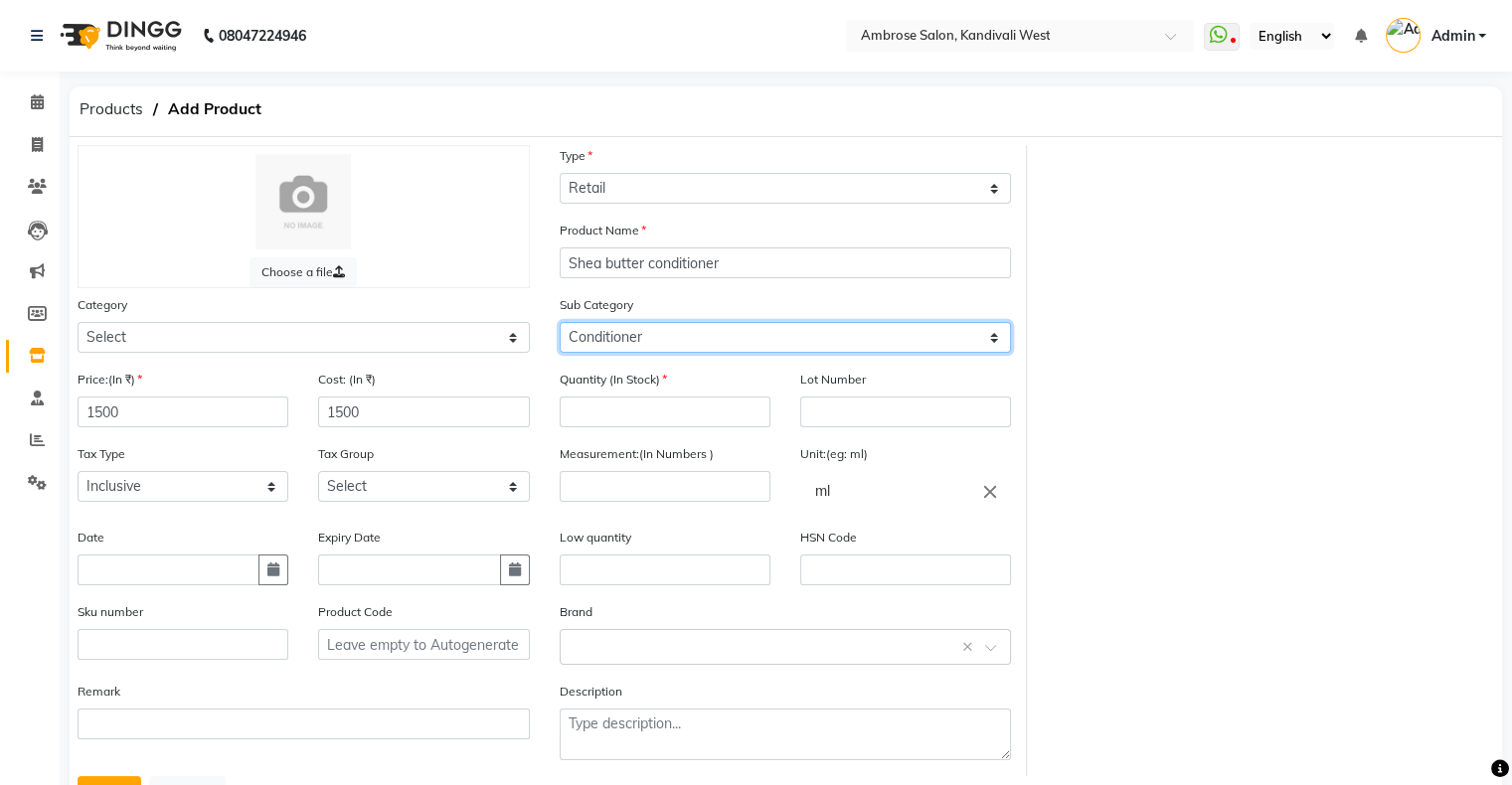 click on "Select Shampoo Conditioner Cream Mask Oil Serum Color Appliances Treatment Styling Kit & Combo Other Face wash Cuticle oil" 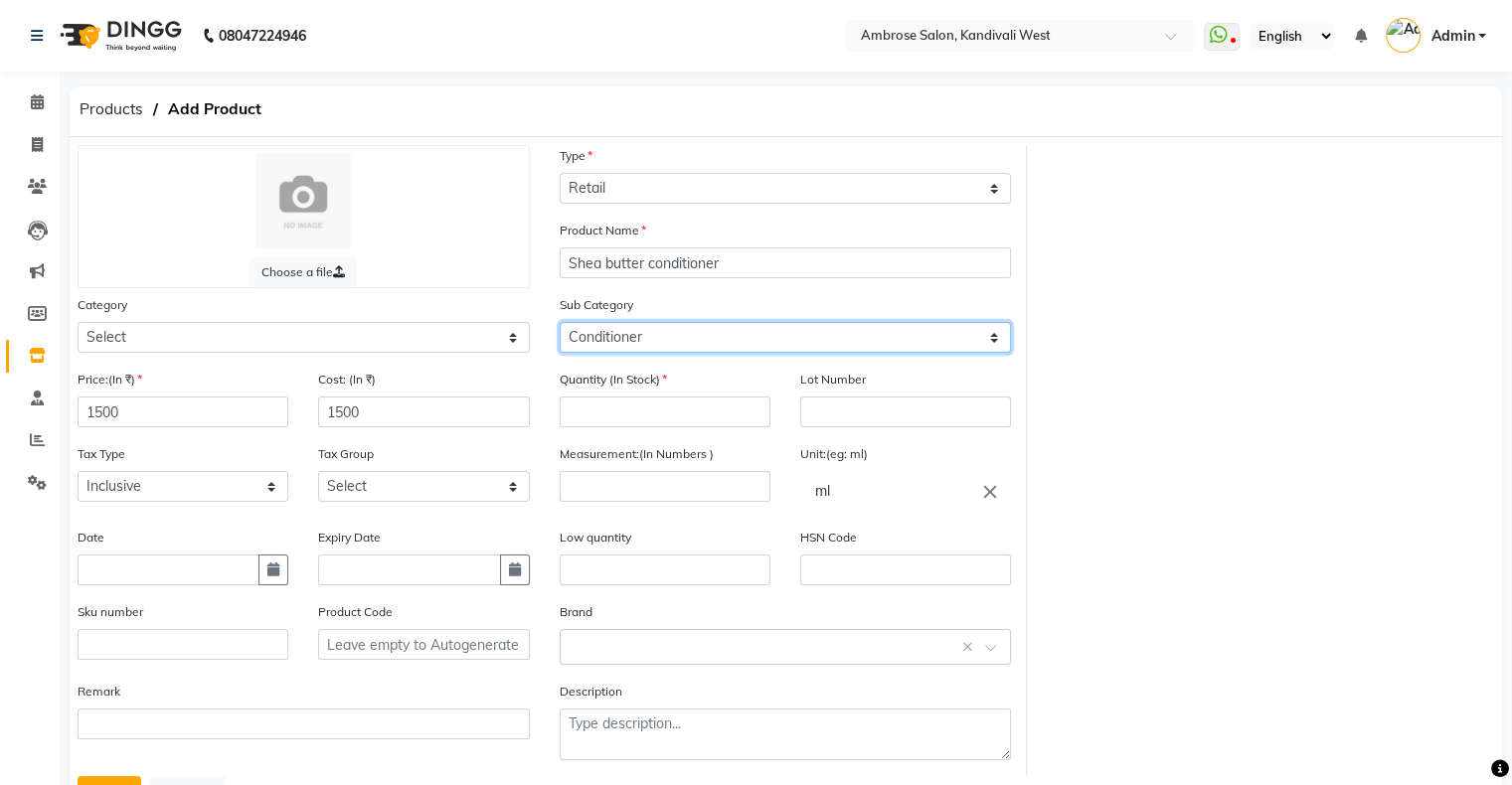 scroll, scrollTop: 94, scrollLeft: 0, axis: vertical 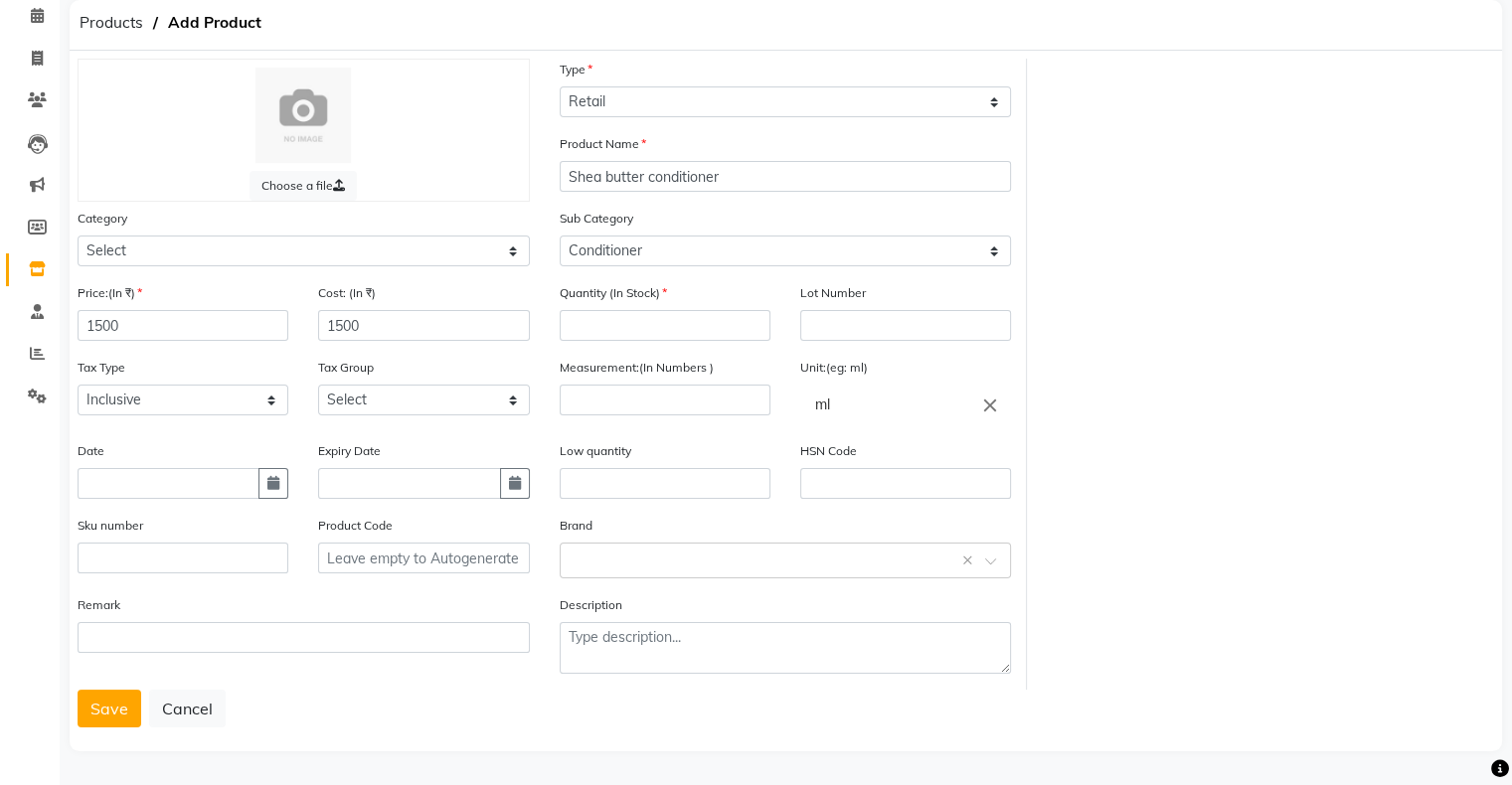 click on "Quantity (In Stock)" 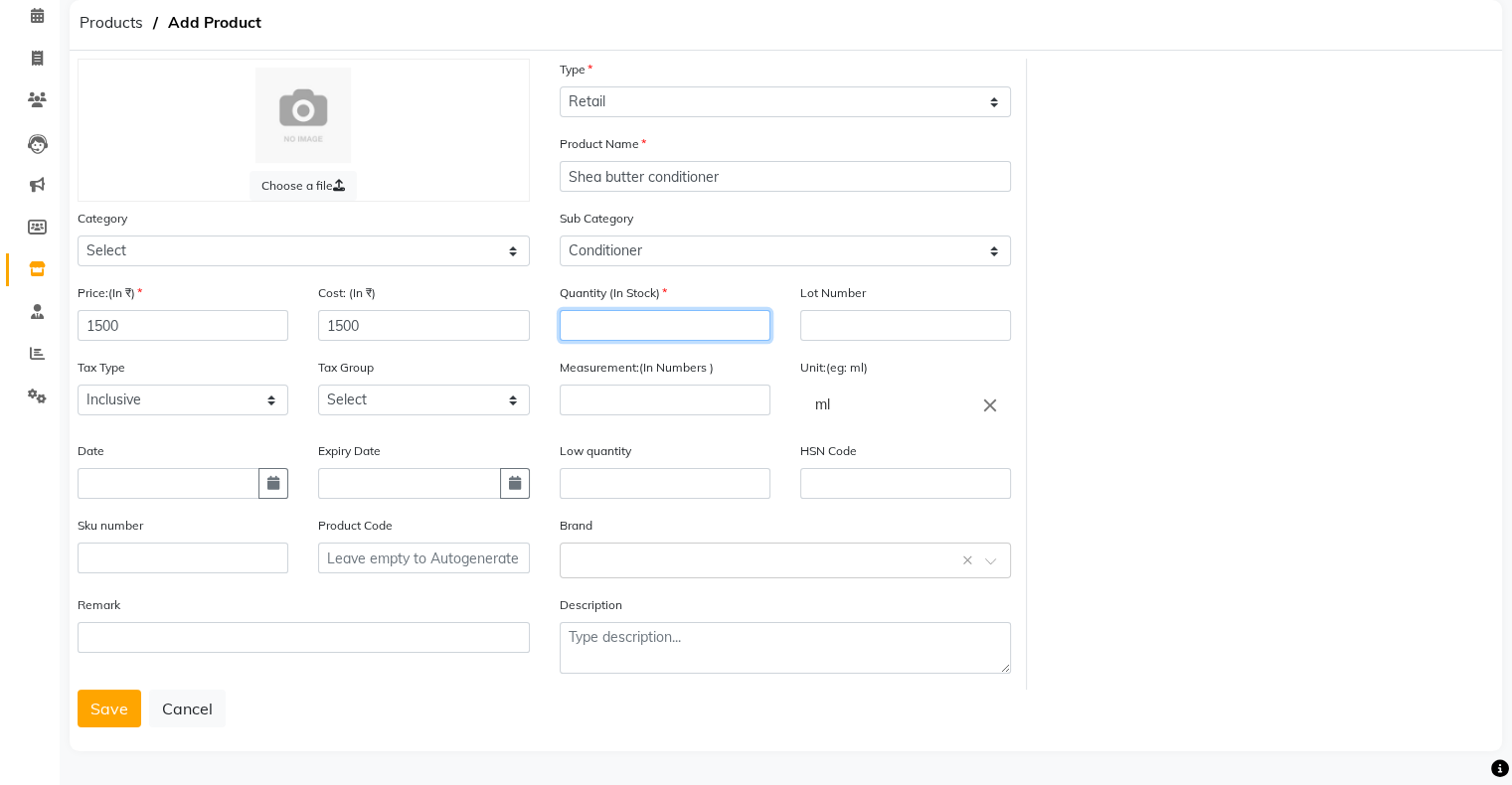 click 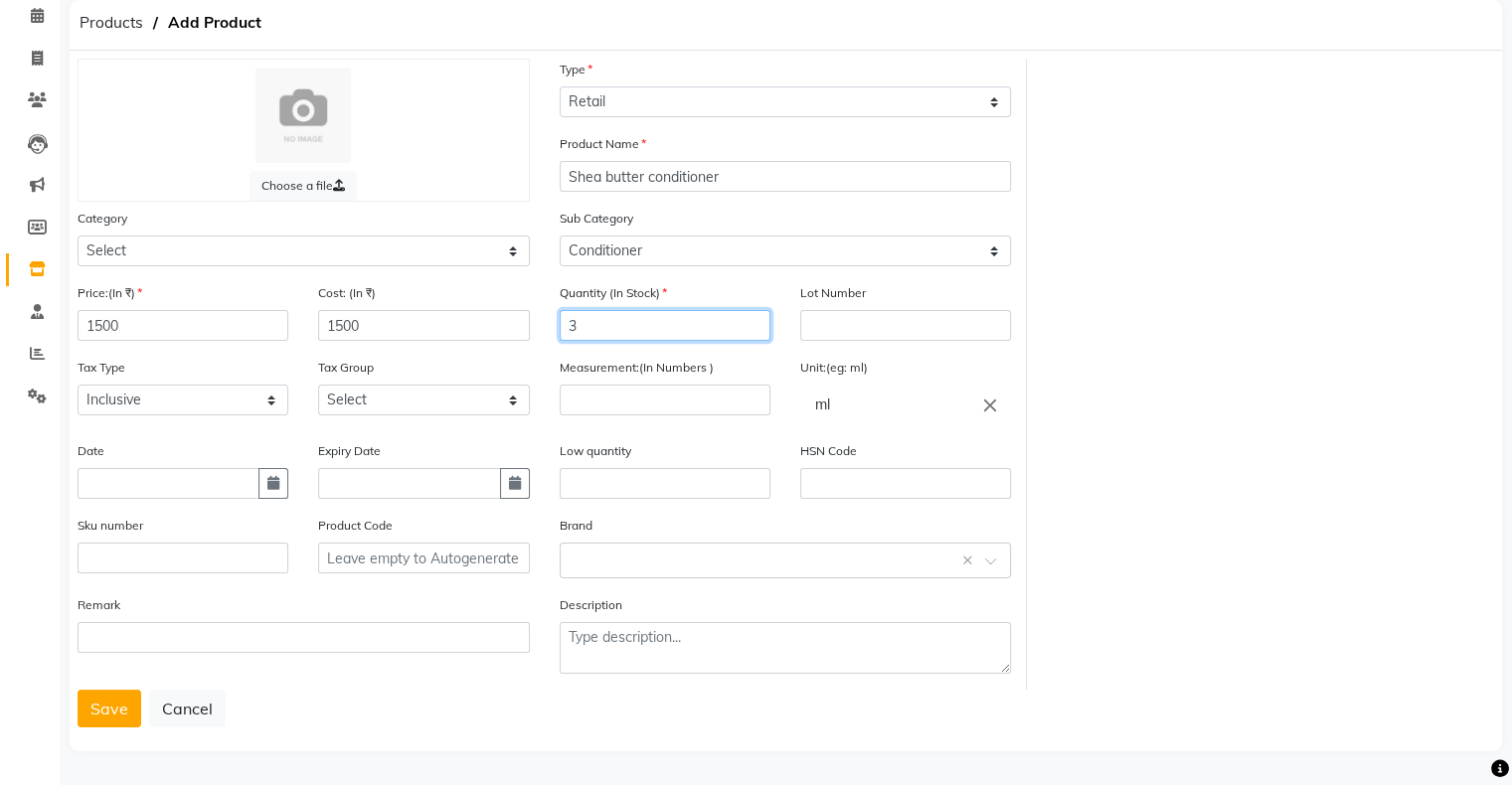 type on "3" 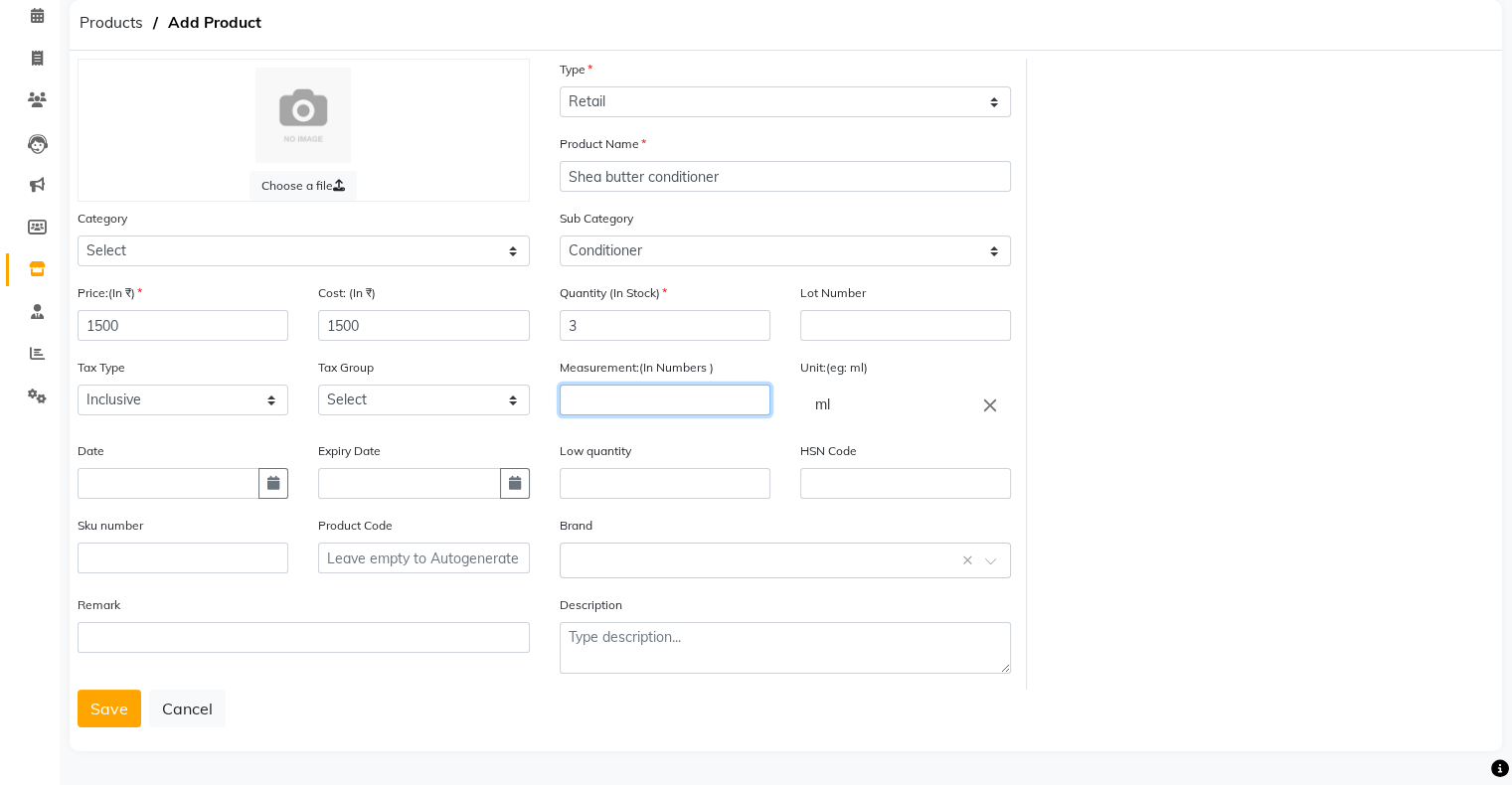 click 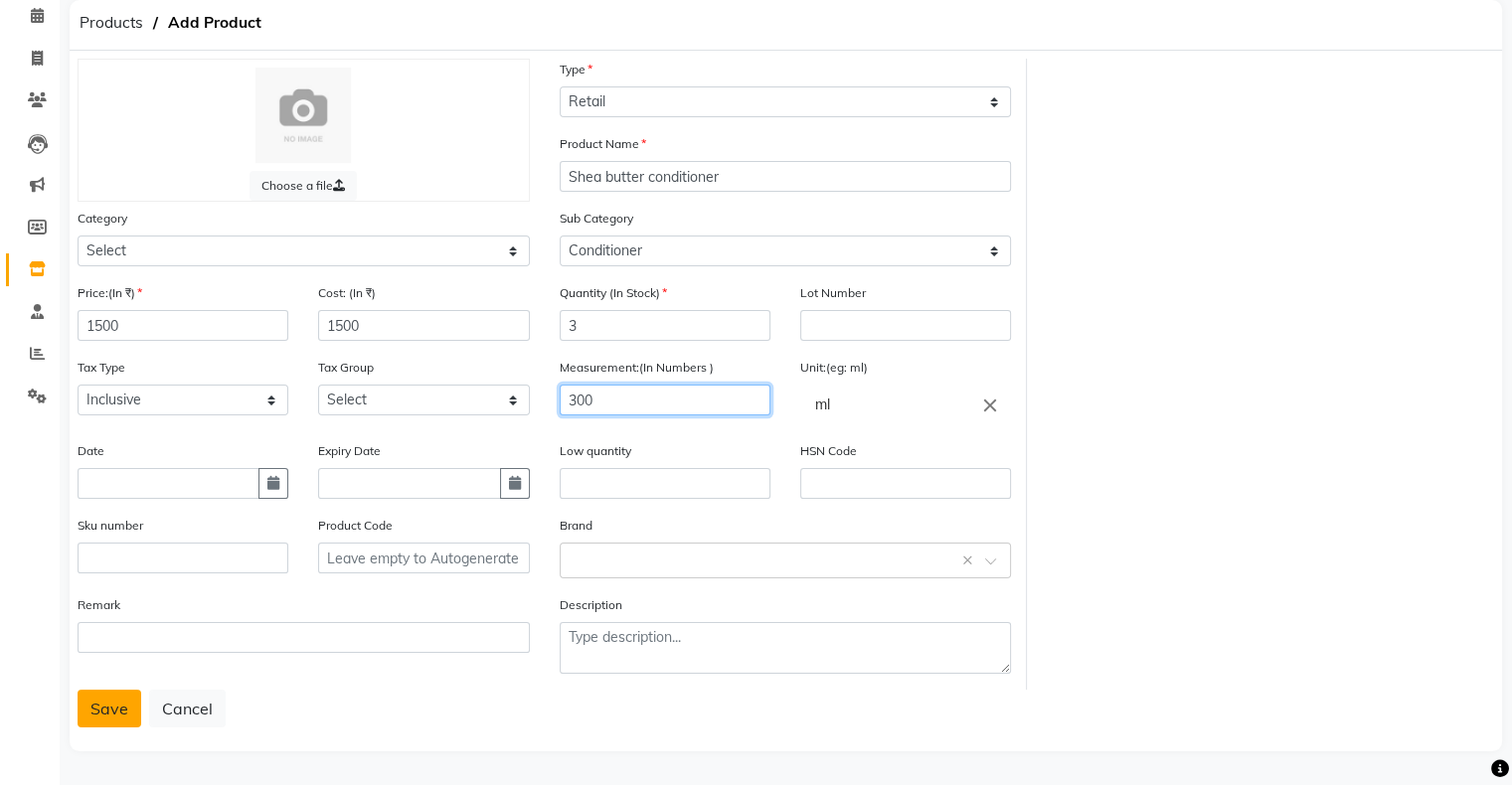 type on "300" 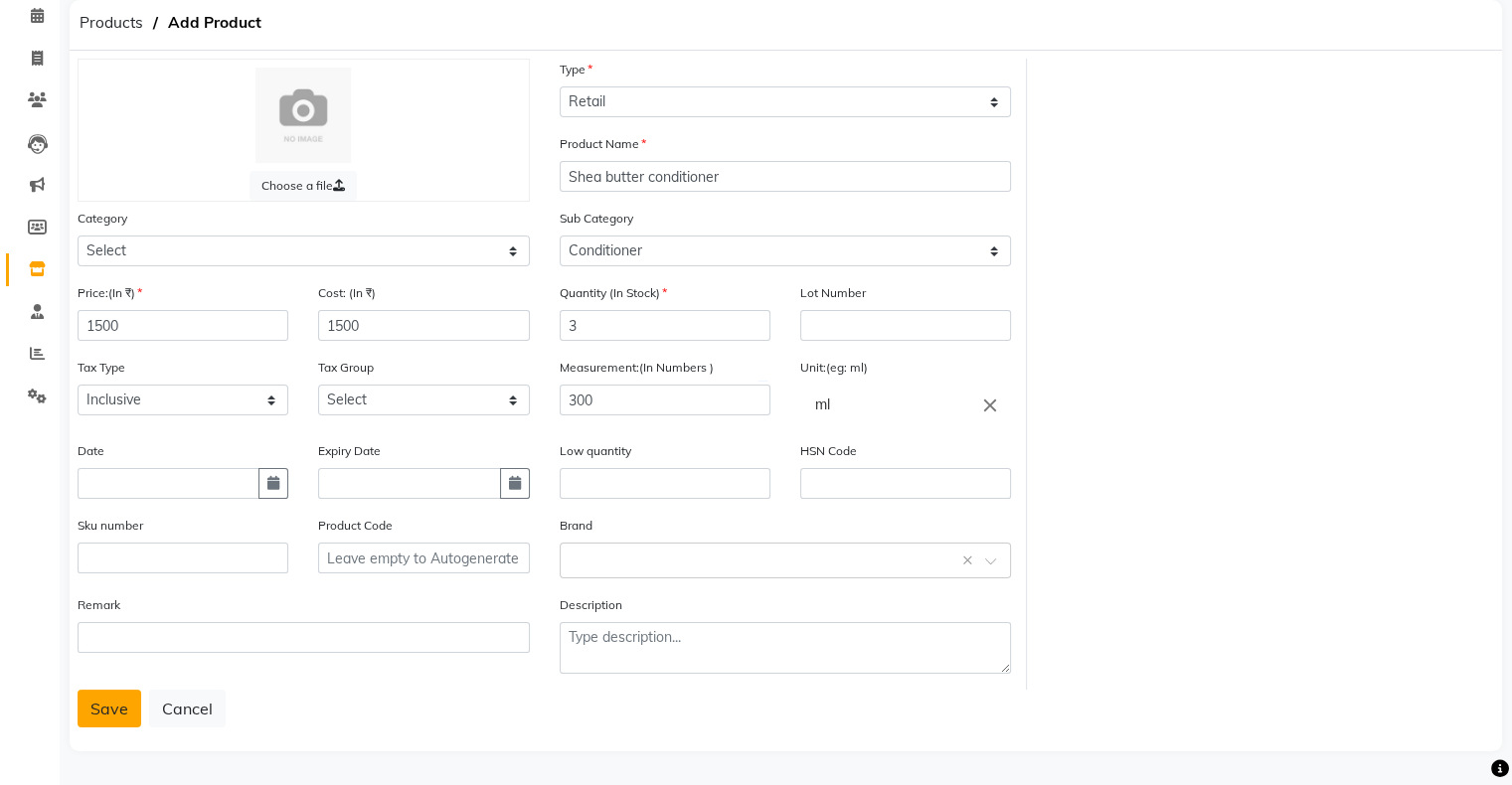 click on "Save" 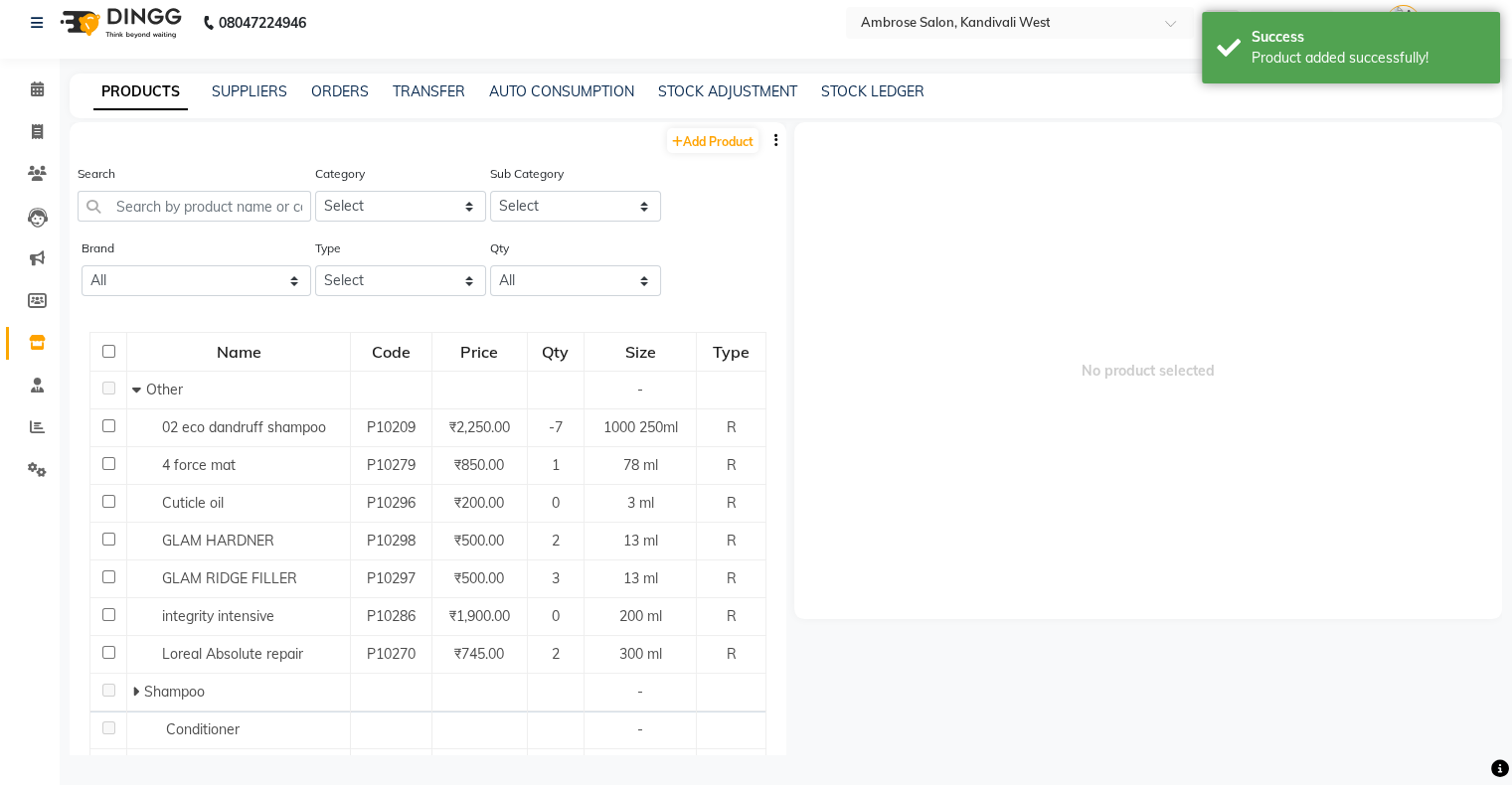 scroll, scrollTop: 12, scrollLeft: 0, axis: vertical 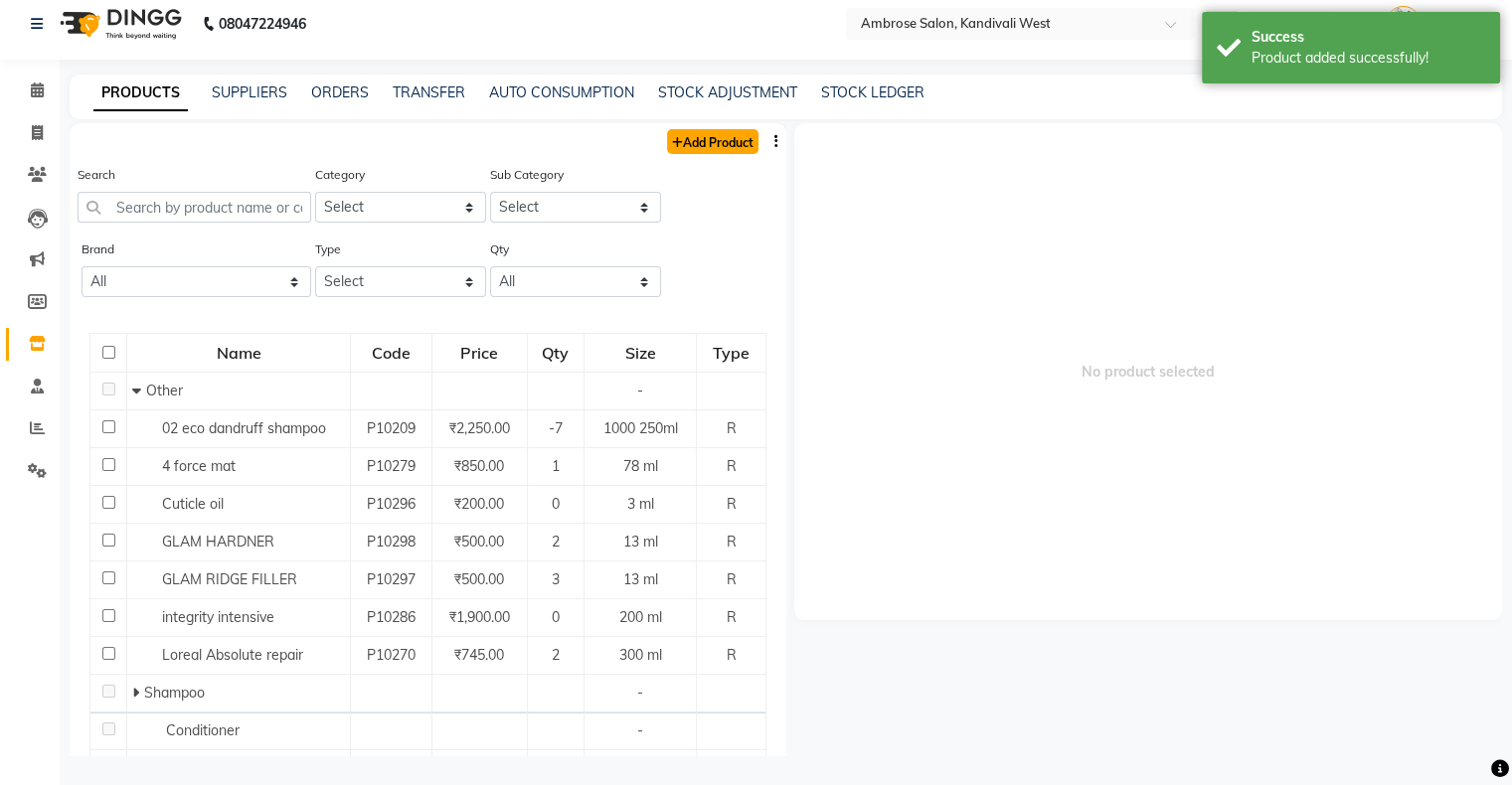 click on "Add Product" 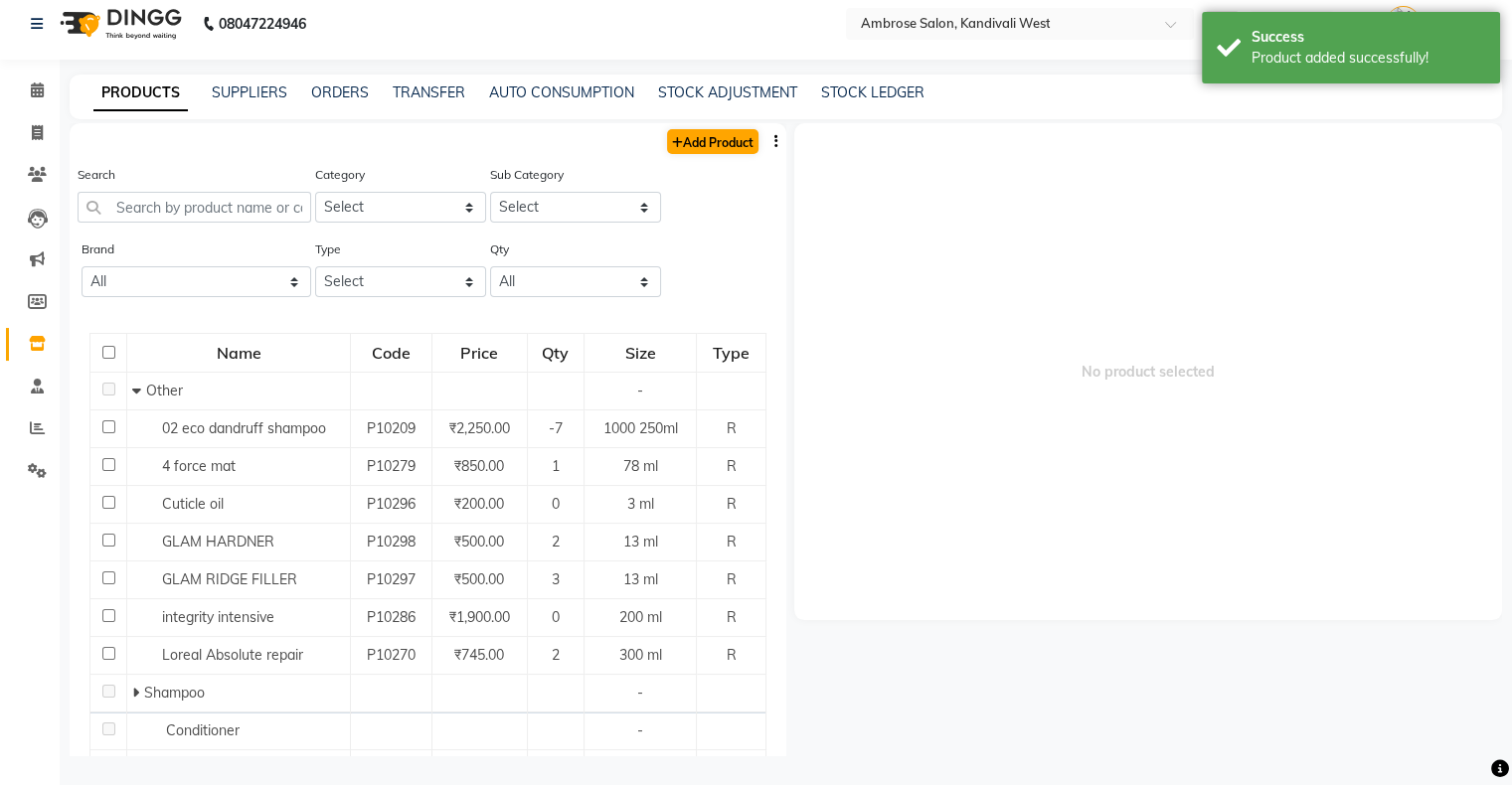 select on "true" 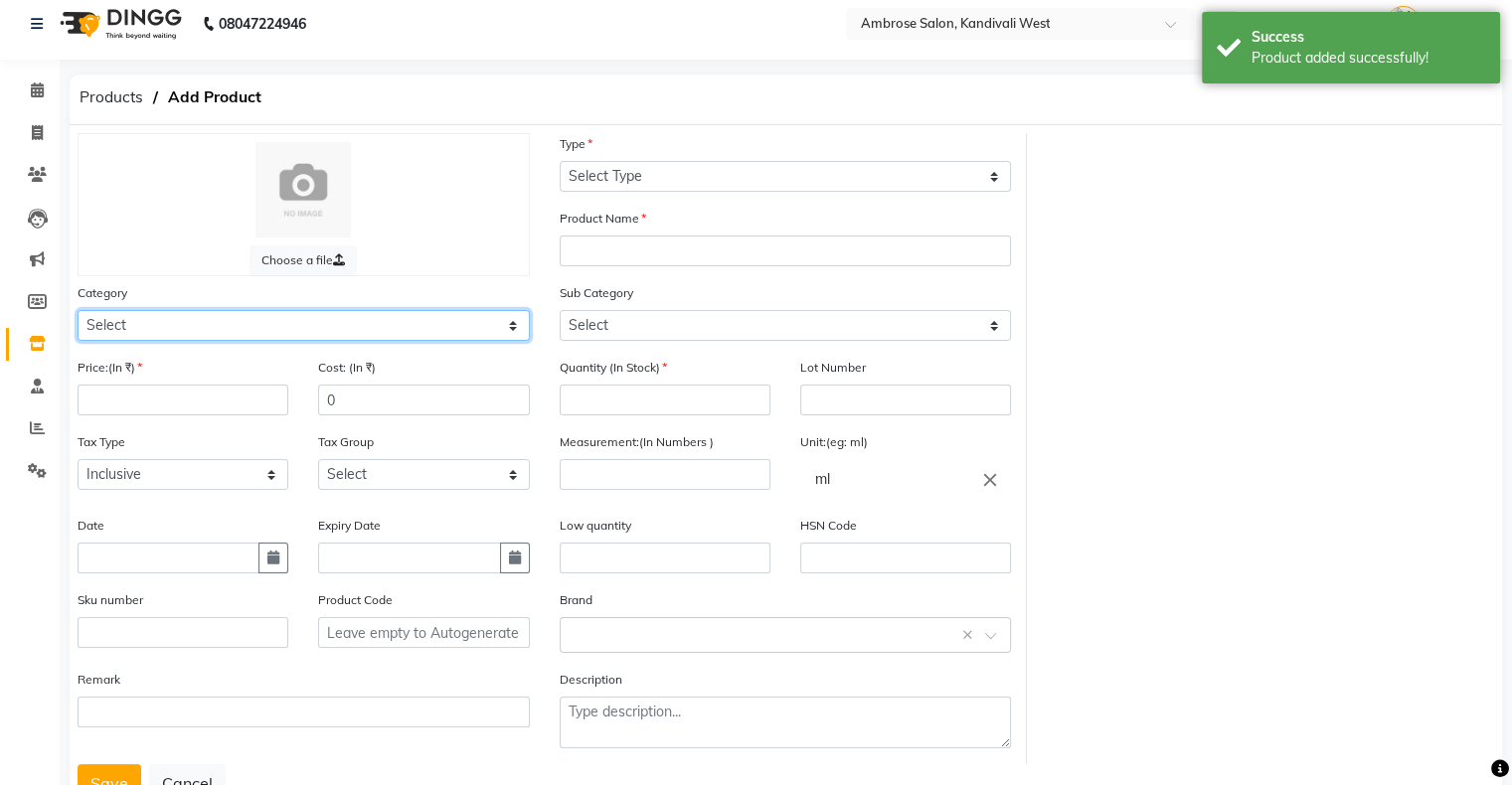 click on "Select Hair Skin Makeup Personal Care Appliances Beard Waxing Disposable Threading Hands and Feet Beauty Planet Botox Cadiveu Casmara Cheryls Loreal Olaplex Facial Beauty Body Biotop NAIL Other" 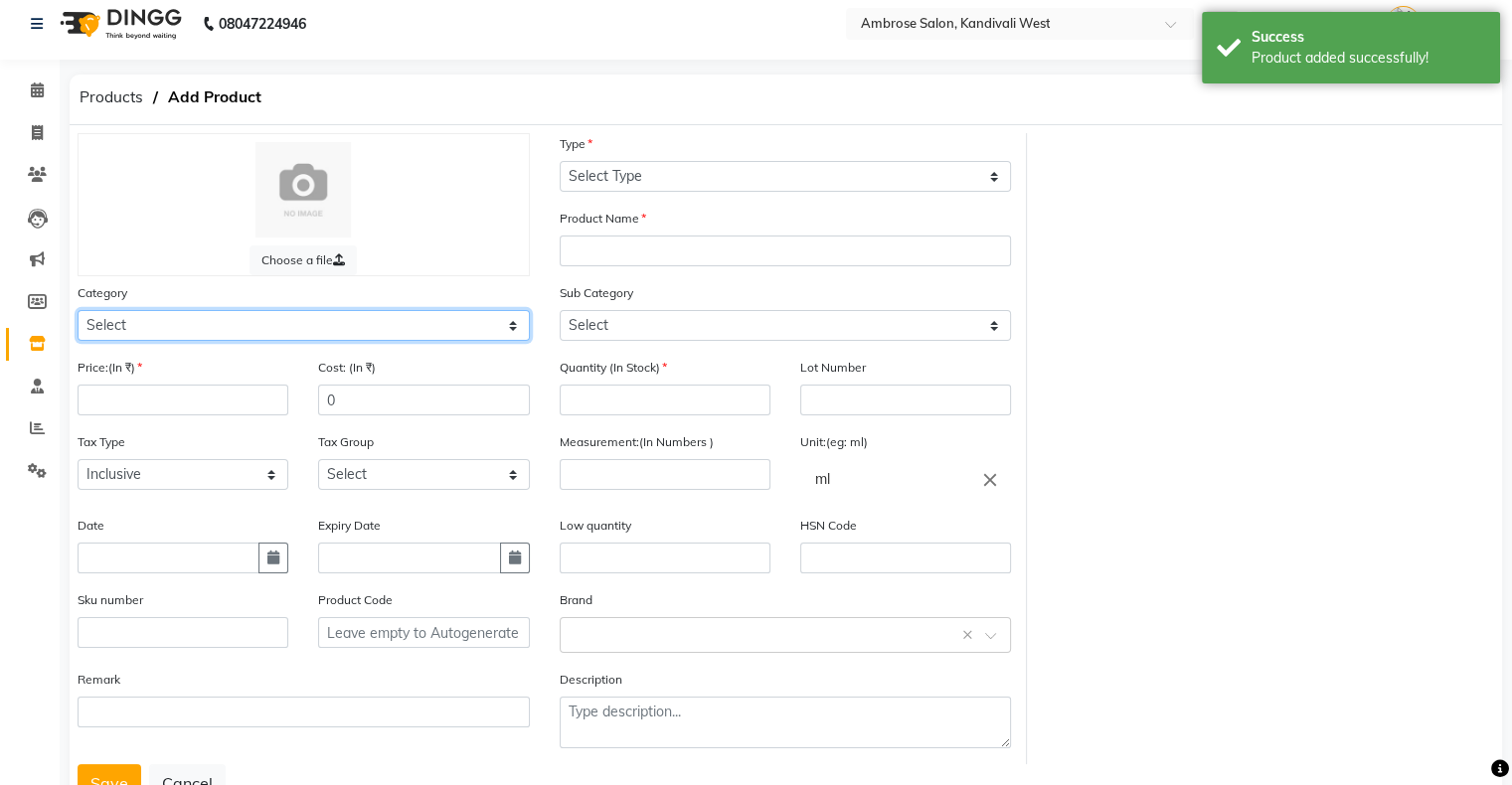 select on "[PHONE]" 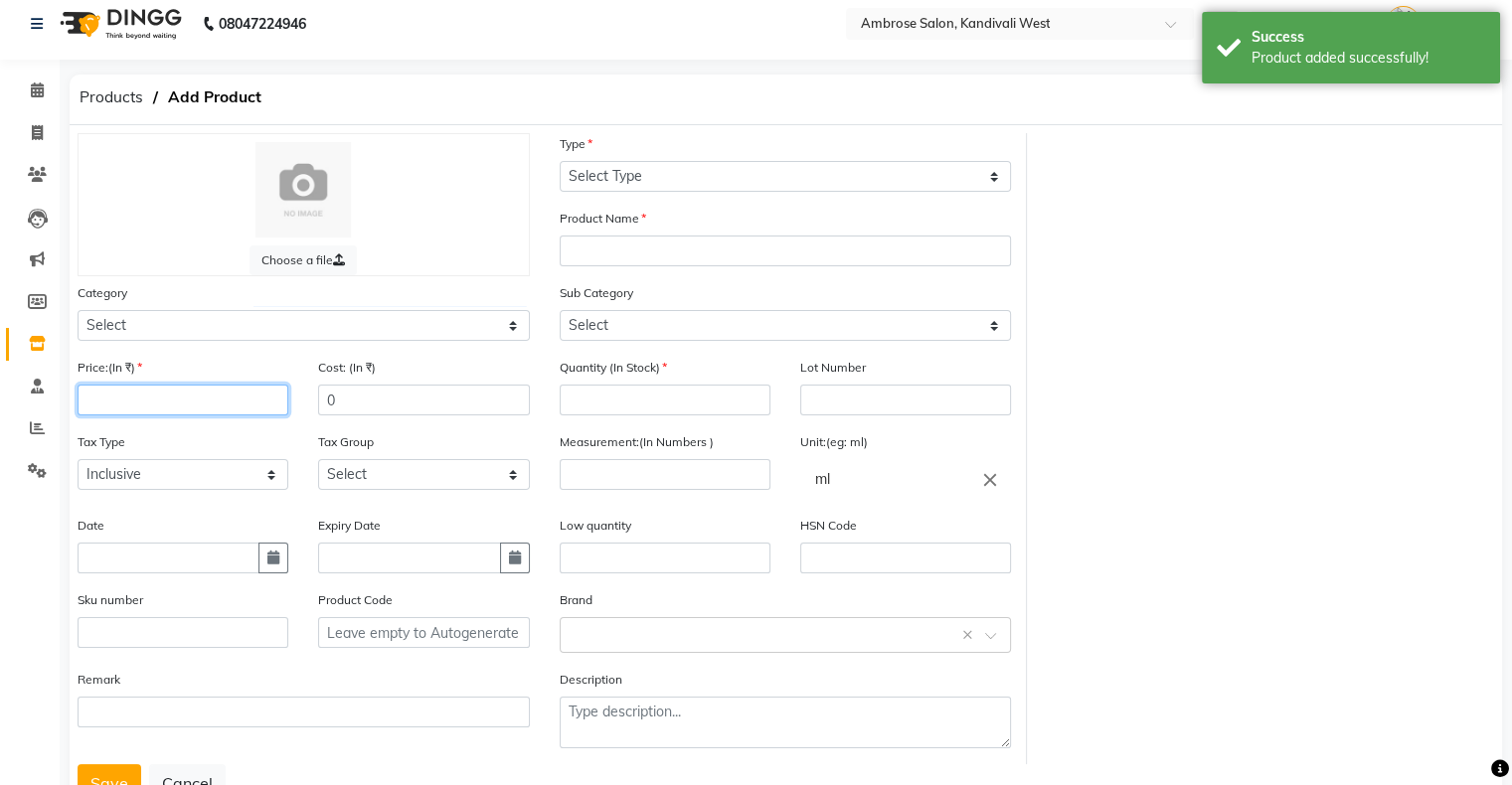 click 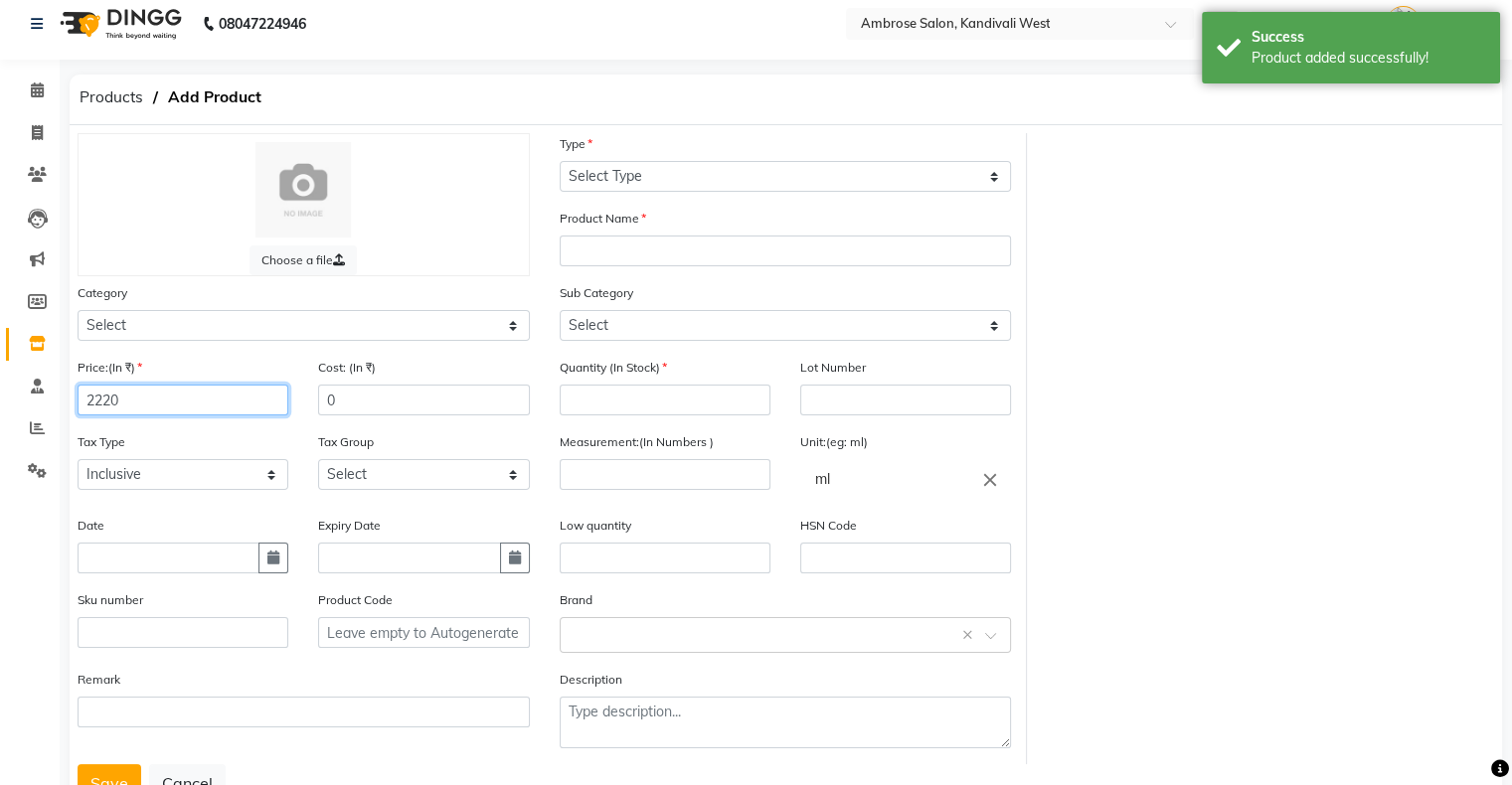type on "2220" 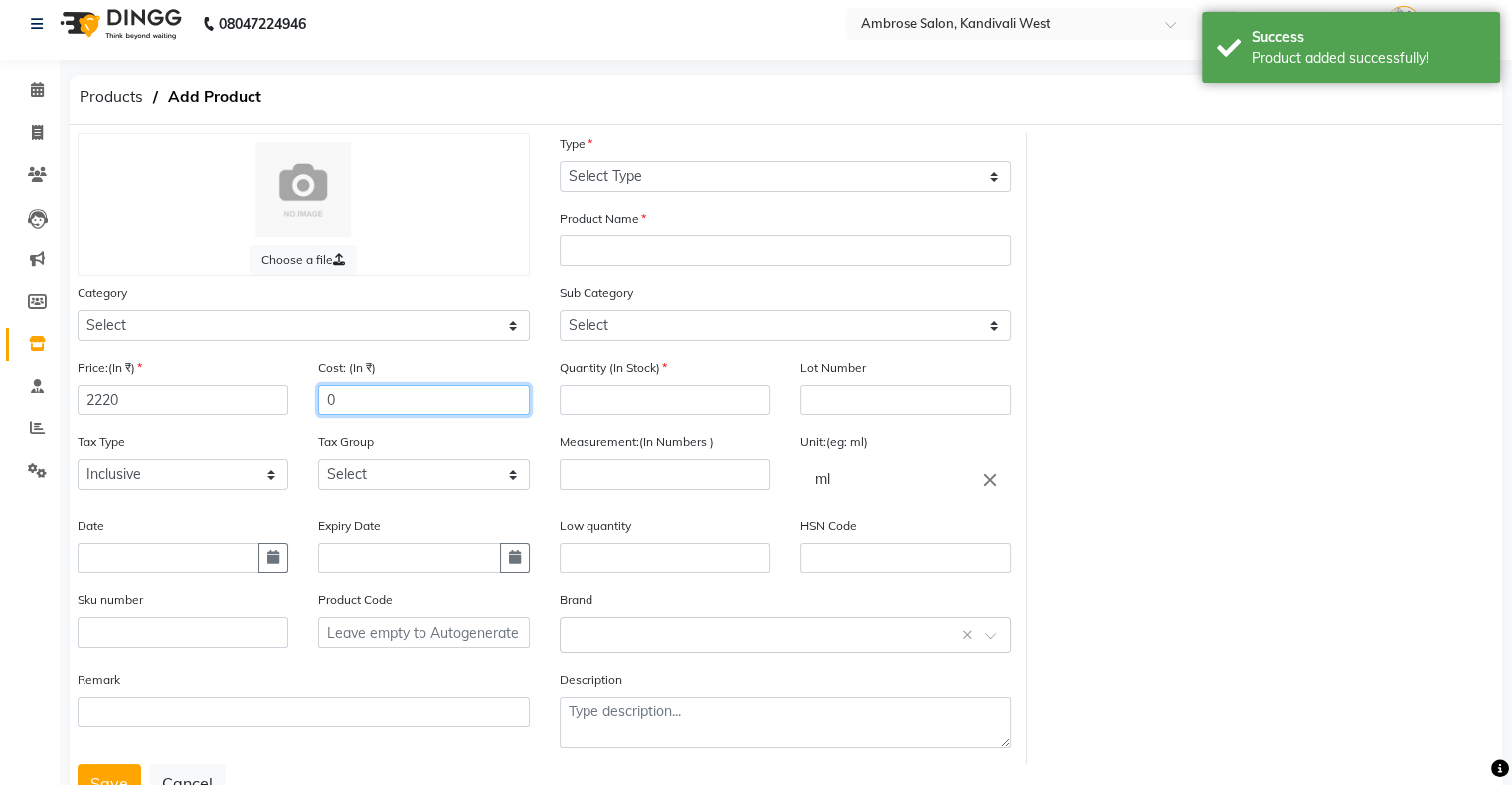 click on "0" 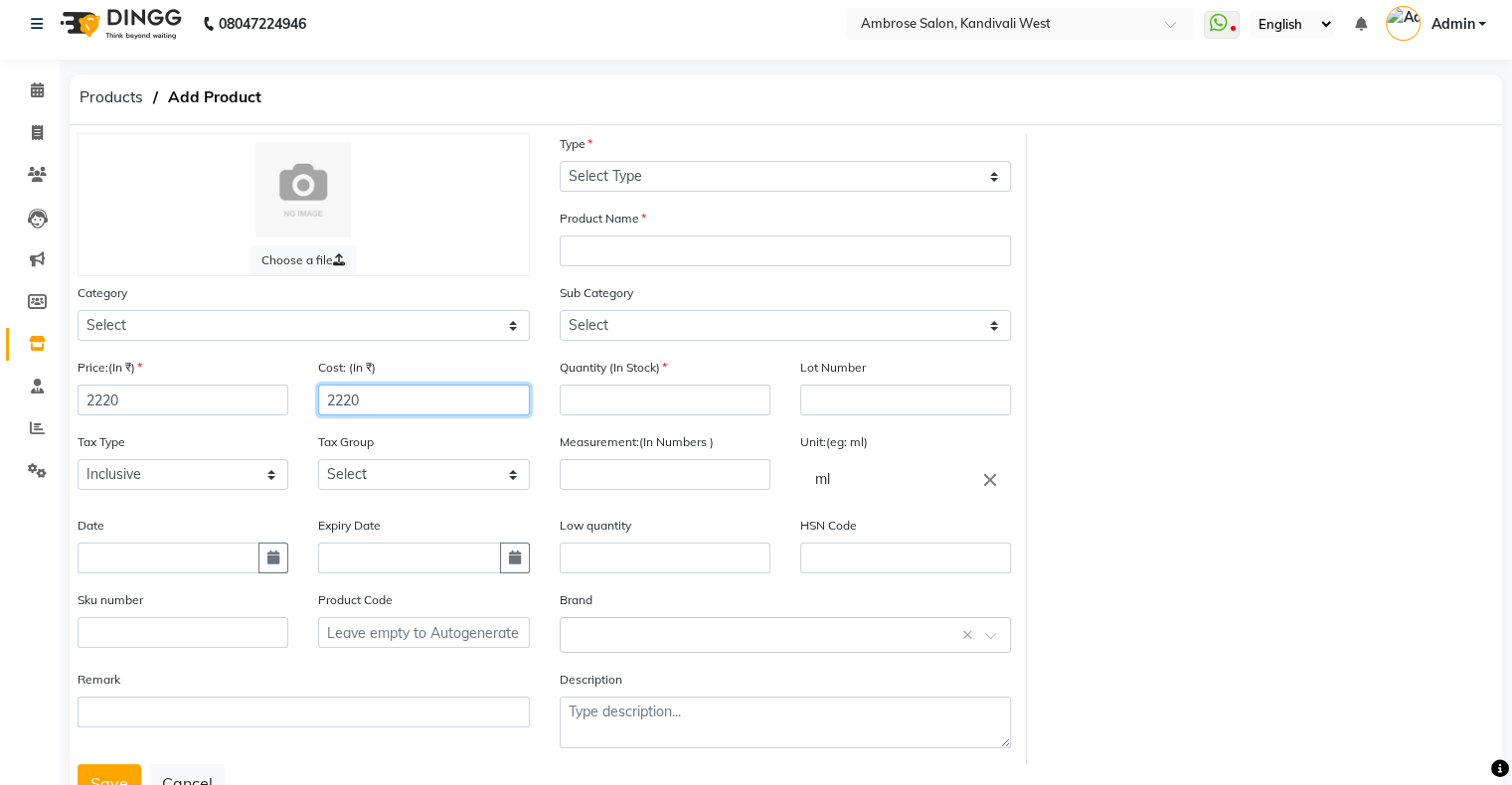 type on "2220" 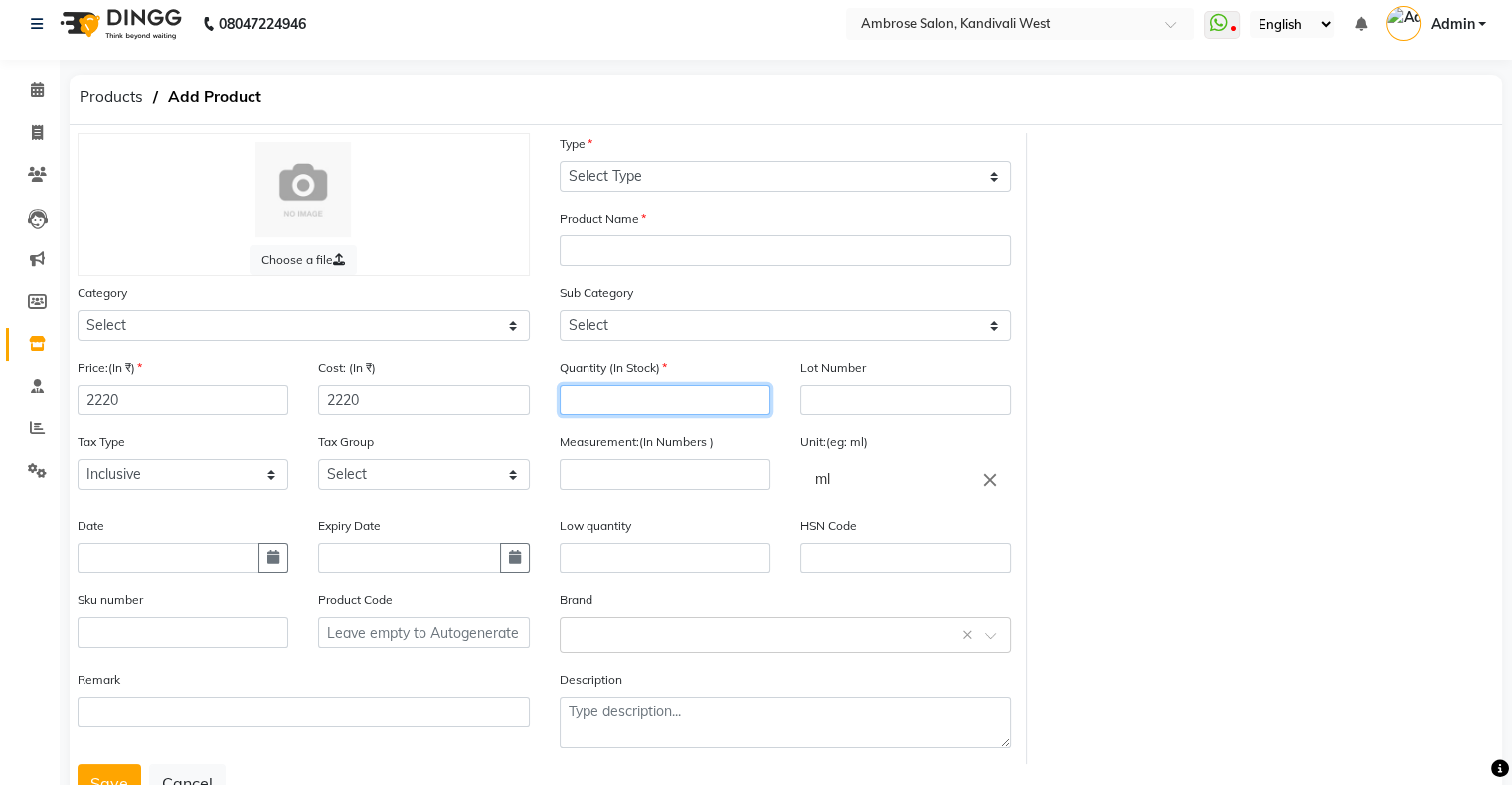 click 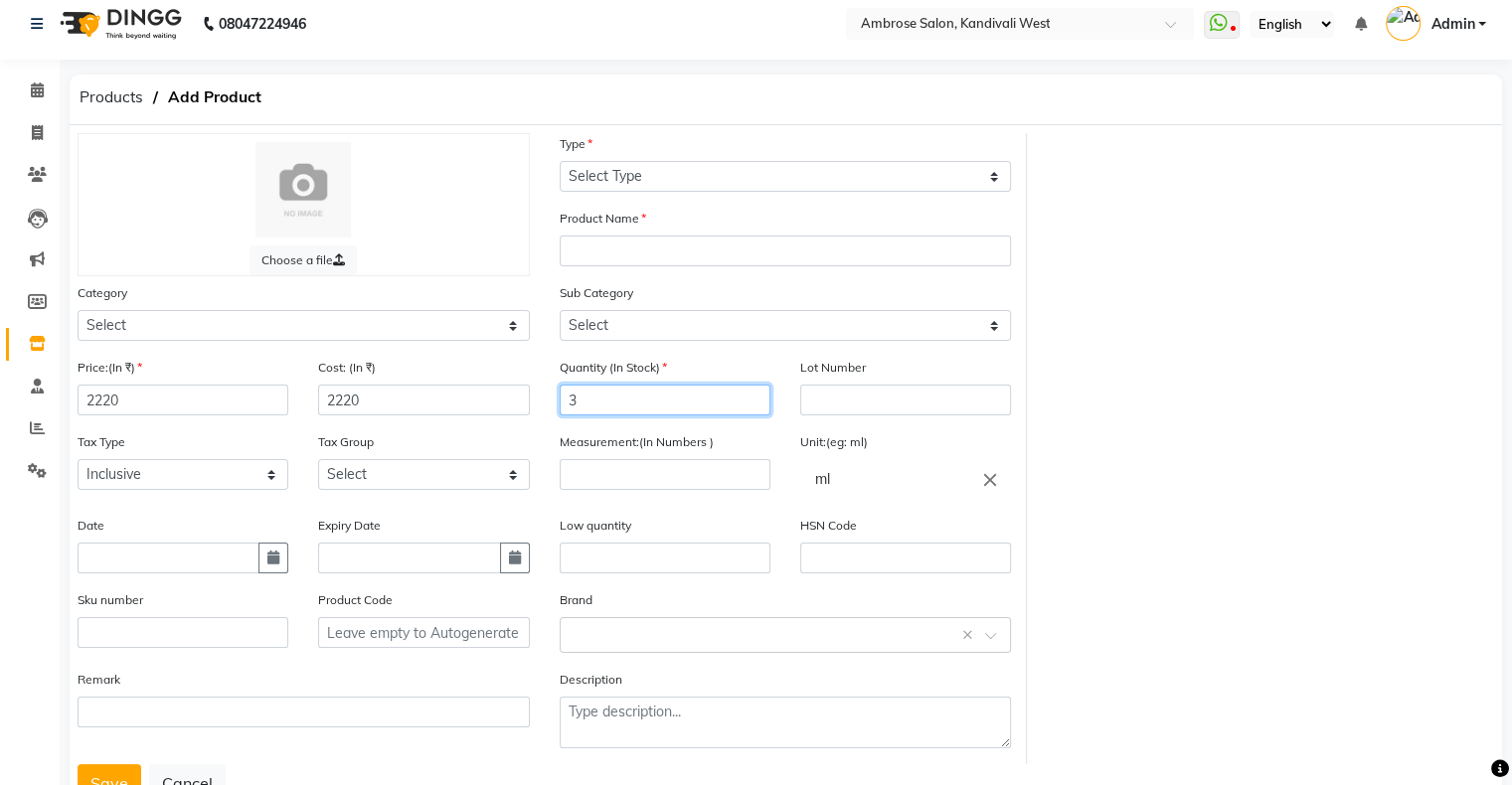 type on "3" 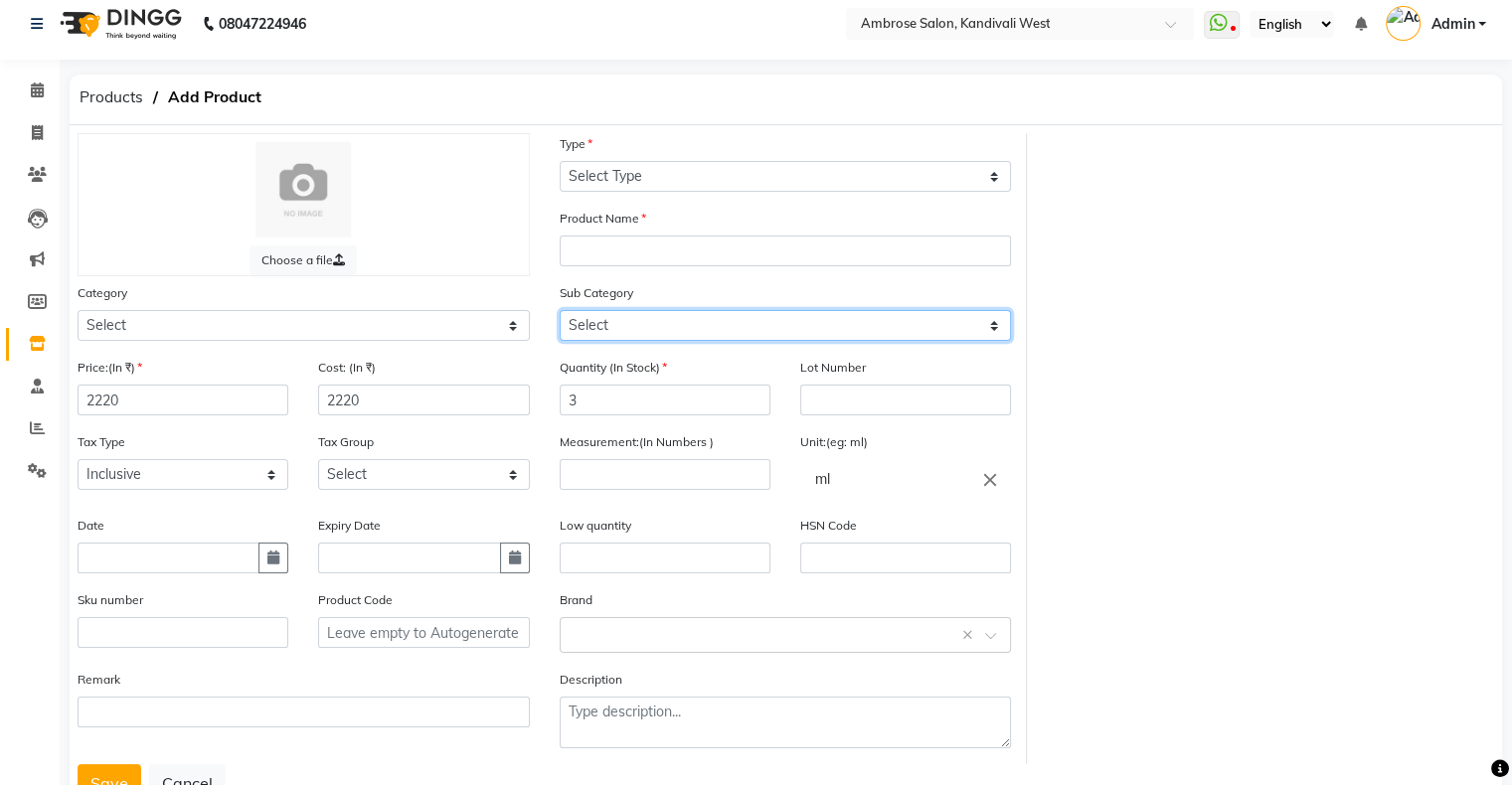 click on "Select Shampoo Conditioner Cream Mask Oil Serum Color Appliances Treatment Styling Kit & Combo Other Face wash Cuticle oil" 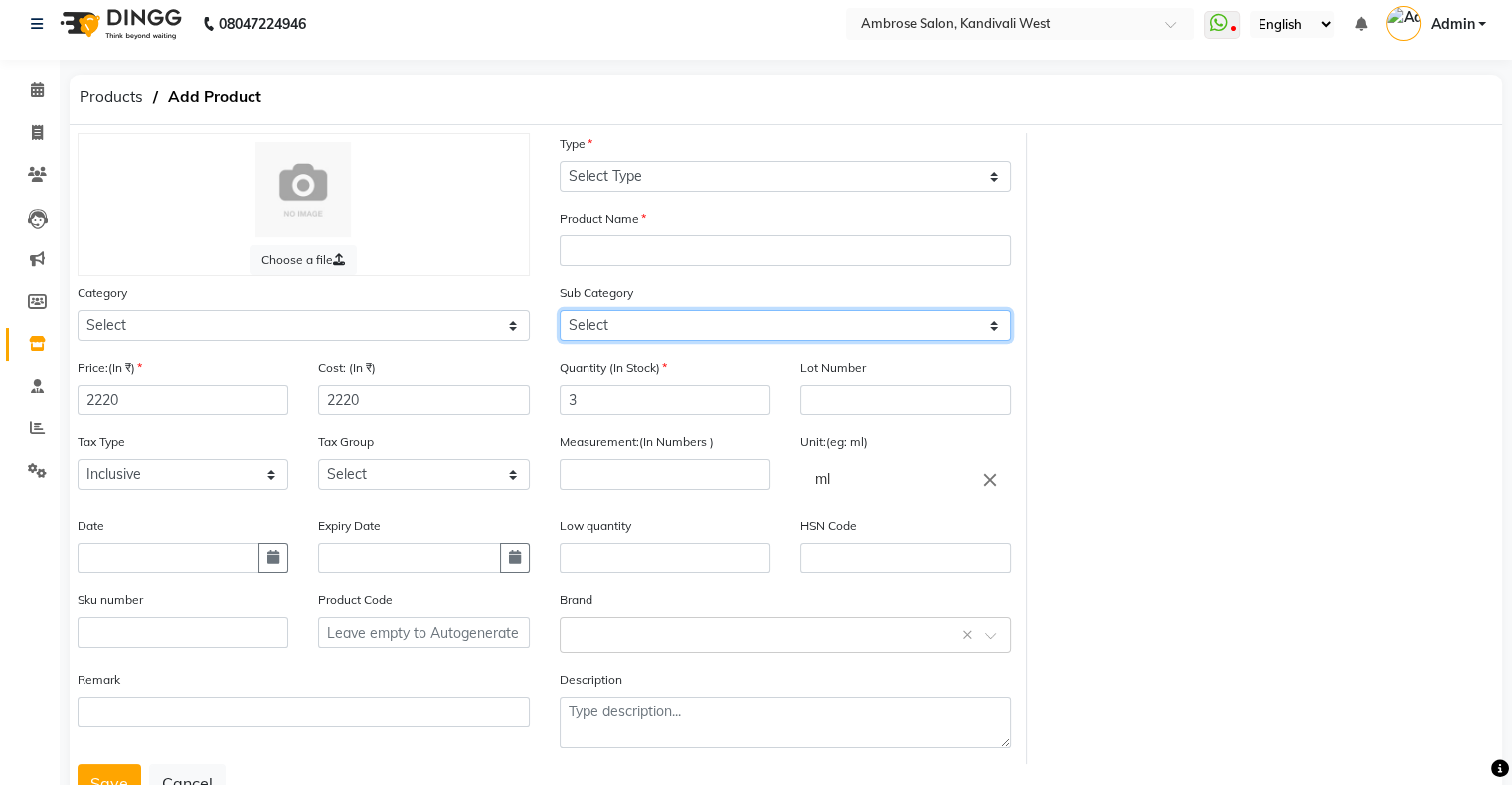select on "[PHONE]" 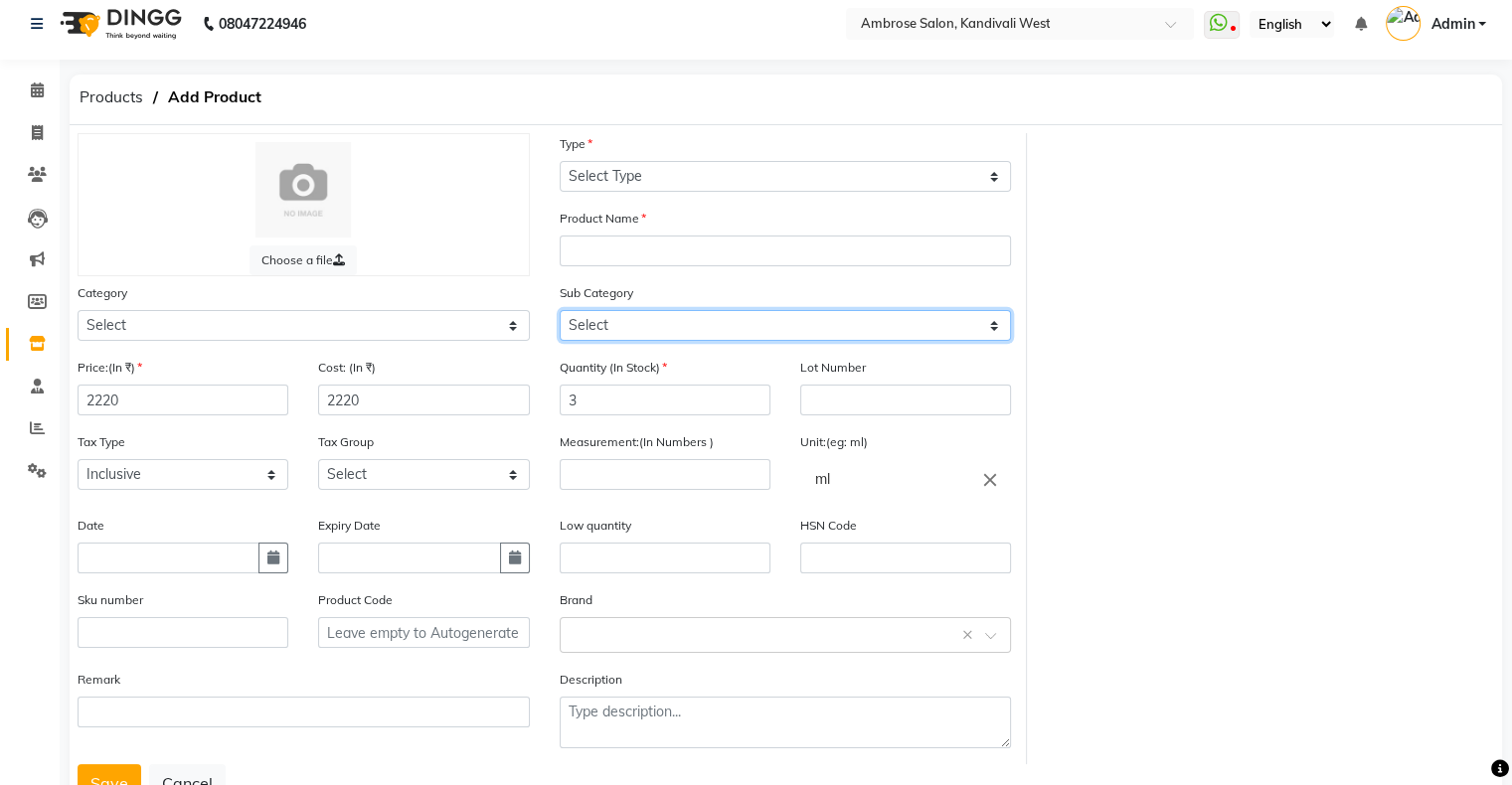 click on "Select Shampoo Conditioner Cream Mask Oil Serum Color Appliances Treatment Styling Kit & Combo Other Face wash Cuticle oil" 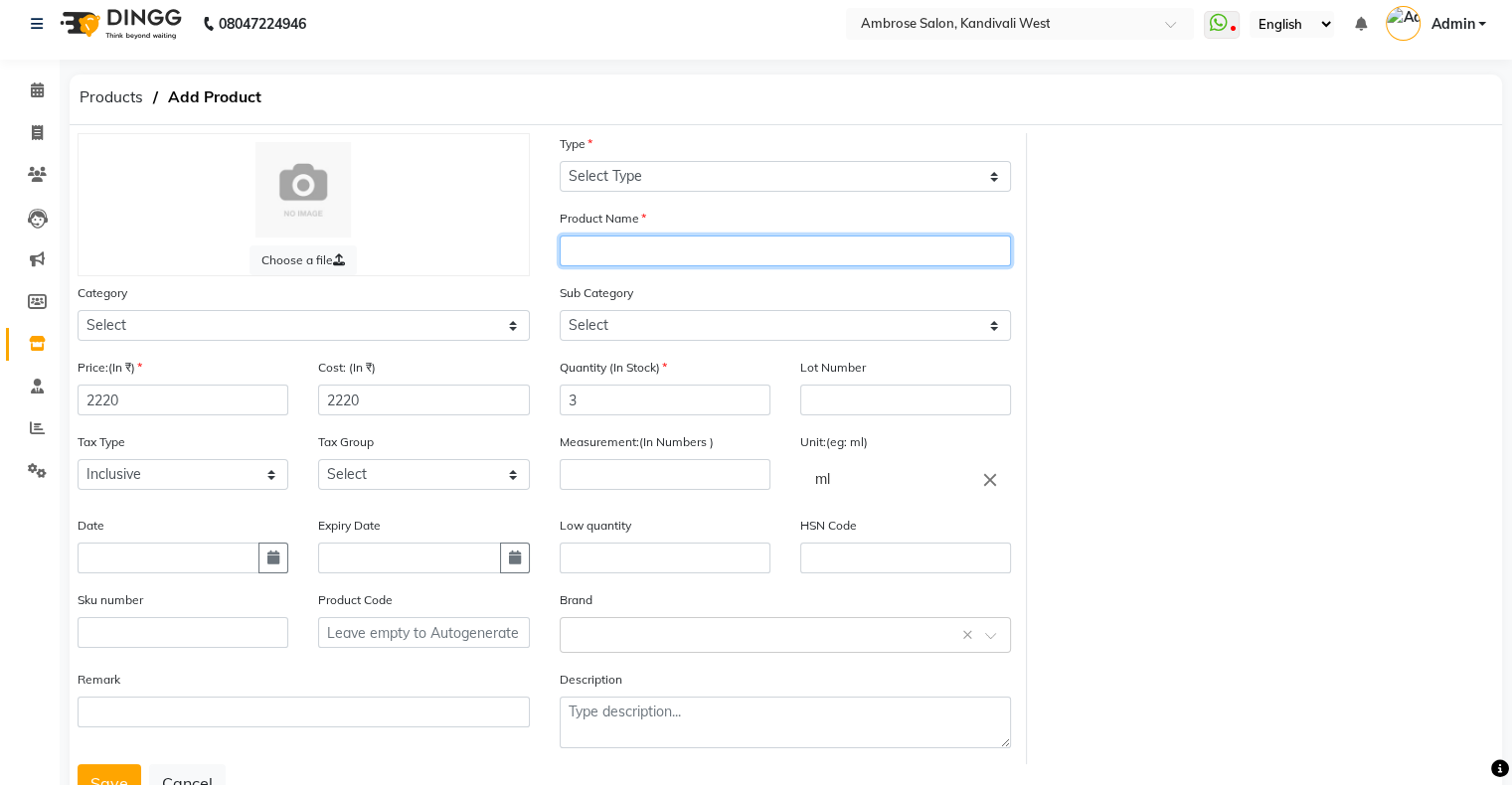 click 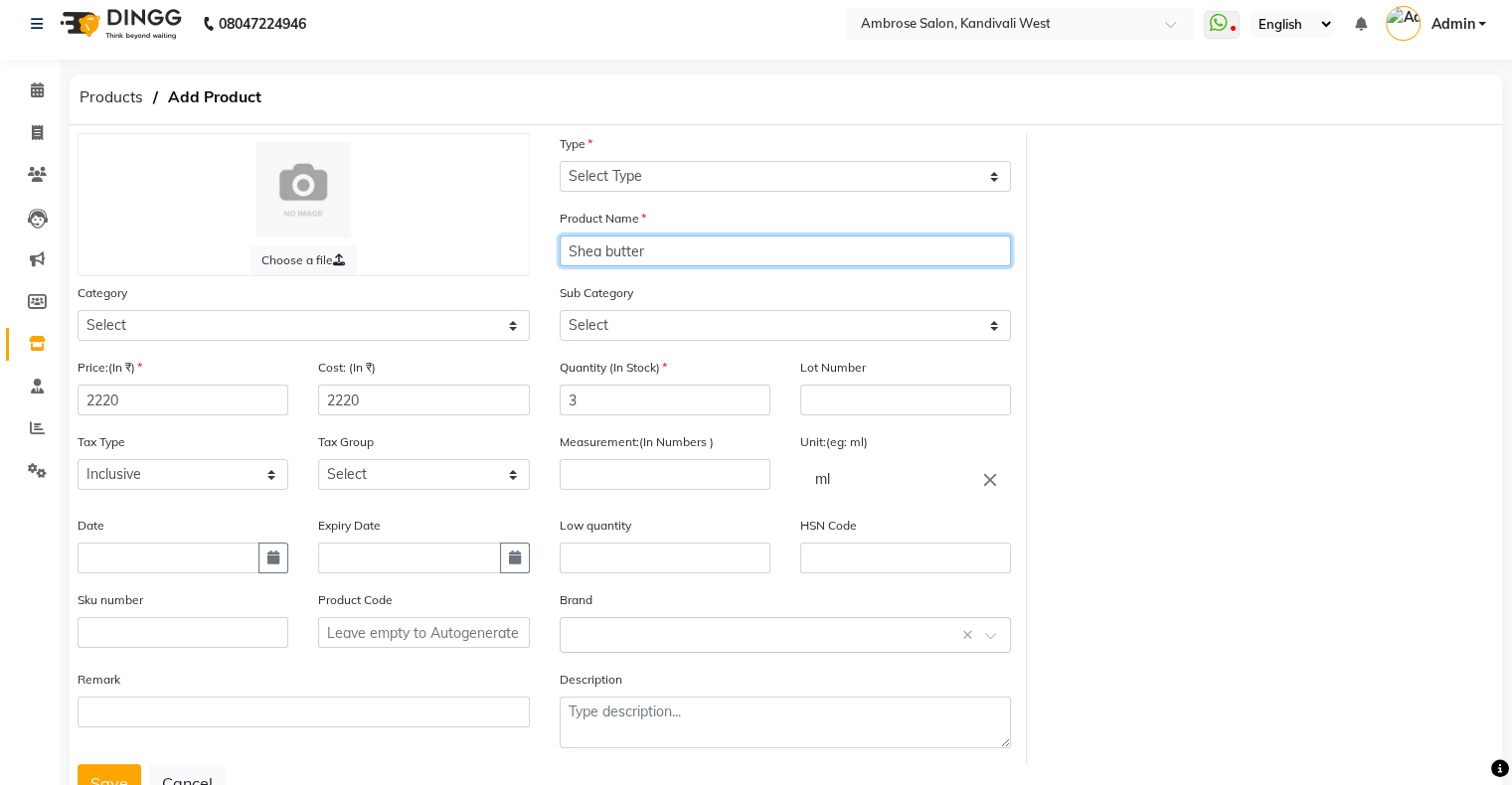 scroll, scrollTop: 94, scrollLeft: 0, axis: vertical 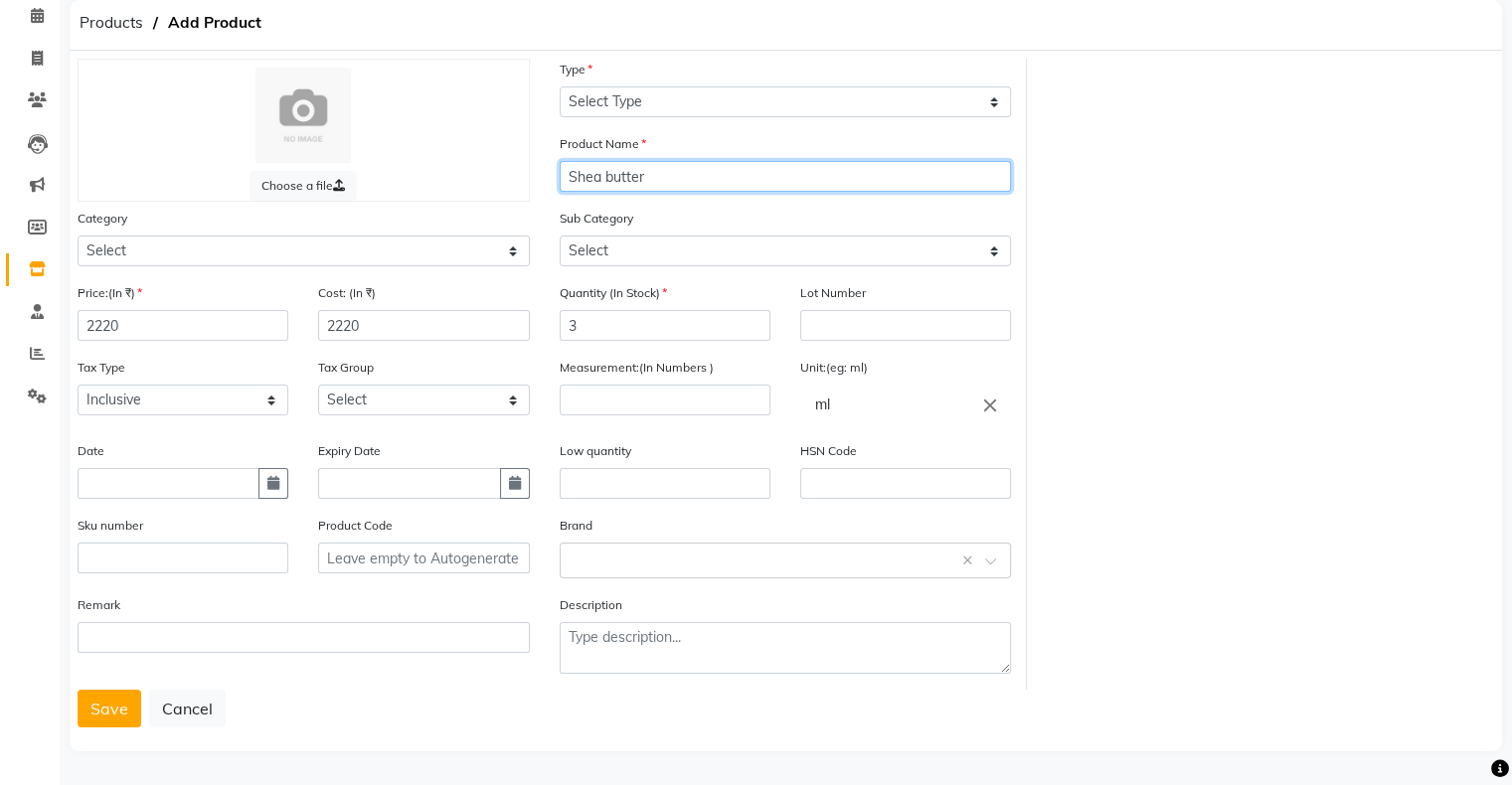 type on "Shea butter" 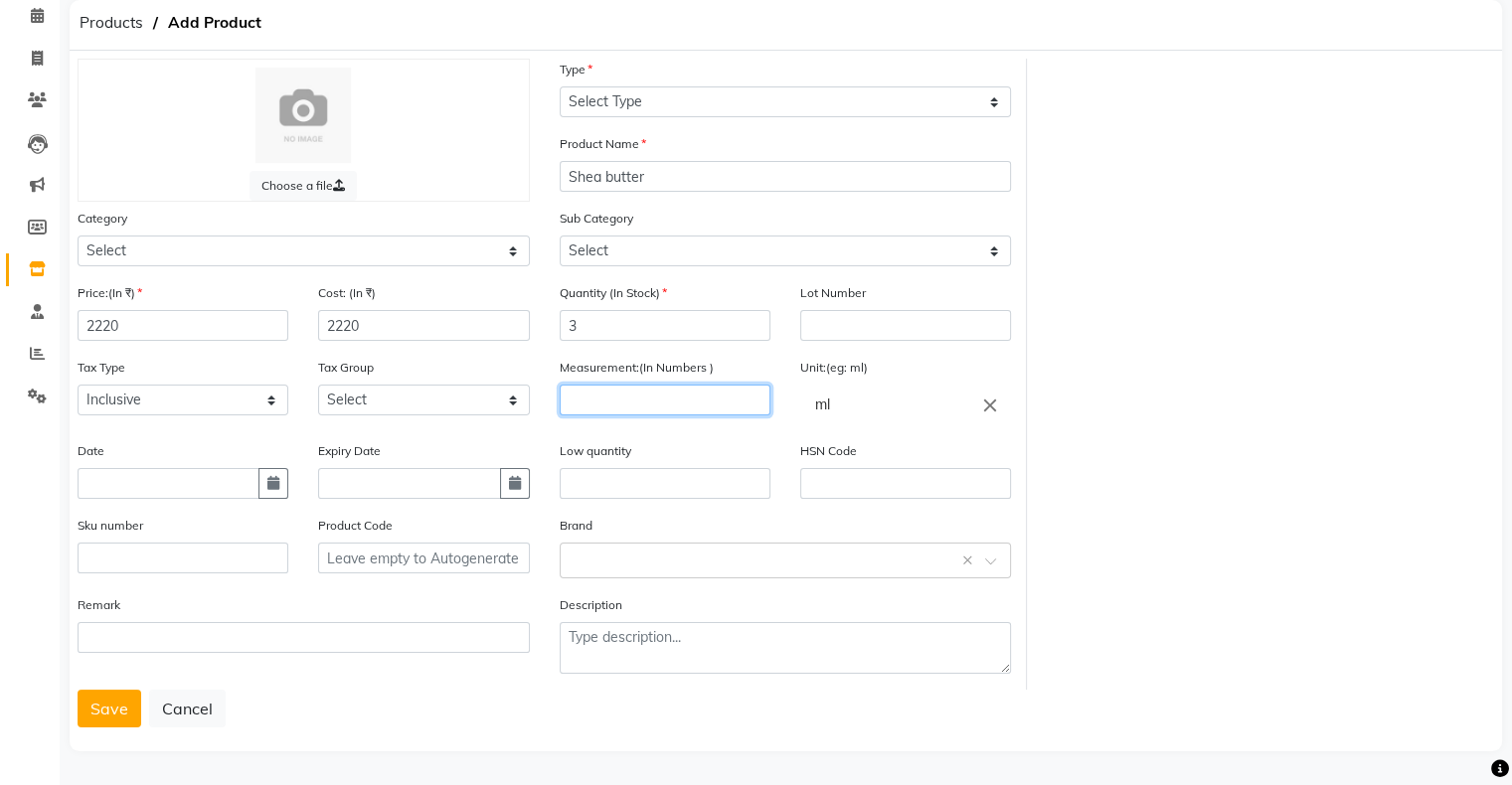click 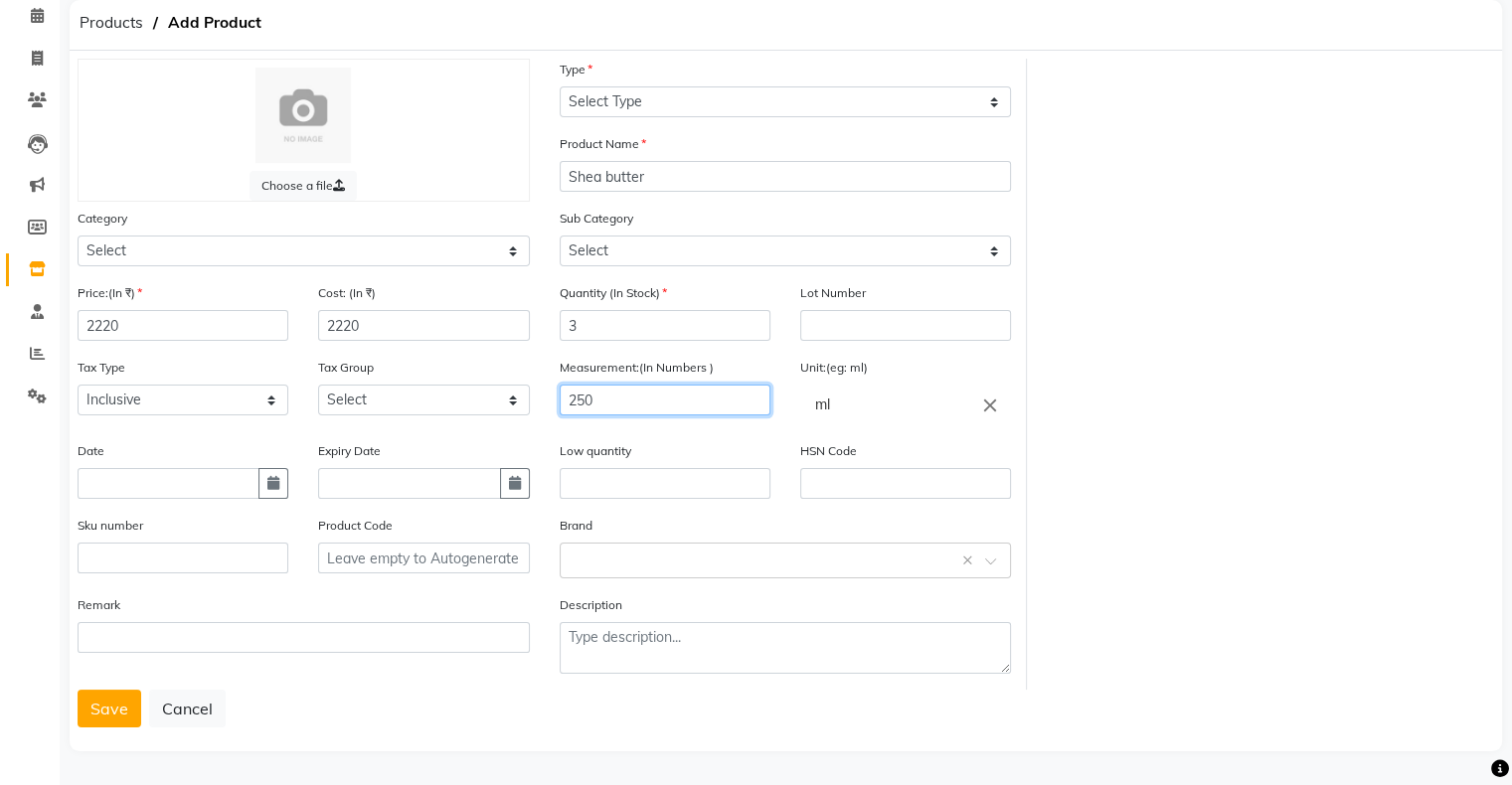 type on "250" 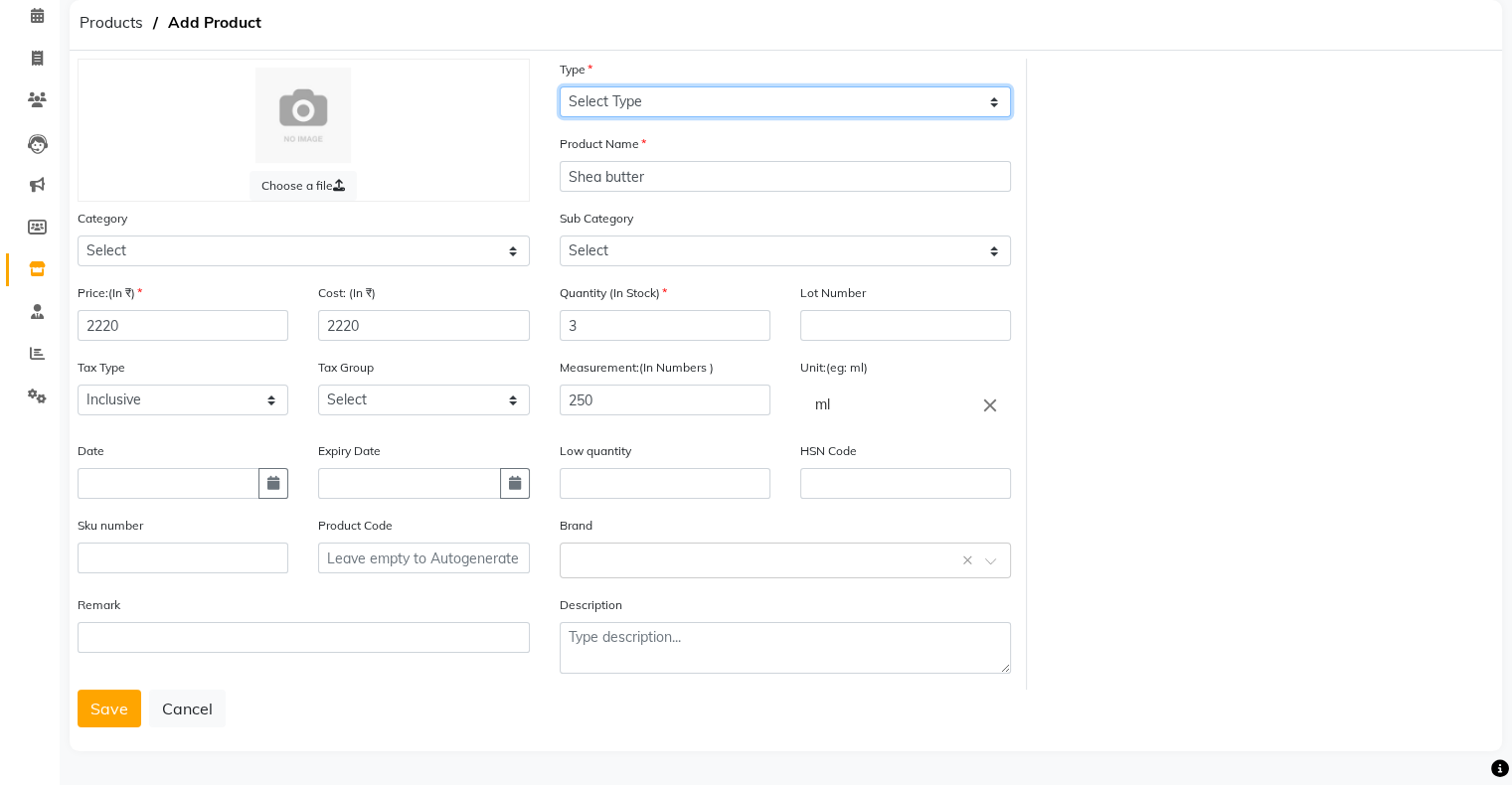 click on "Select Type Both Retail Consumable" 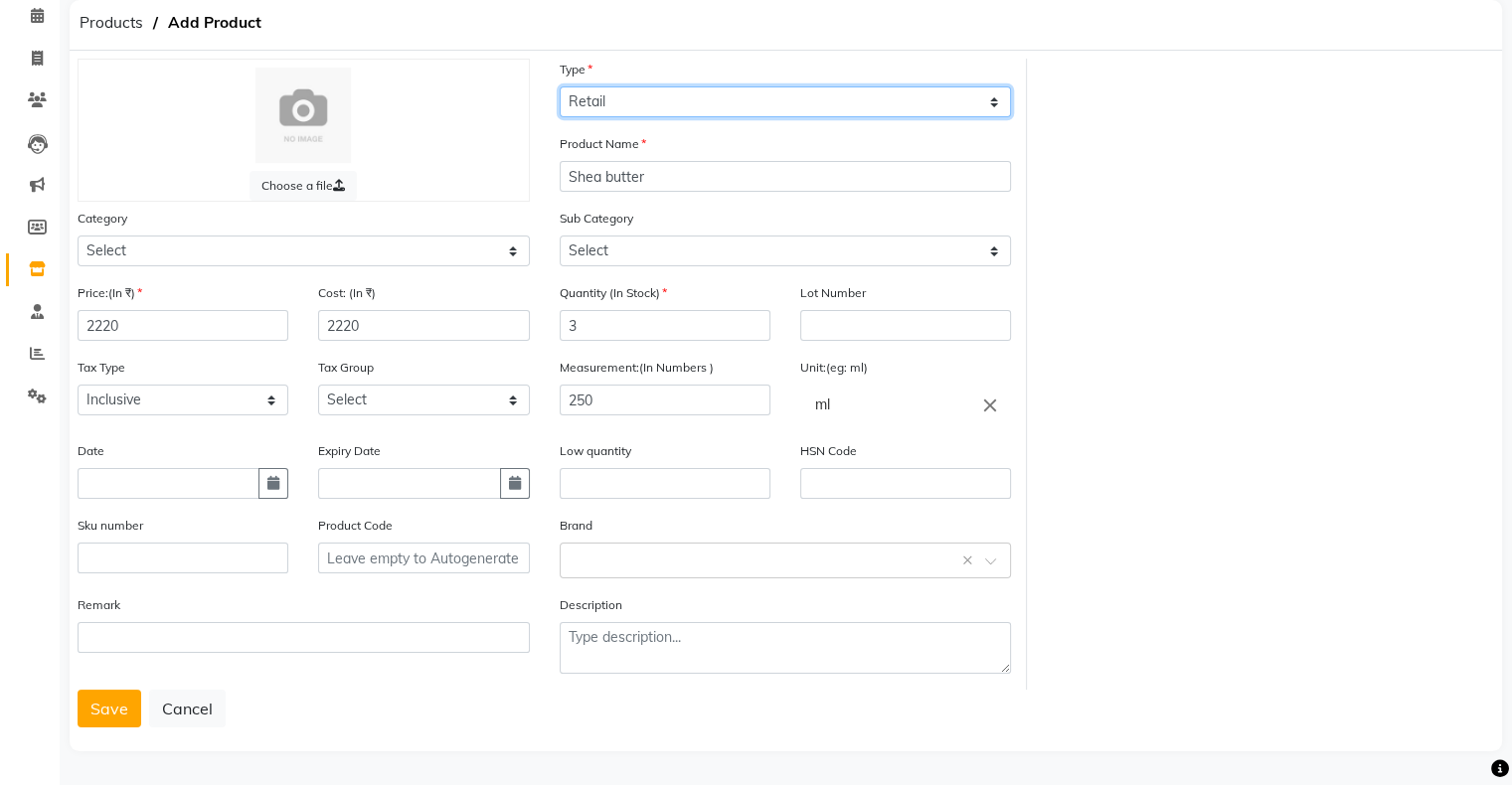click on "Select Type Both Retail Consumable" 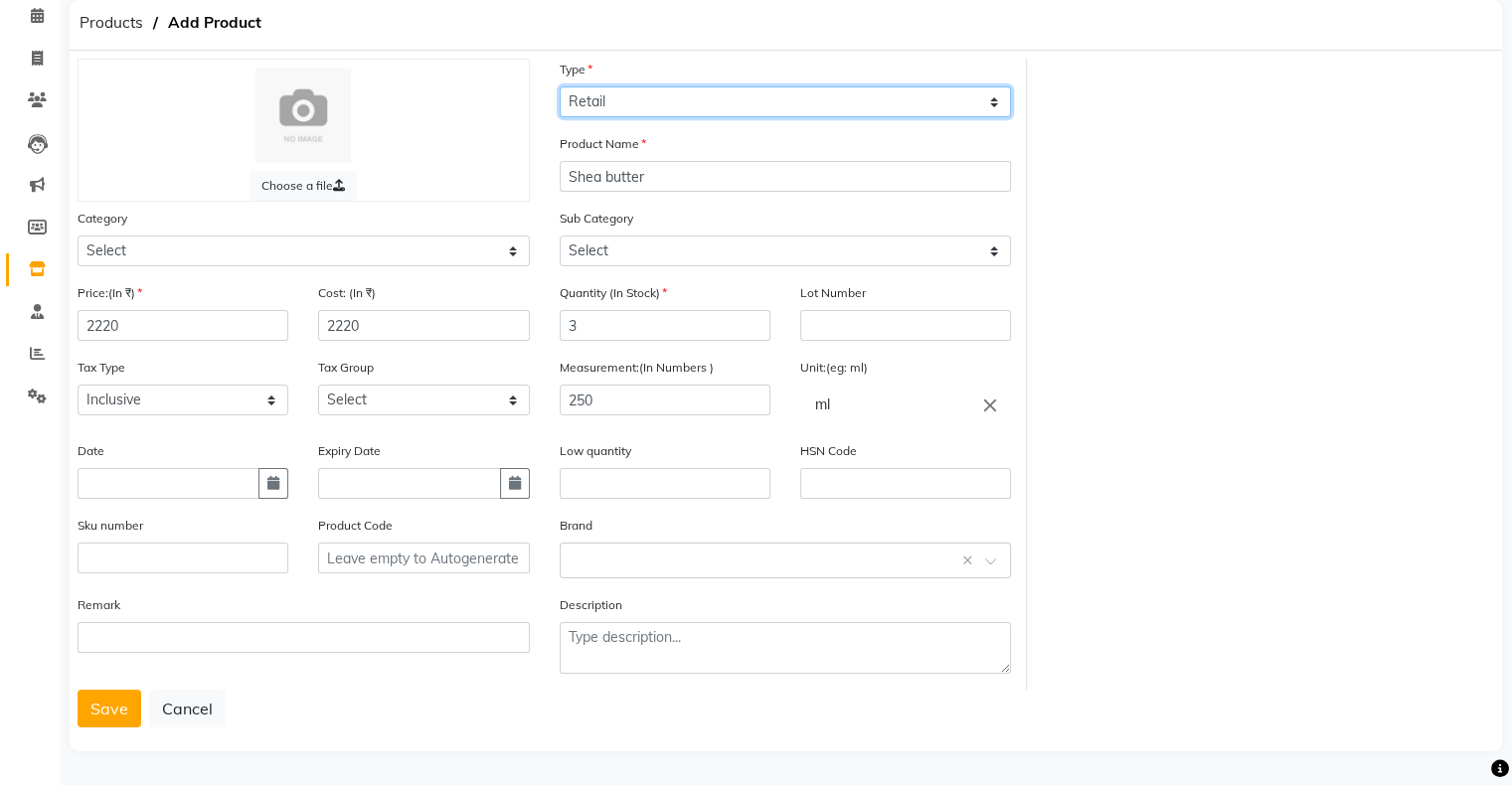 scroll, scrollTop: 94, scrollLeft: 0, axis: vertical 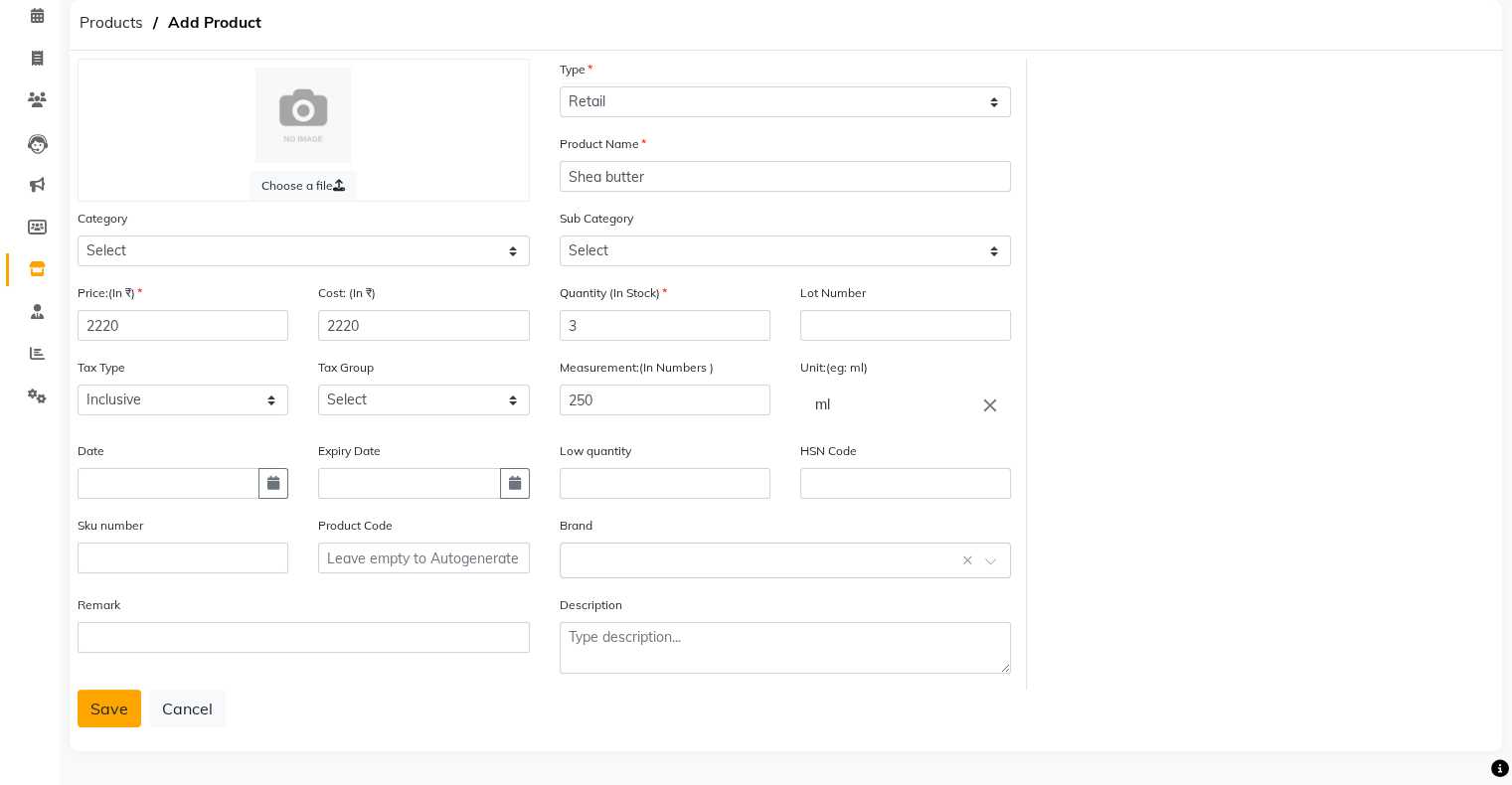 click on "Save" 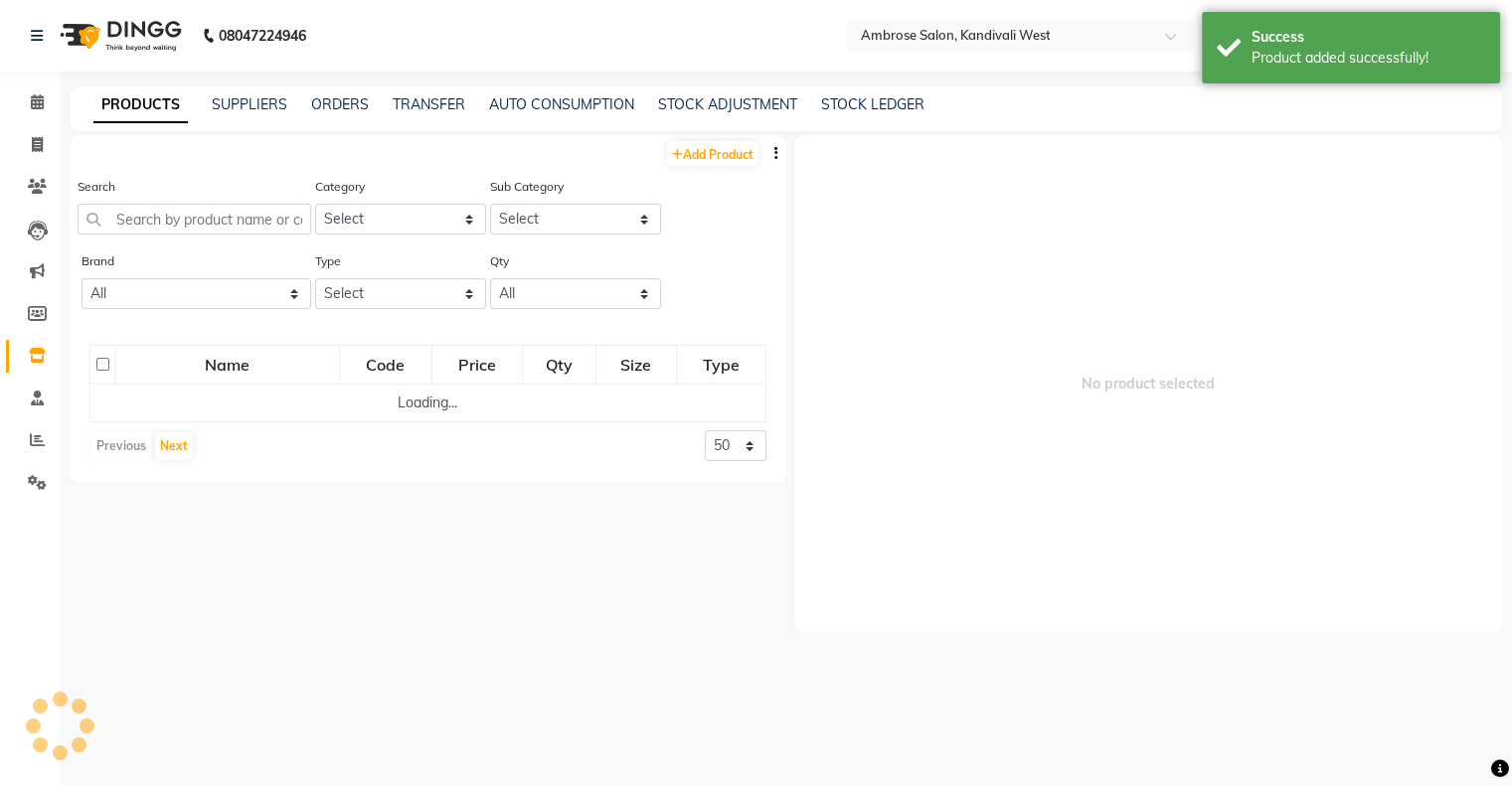 scroll, scrollTop: 0, scrollLeft: 0, axis: both 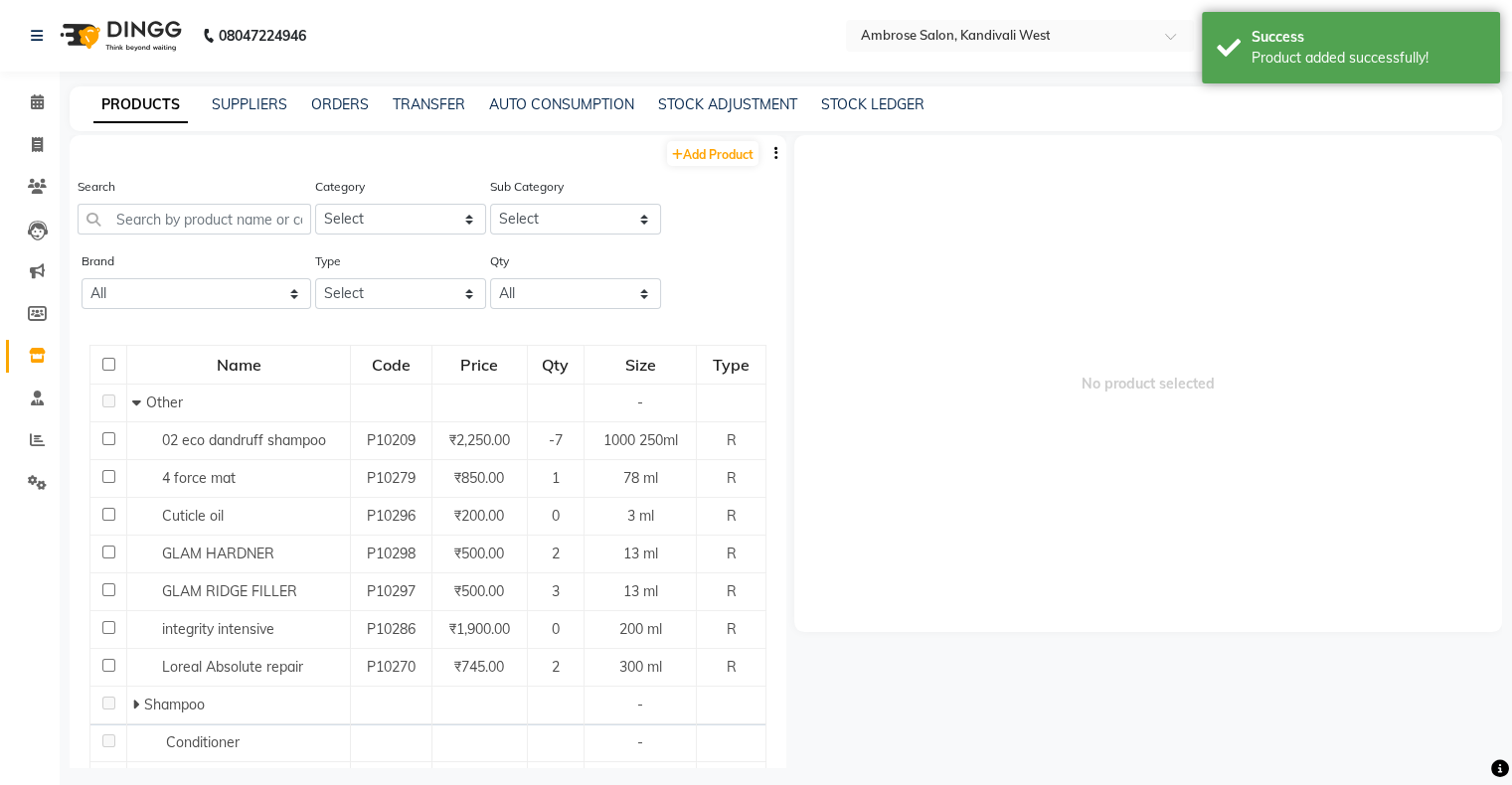 click on "Calendar" 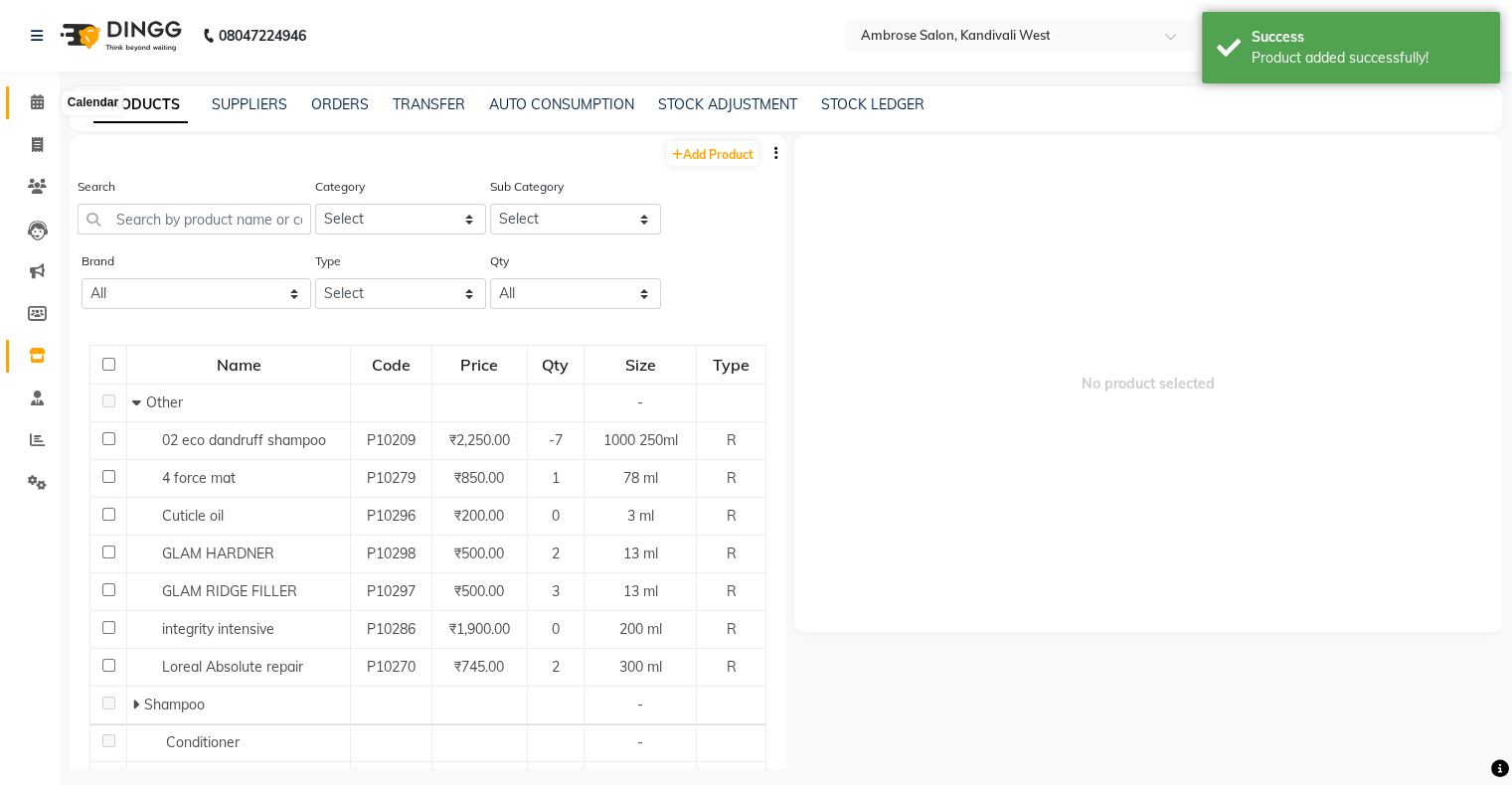click 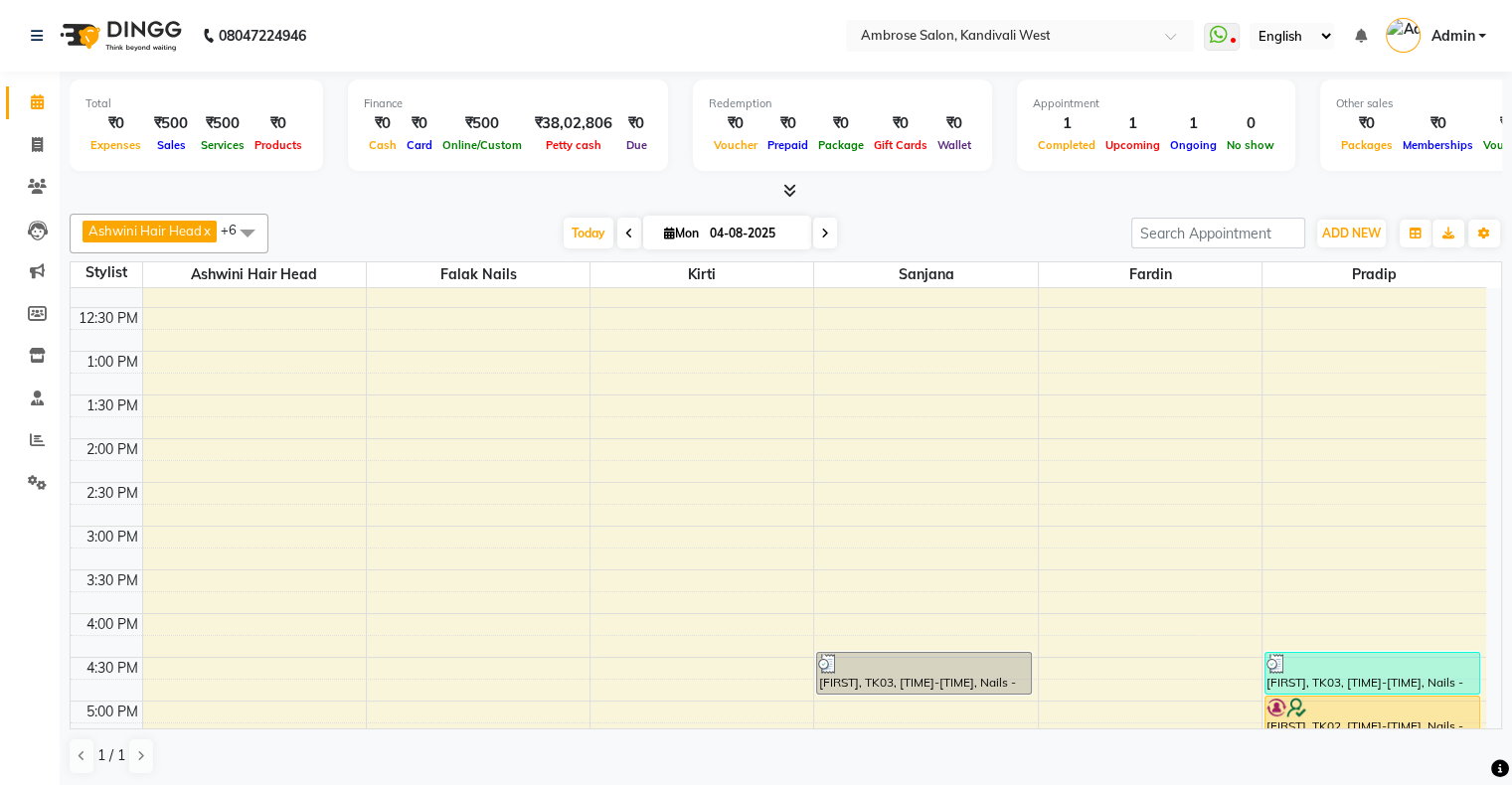 scroll, scrollTop: 298, scrollLeft: 0, axis: vertical 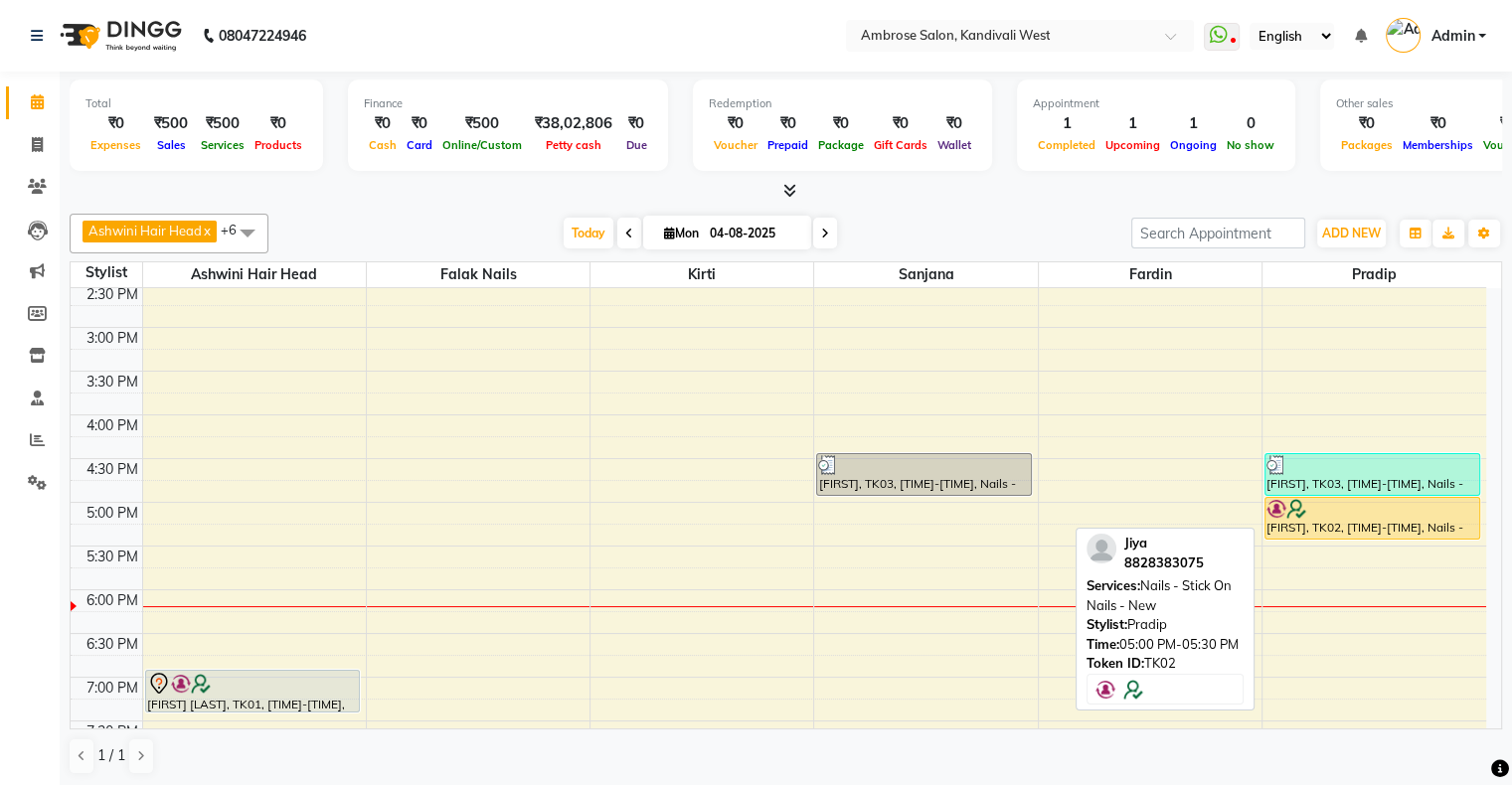 click at bounding box center [1372, 509] 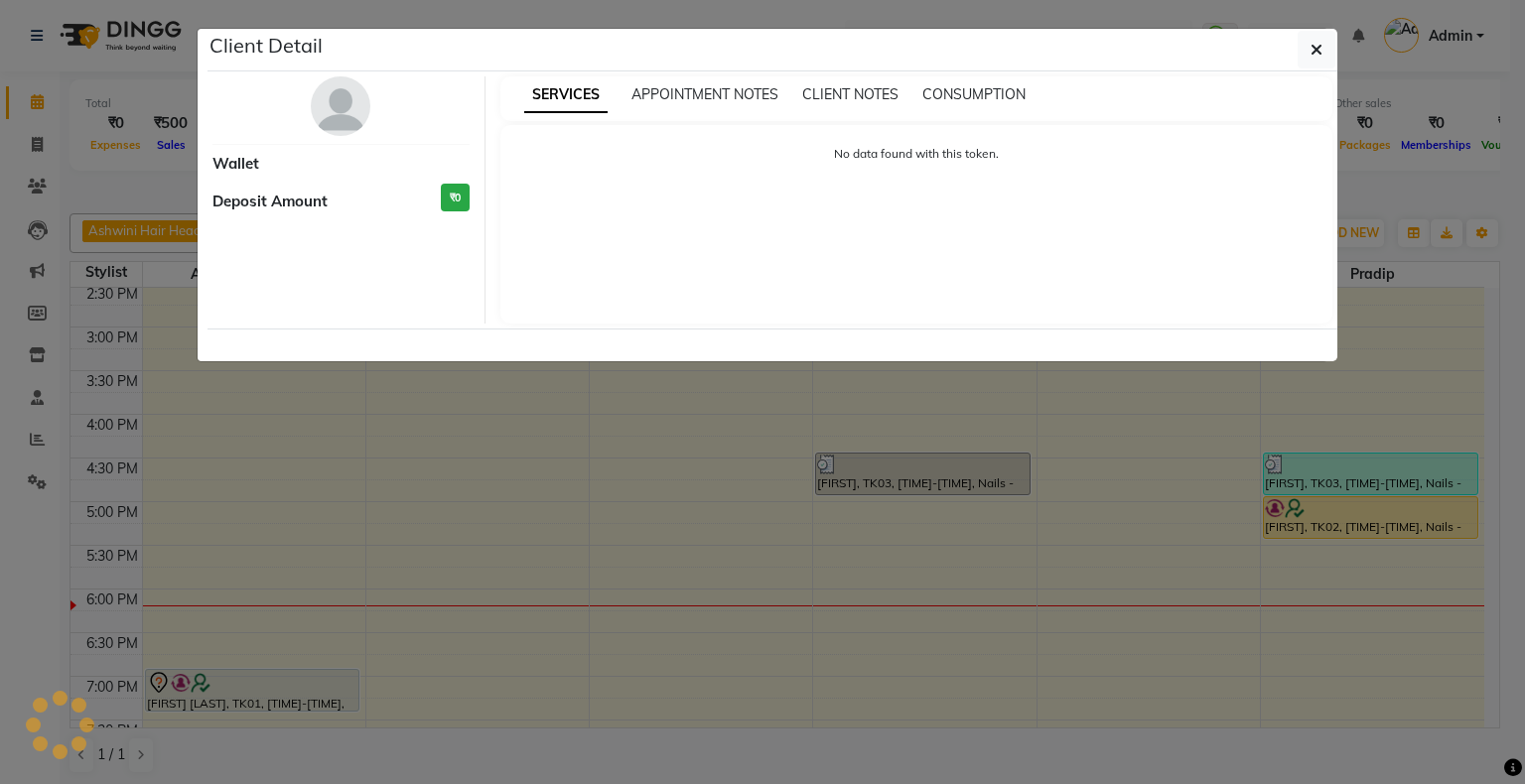 select on "1" 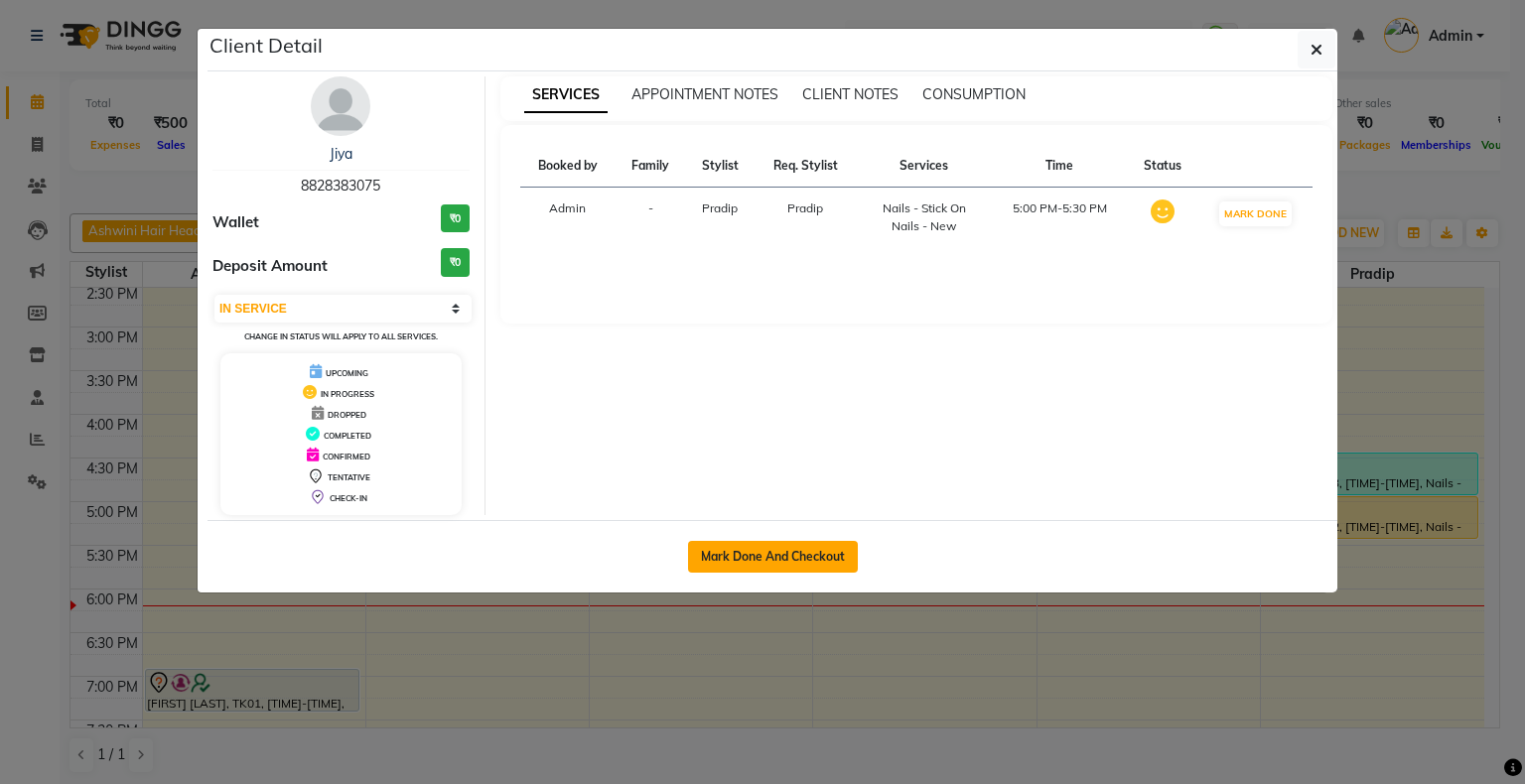 click on "Mark Done And Checkout" 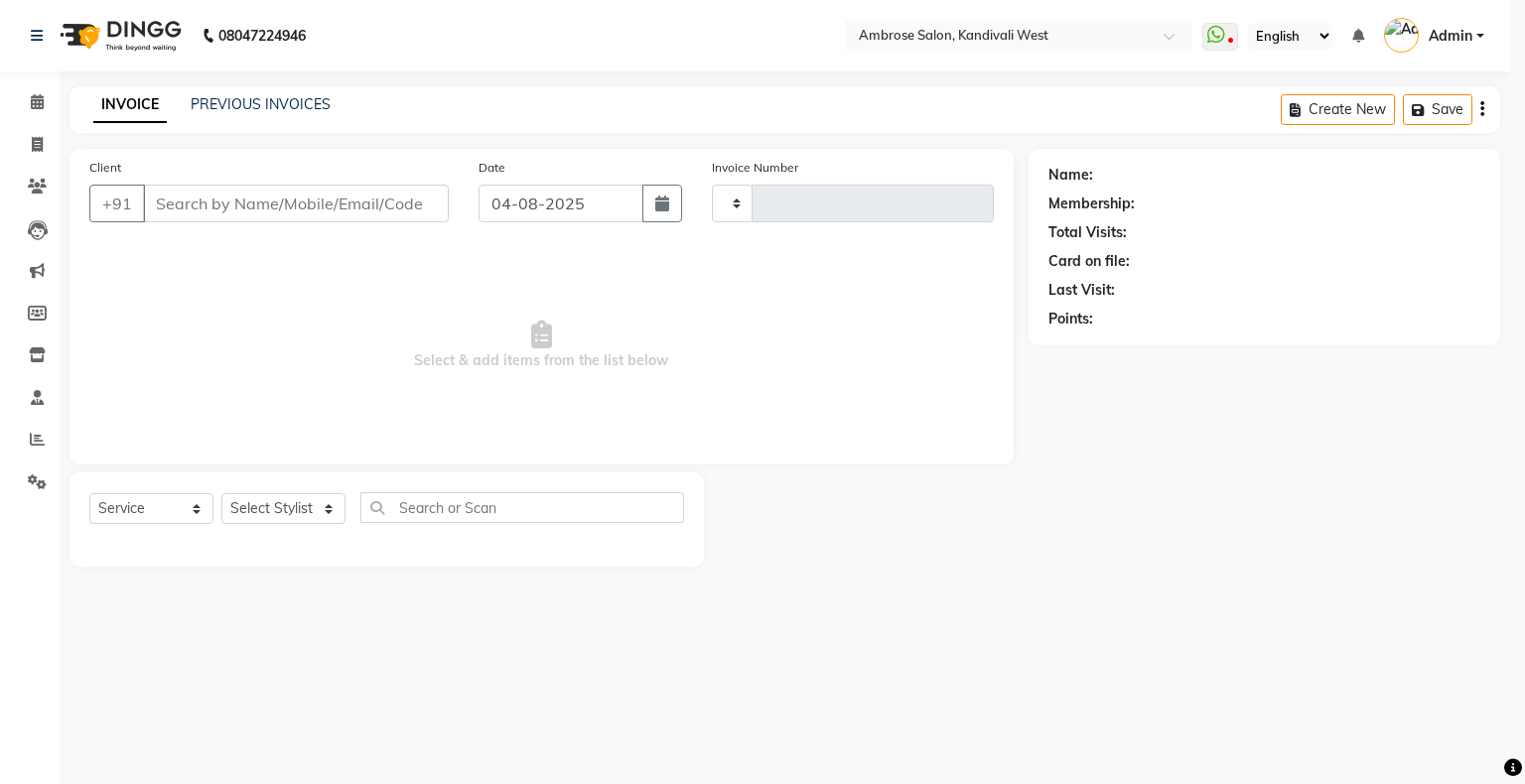 type on "1259" 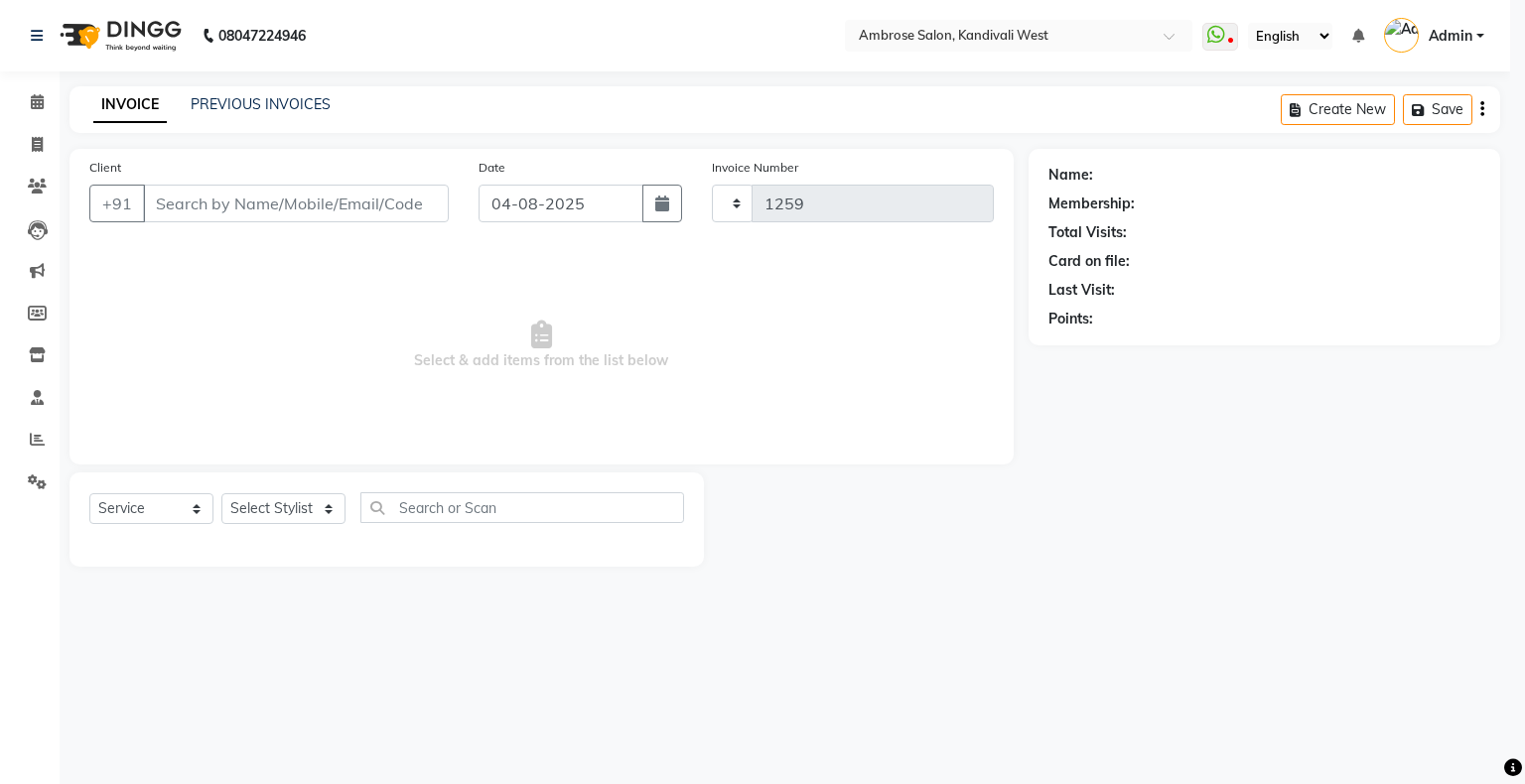 select on "4073" 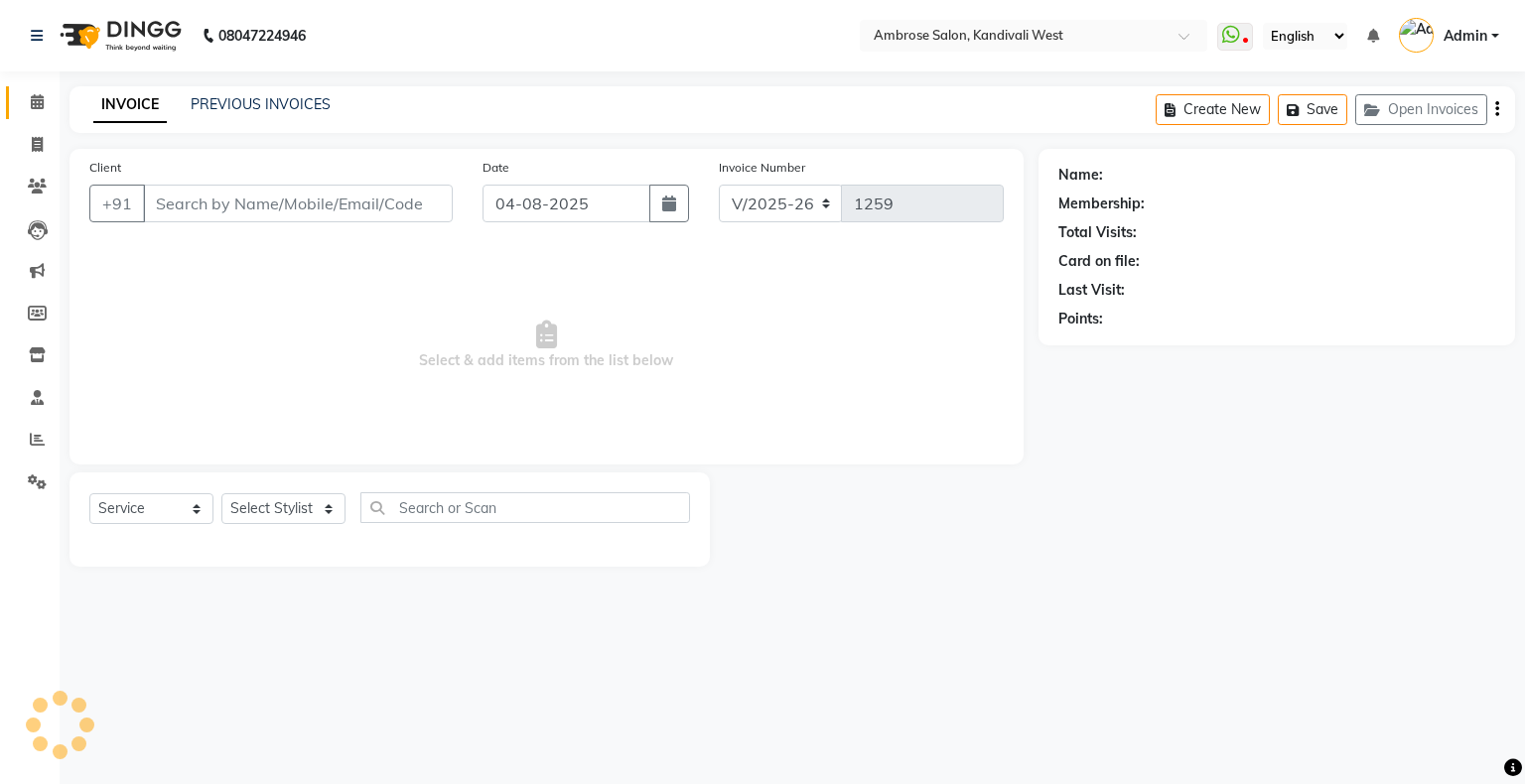 type on "8828383075" 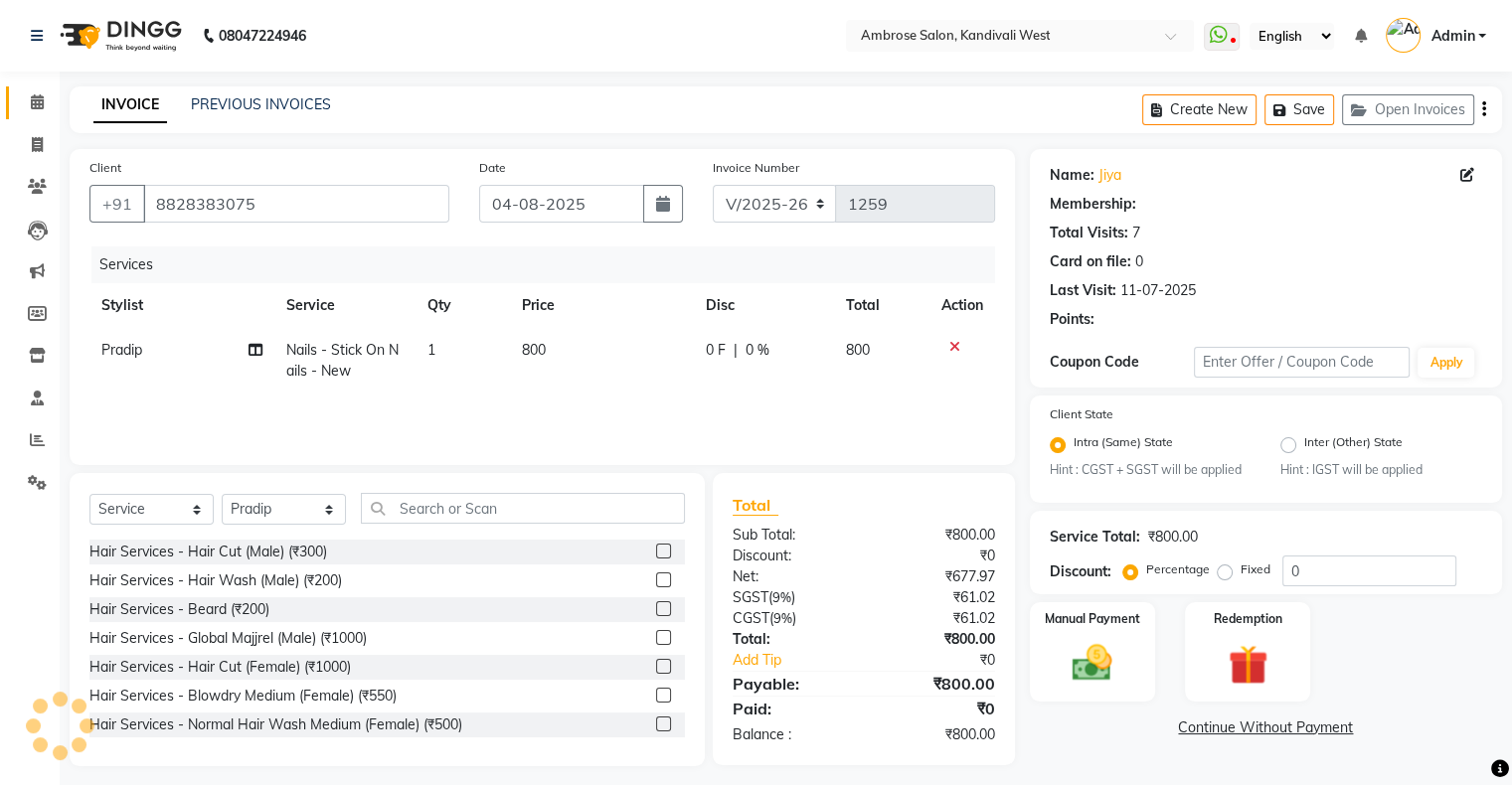 type on "20" 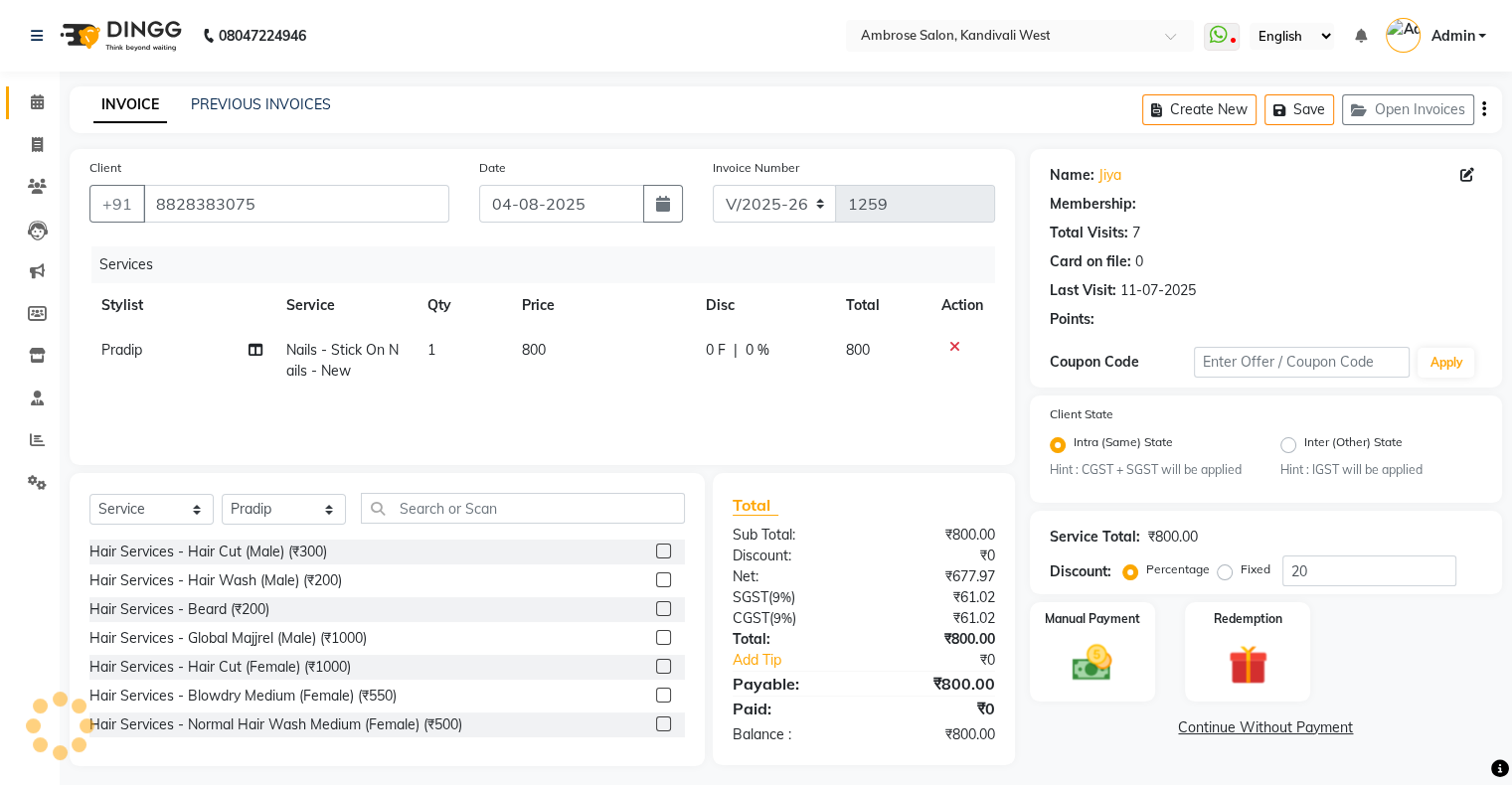 select on "1: Object" 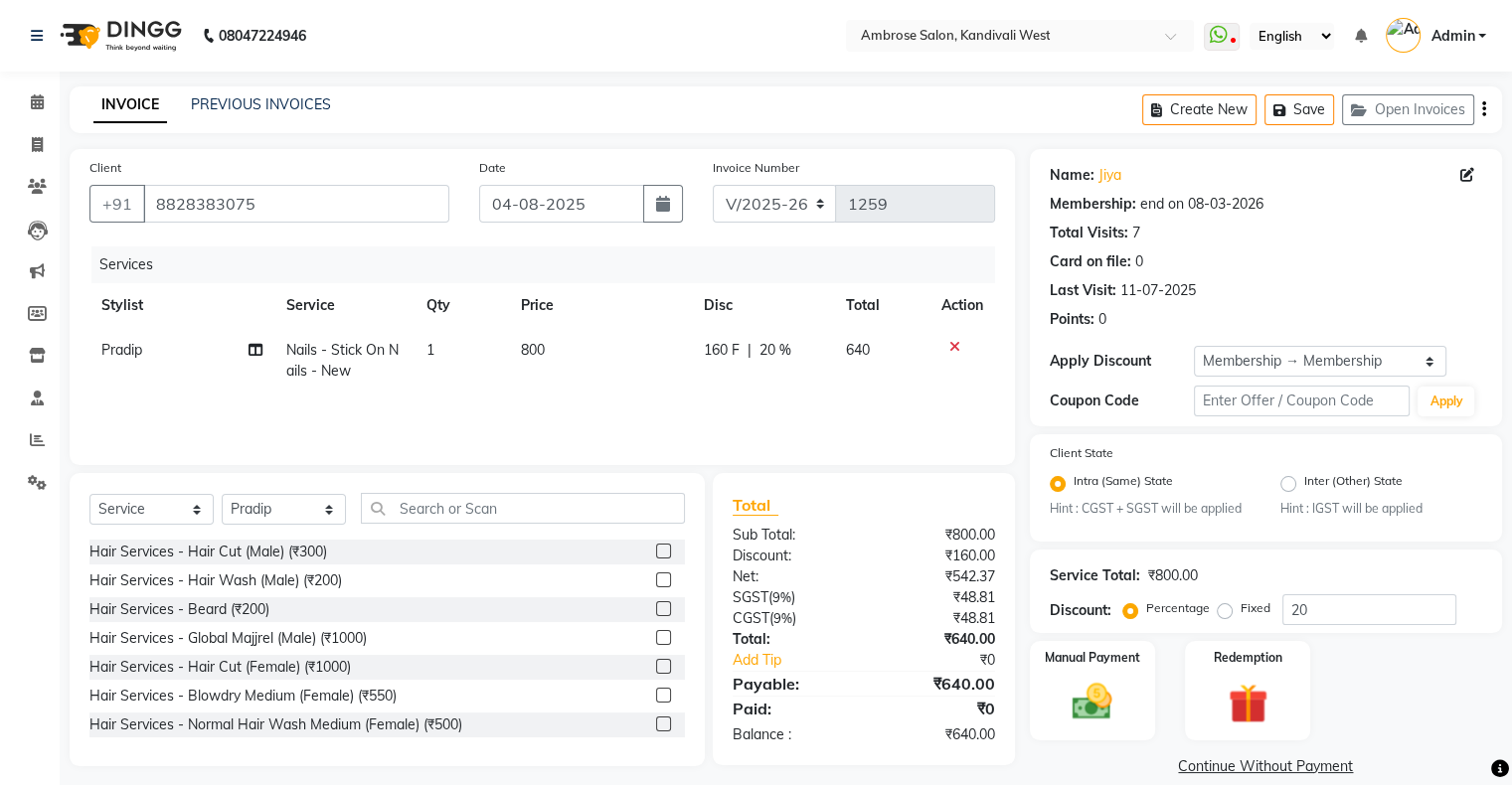 click on "Pradip" 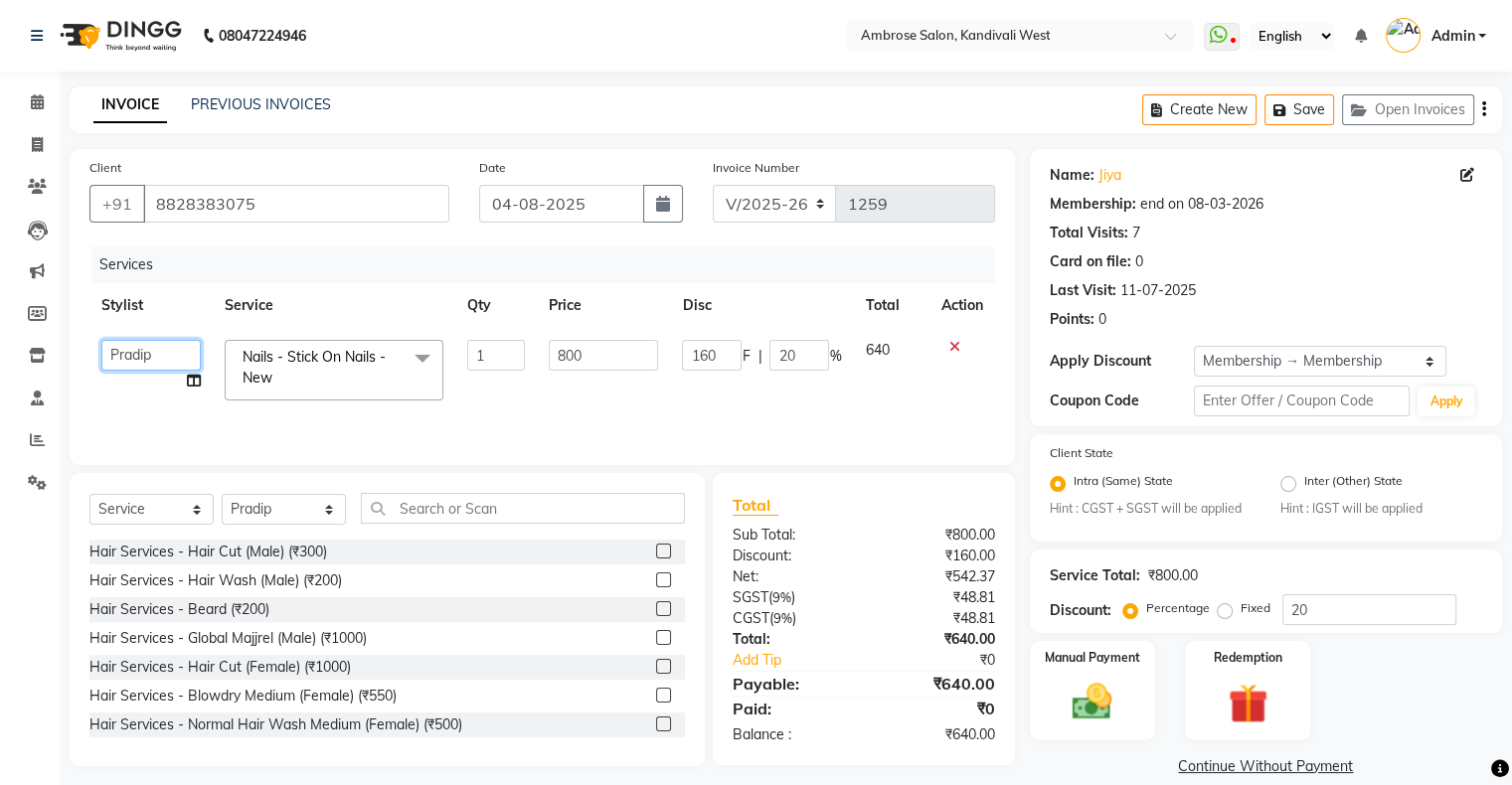 click on "Akshay Divecha   Ashwini Hair Head   Falak Nails   Fardin   Kirti   Nida FD   Pradip   Pradip Vaishnav   Sanjana    Vidhi Veera" 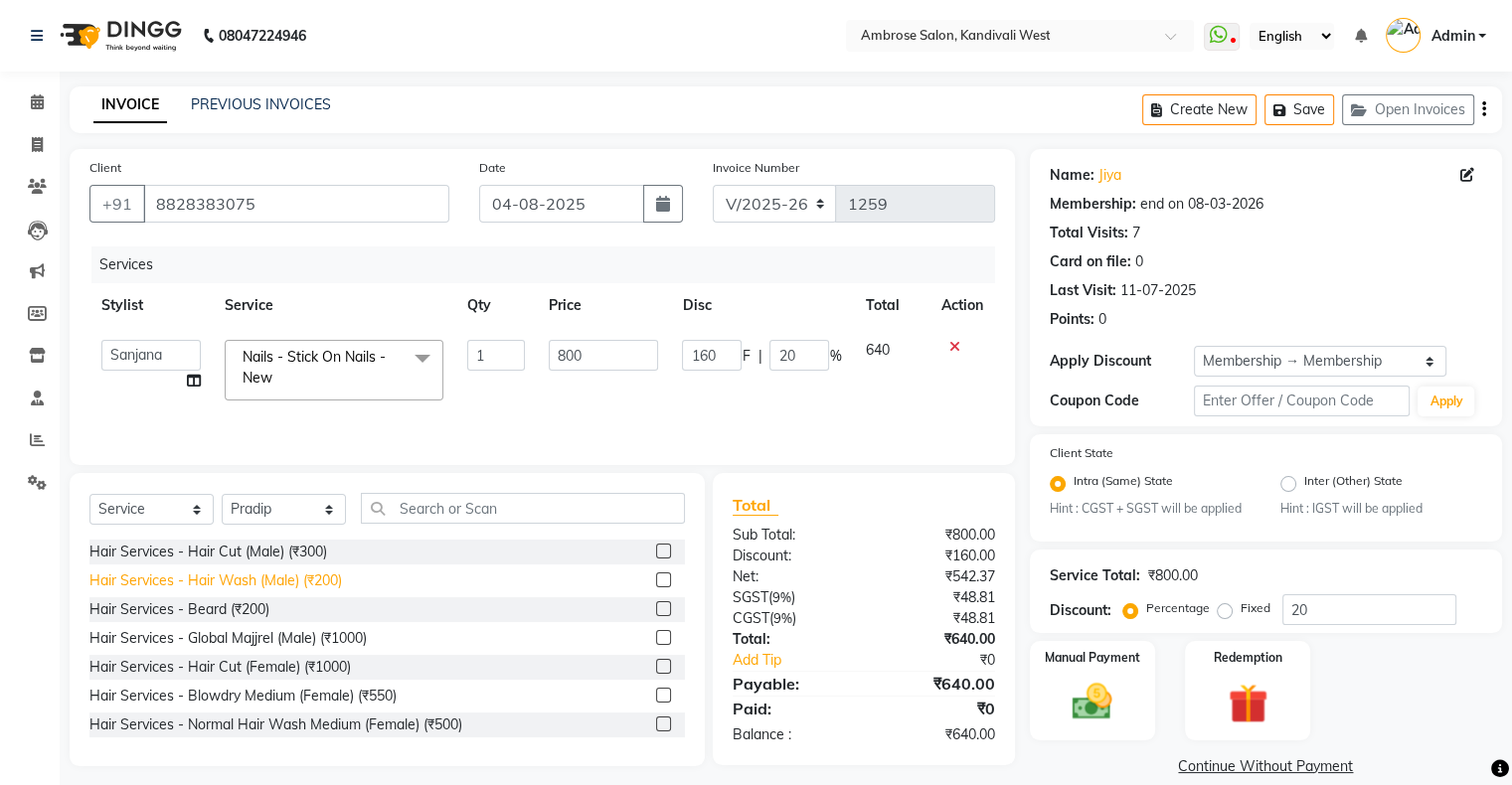 select on "82272" 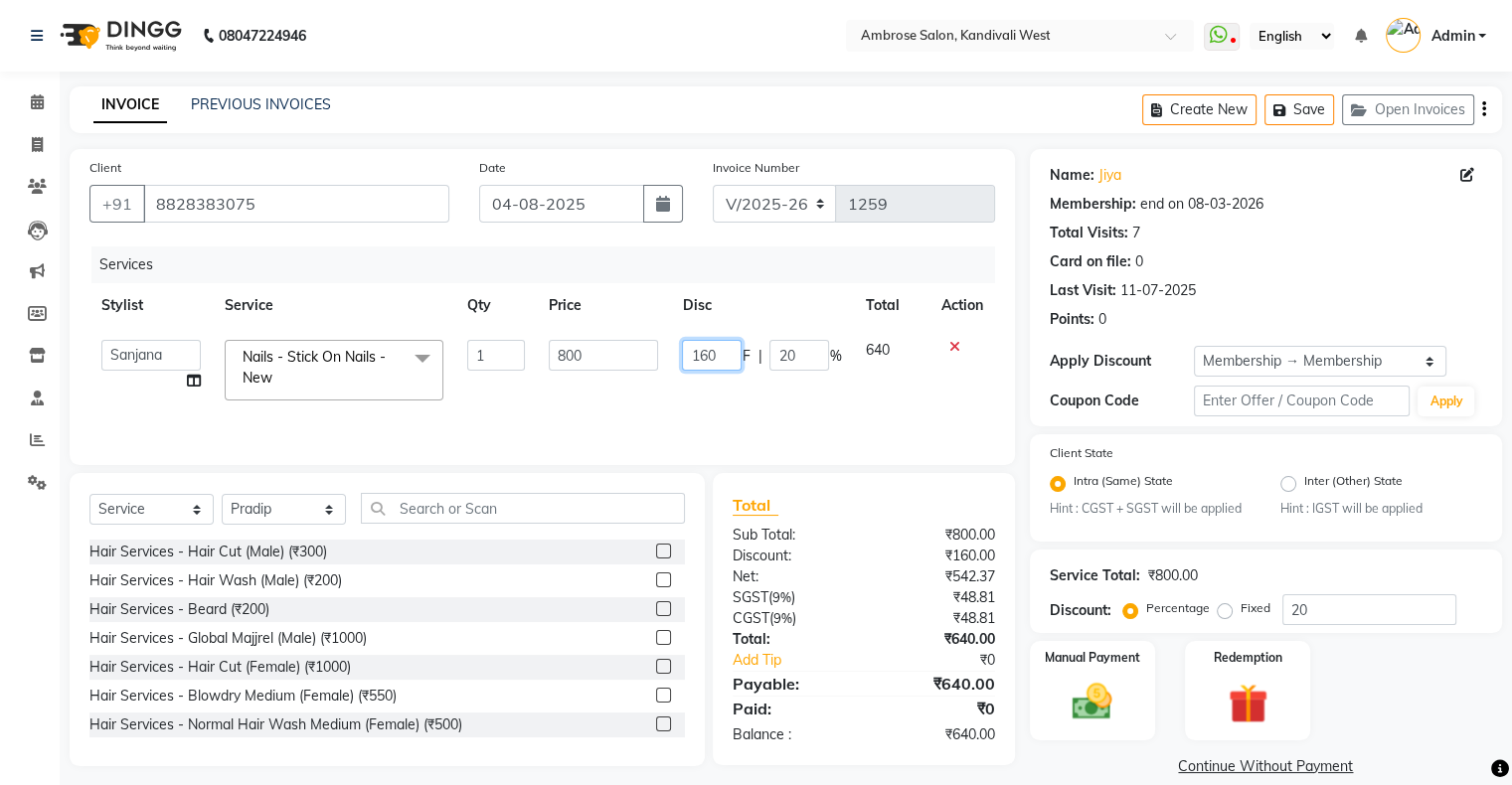click on "160" 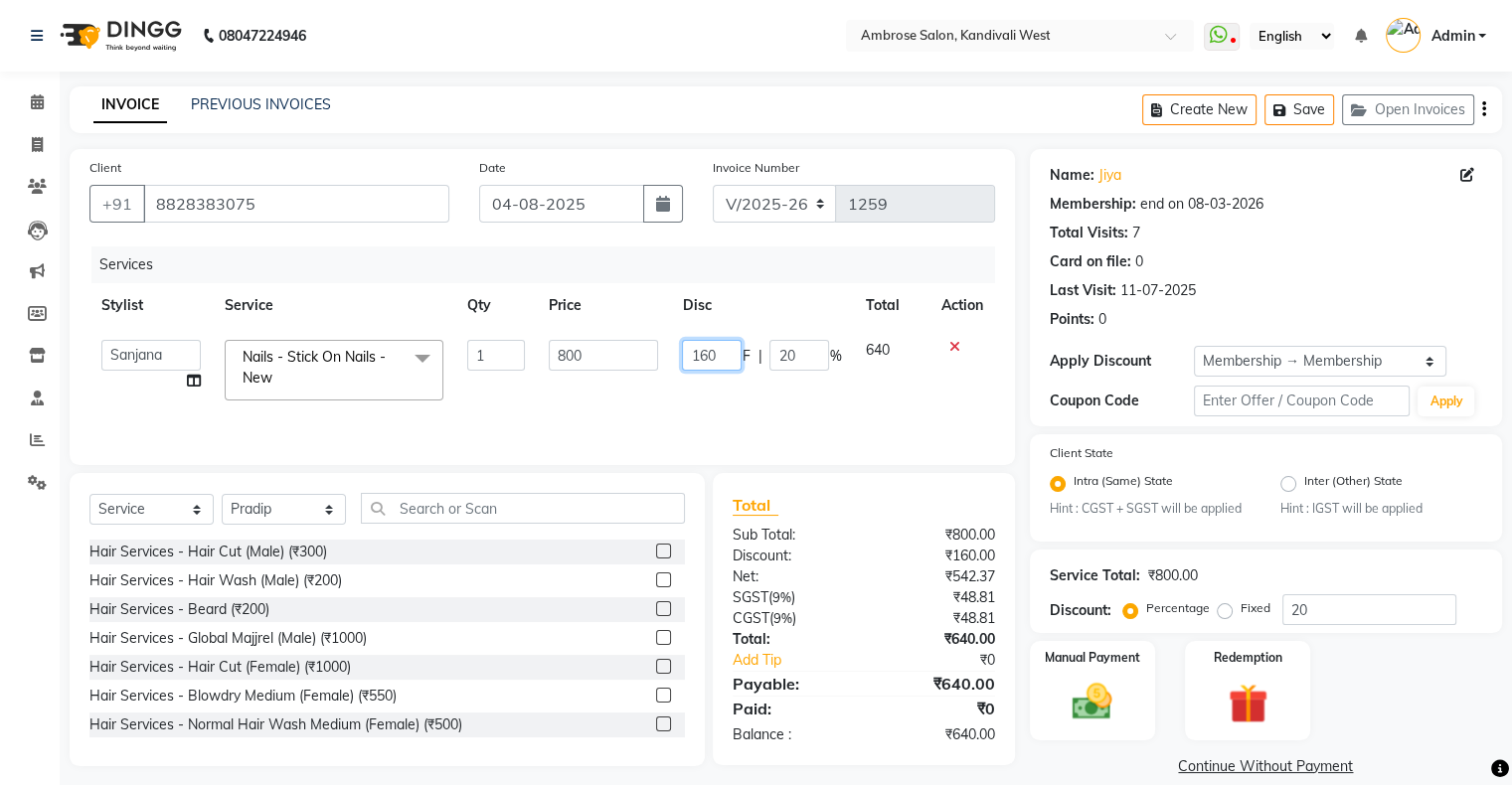 click on "160" 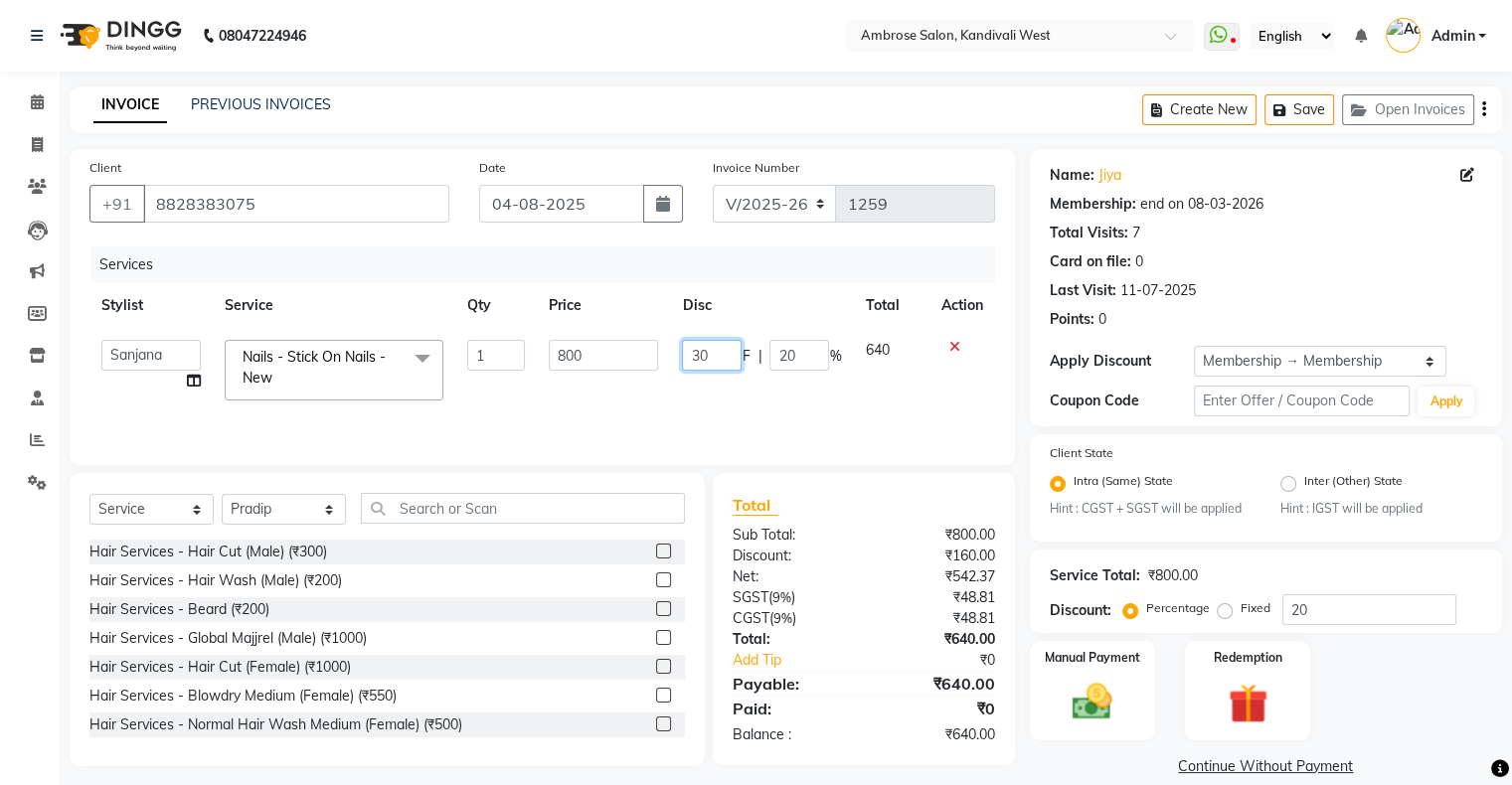 type on "300" 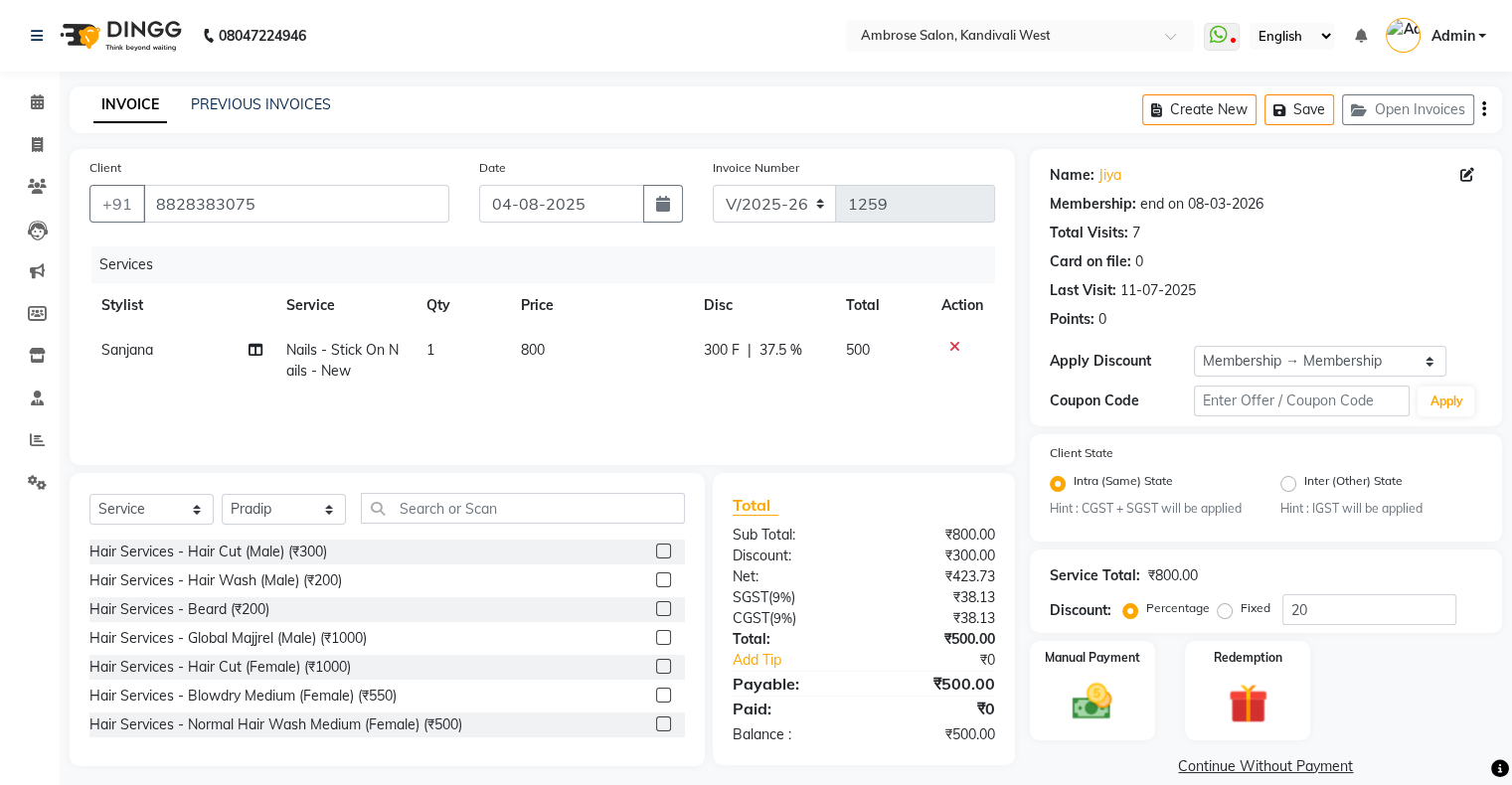 click on "300 F | 37.5 %" 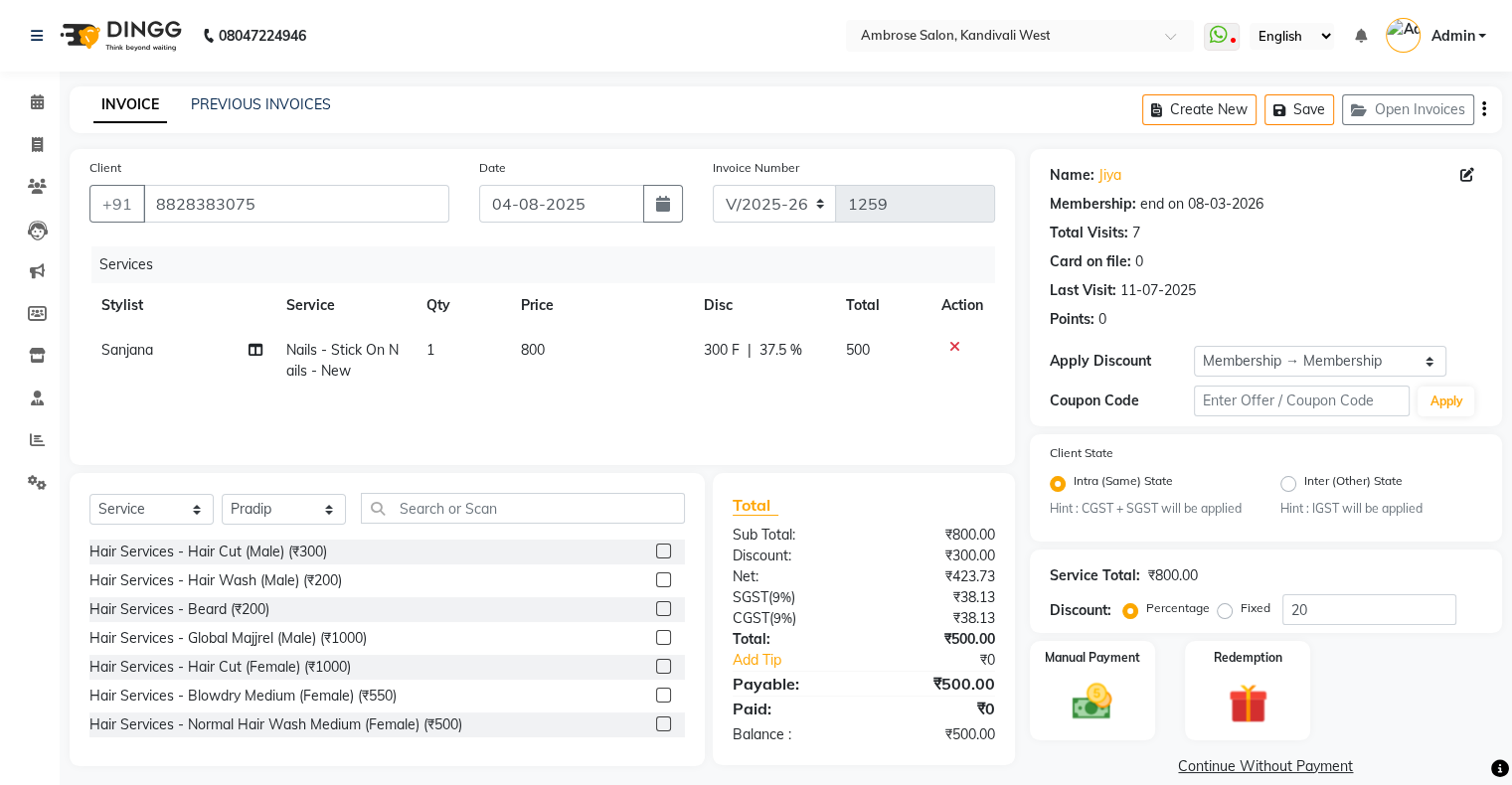 select on "82272" 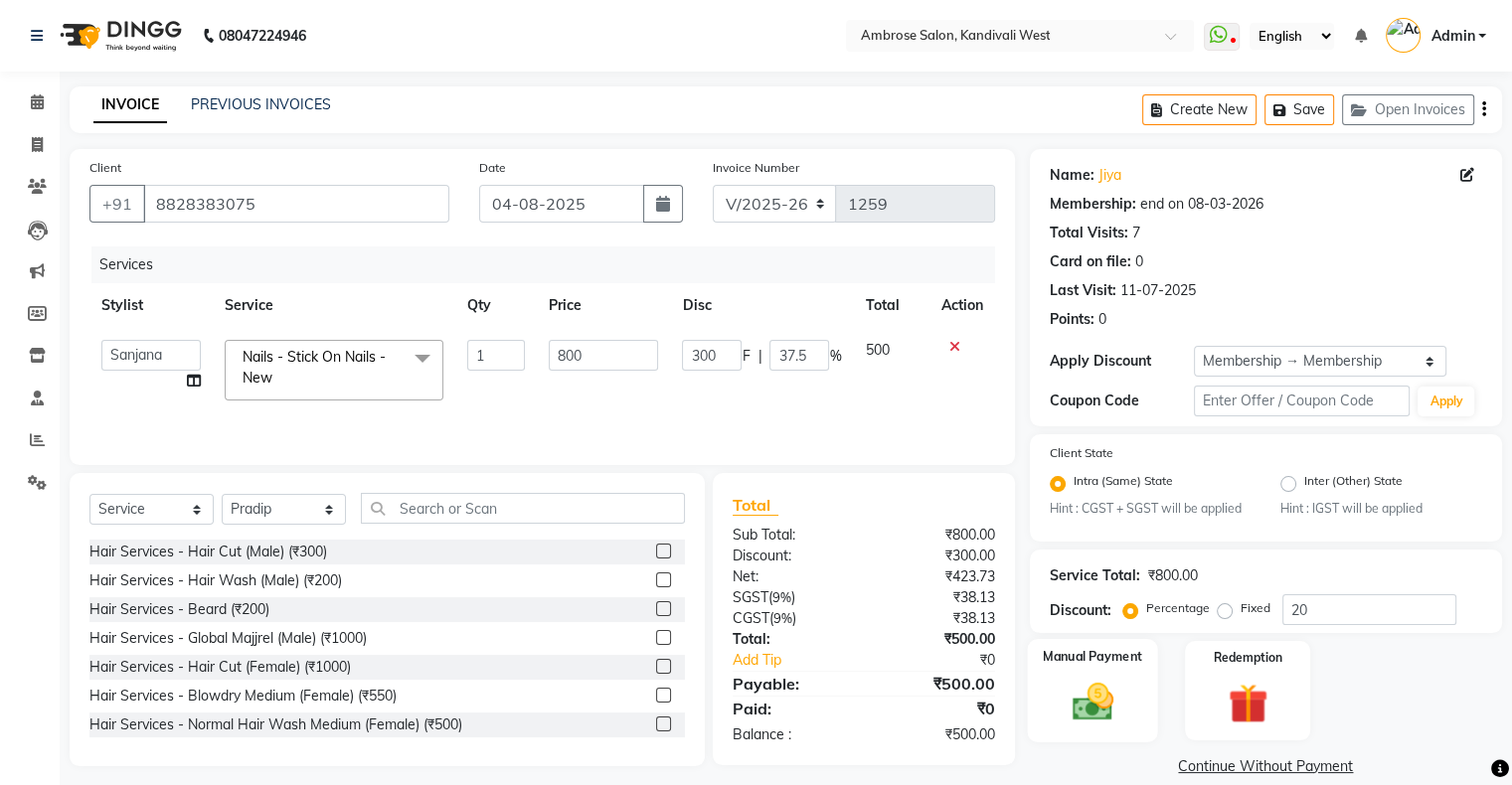 click 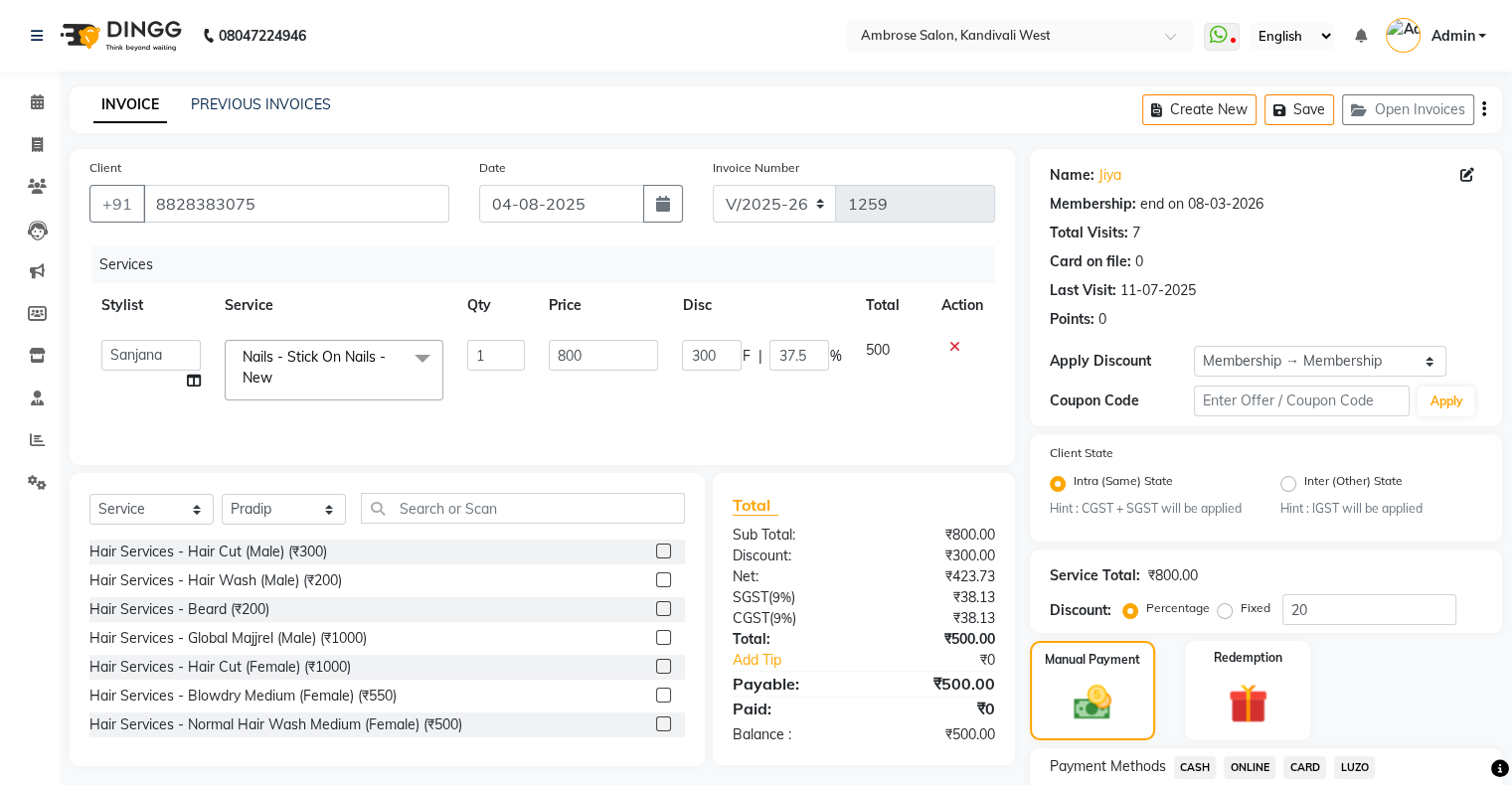 scroll, scrollTop: 155, scrollLeft: 0, axis: vertical 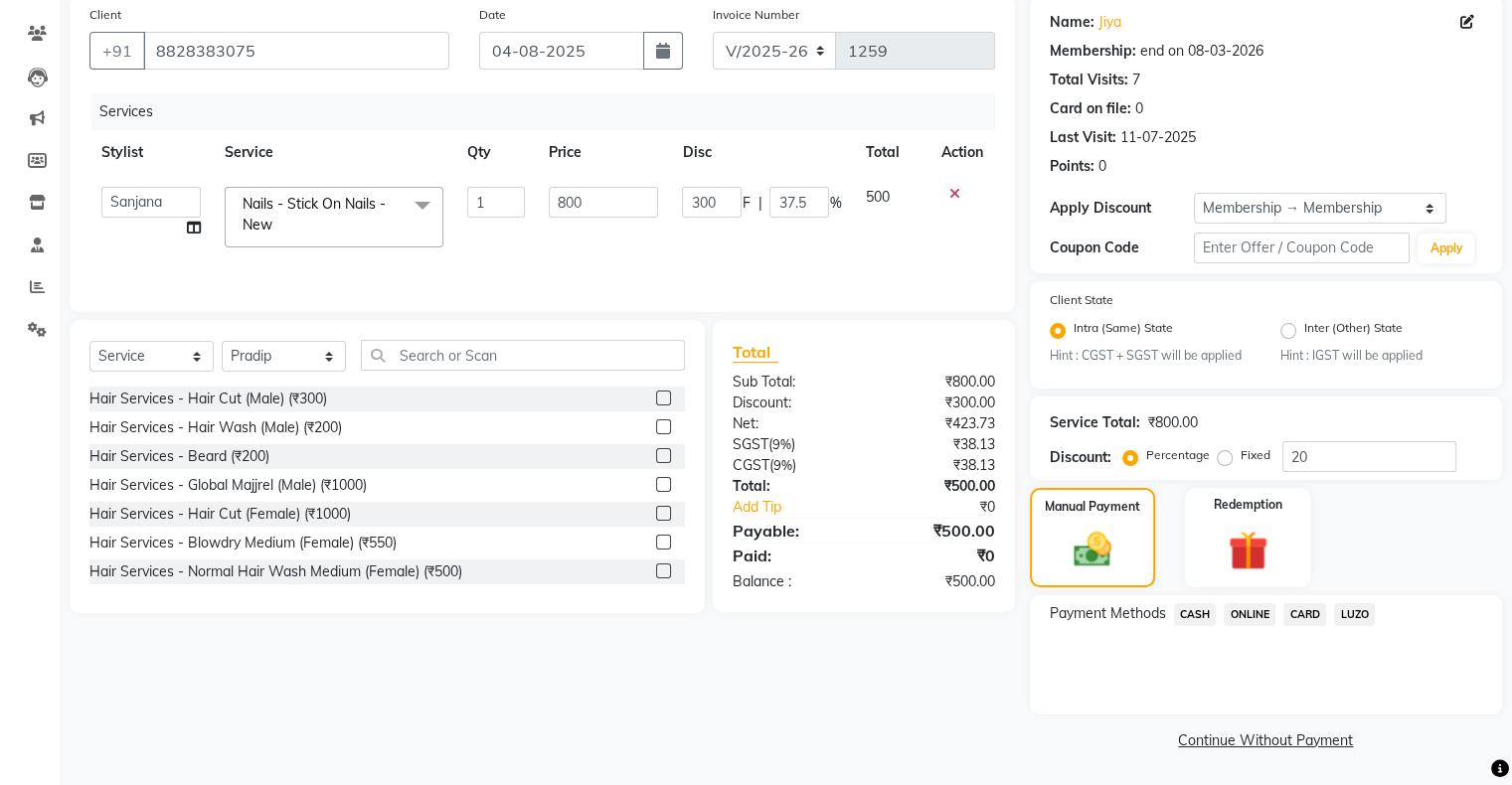 click on "ONLINE" 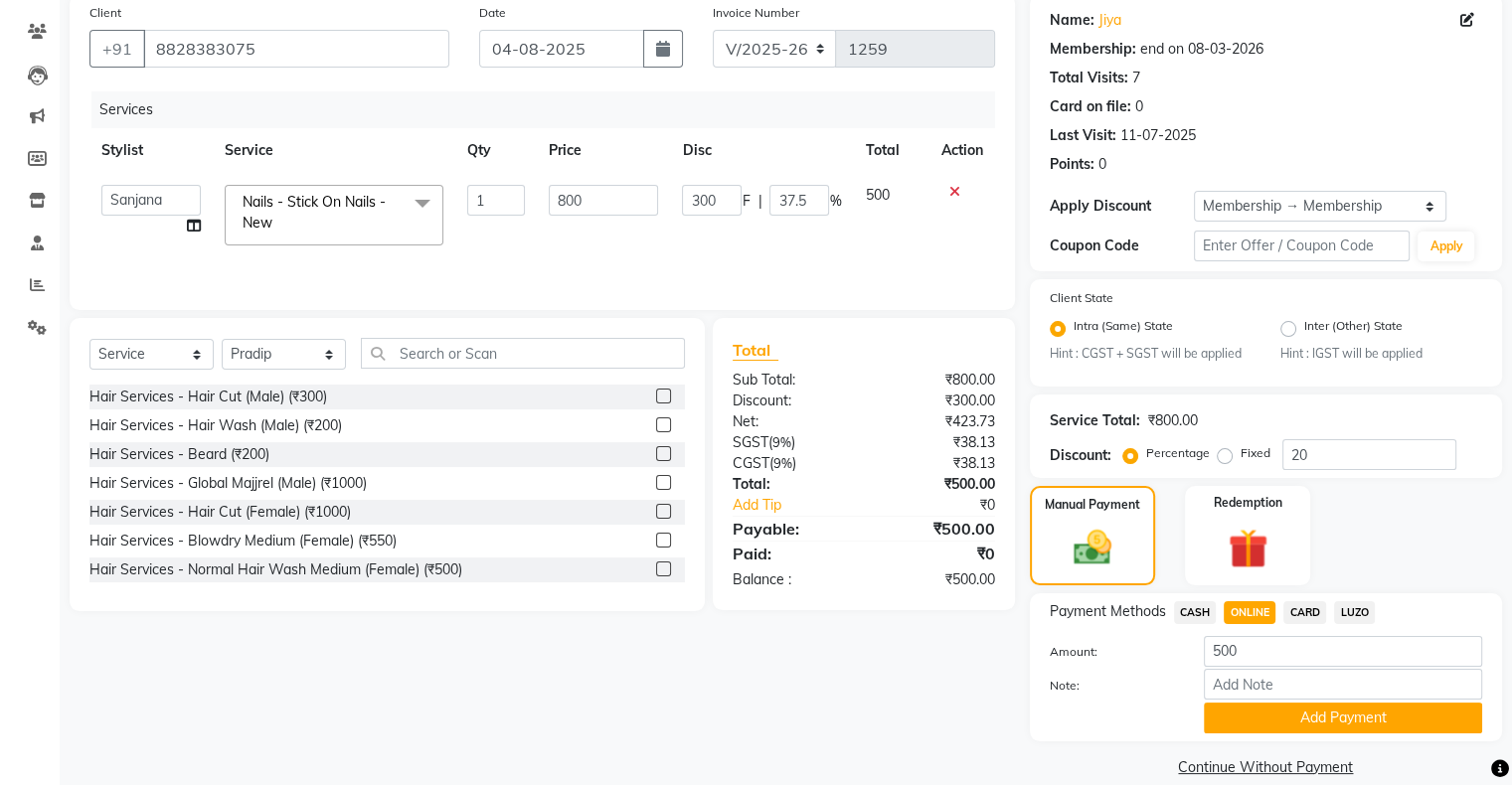 click on "Payment Methods  CASH   ONLINE   CARD   LUZO  Amount: 500 Note: Add Payment" 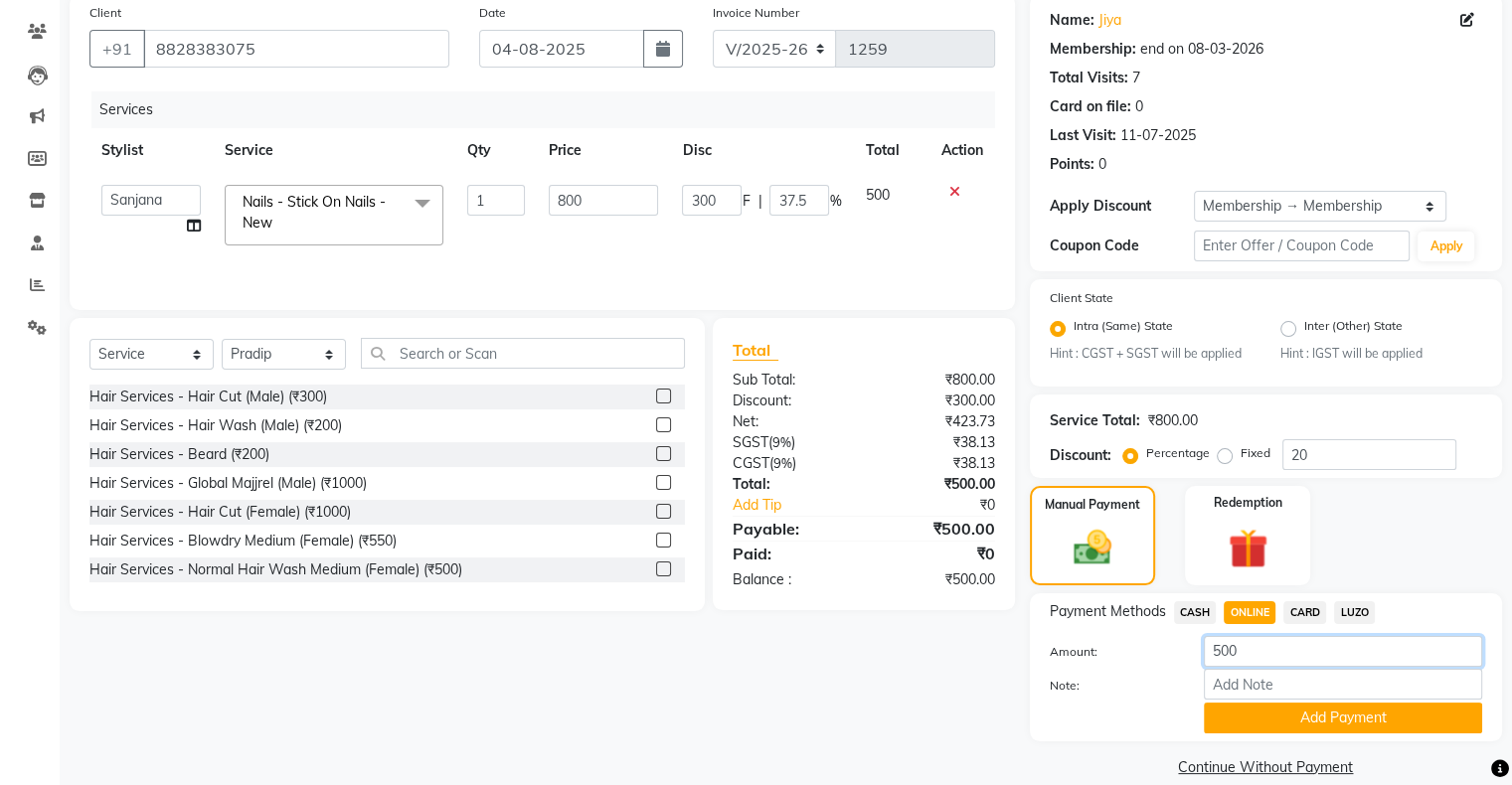 click on "500" 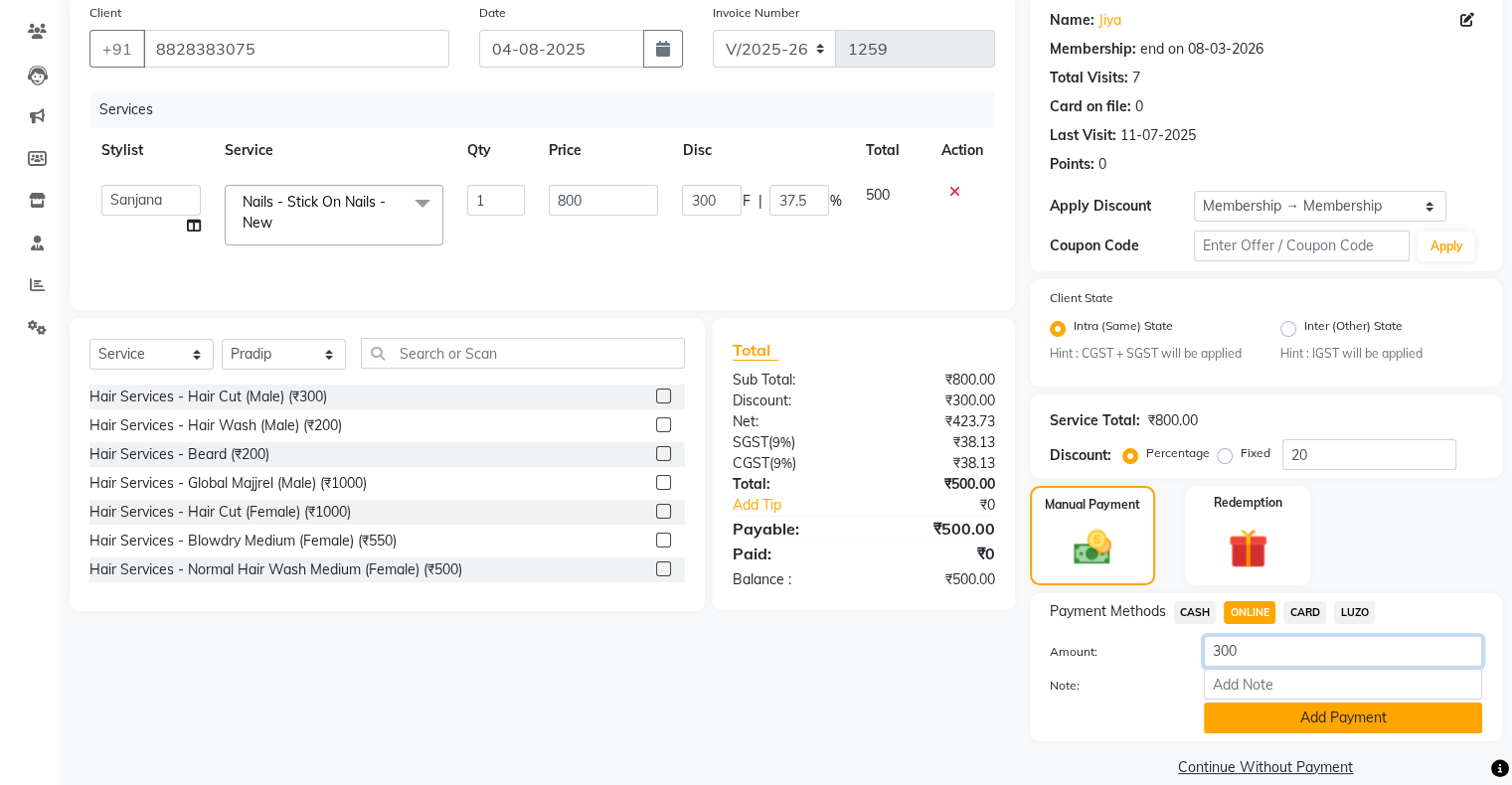 type on "300" 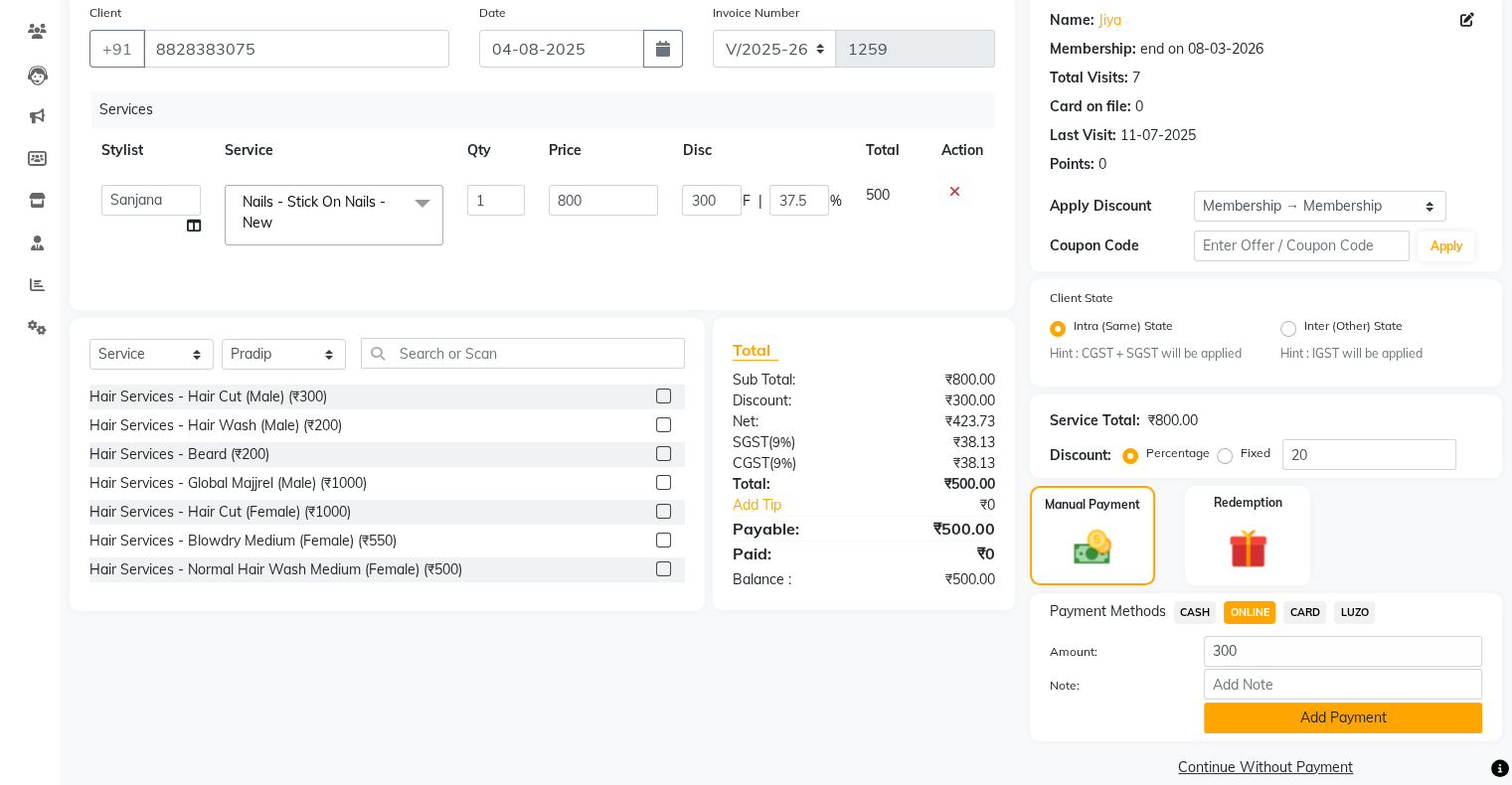 click on "Add Payment" 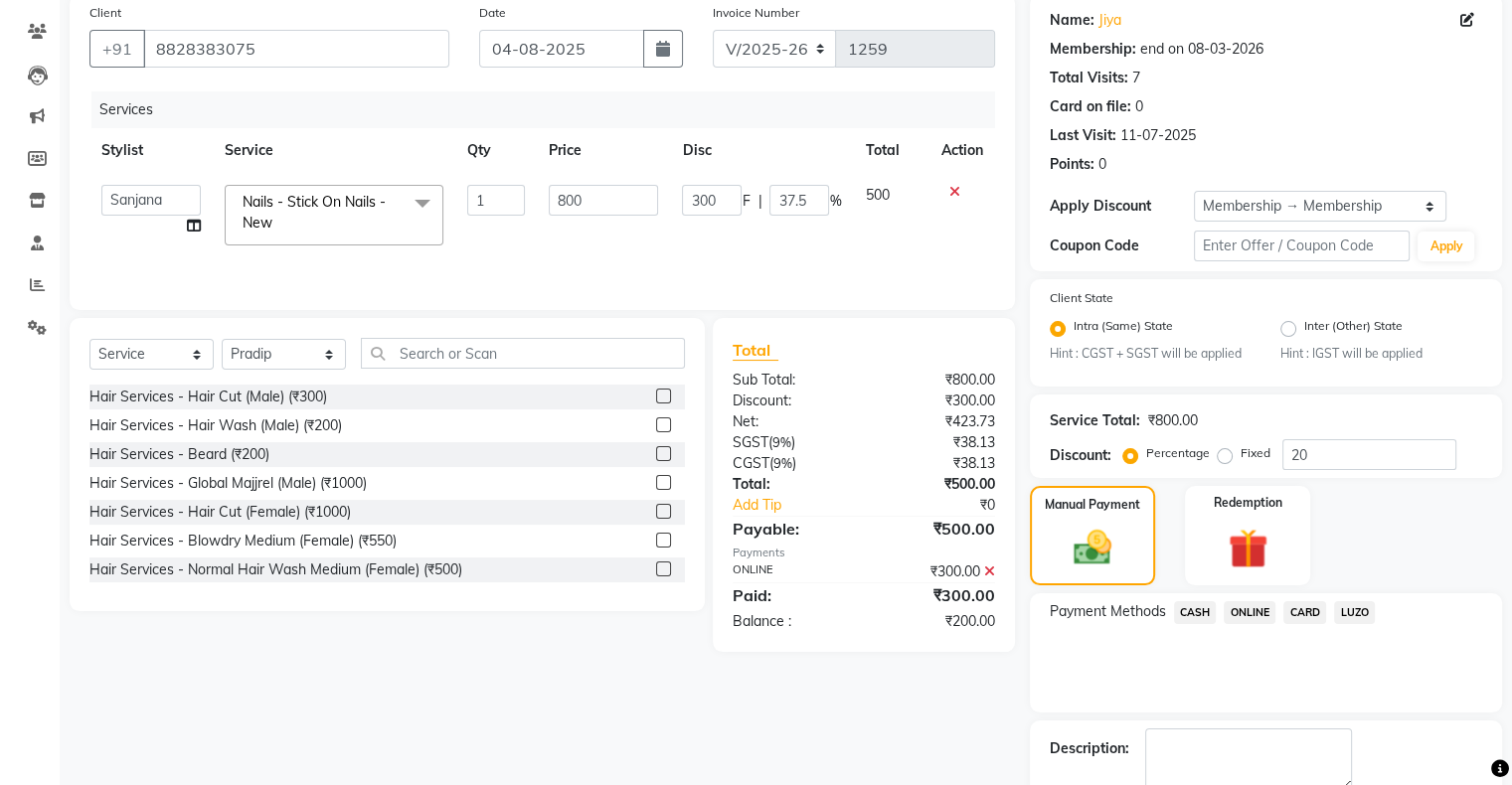 click on "CASH" 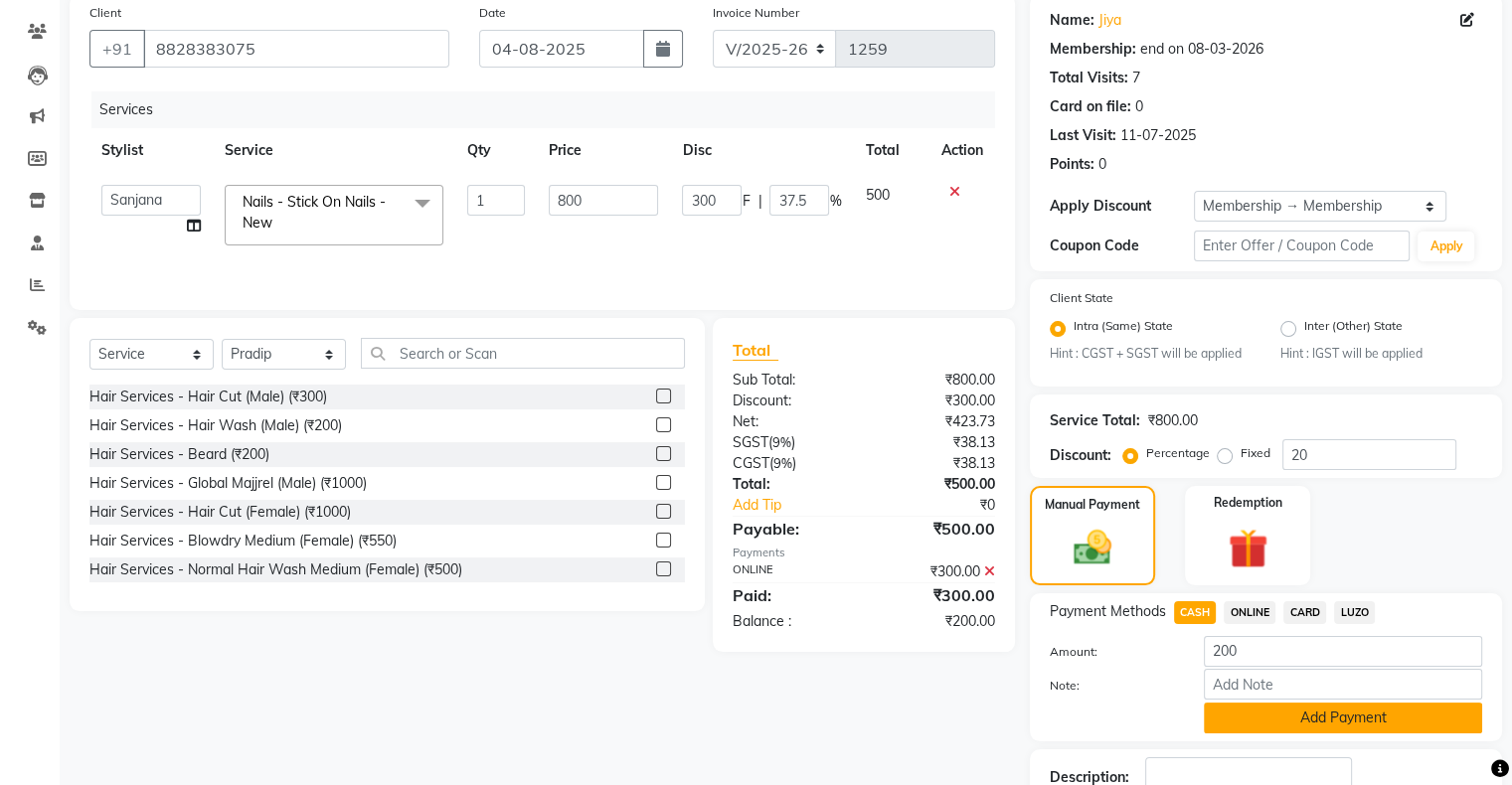 click on "Add Payment" 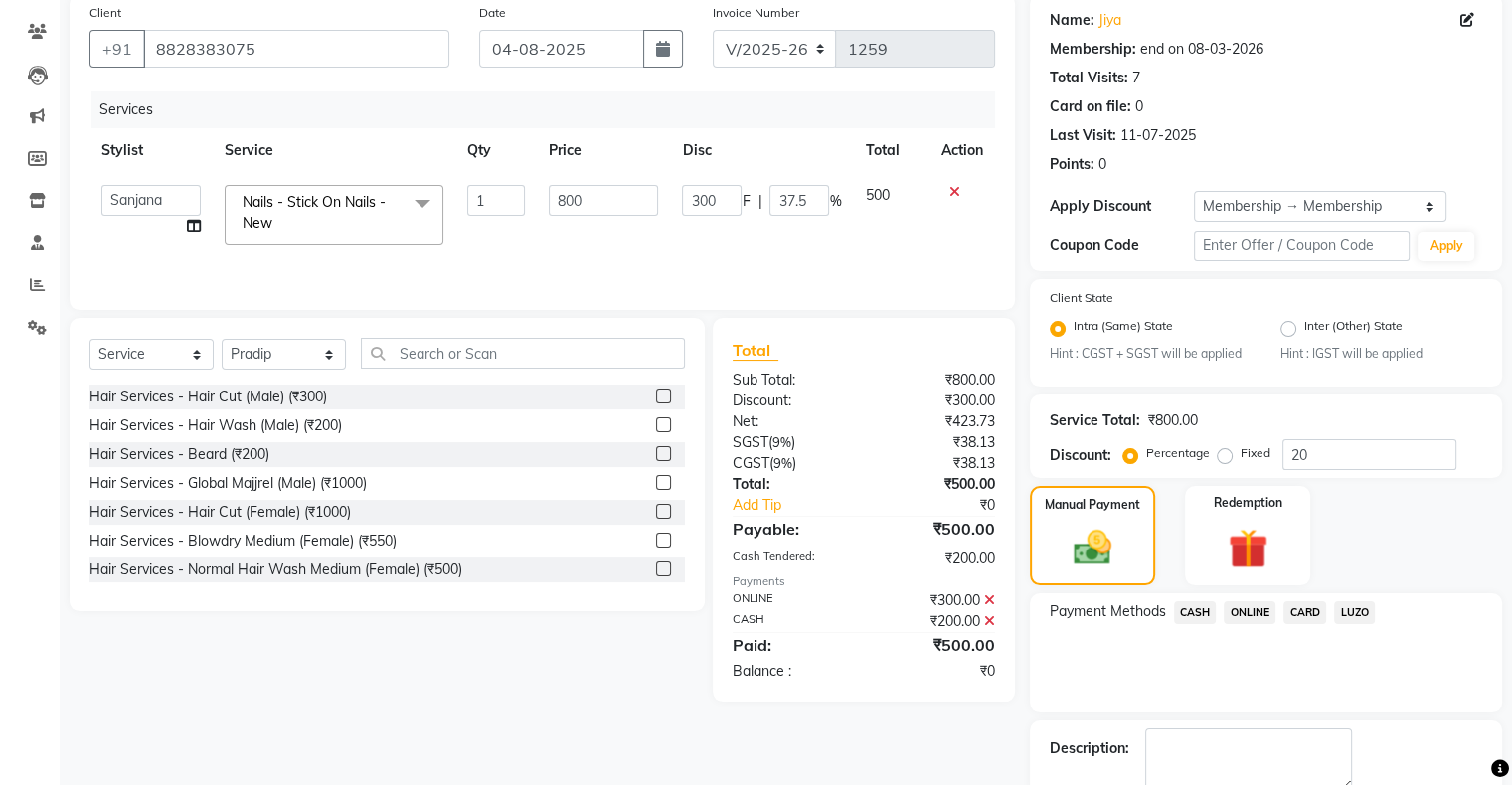 scroll, scrollTop: 266, scrollLeft: 0, axis: vertical 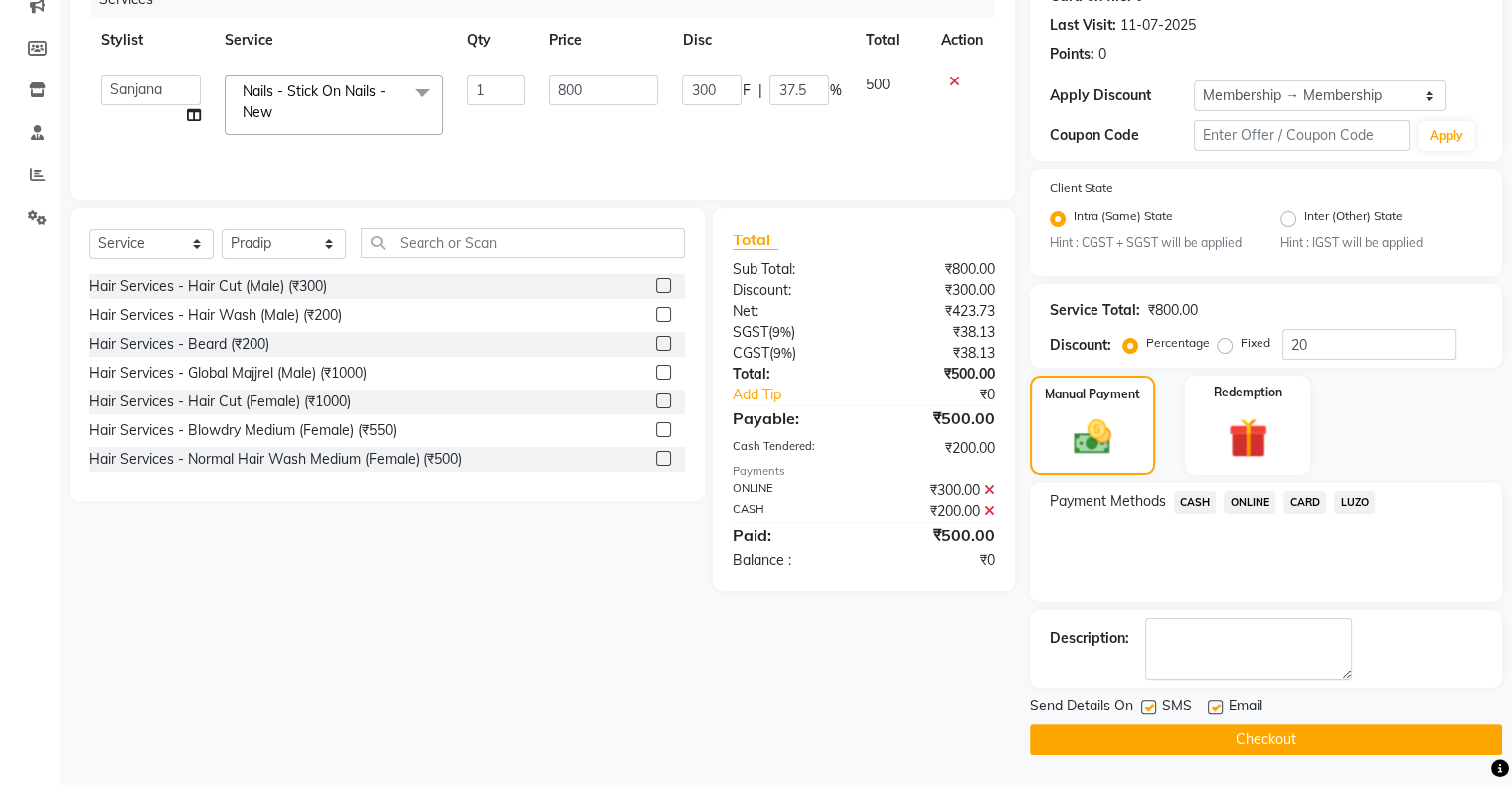 click on "Checkout" 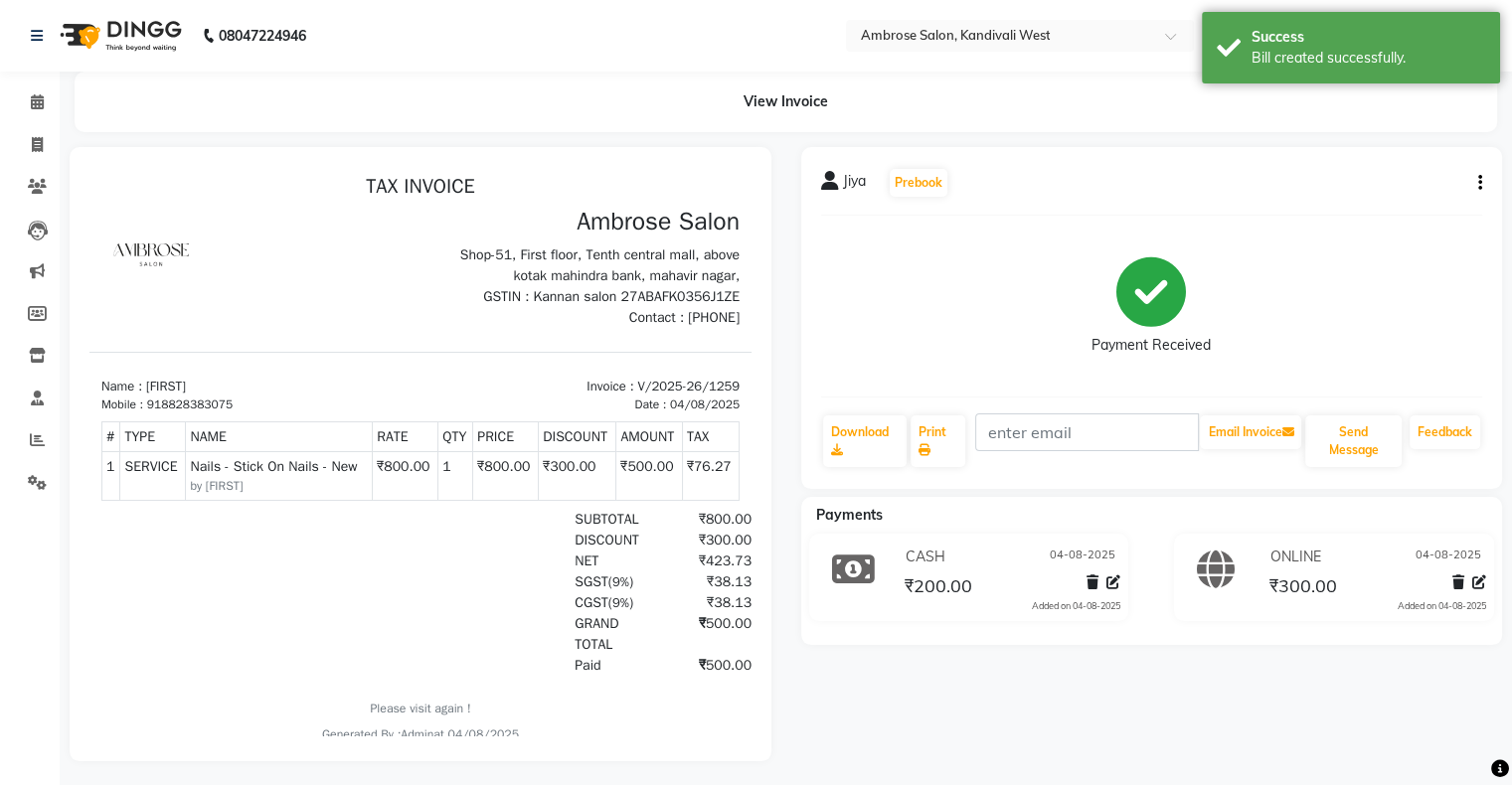 scroll, scrollTop: 0, scrollLeft: 0, axis: both 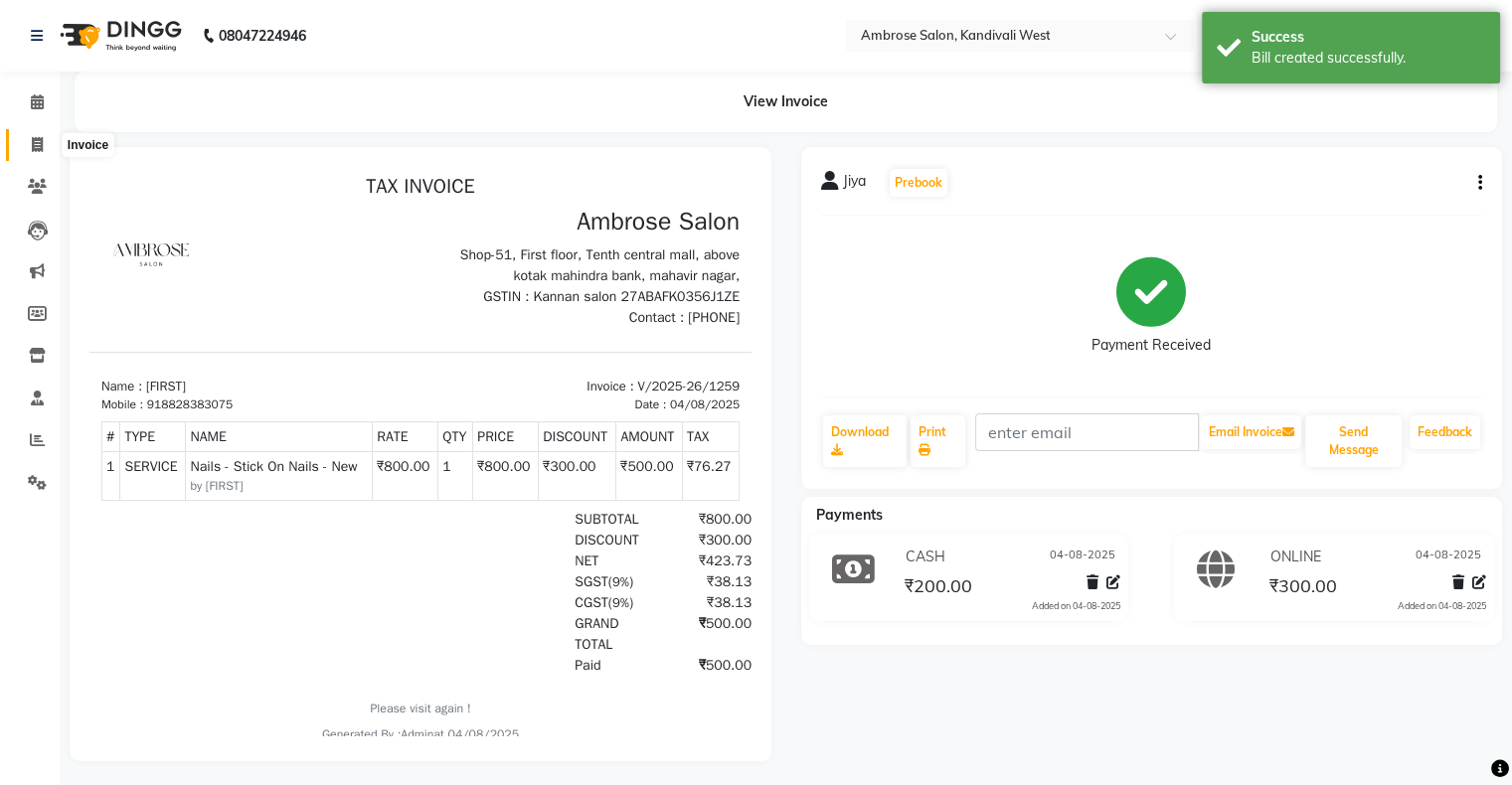 click 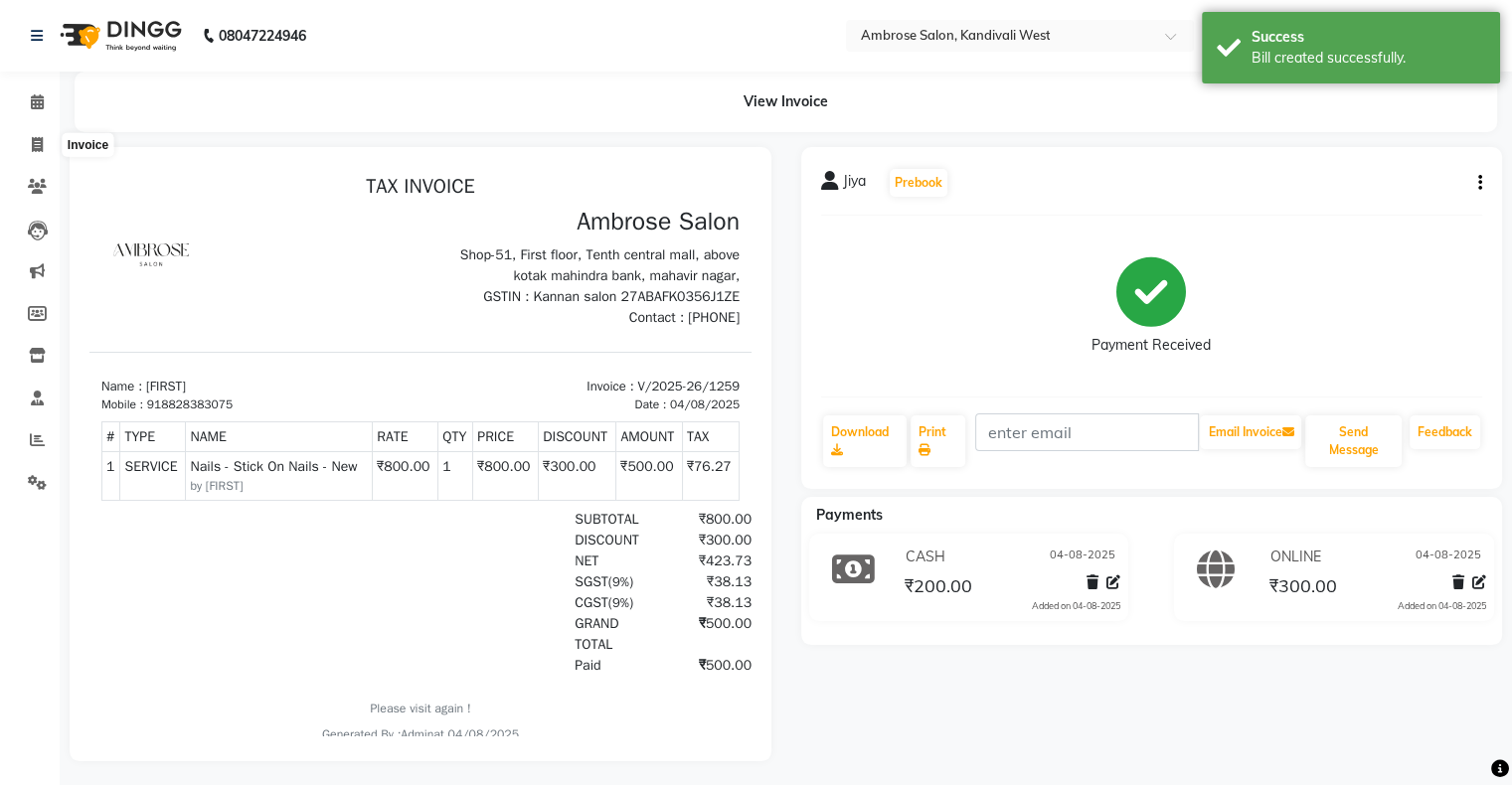 select on "service" 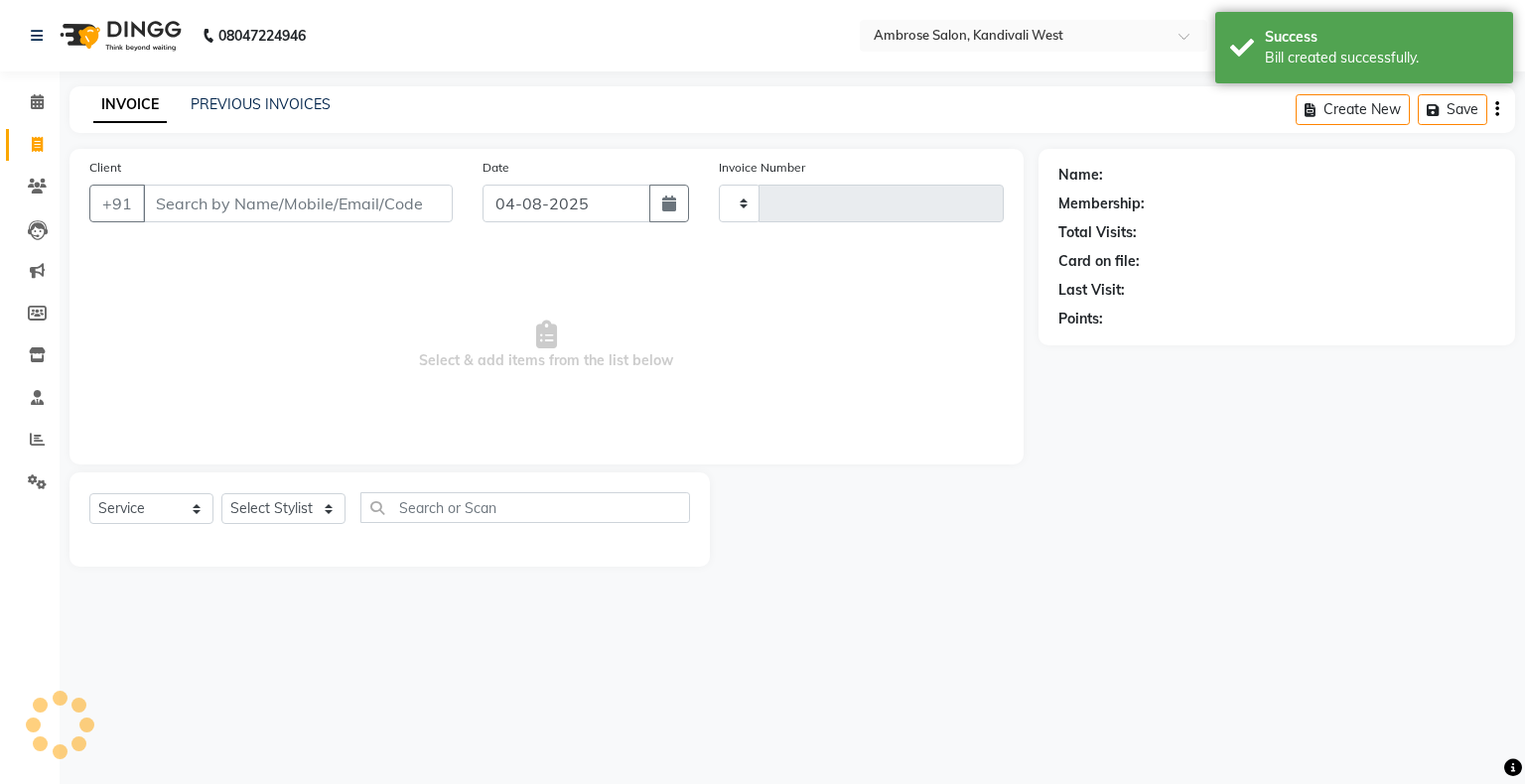type on "1260" 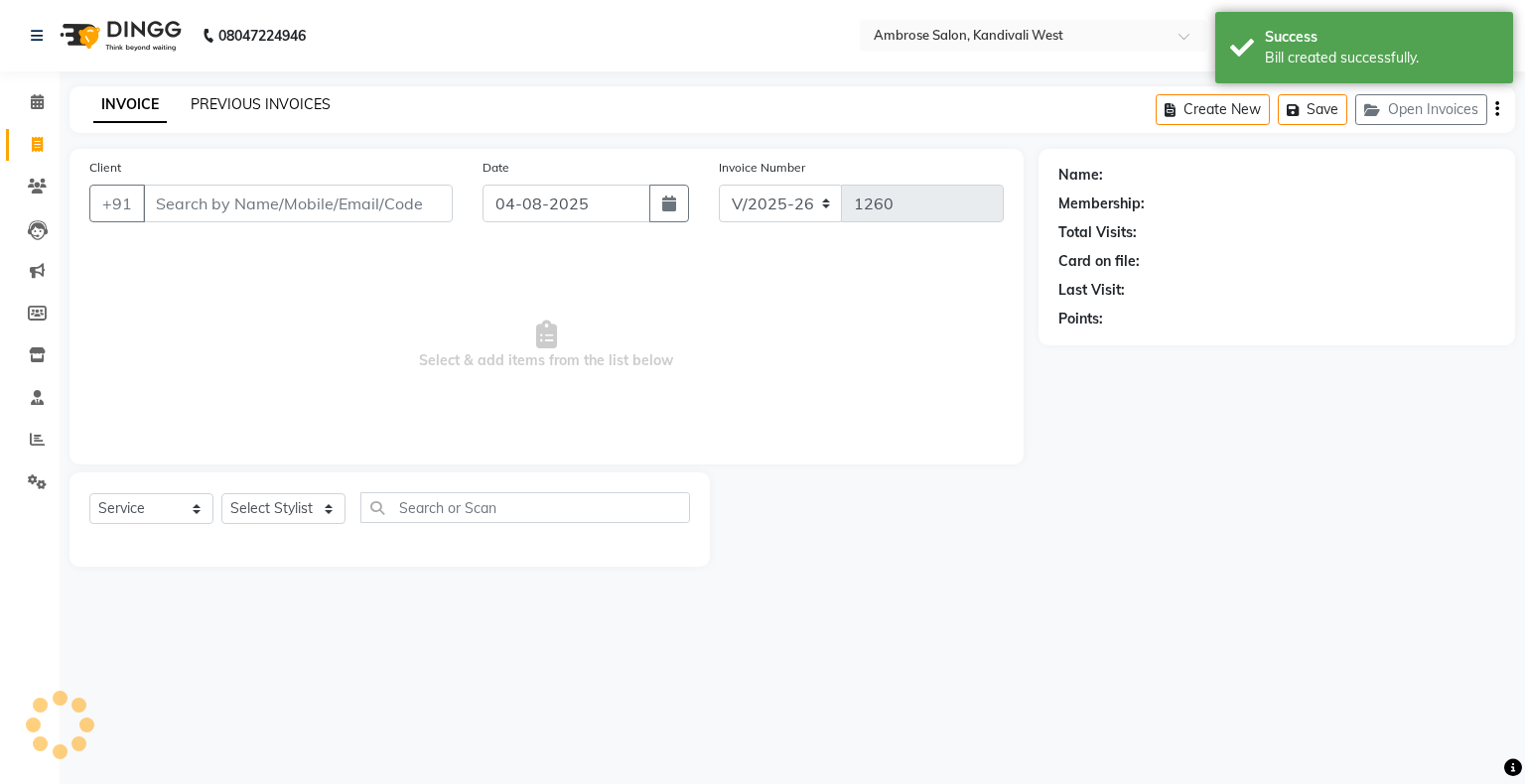 click on "PREVIOUS INVOICES" 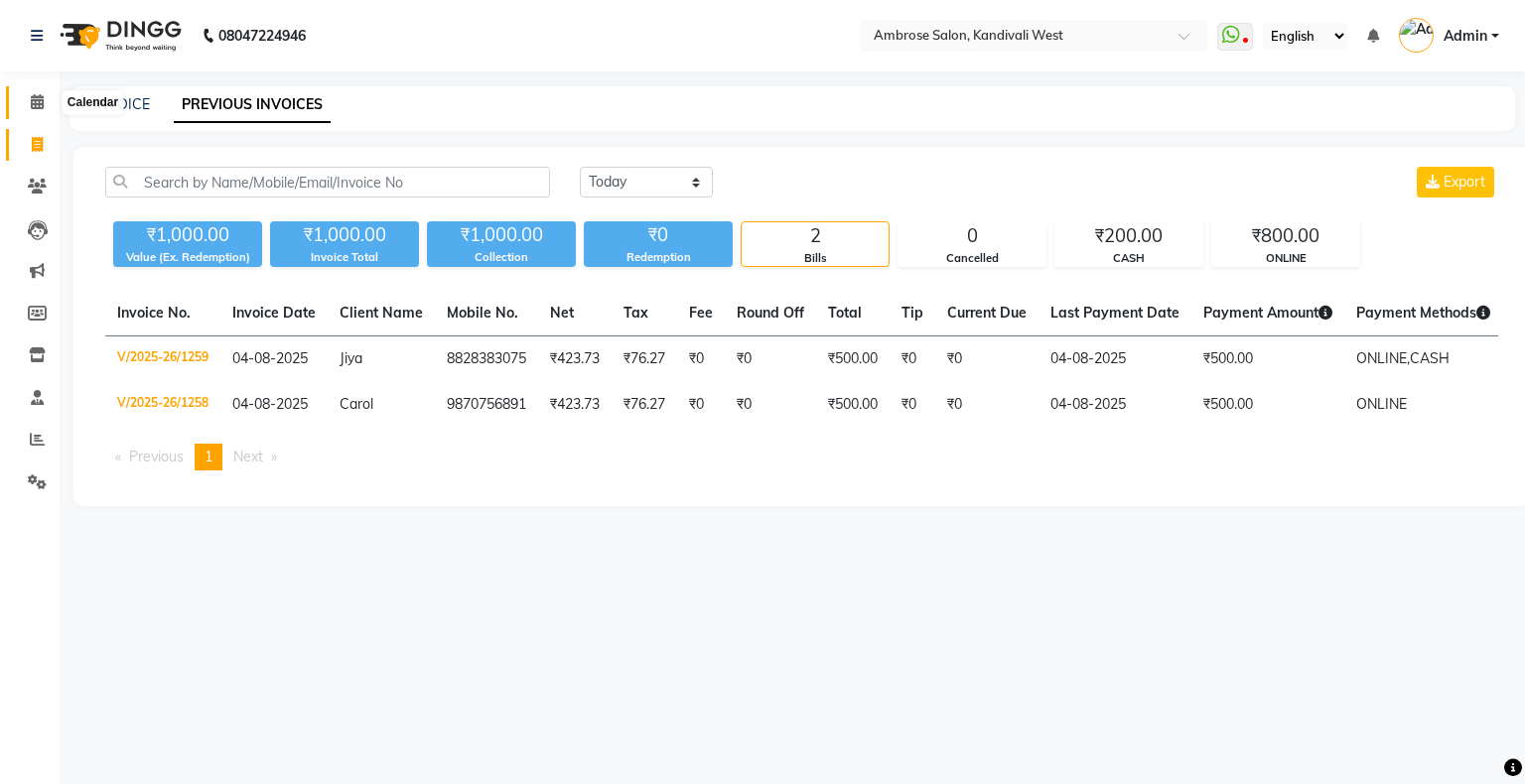 click 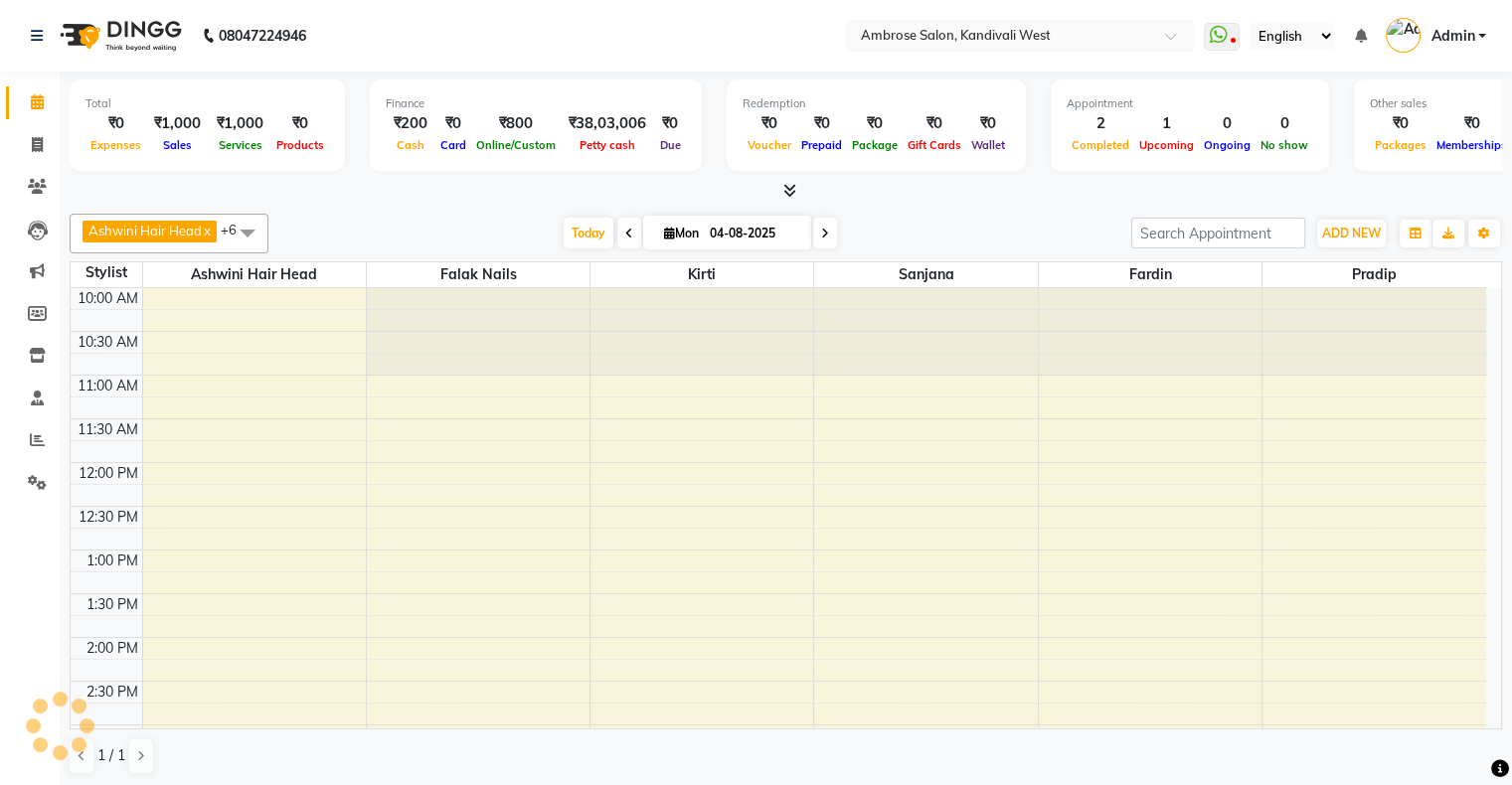 scroll, scrollTop: 0, scrollLeft: 0, axis: both 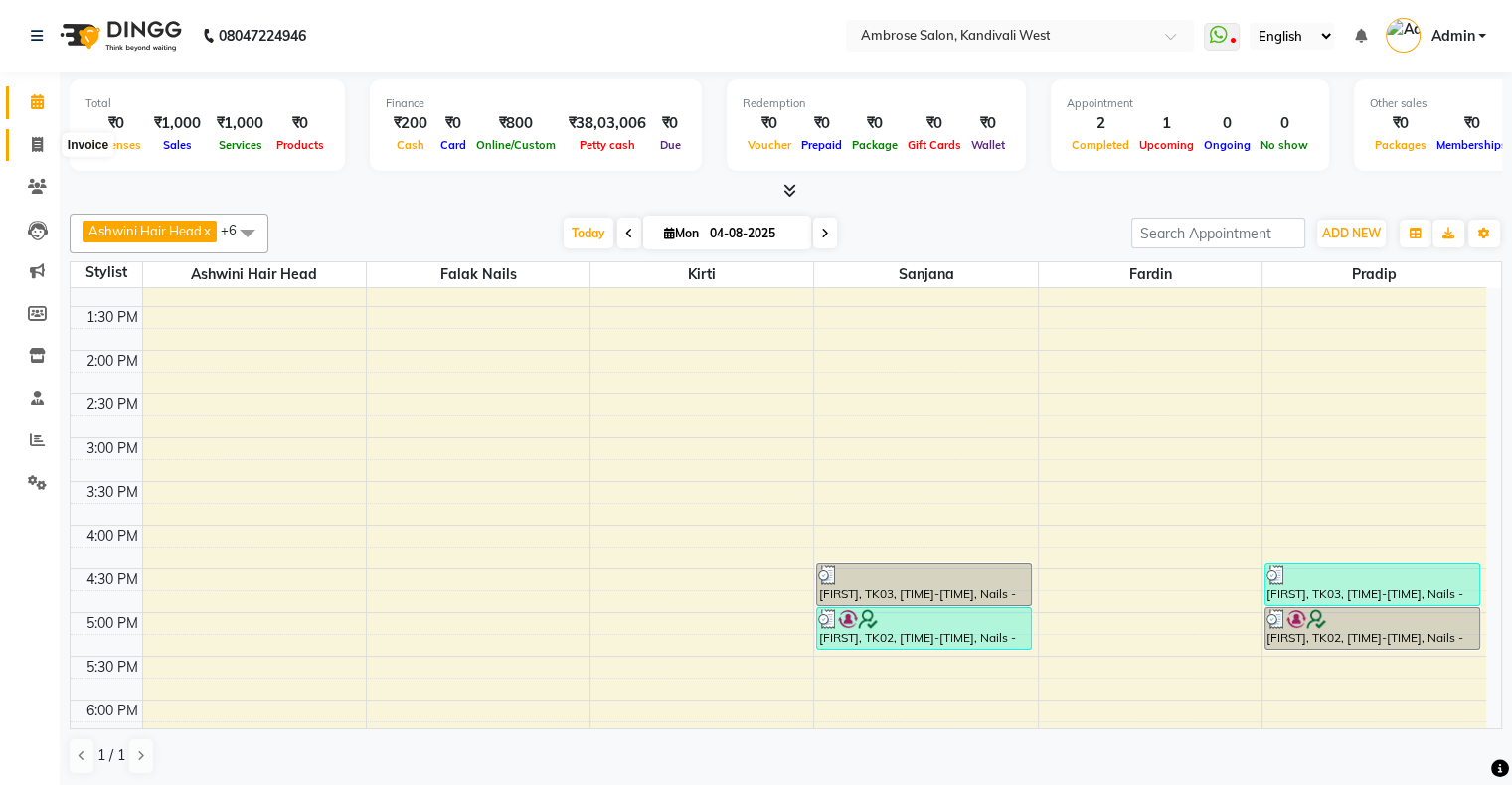 click 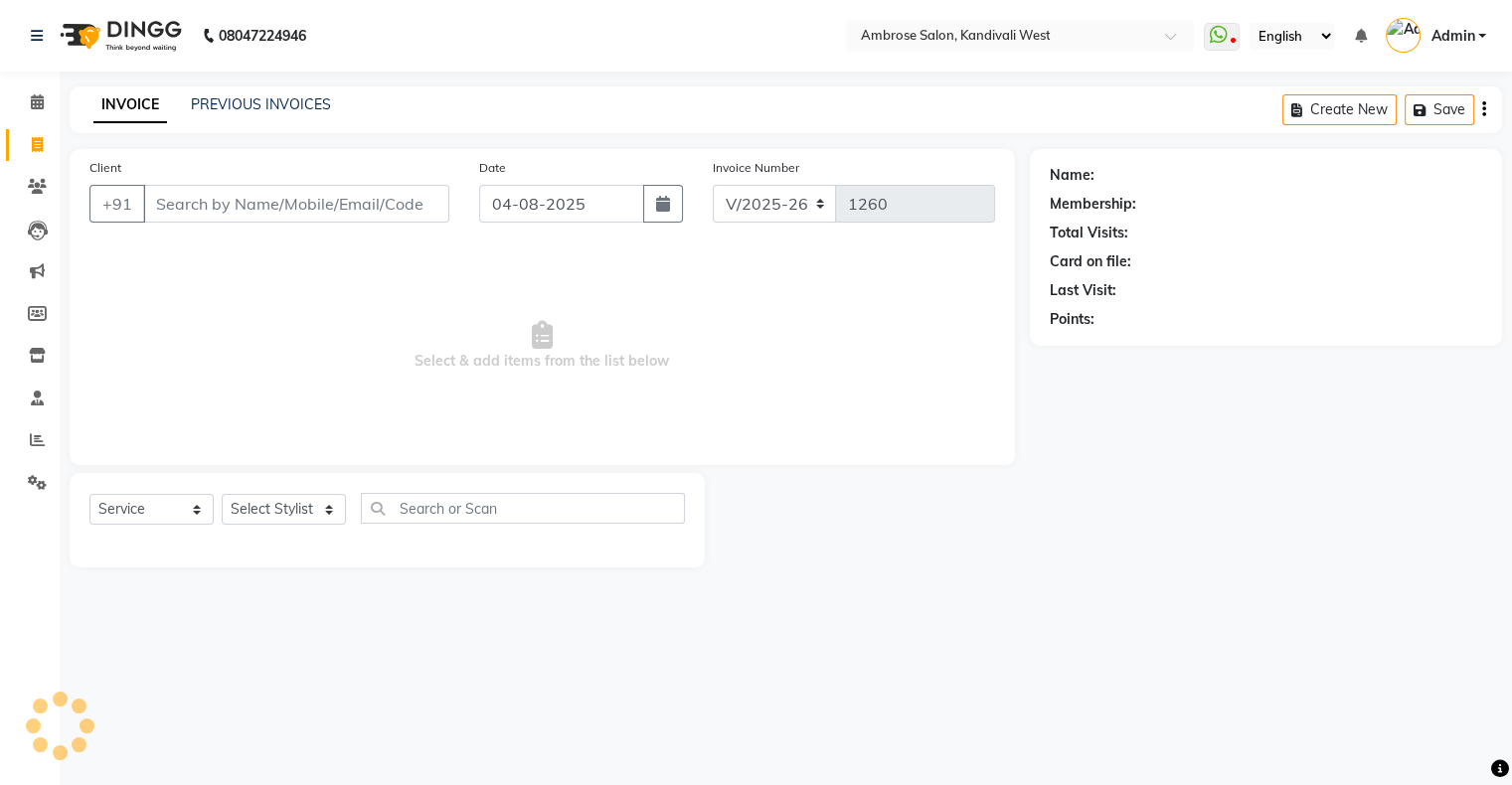 scroll, scrollTop: 0, scrollLeft: 0, axis: both 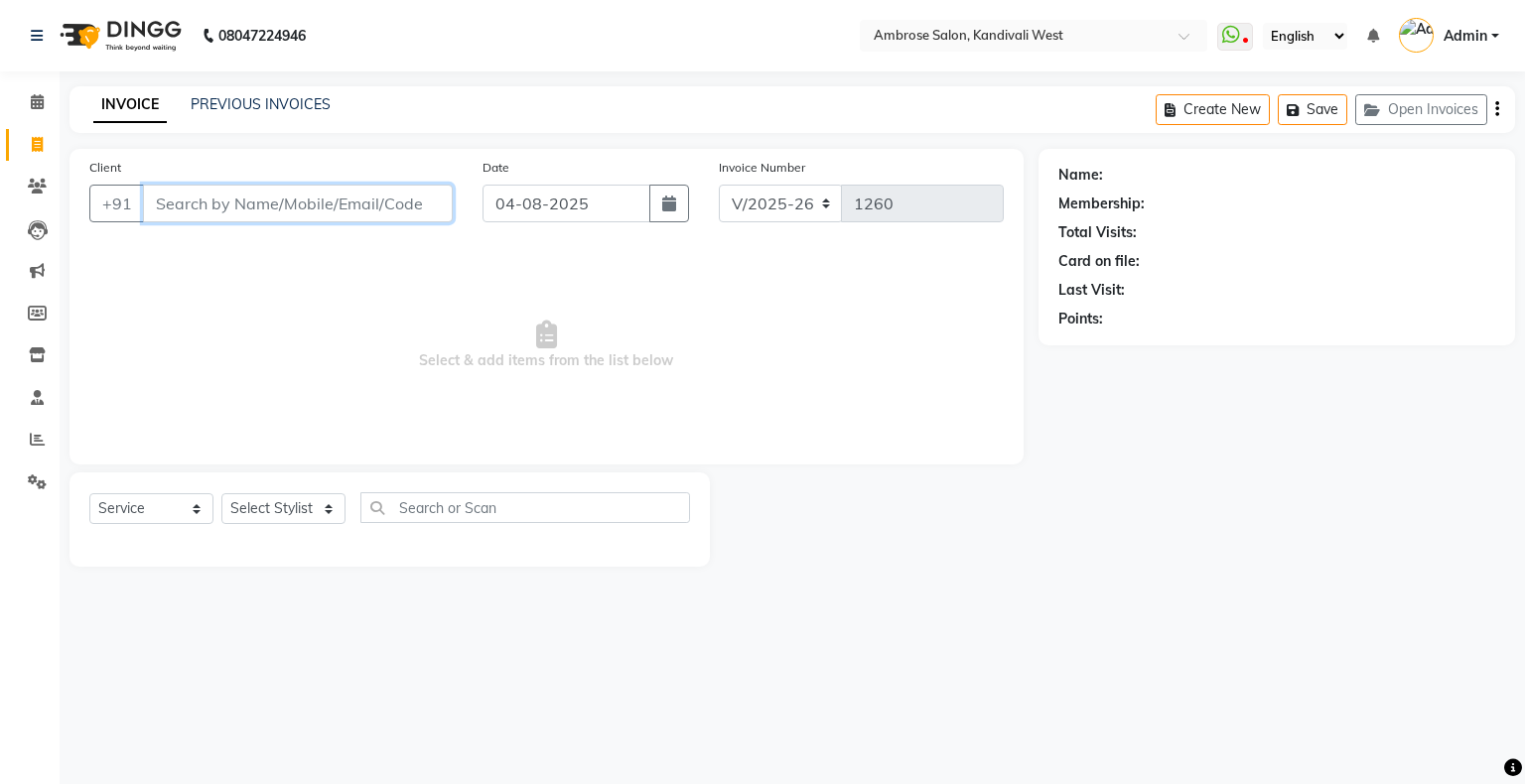 click on "Client" at bounding box center (298, 203) 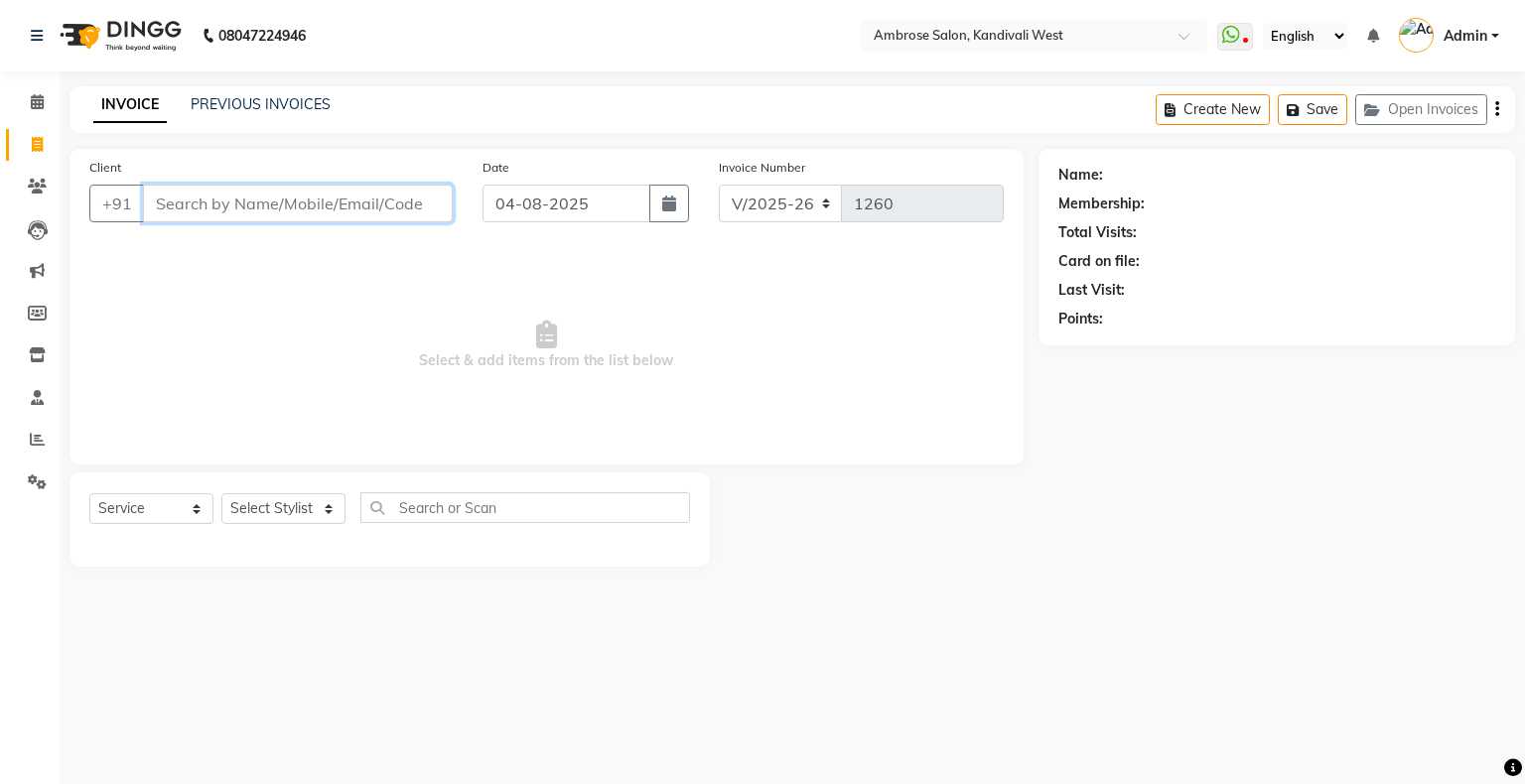 click on "Client" at bounding box center (298, 203) 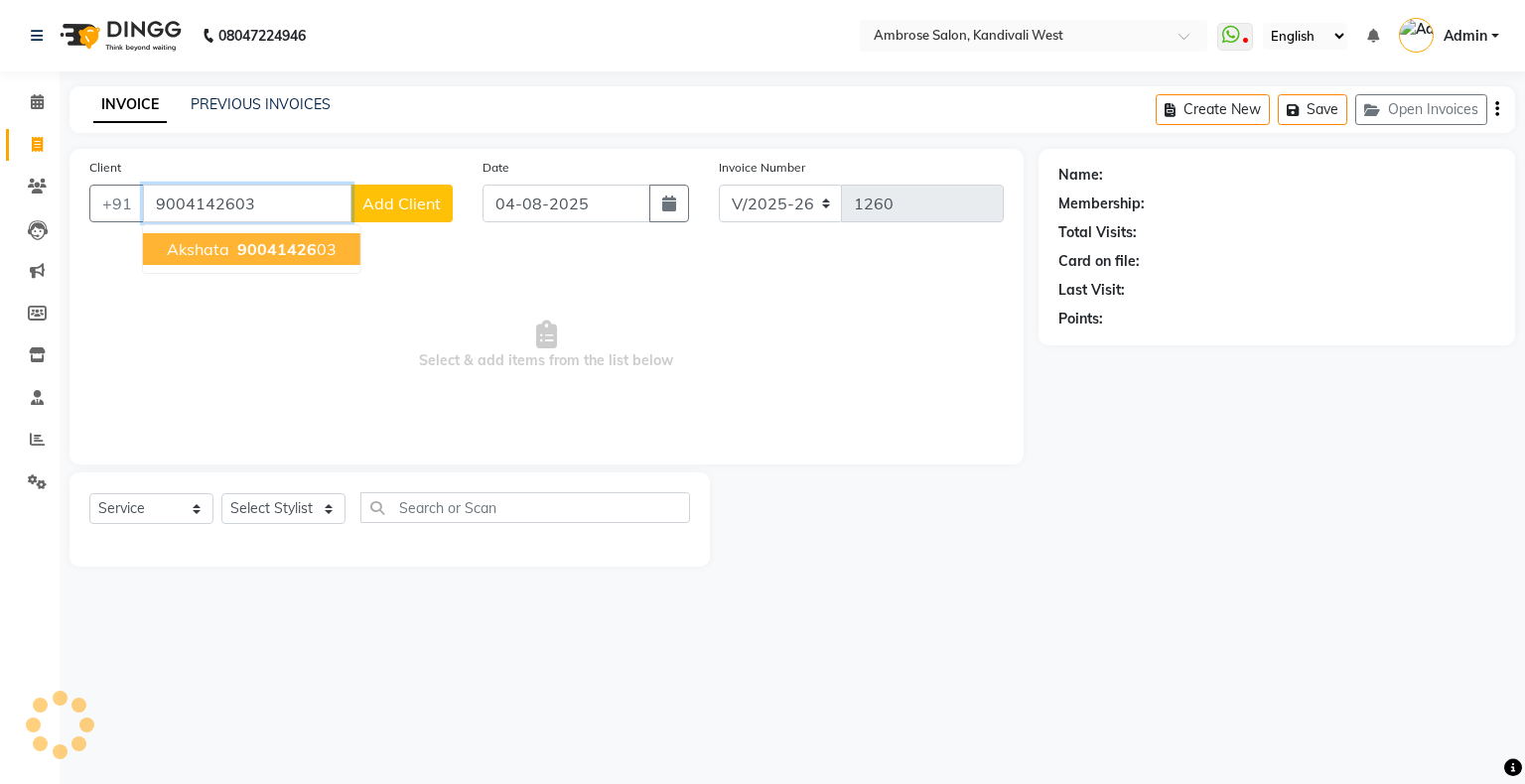 type on "9004142603" 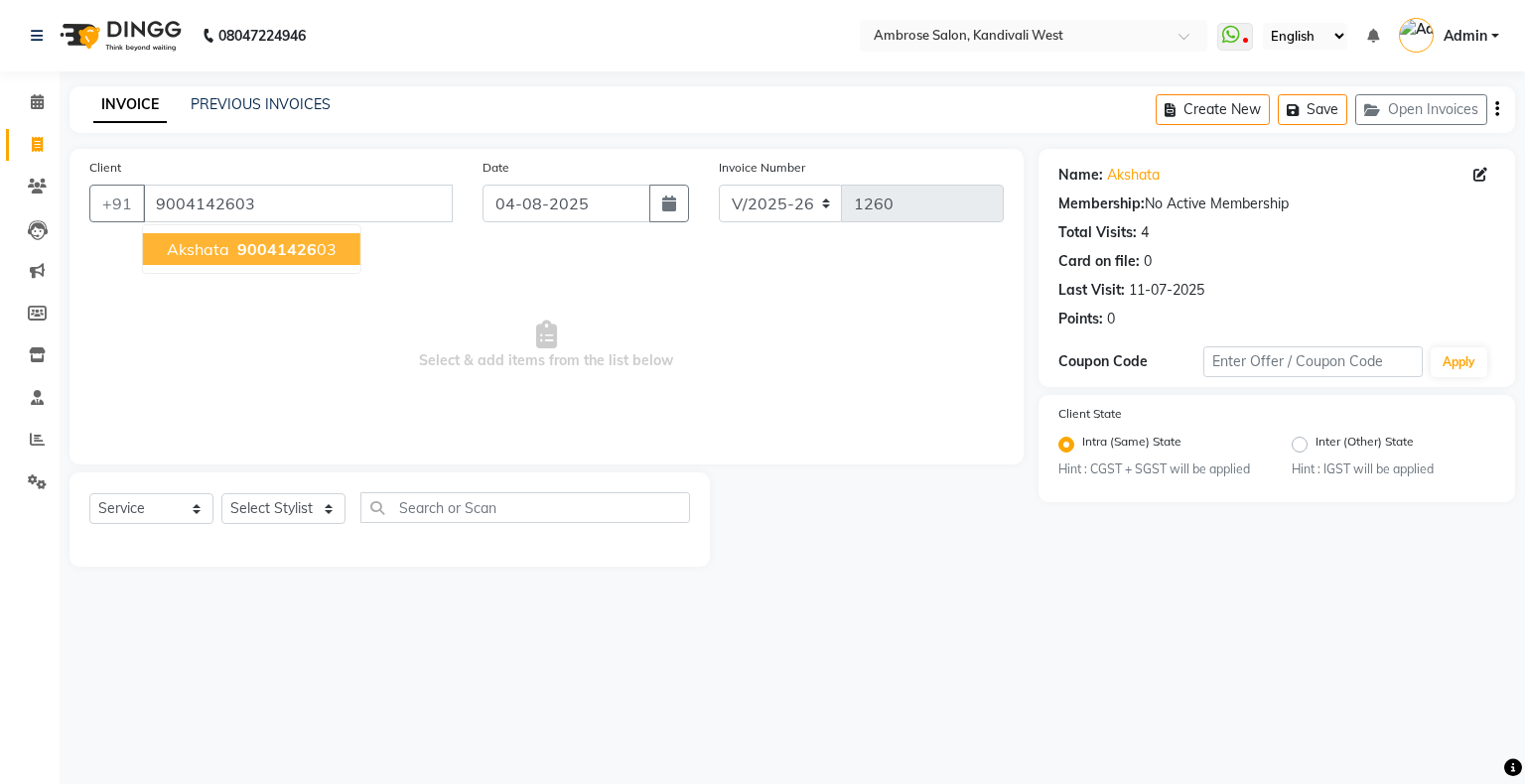 click on "90041426" at bounding box center [277, 249] 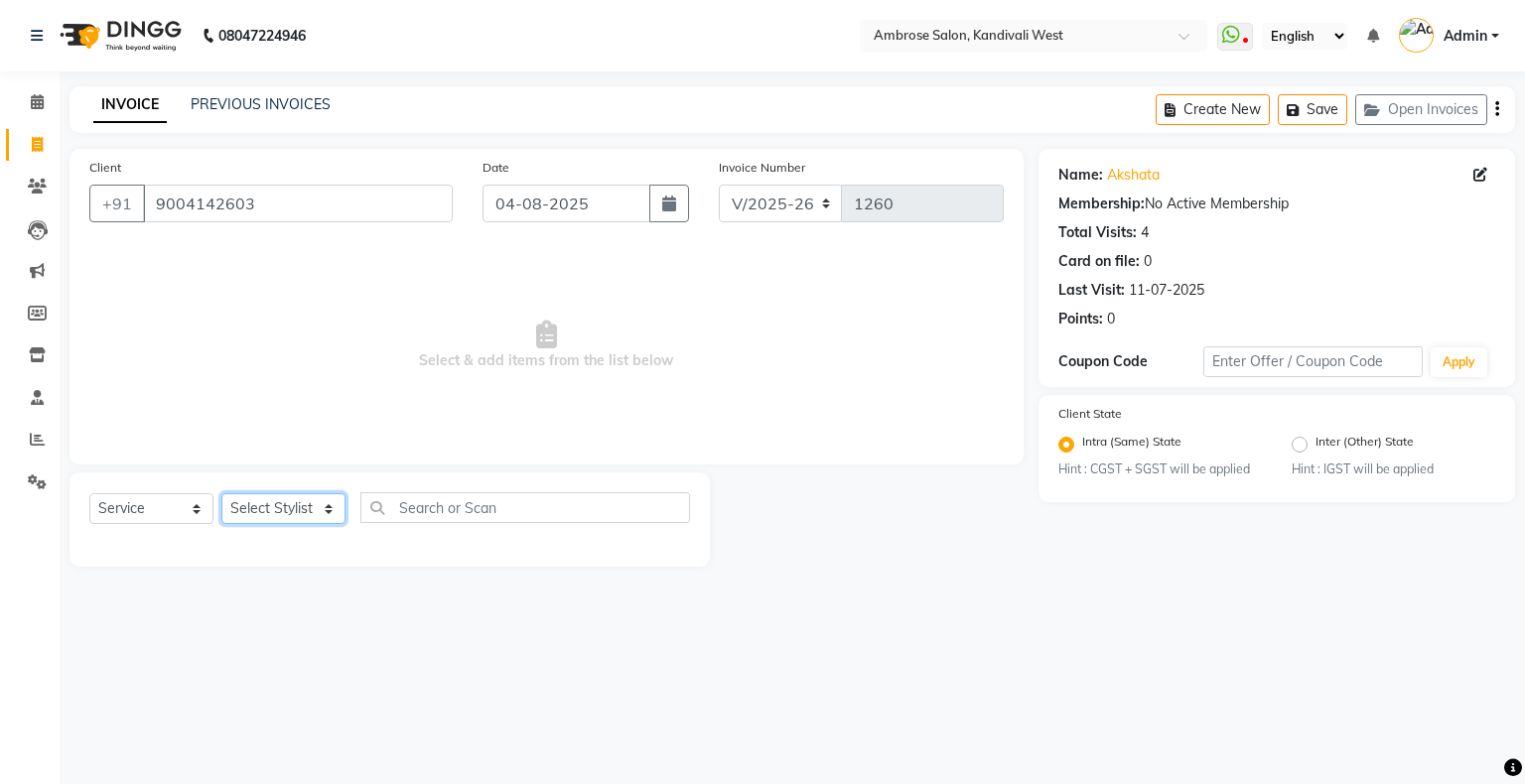 click on "Select Stylist Akshay Divecha Ashwini Hair Head Falak Nails Fardin Kirti Nida FD Pradip Pradip Vaishnav Sanjana  Vidhi Veera" 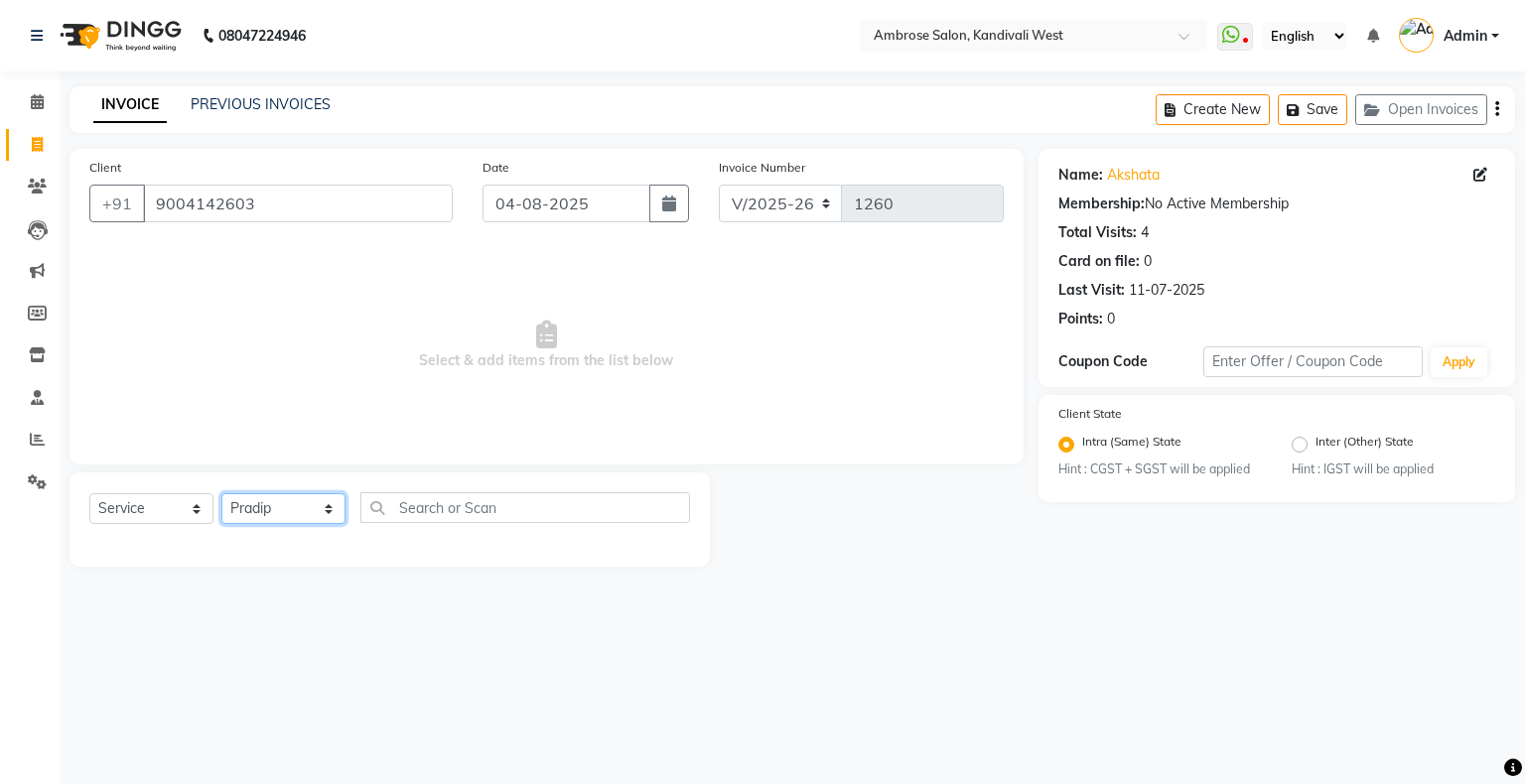 click on "Select Stylist Akshay Divecha Ashwini Hair Head Falak Nails Fardin Kirti Nida FD Pradip Pradip Vaishnav Sanjana  Vidhi Veera" 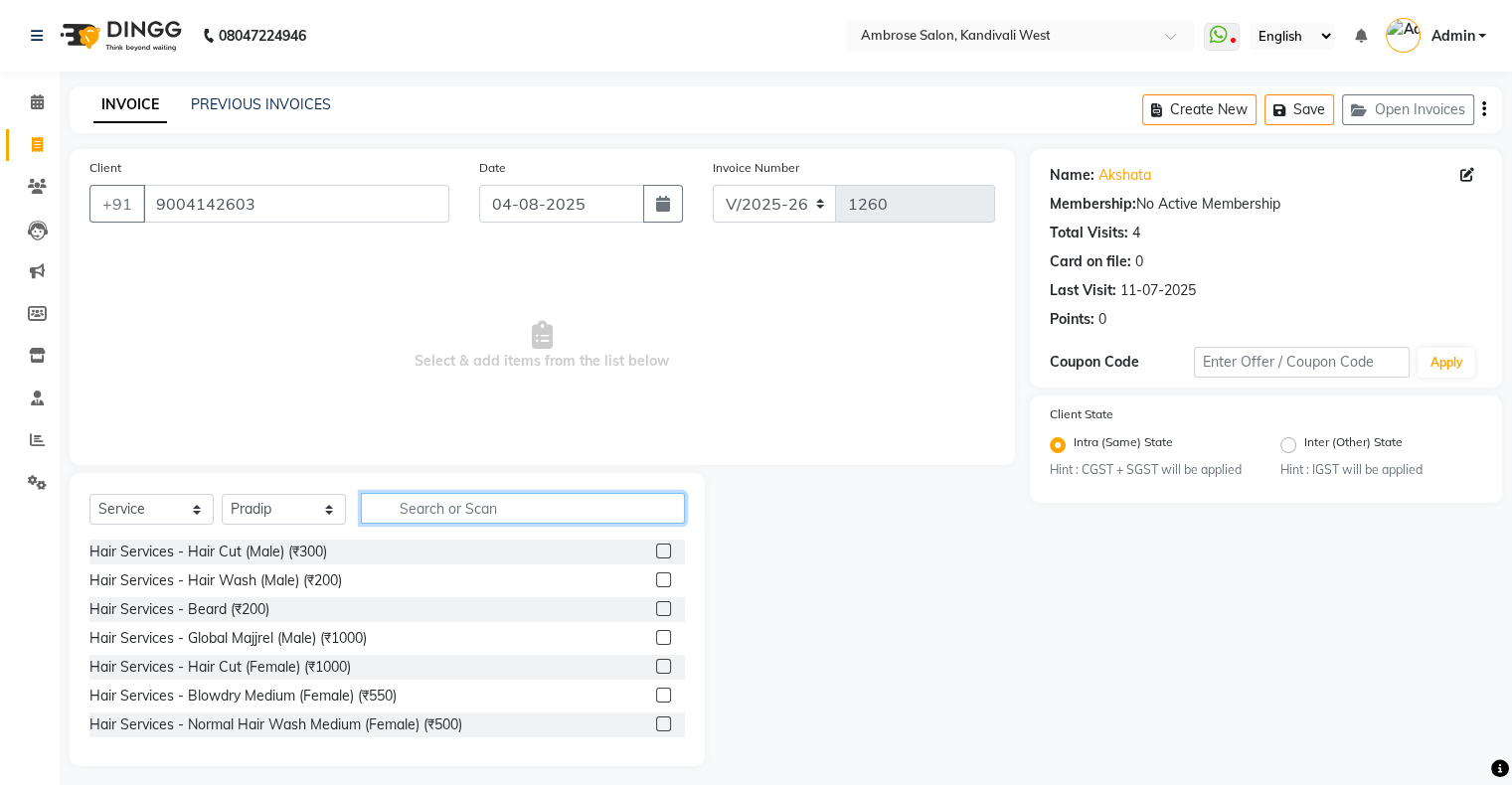click 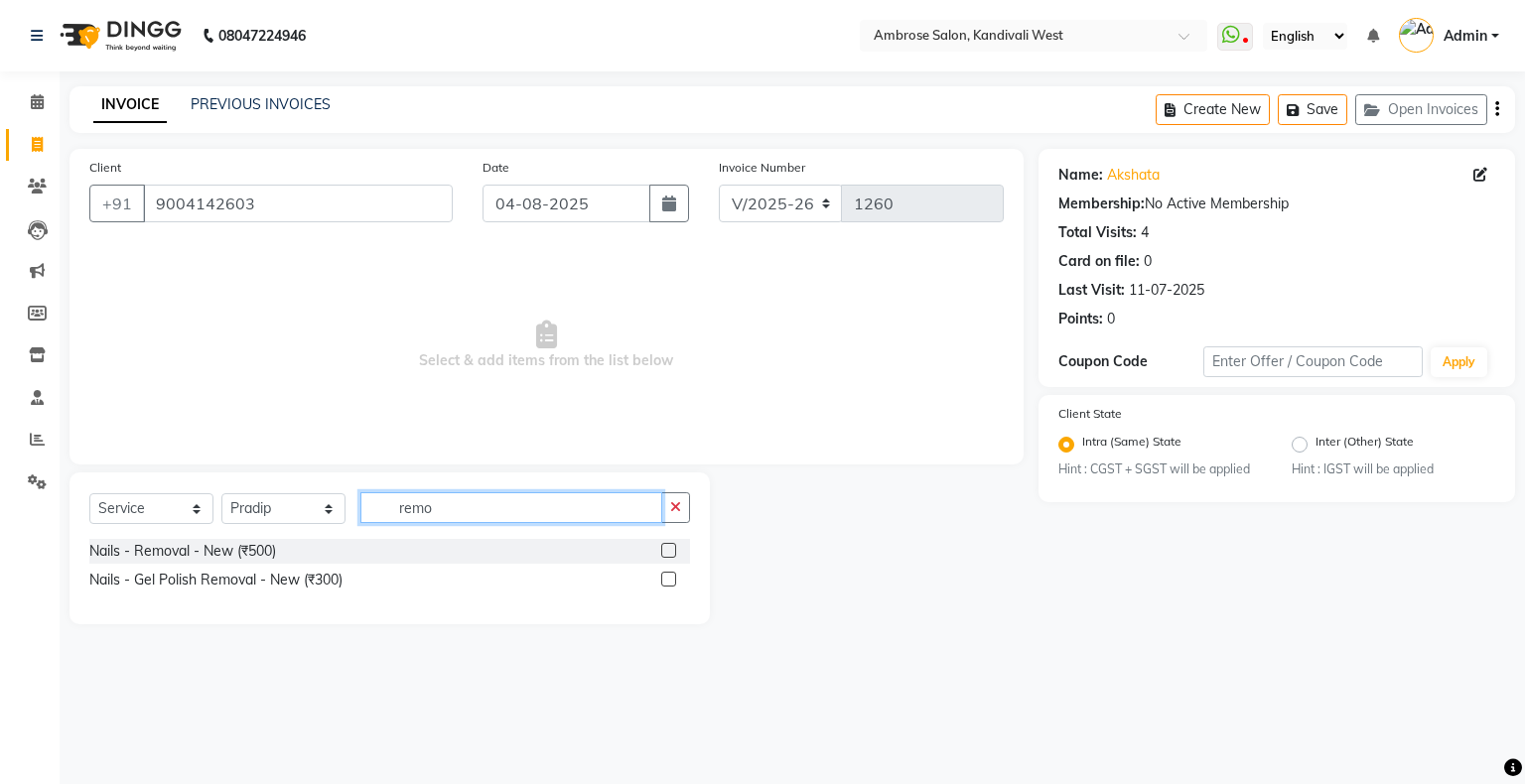 type on "remo" 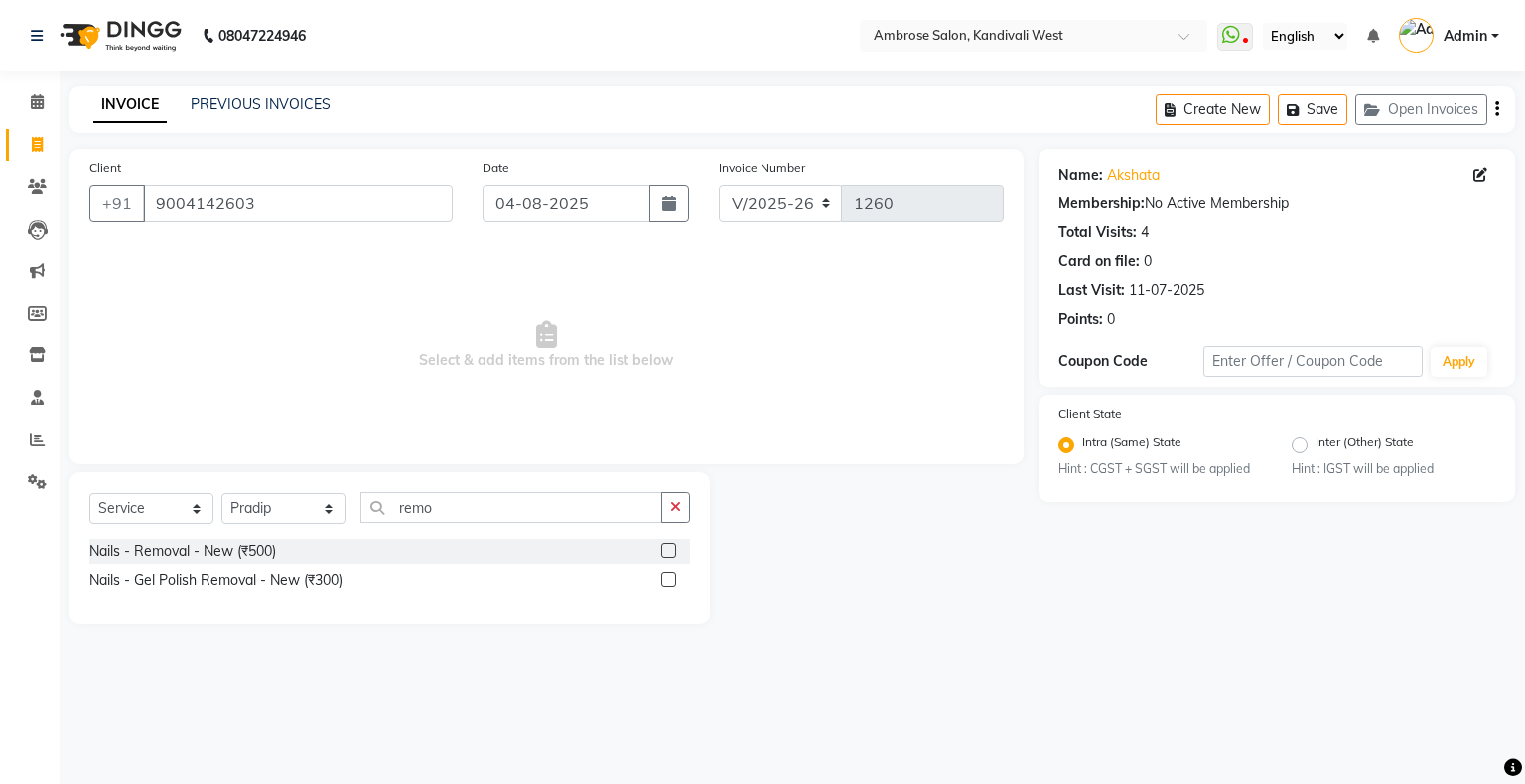 click 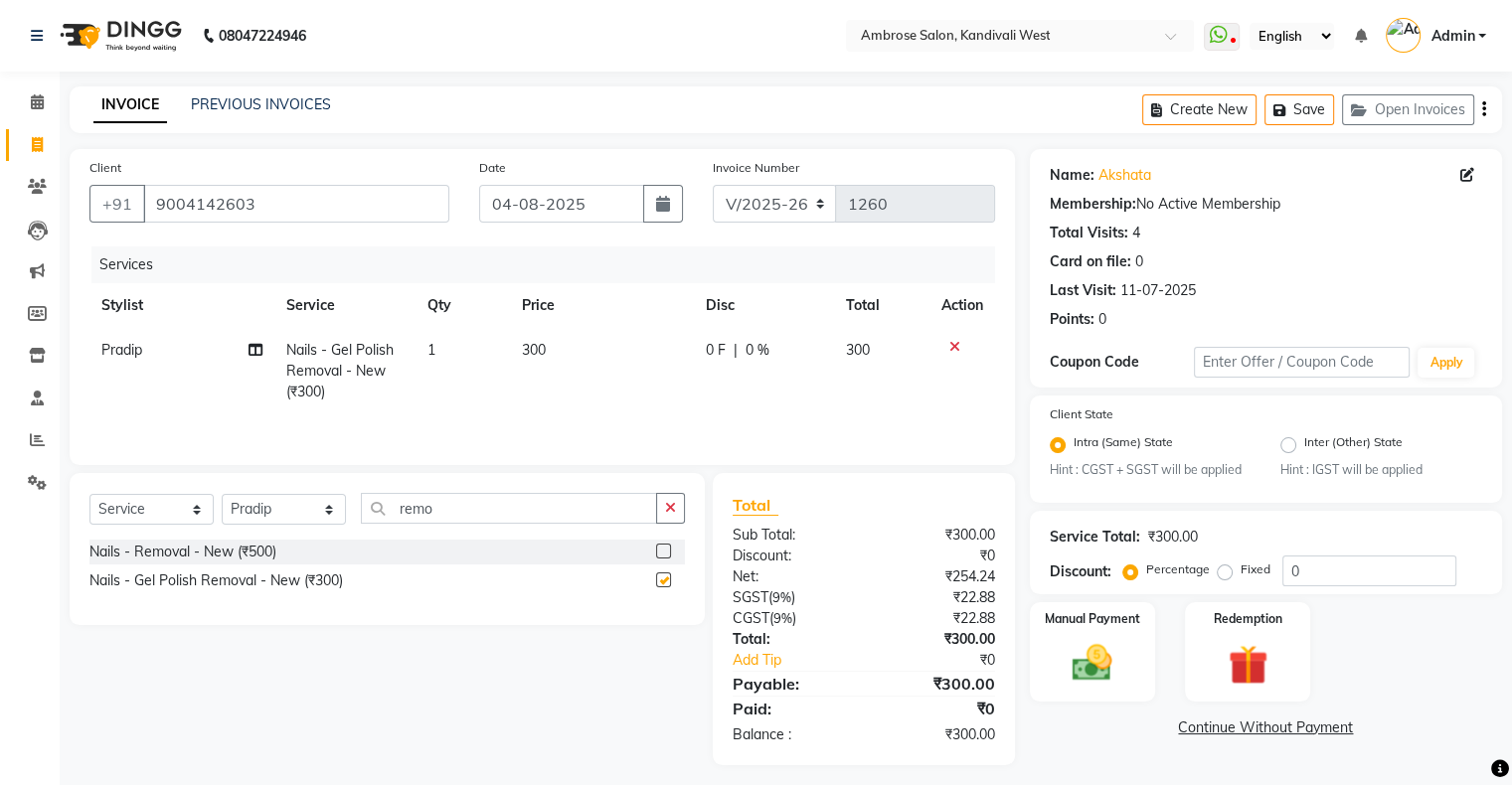 checkbox on "false" 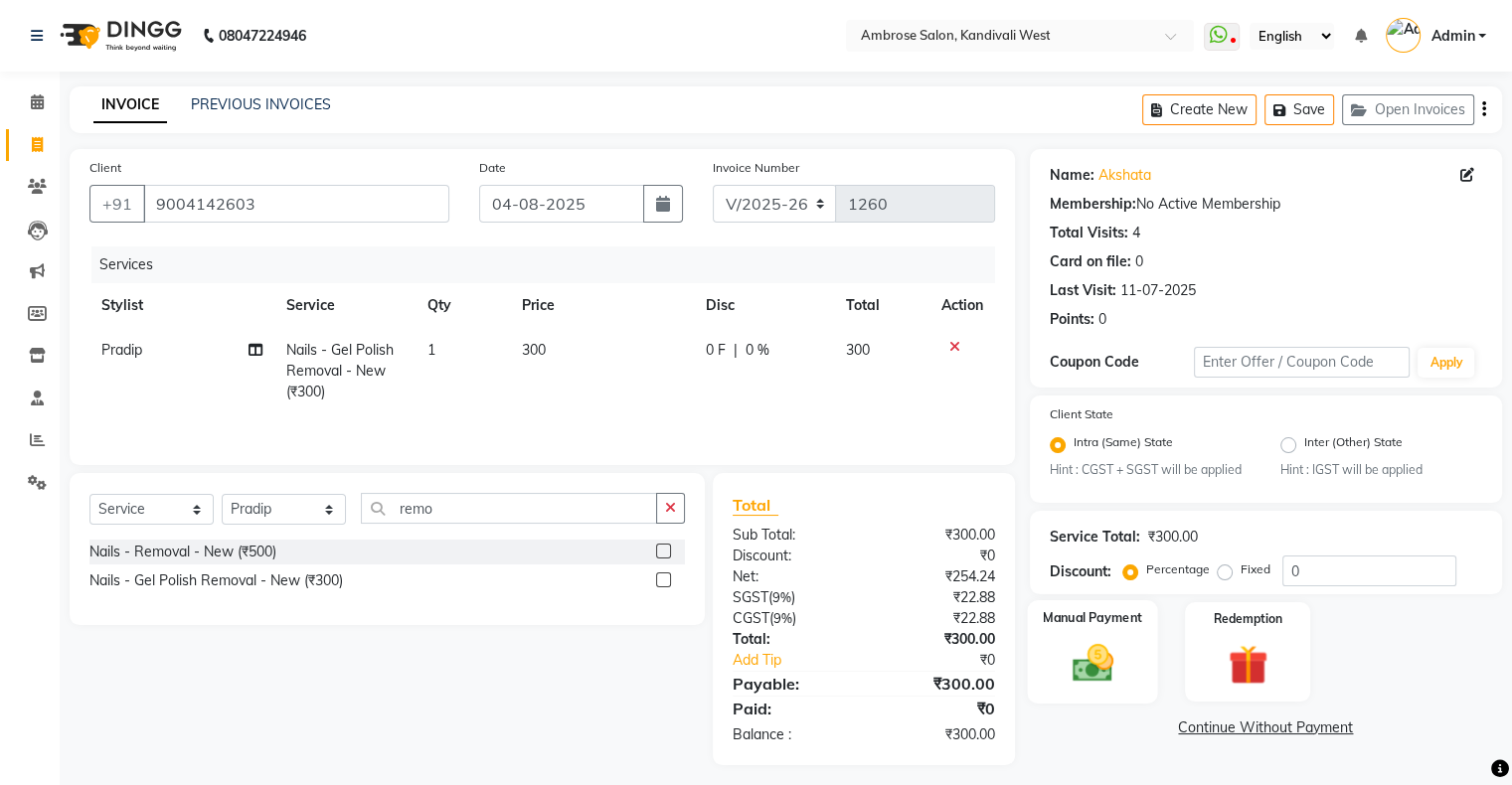 scroll, scrollTop: 10, scrollLeft: 0, axis: vertical 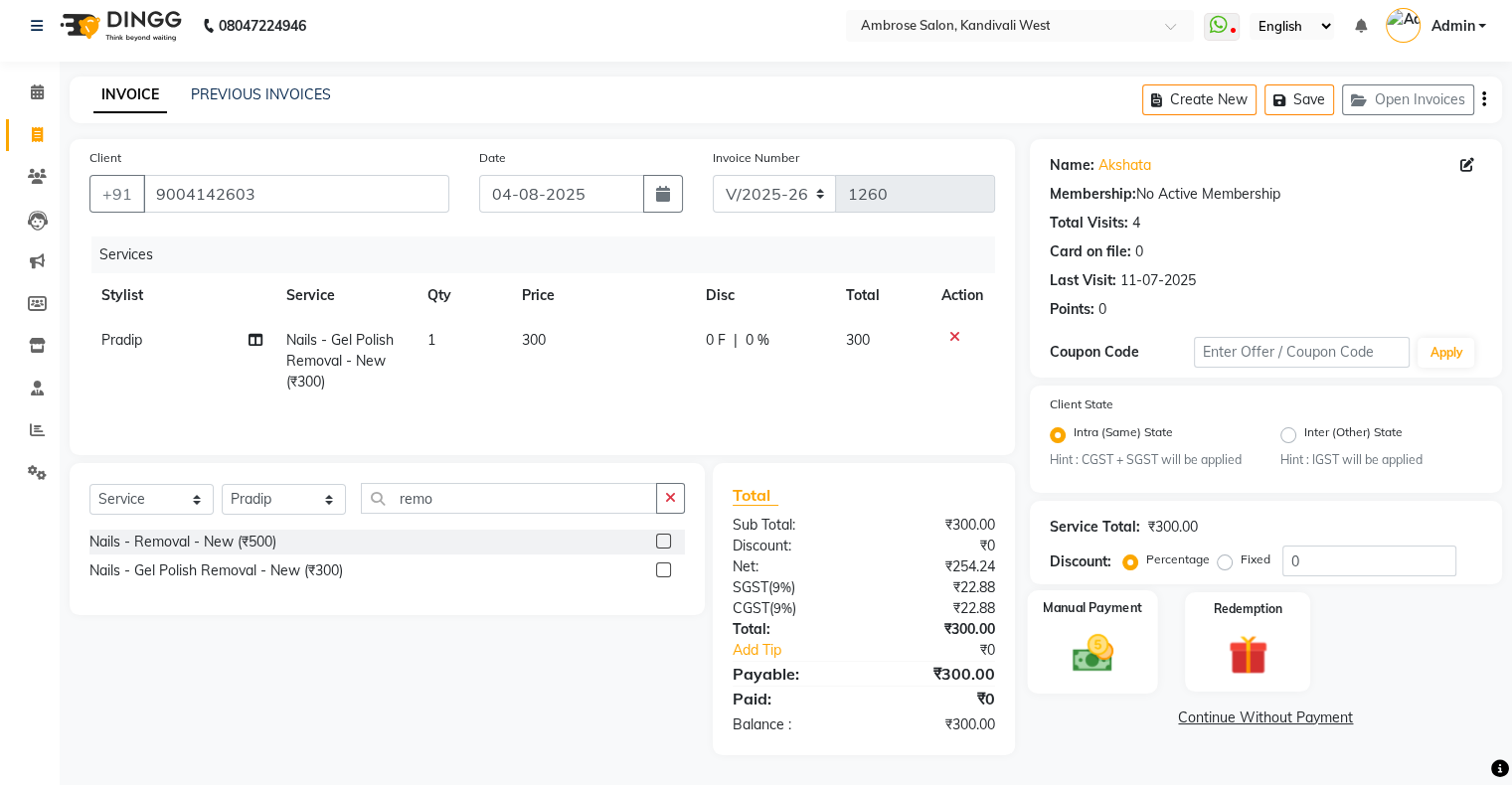 click 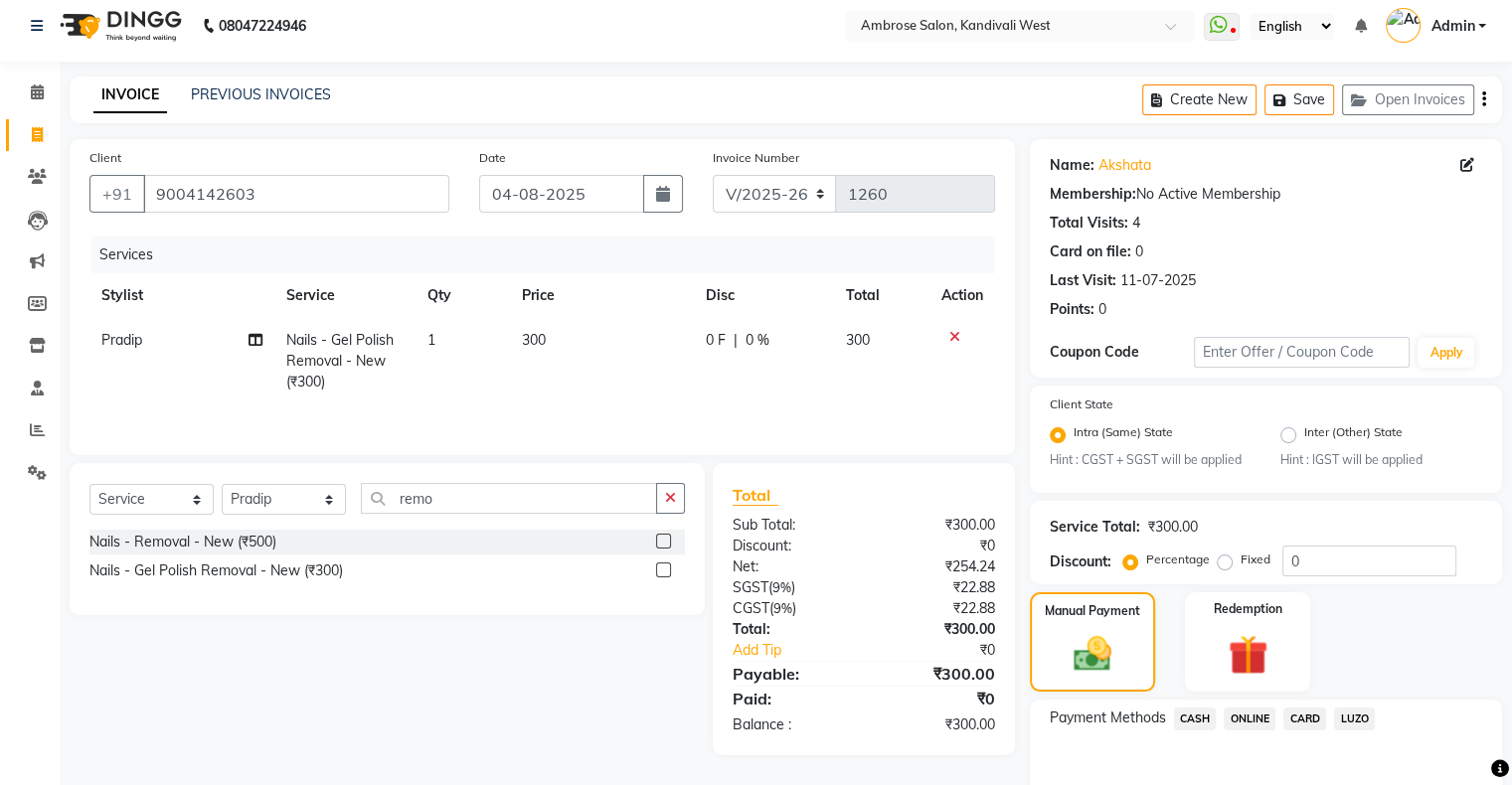 scroll, scrollTop: 115, scrollLeft: 0, axis: vertical 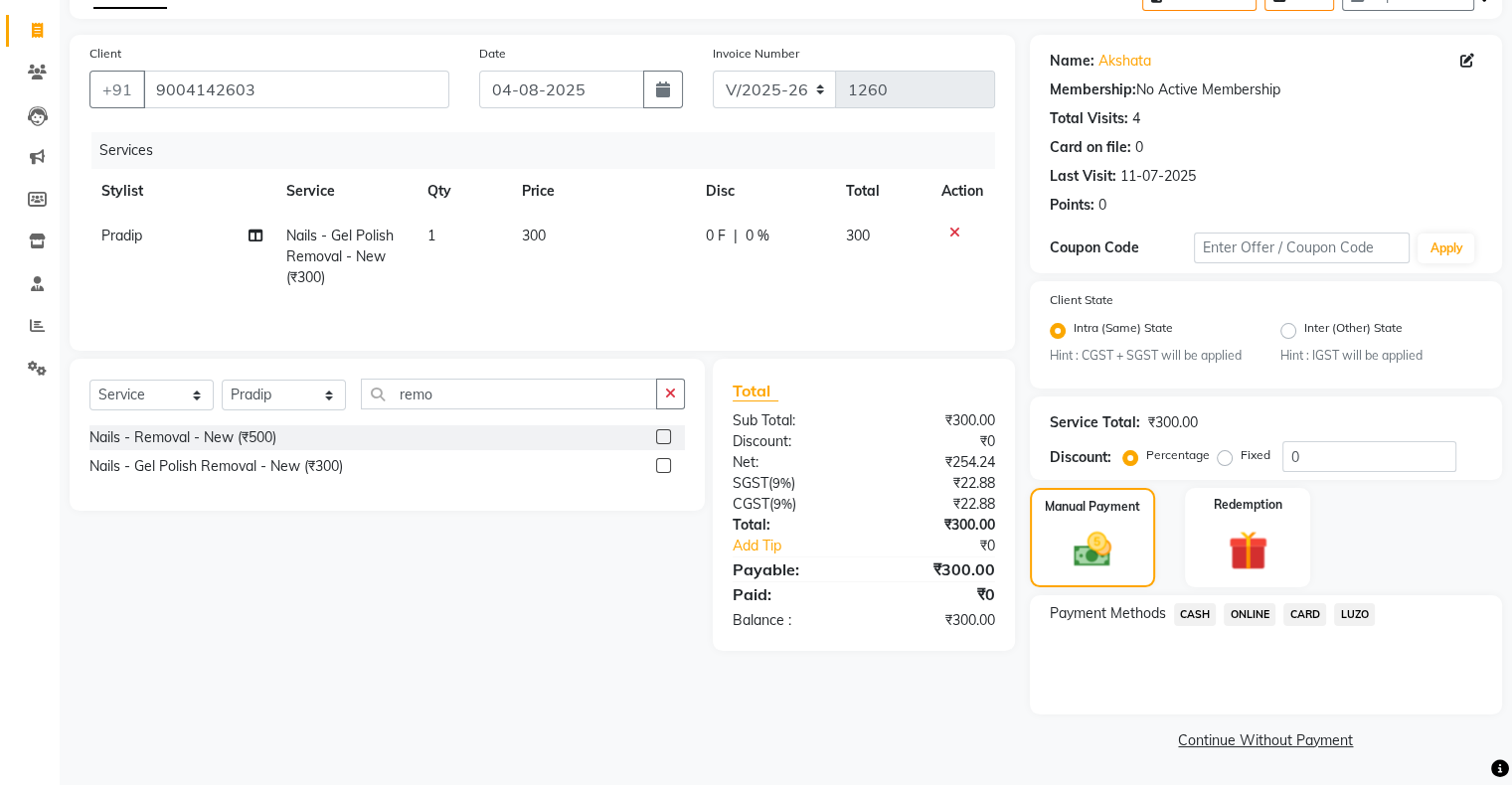 click on "ONLINE" 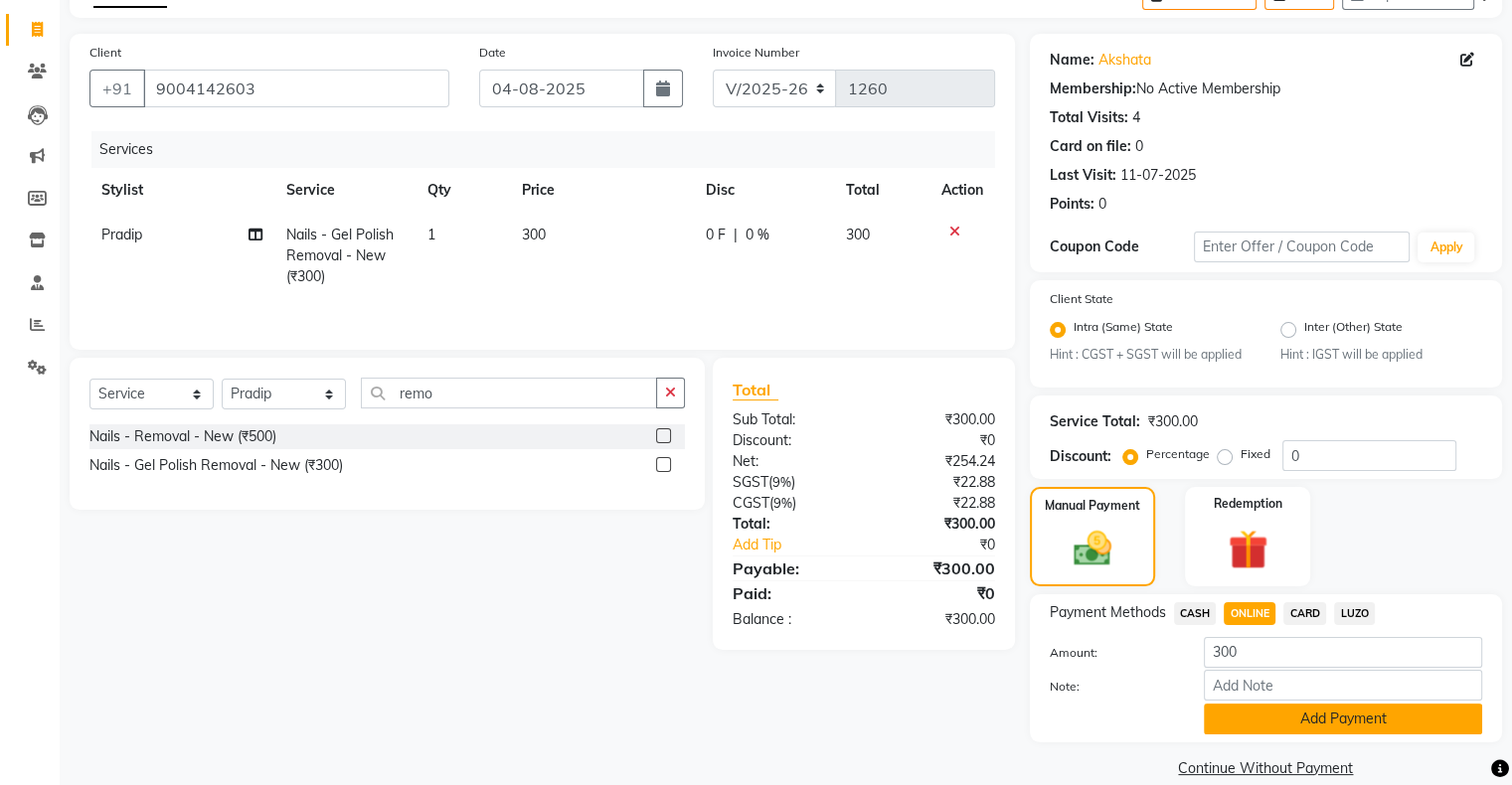 scroll, scrollTop: 147, scrollLeft: 0, axis: vertical 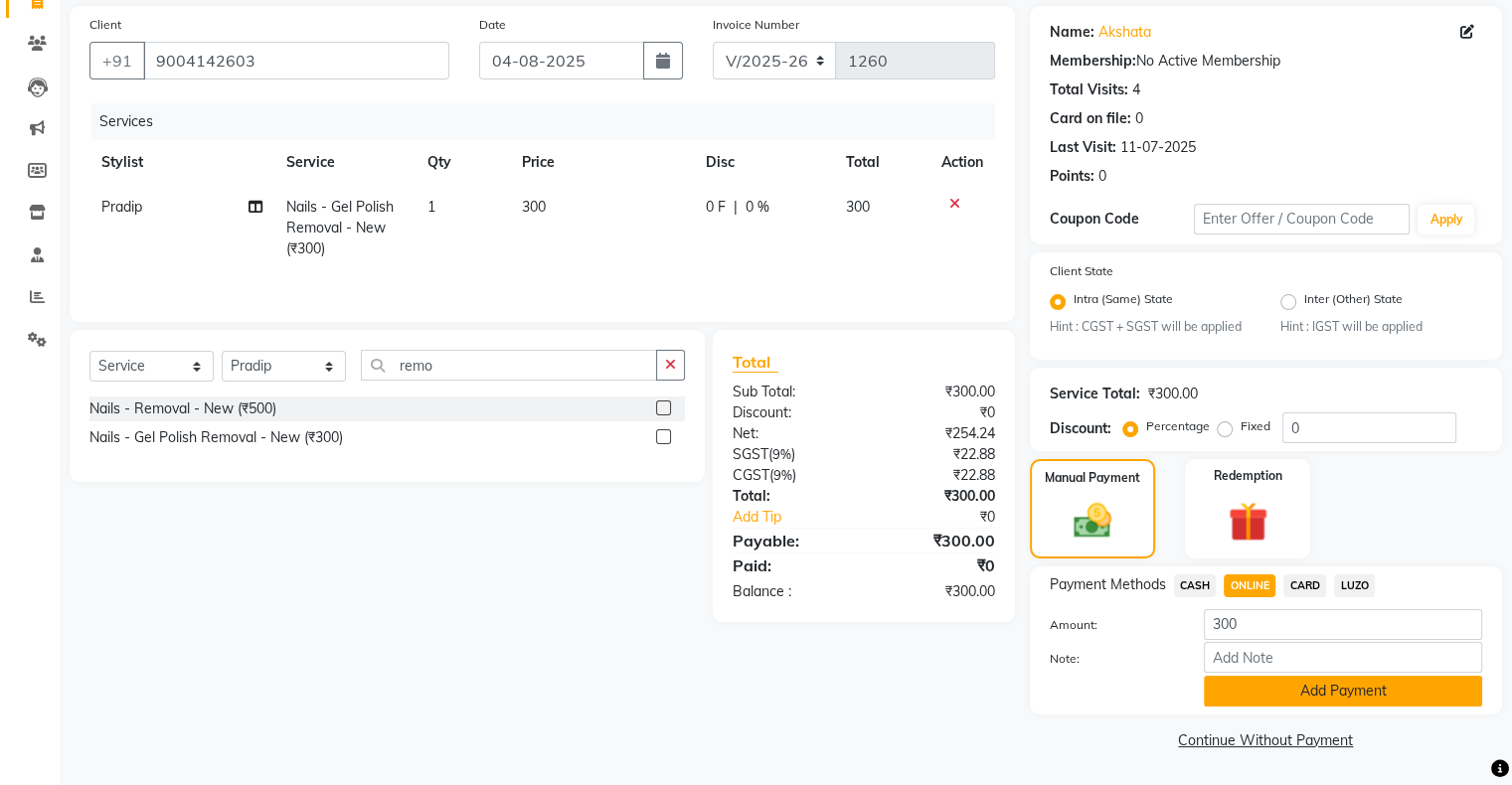 click on "Add Payment" 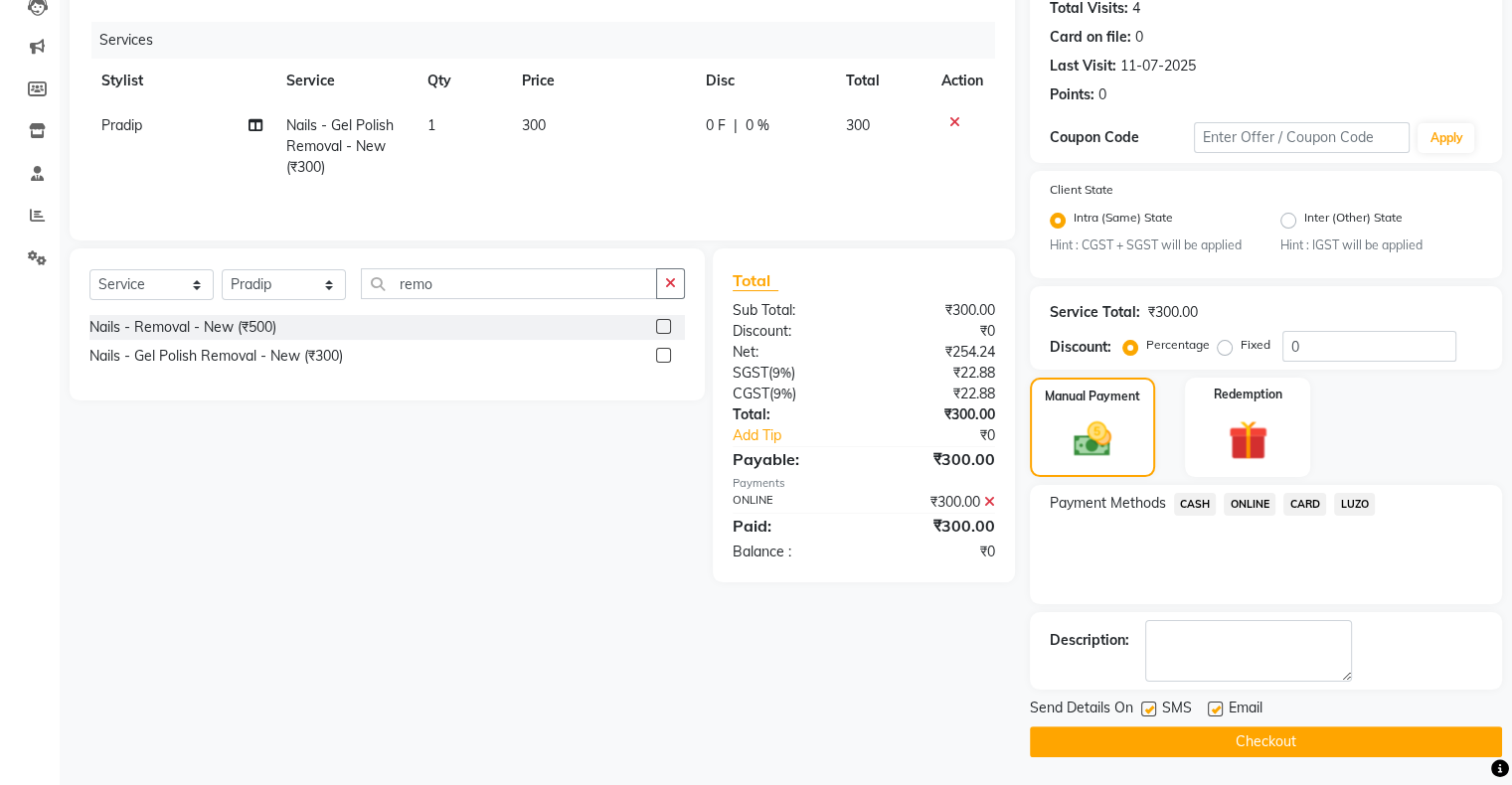 scroll, scrollTop: 227, scrollLeft: 0, axis: vertical 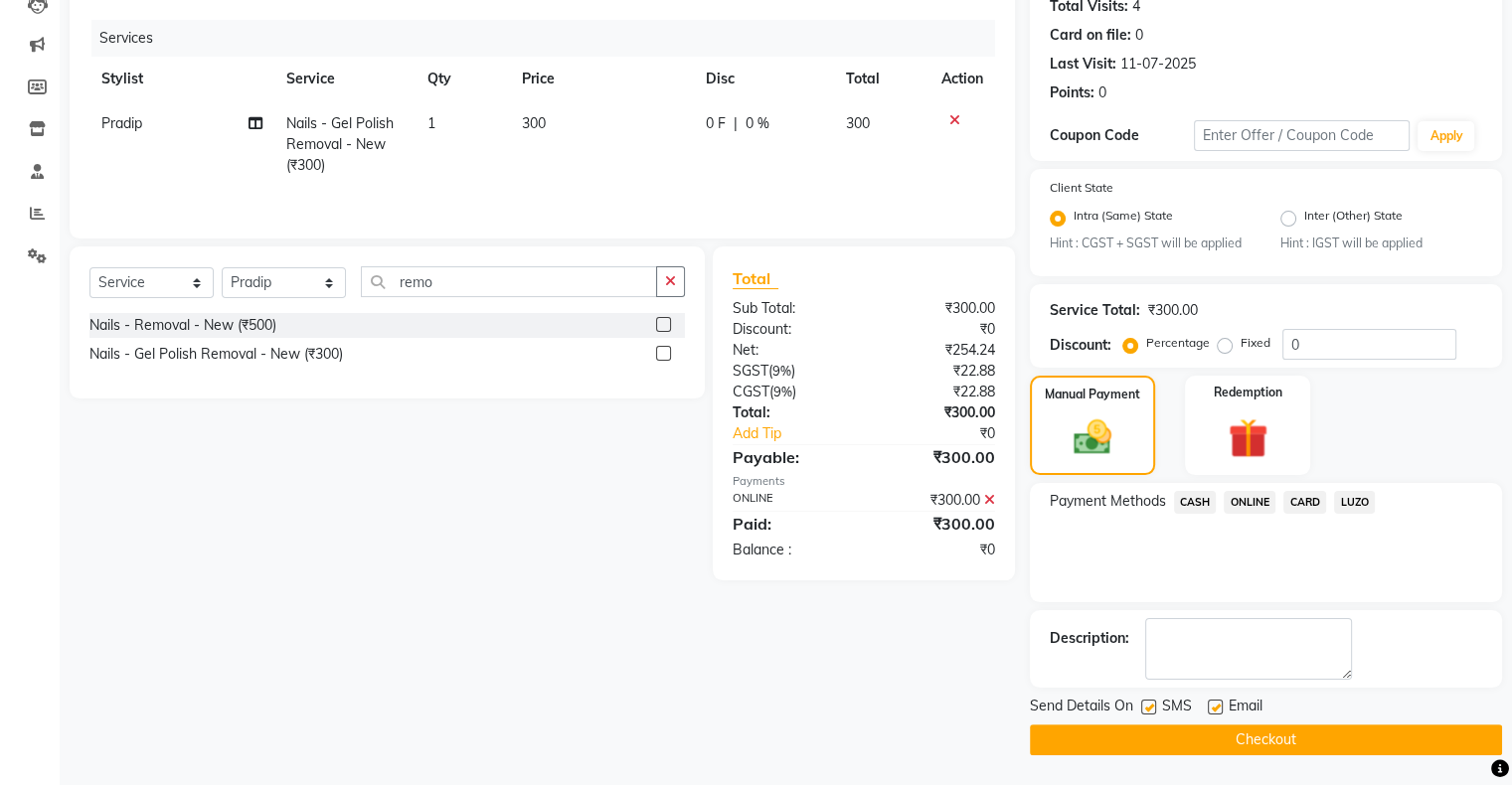 click on "Checkout" 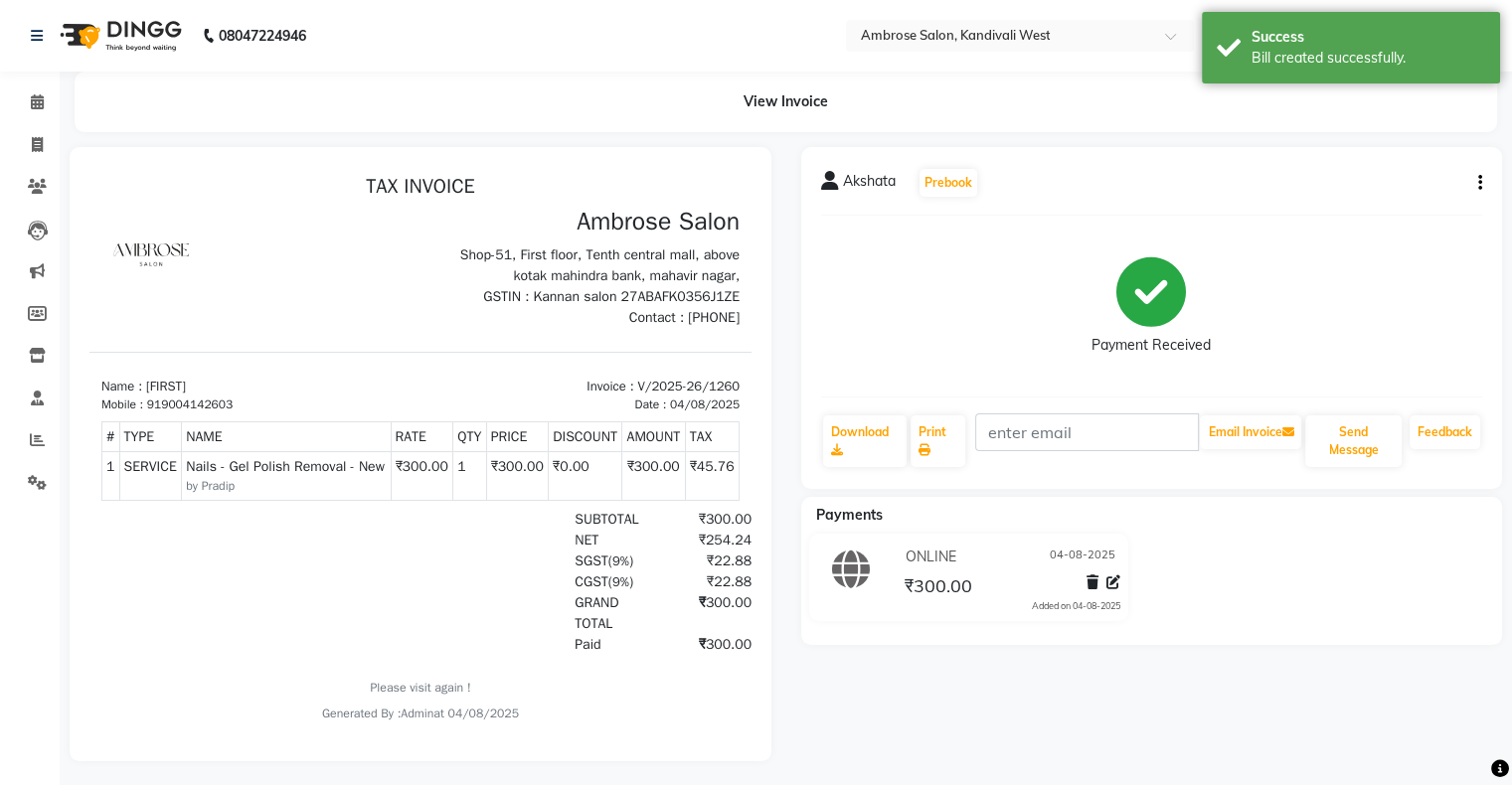 scroll, scrollTop: 0, scrollLeft: 0, axis: both 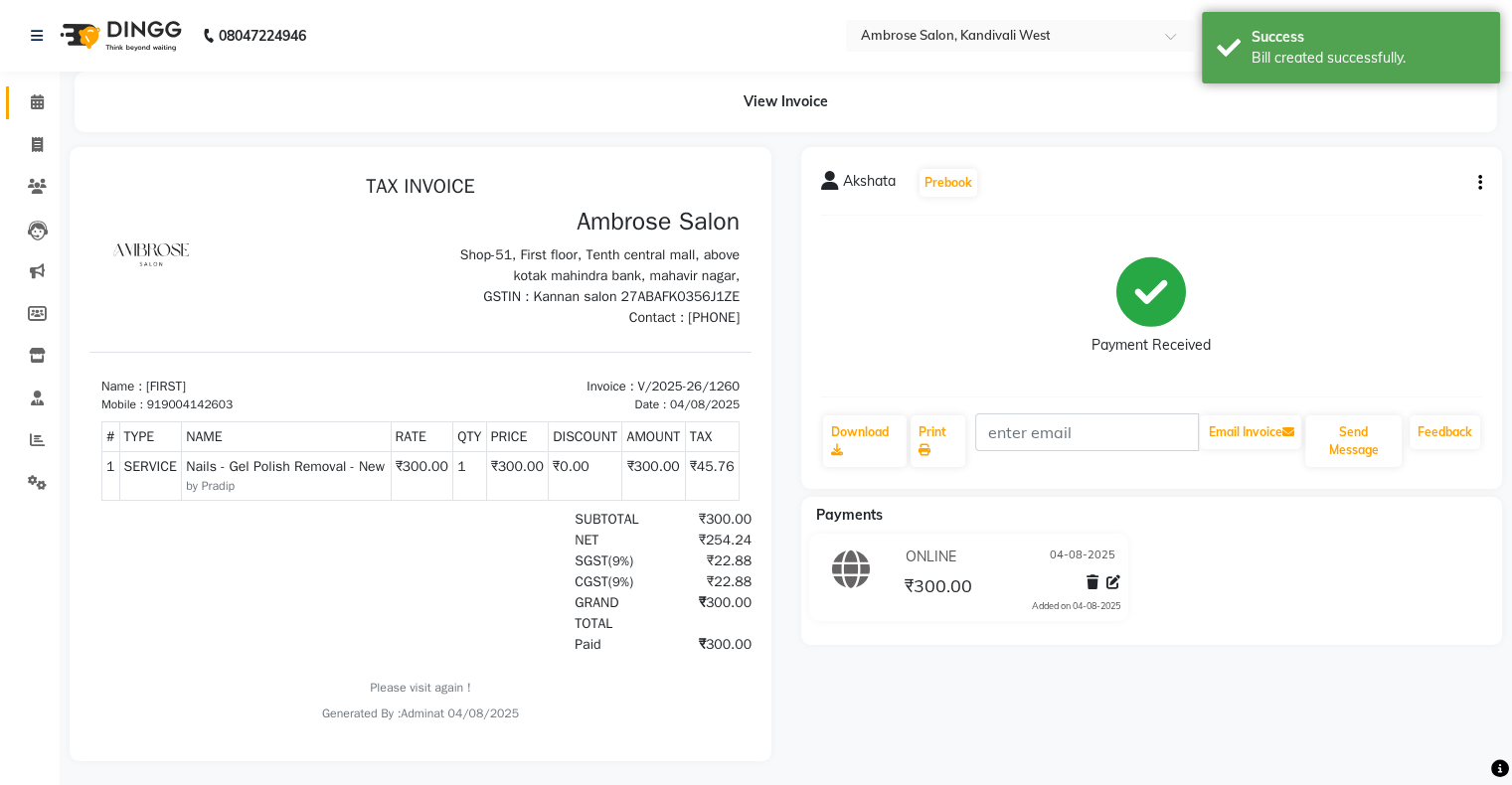 click on "Calendar" 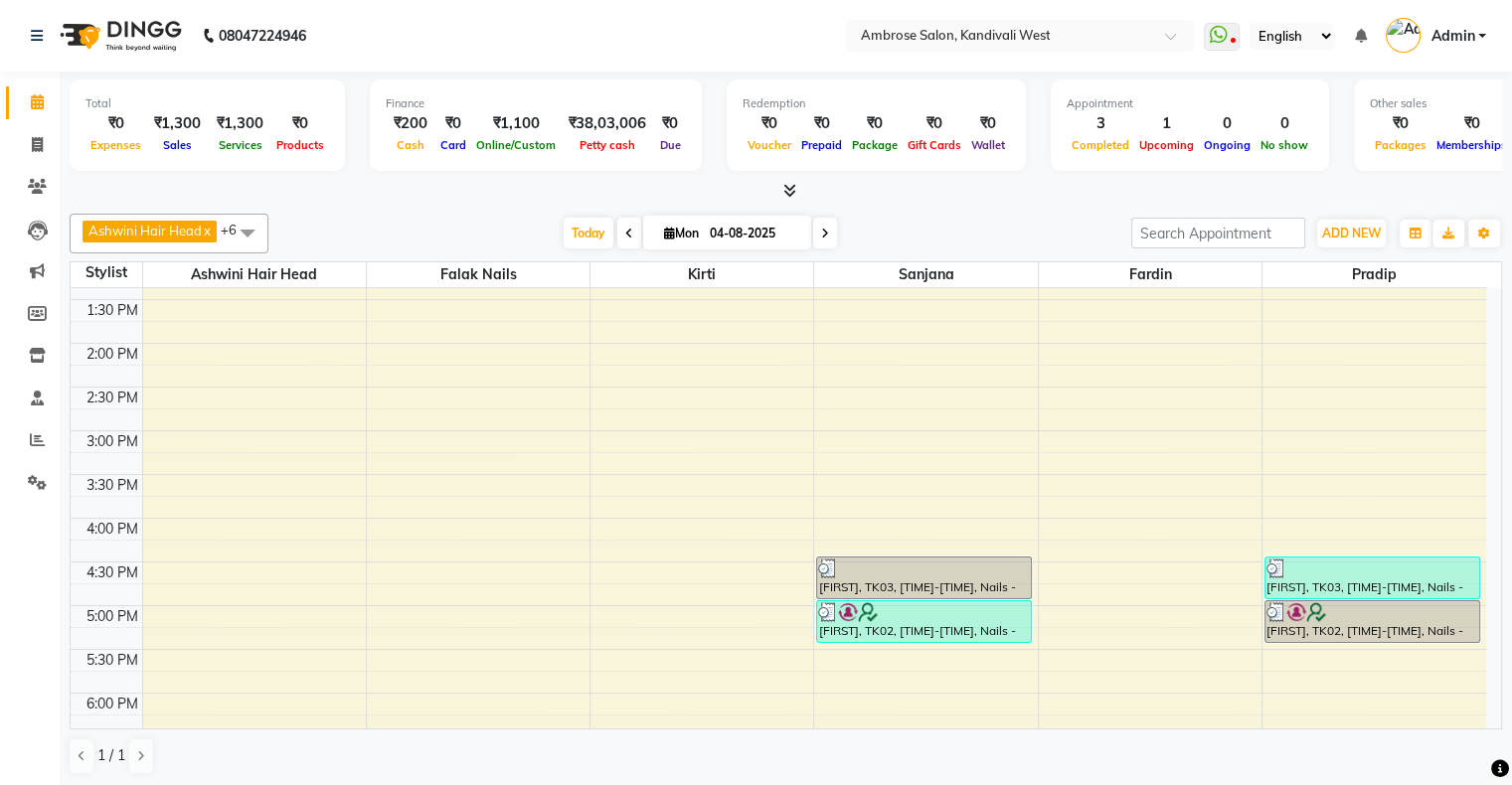 scroll, scrollTop: 397, scrollLeft: 0, axis: vertical 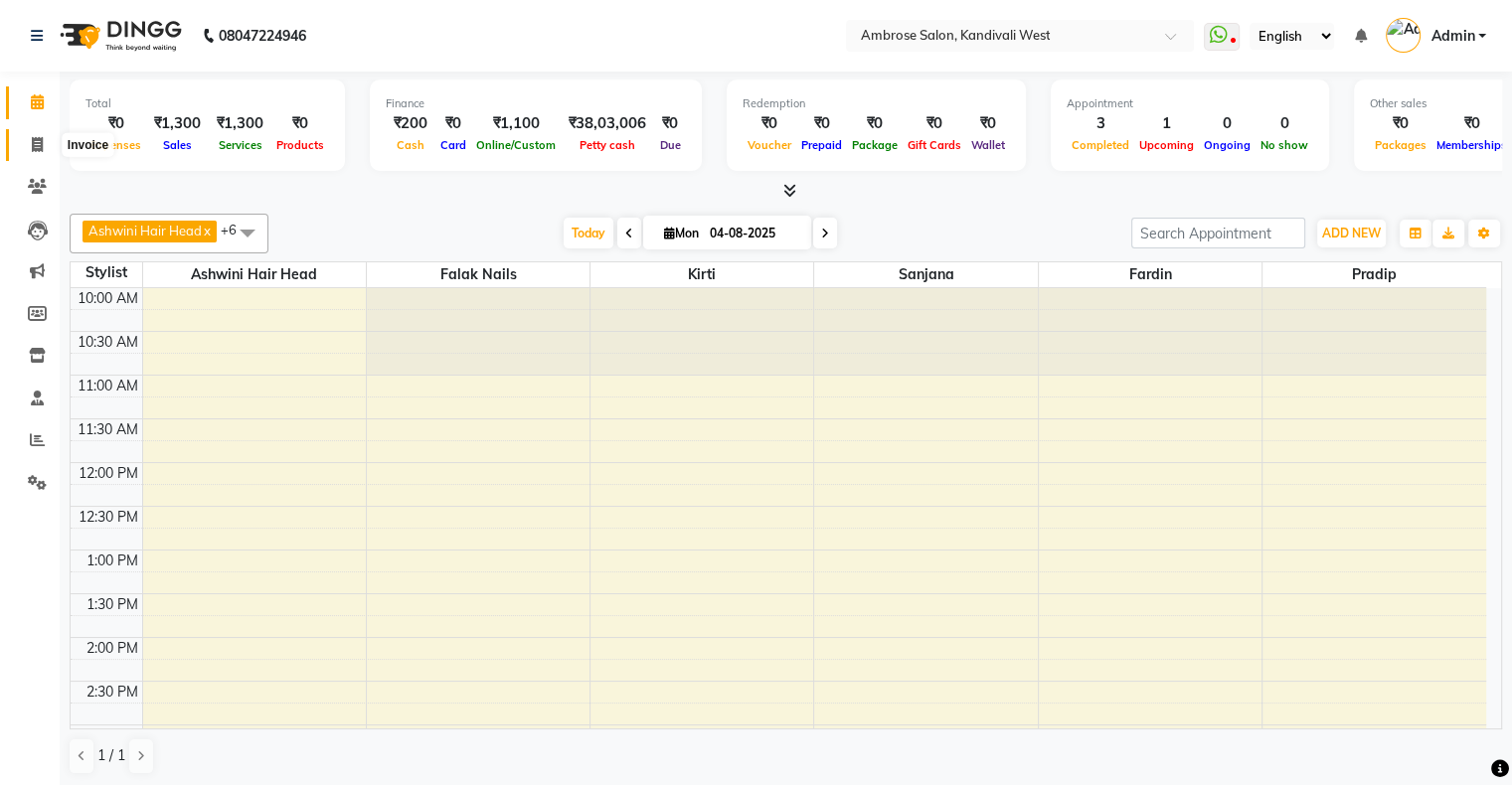 click 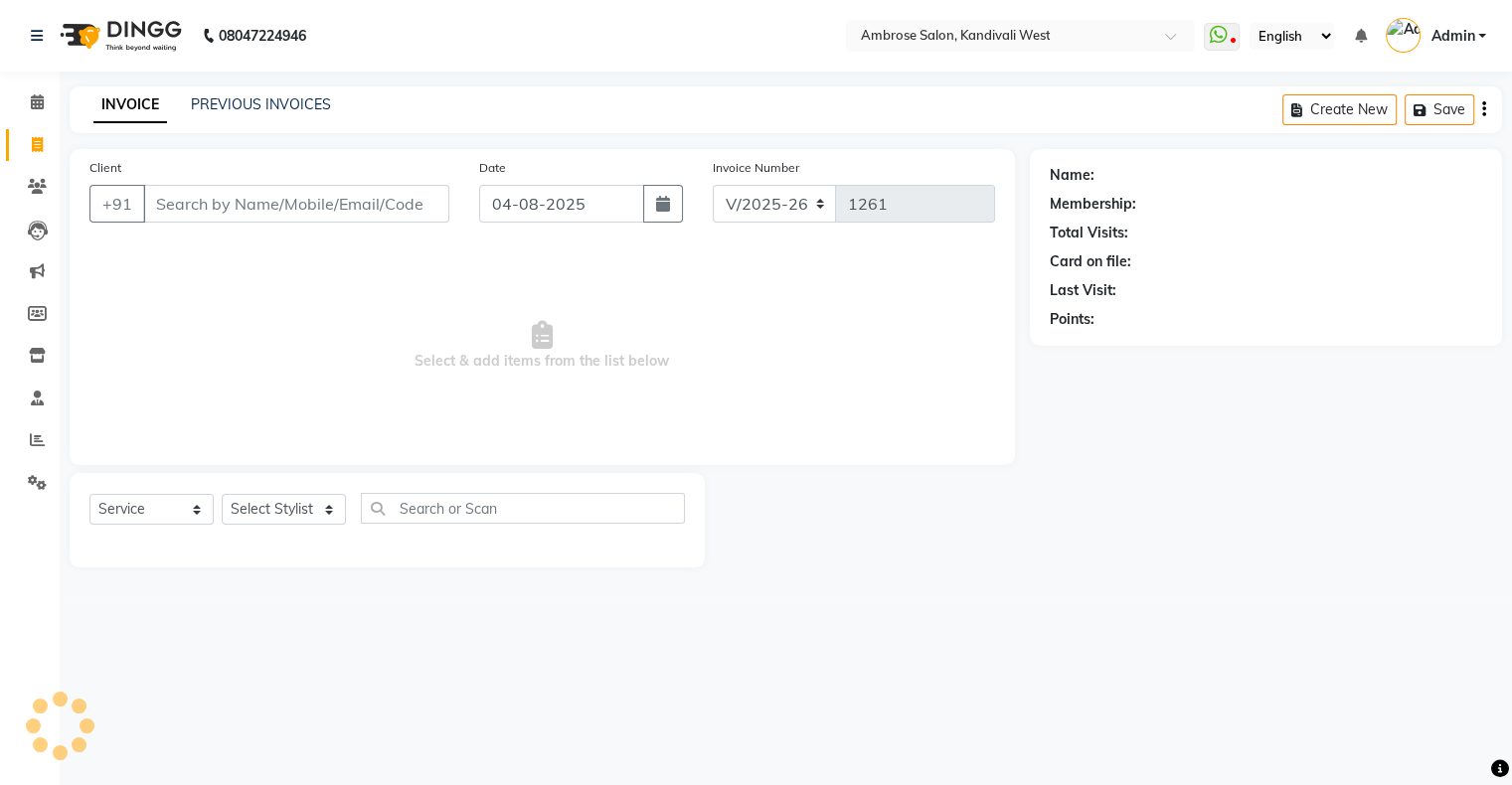 scroll, scrollTop: 0, scrollLeft: 0, axis: both 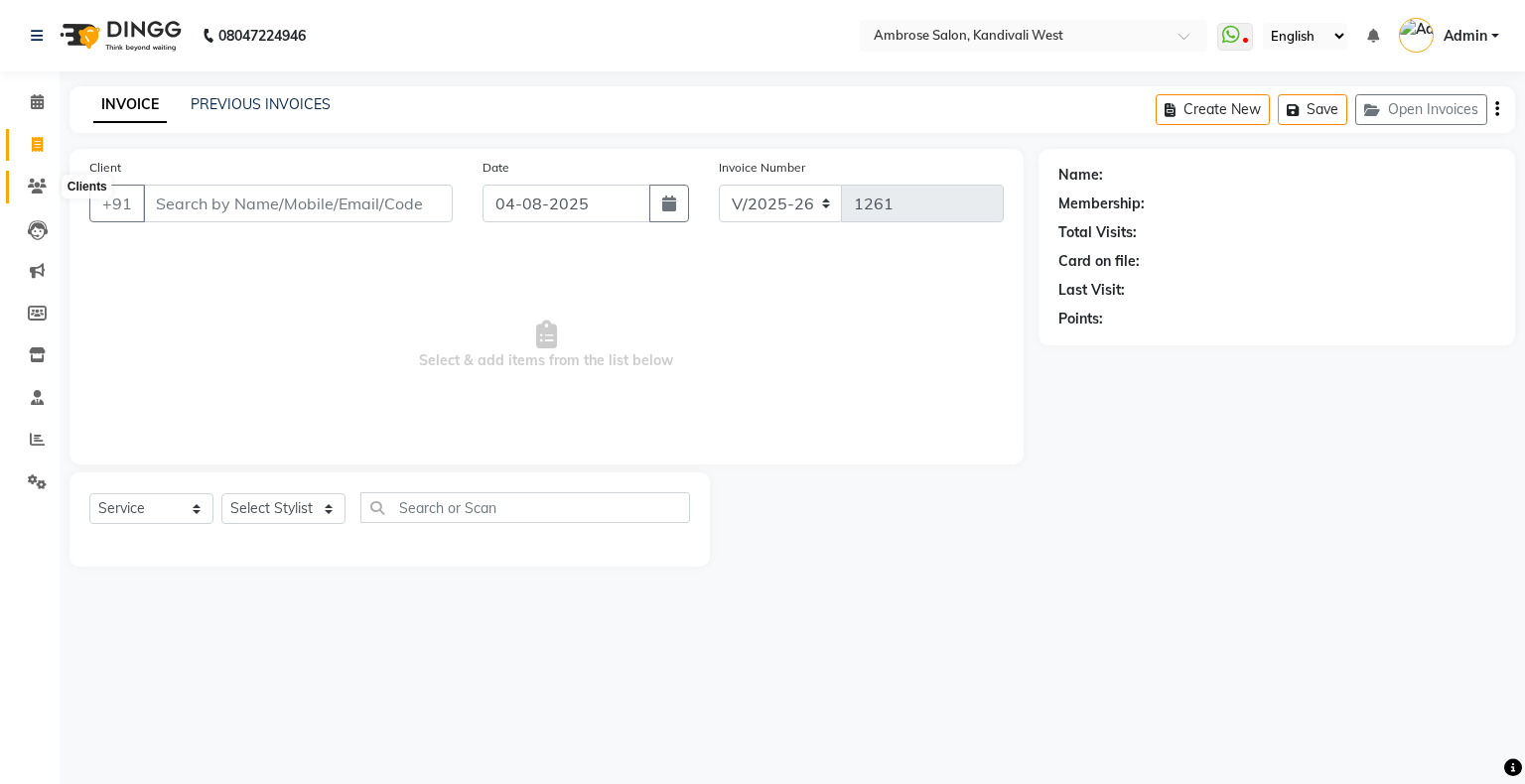 click 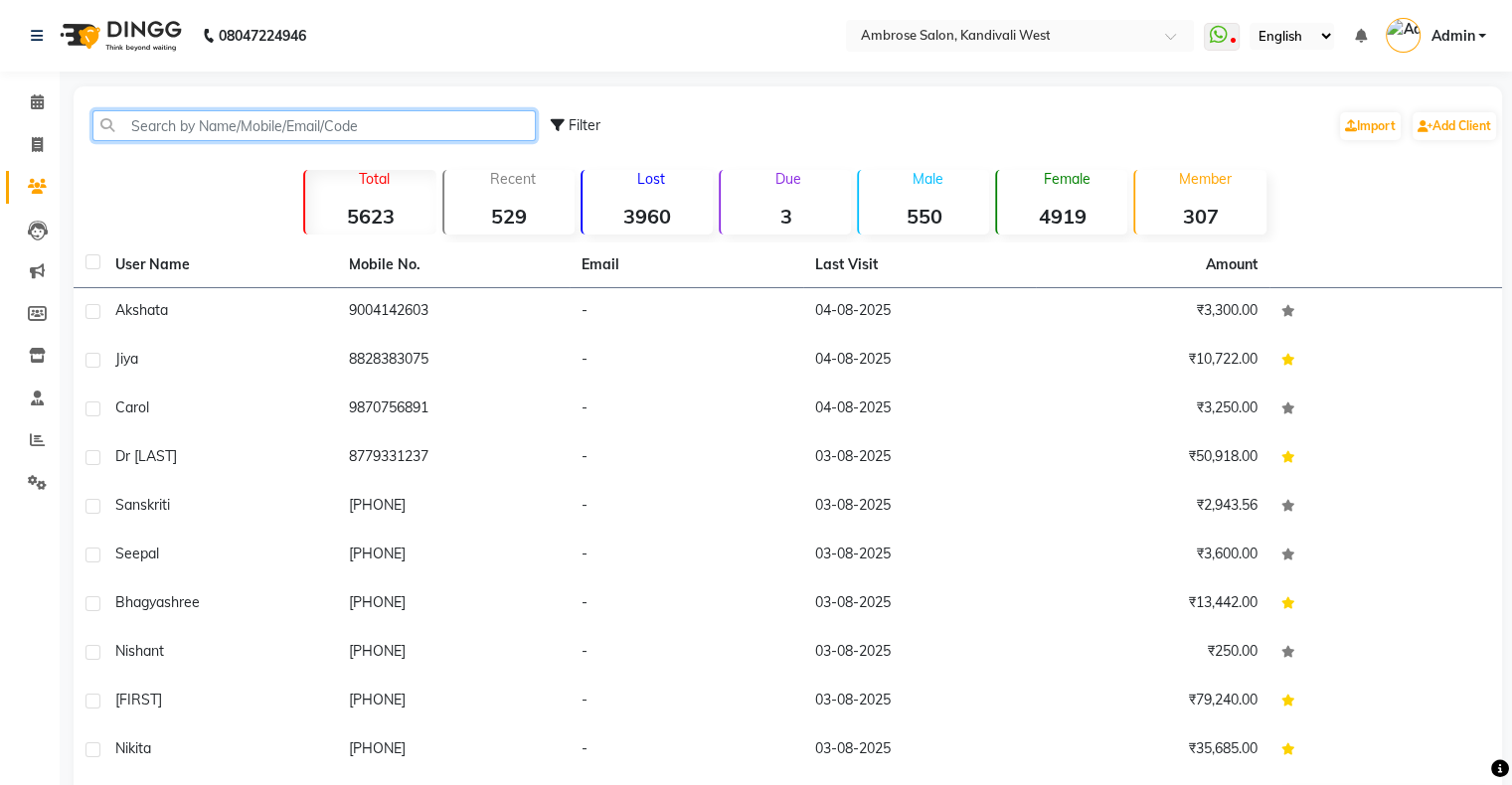 click 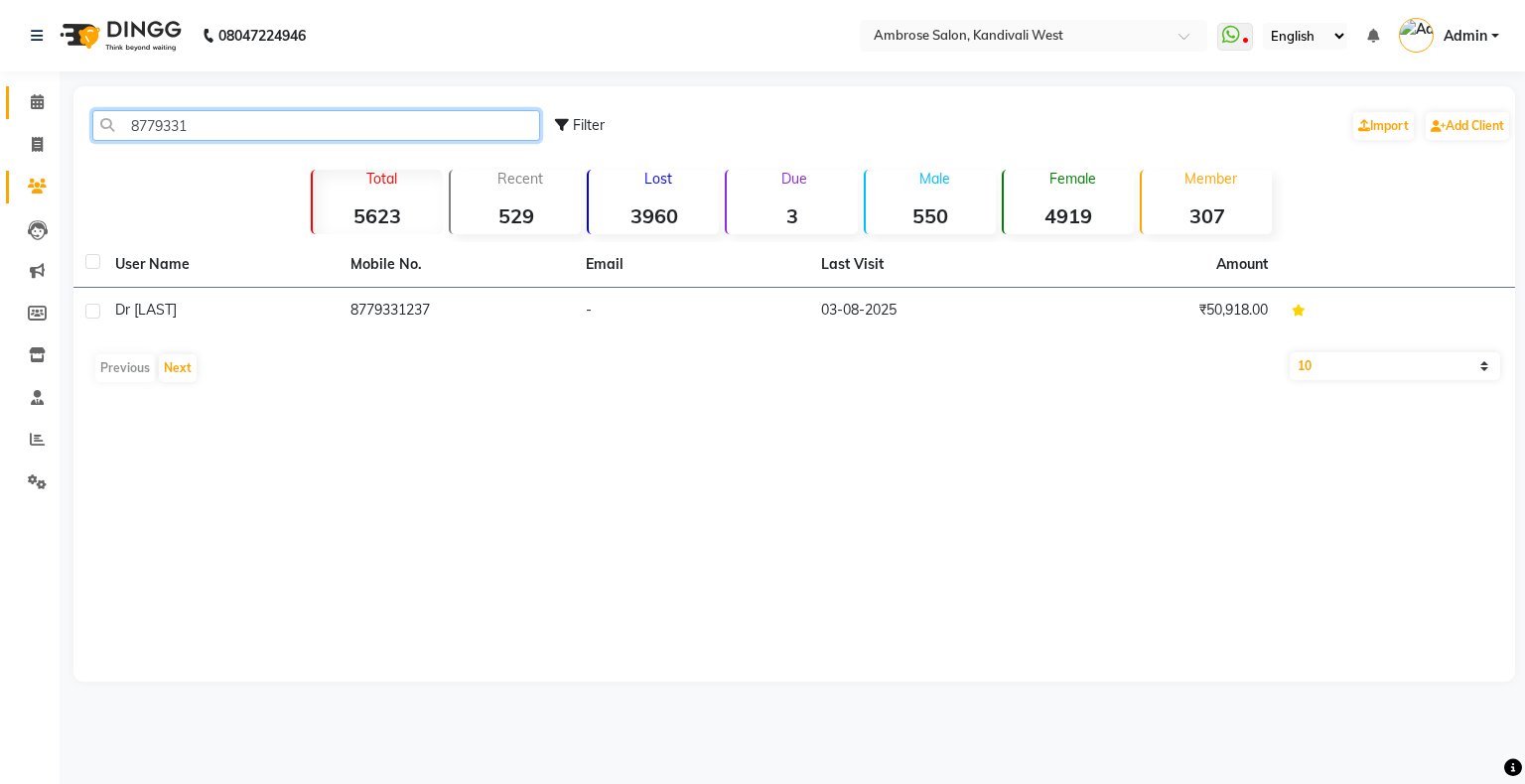 type on "8779331" 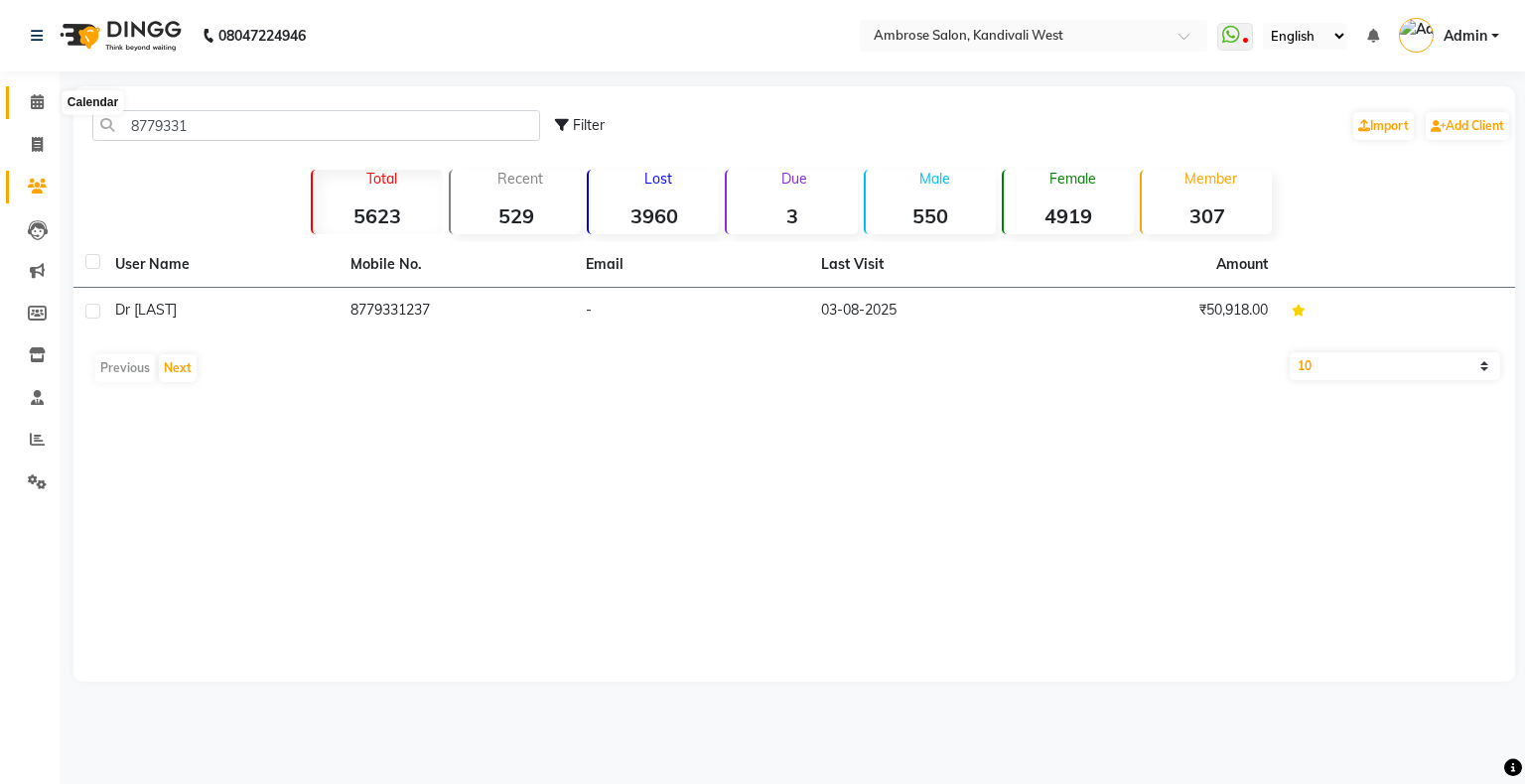 click 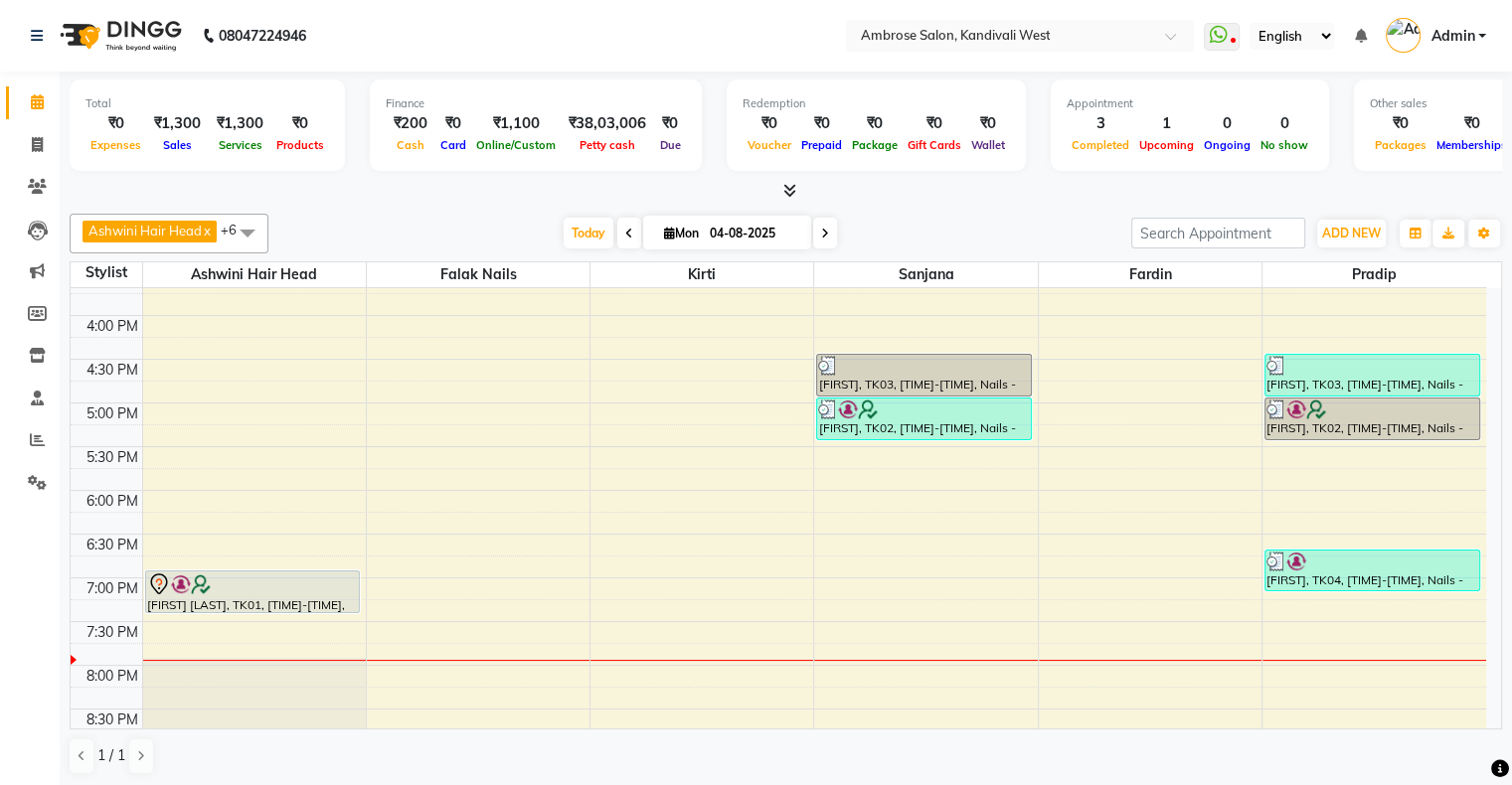 scroll, scrollTop: 685, scrollLeft: 0, axis: vertical 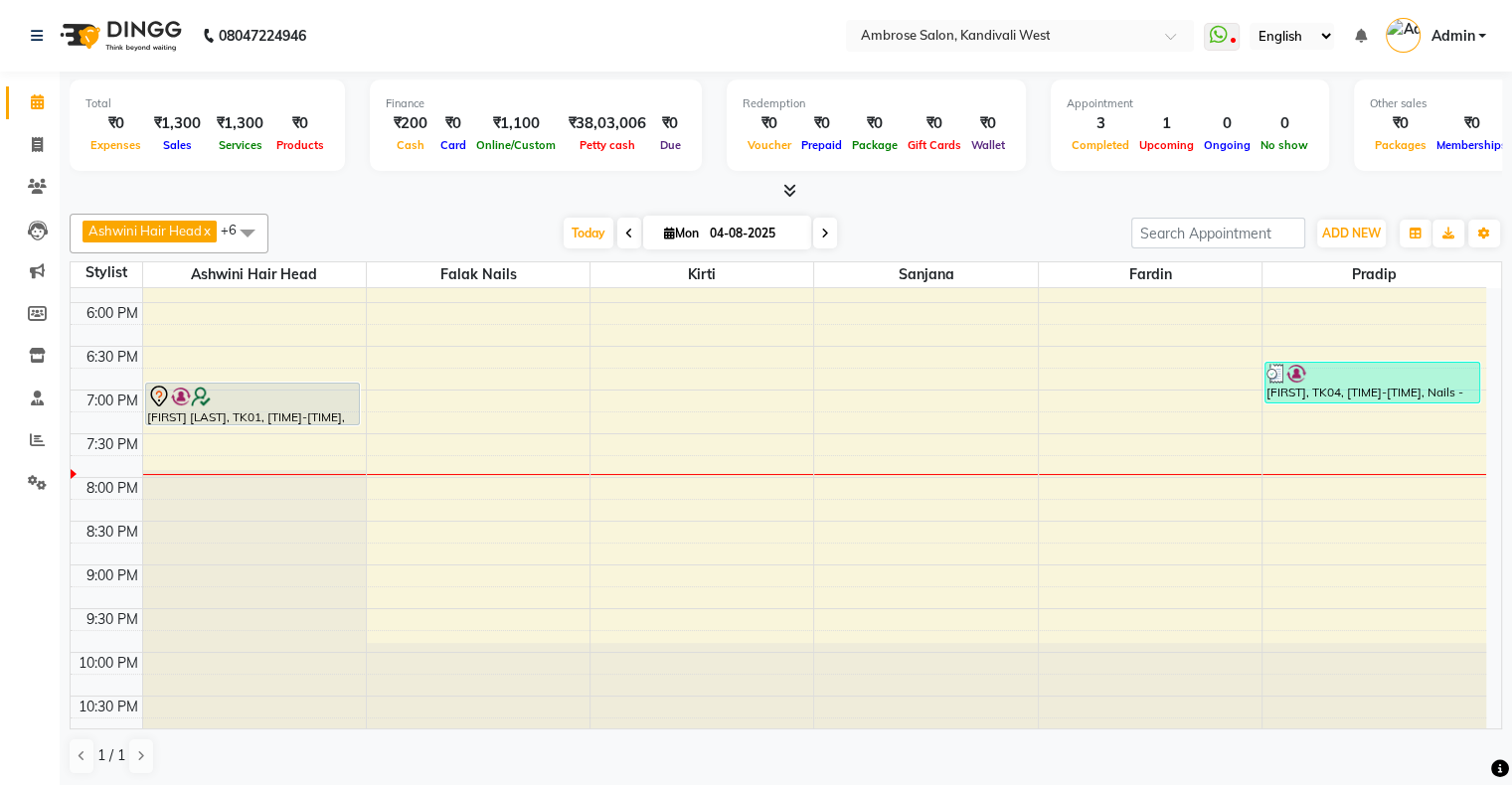 click at bounding box center [825, 233] 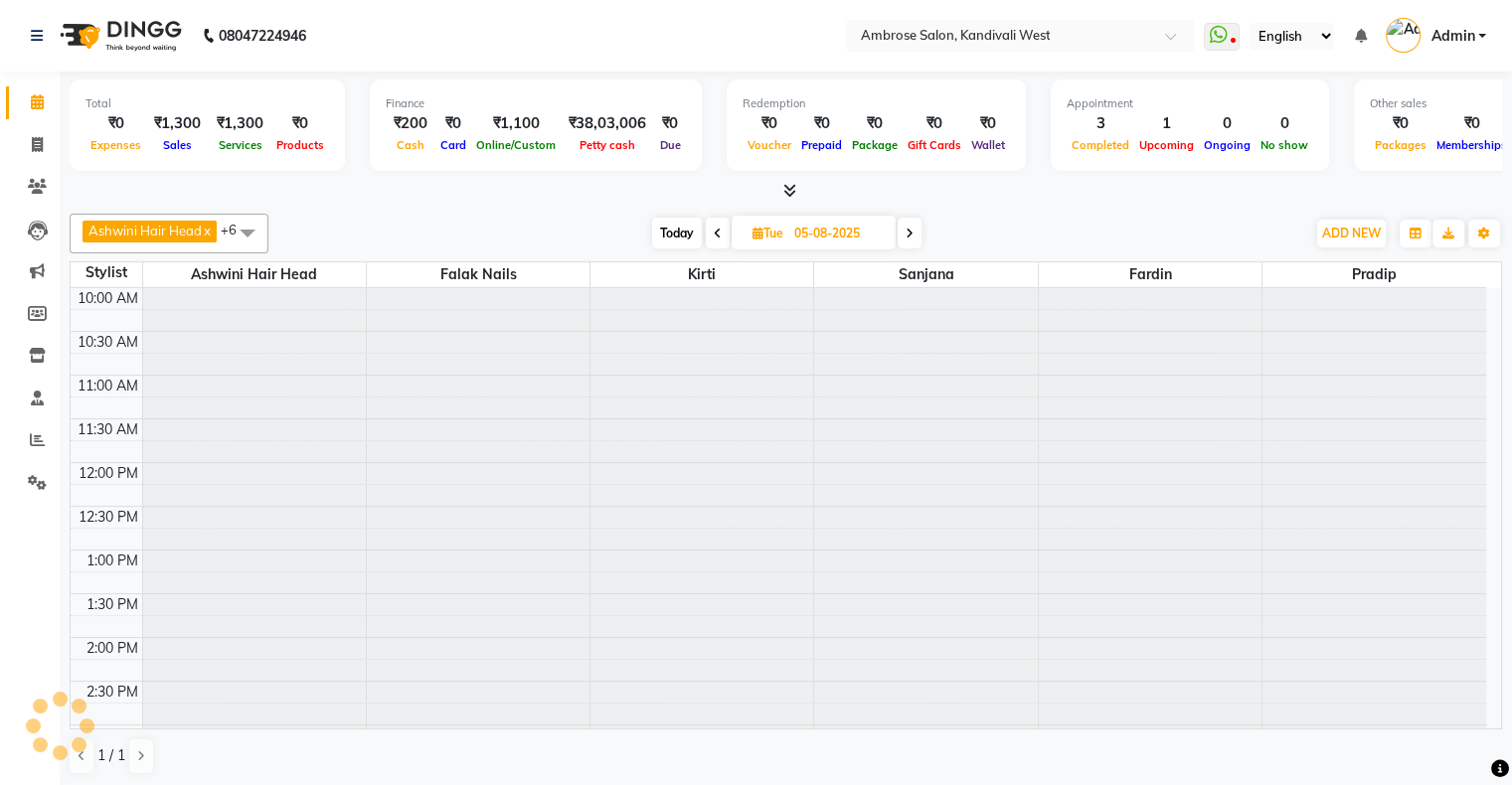 scroll, scrollTop: 685, scrollLeft: 0, axis: vertical 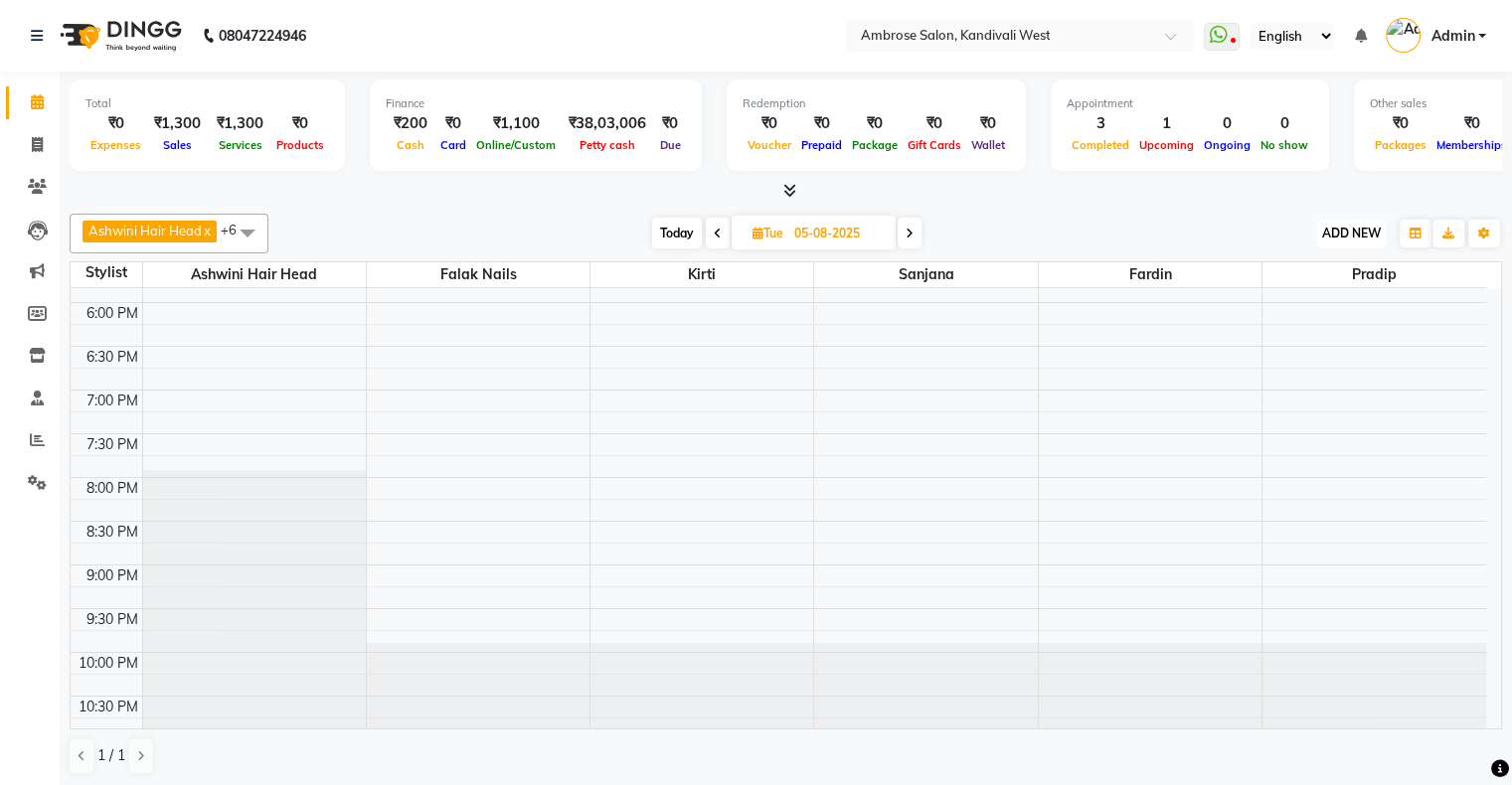 click on "ADD NEW" at bounding box center [1351, 233] 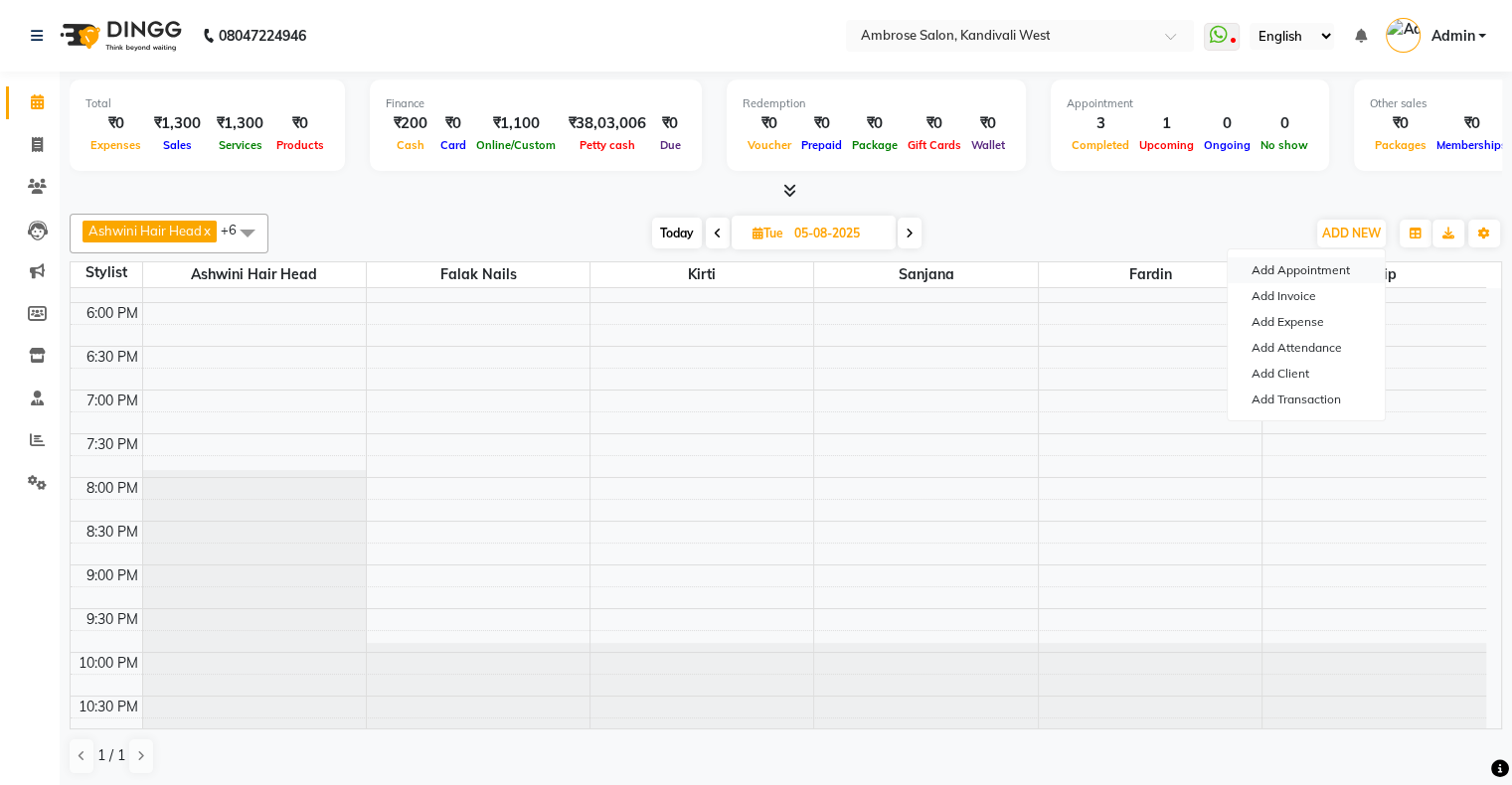 click on "Add Appointment" at bounding box center [1306, 270] 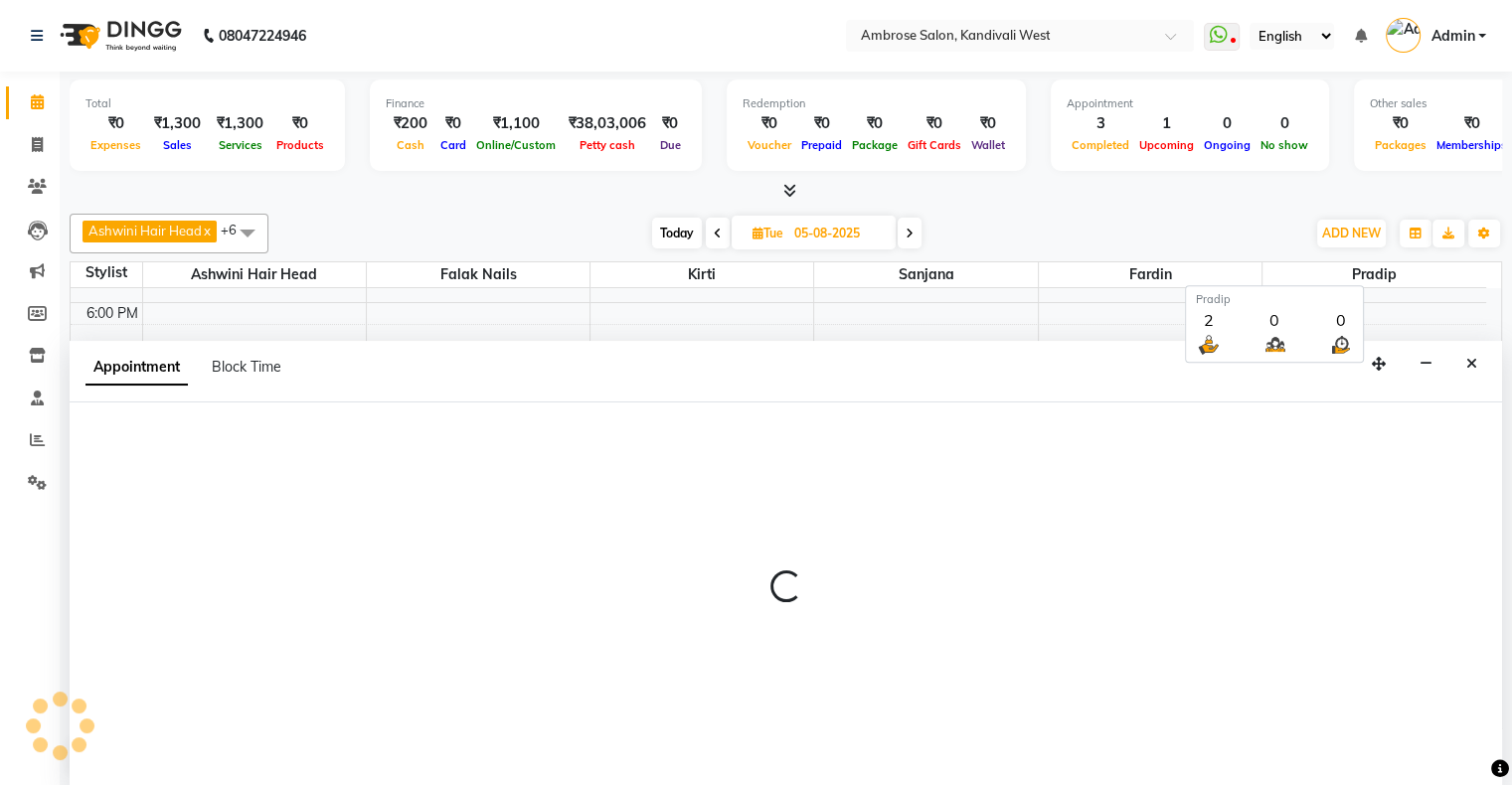 select on "660" 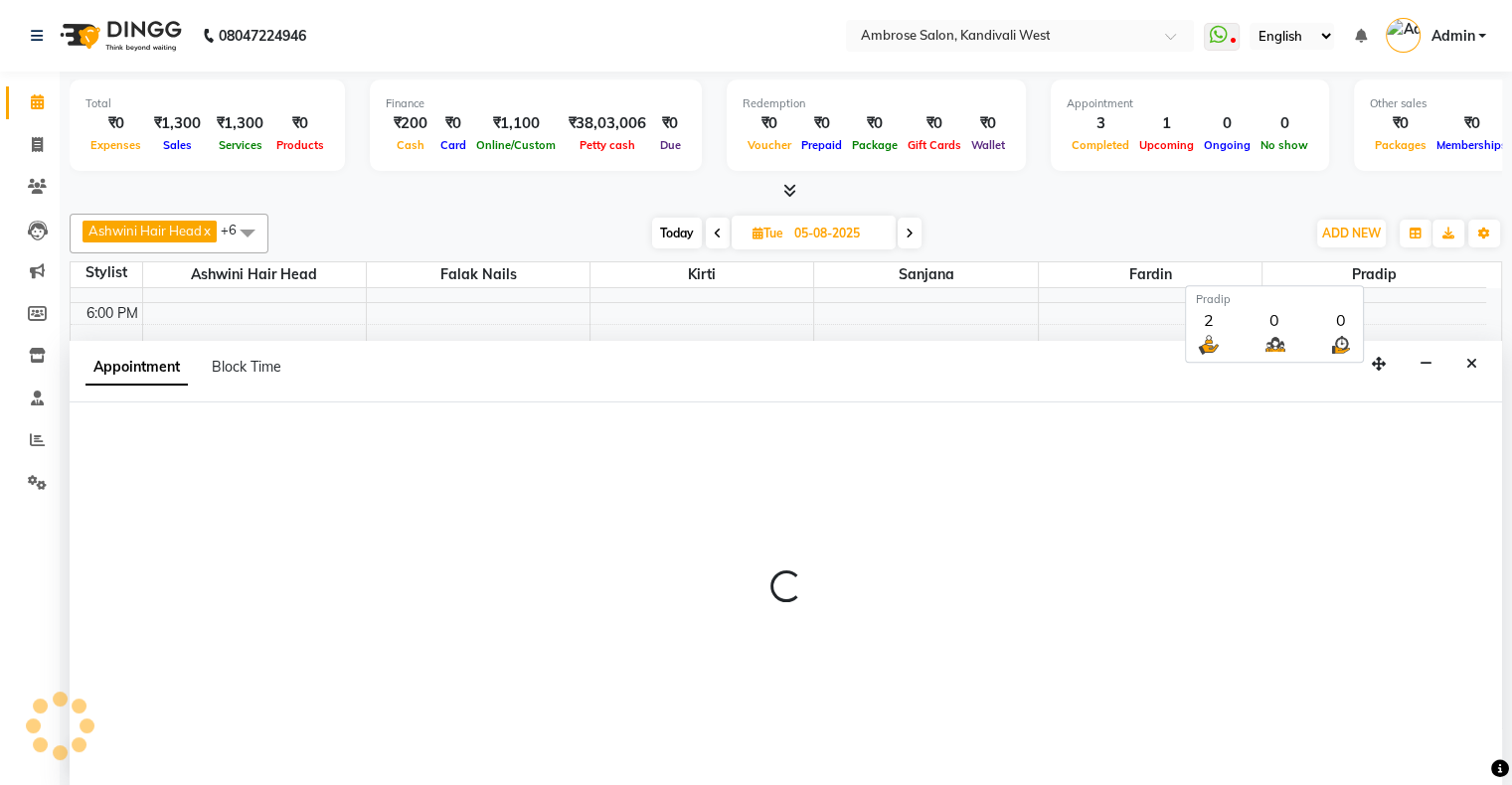 select on "tentative" 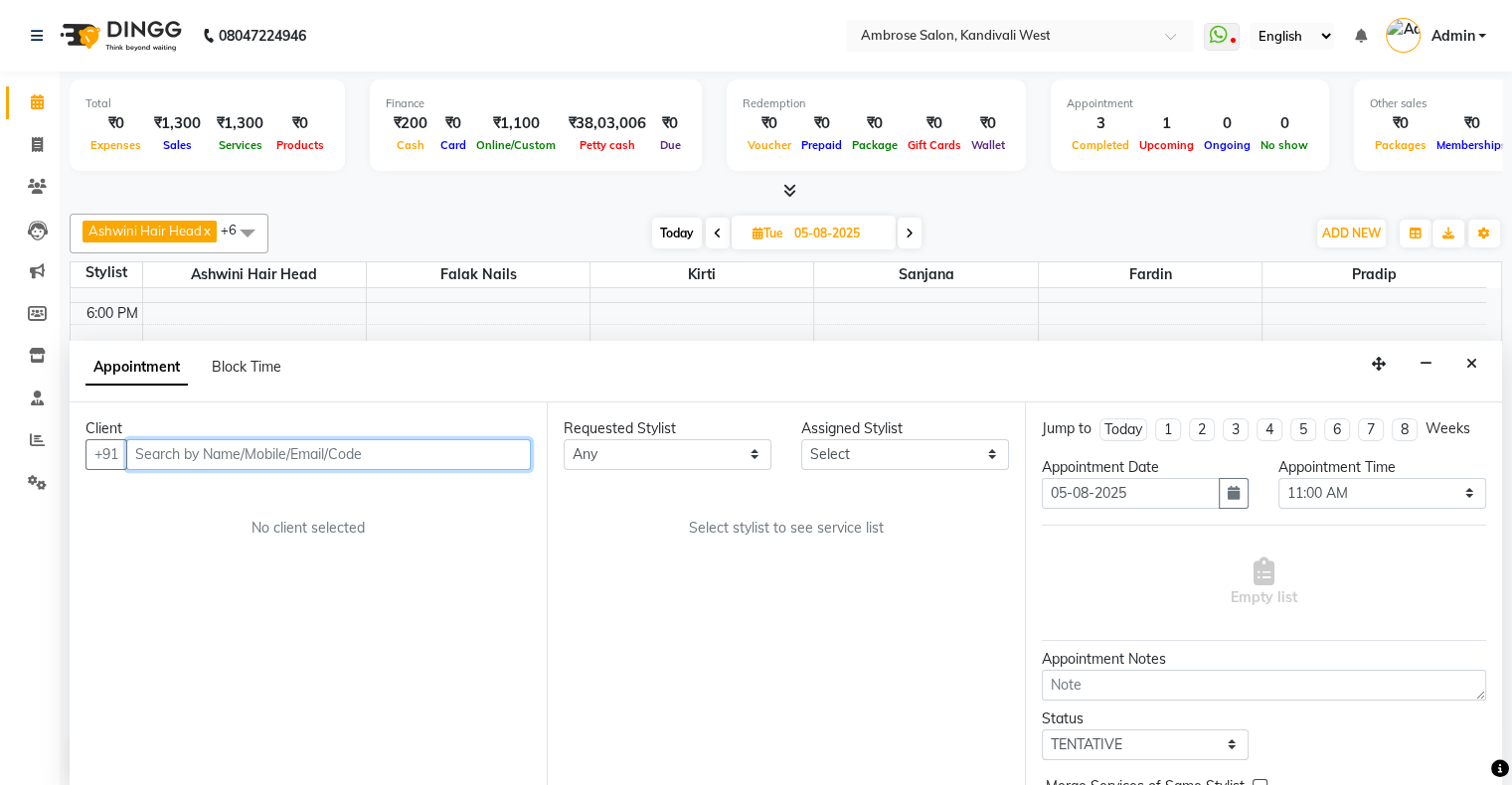 click at bounding box center (328, 454) 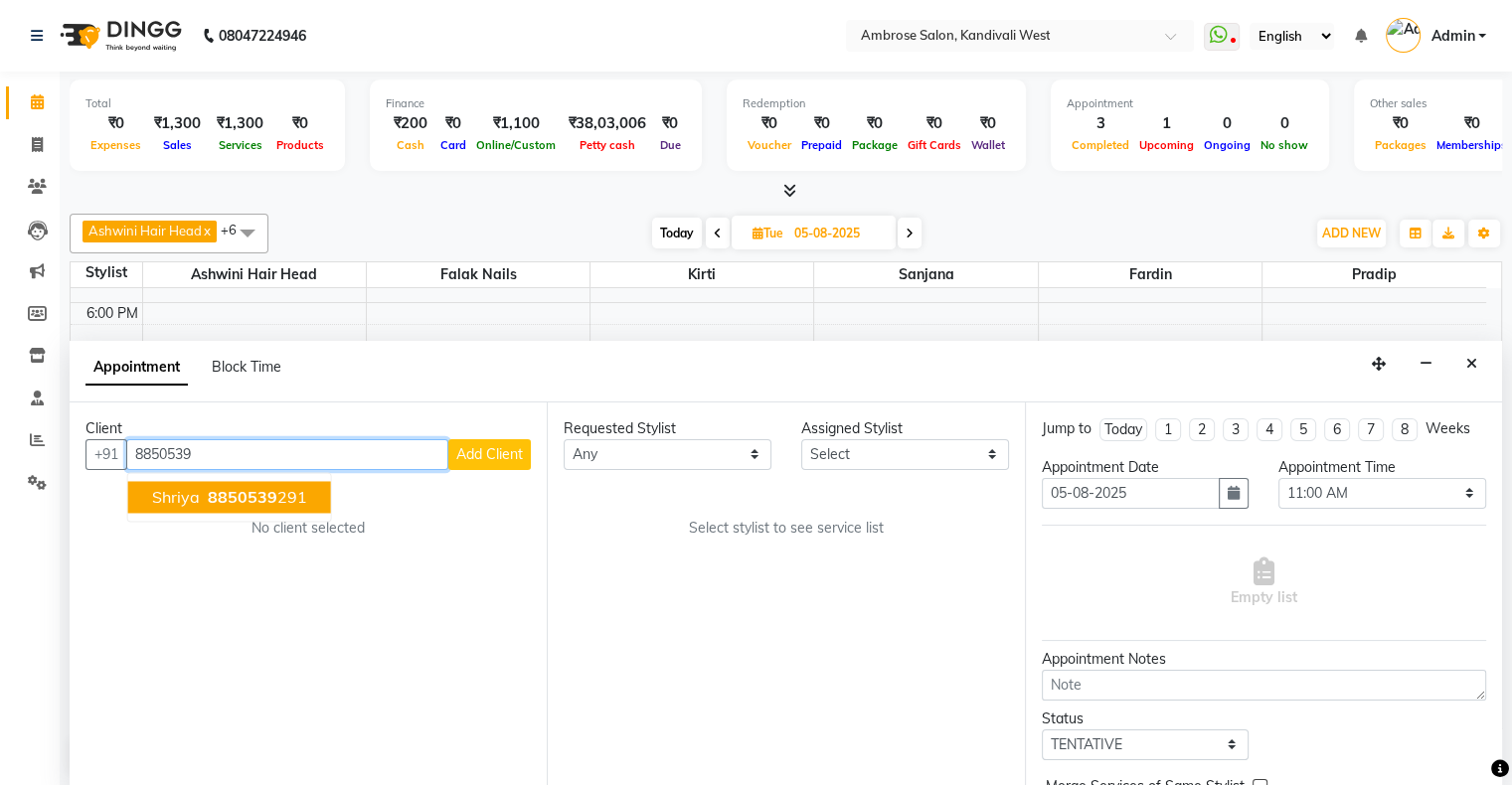 click on "8850539" at bounding box center [243, 497] 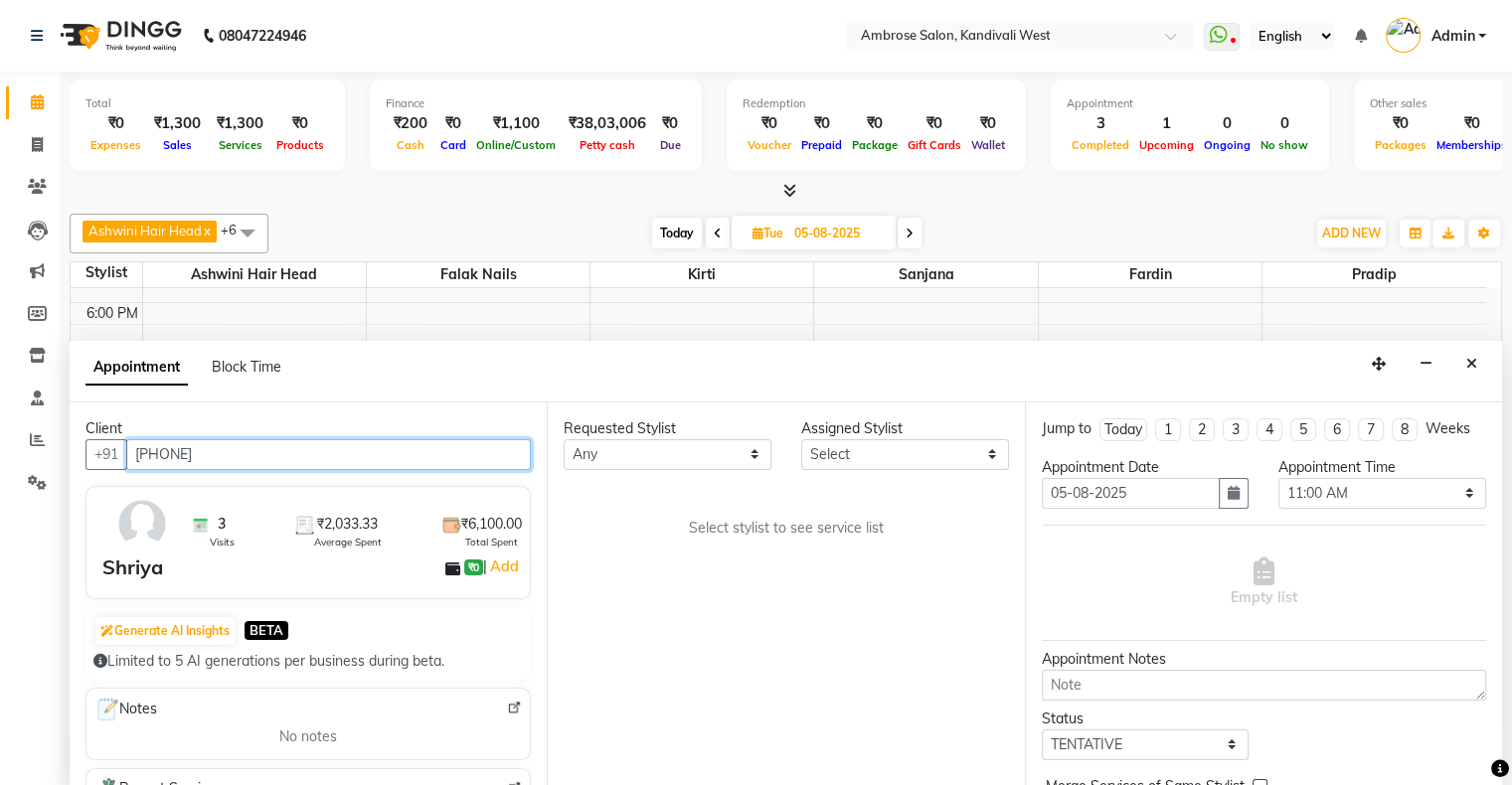 type on "[PHONE]" 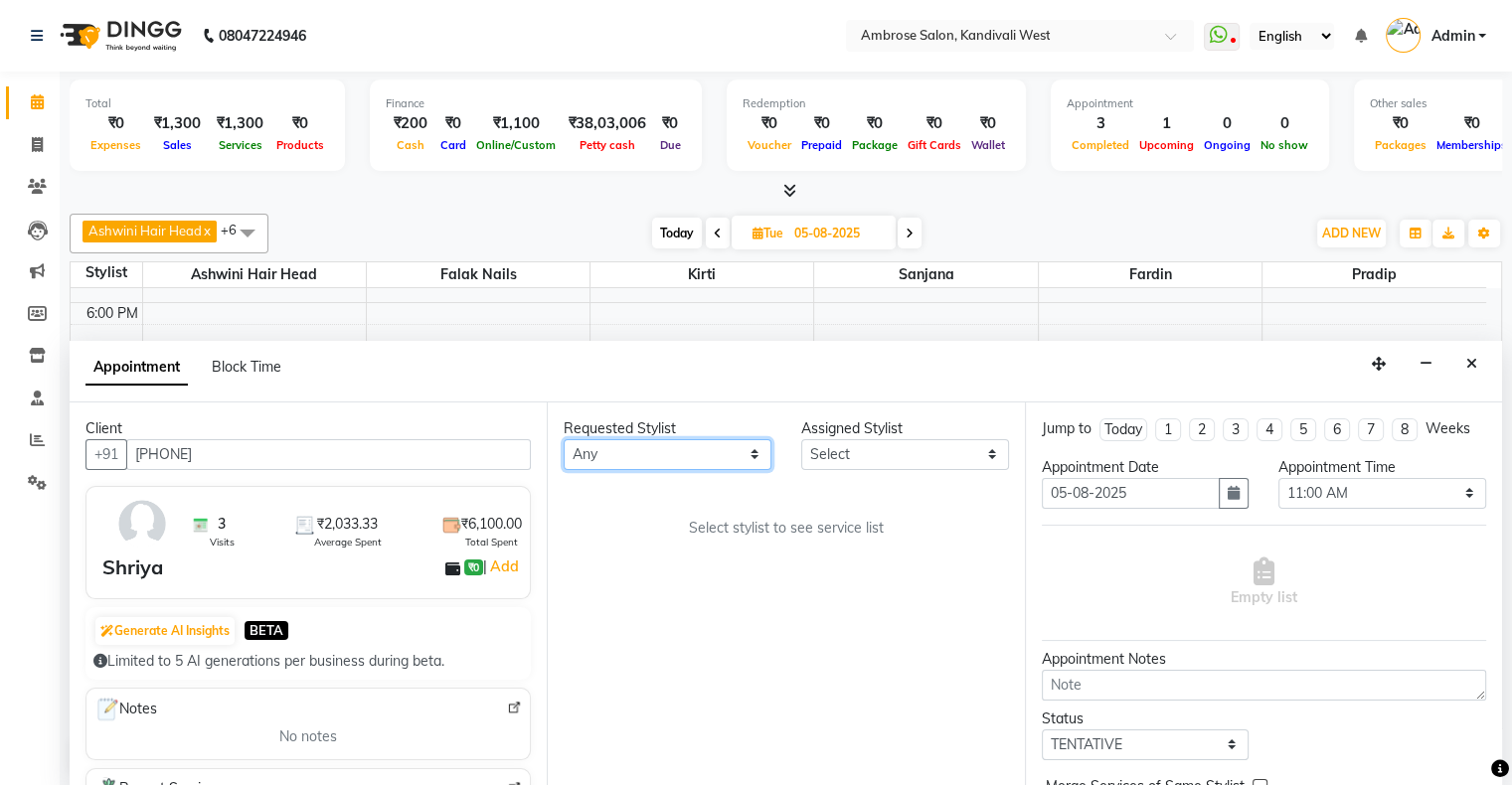 click on "Any Ashwini Hair Head Falak Nails Fardin Kirti Nida FD Pradip Pradip Vaishnav Sanjana  Vidhi Veera" at bounding box center (667, 454) 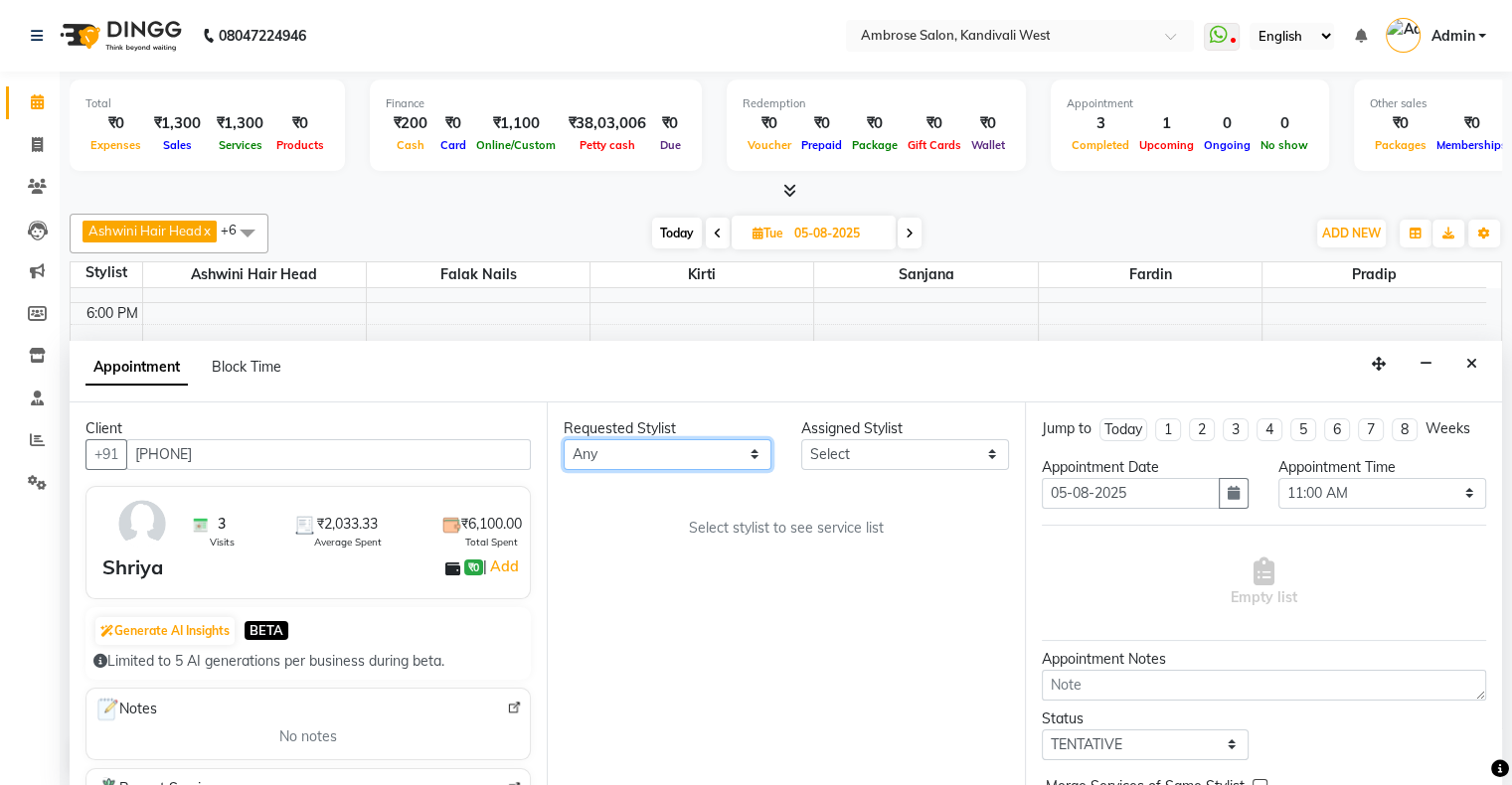 select on "82272" 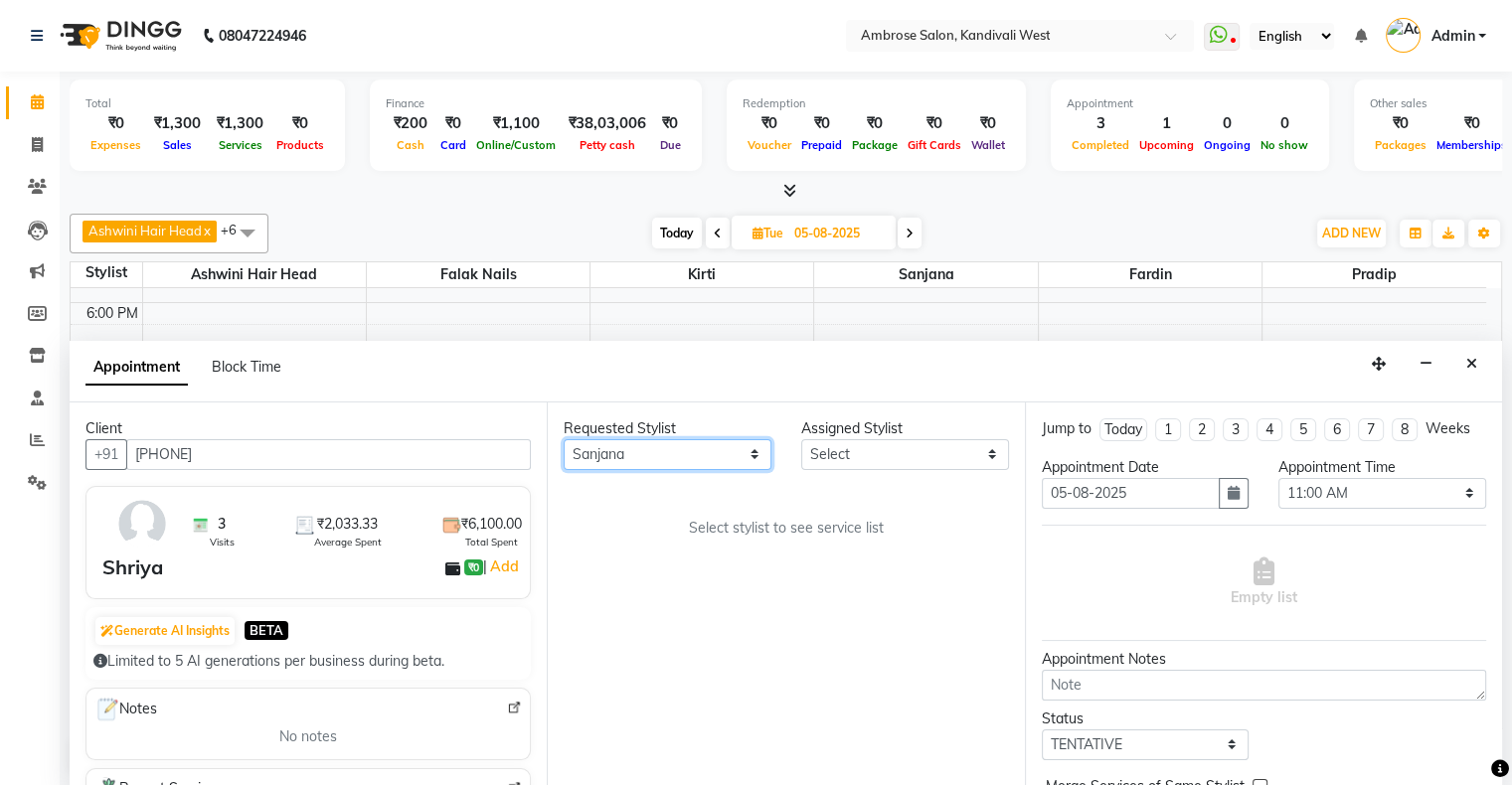 click on "Any Ashwini Hair Head Falak Nails Fardin Kirti Nida FD Pradip Pradip Vaishnav Sanjana  Vidhi Veera" at bounding box center (667, 454) 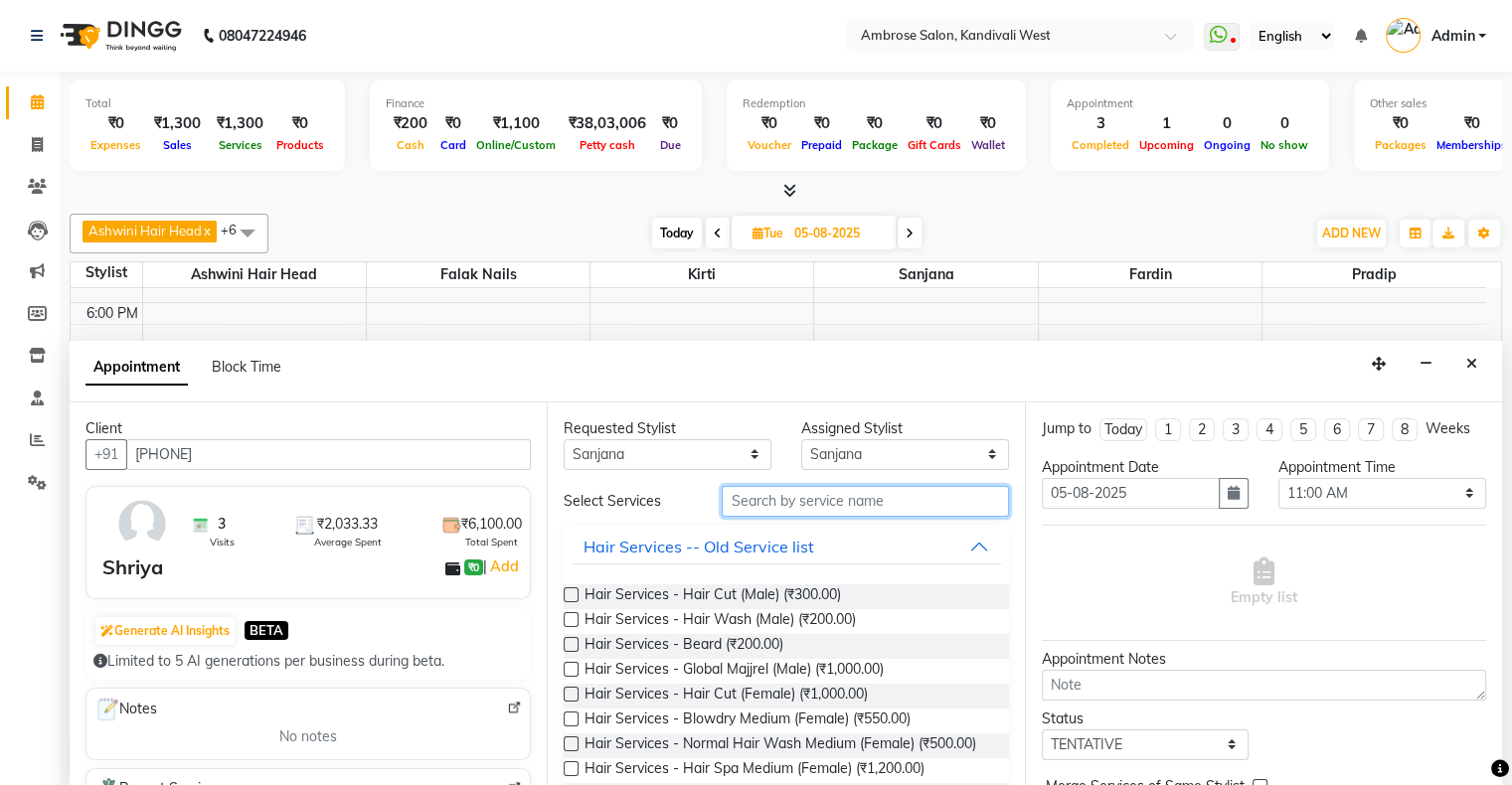 click at bounding box center (865, 501) 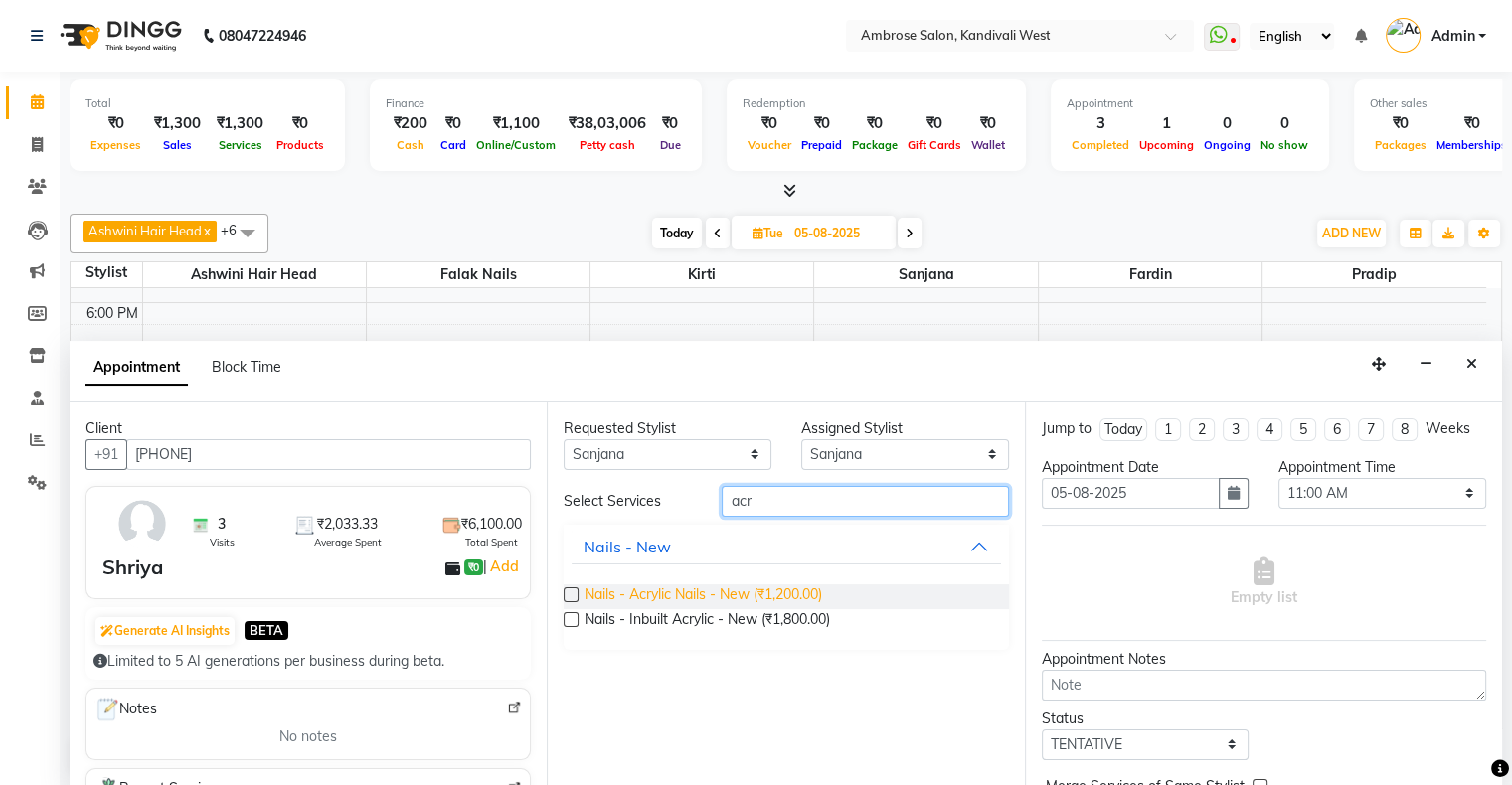 type on "acr" 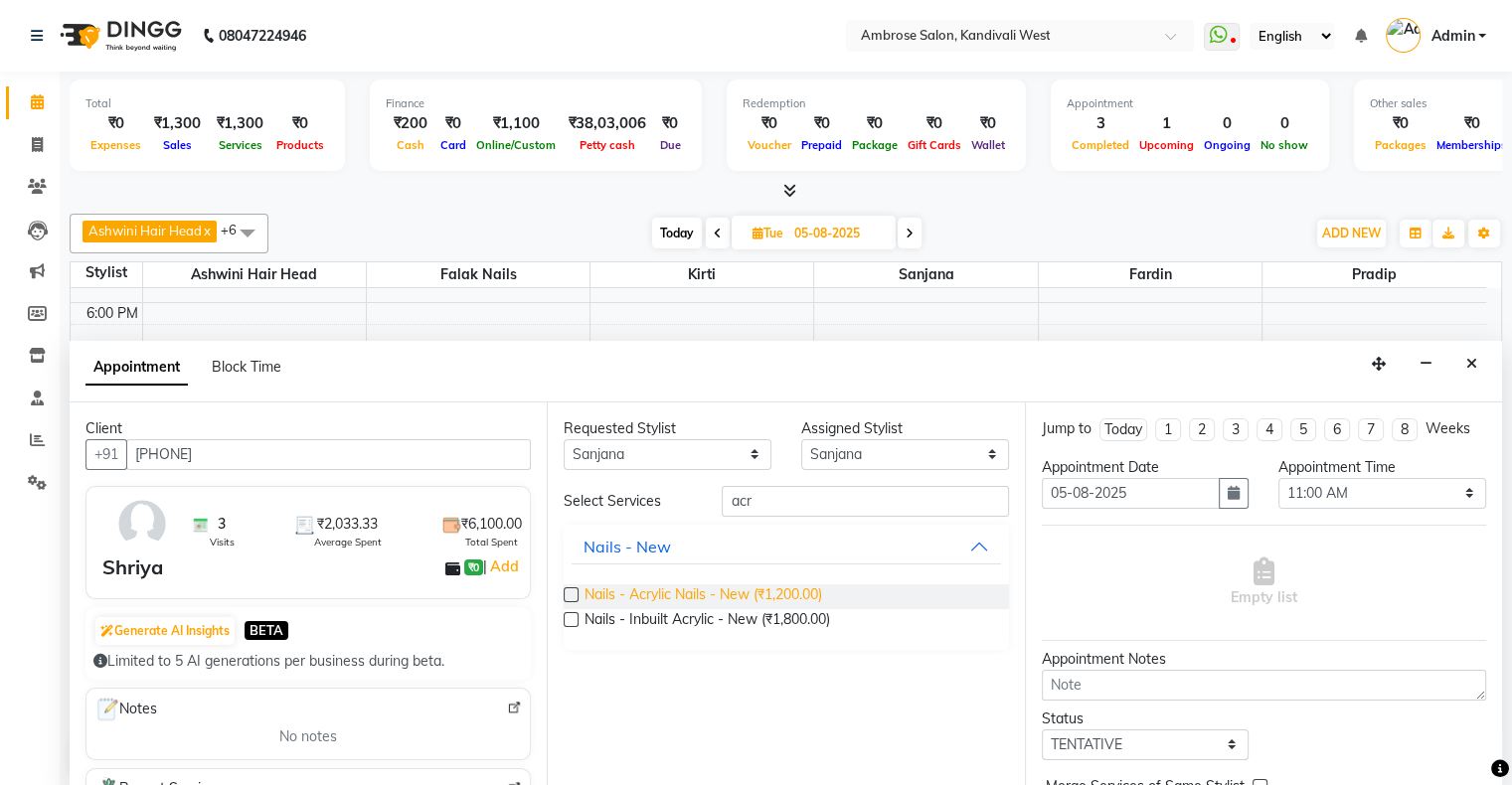 click on "Nails - Acrylic Nails - New (₹1,200.00)" at bounding box center (703, 596) 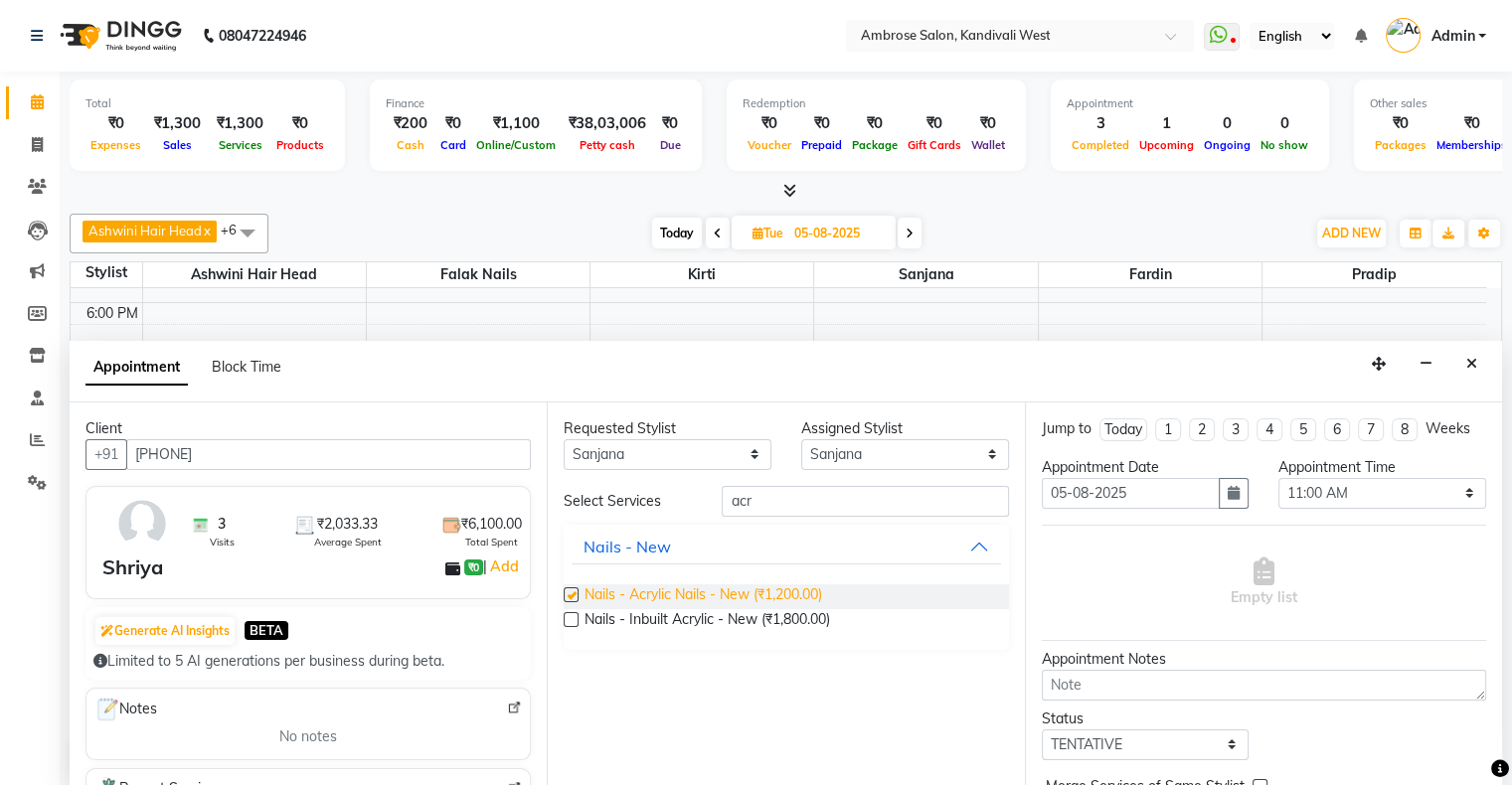 checkbox on "false" 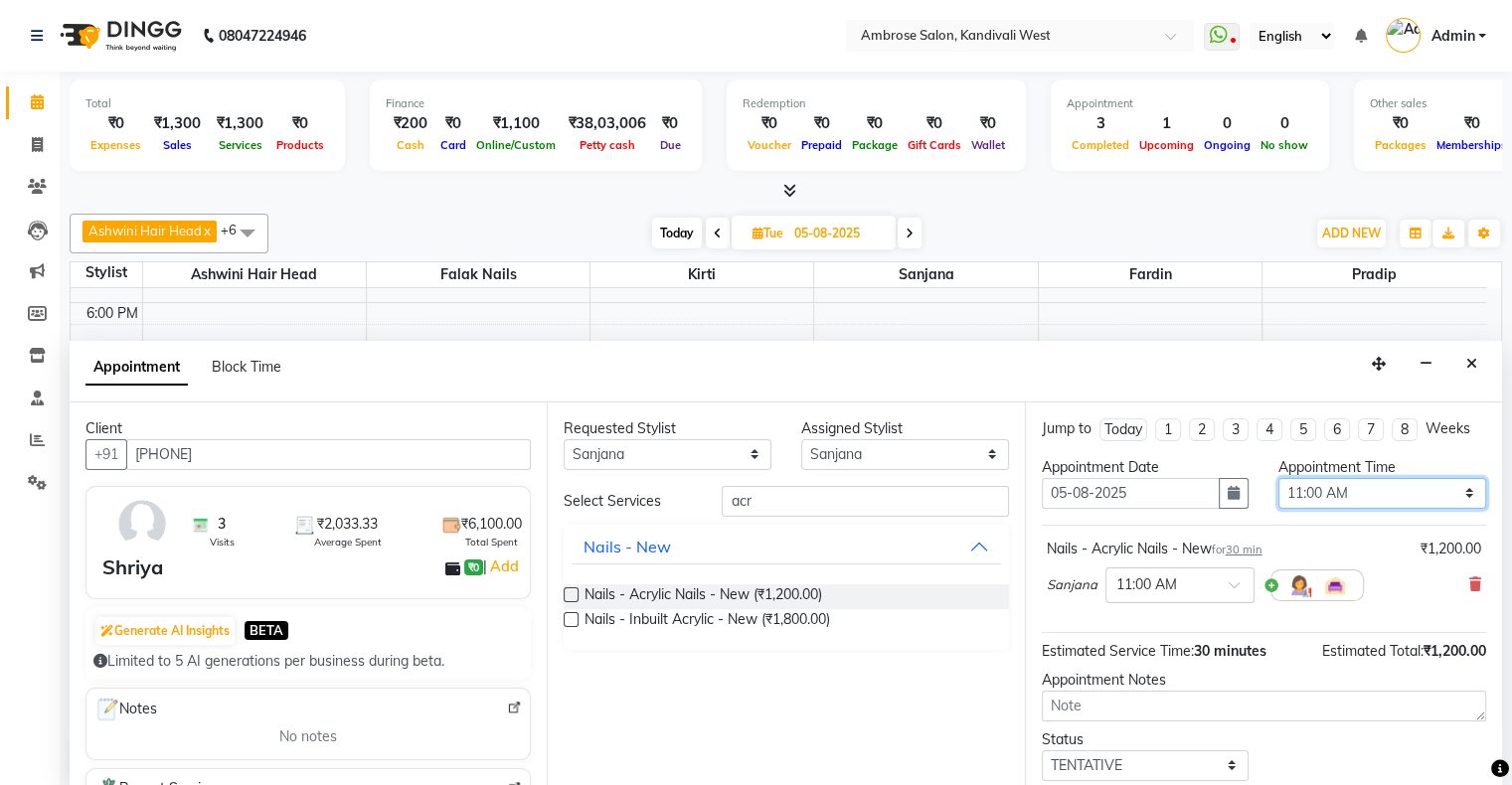 click on "Select 11:00 AM 11:15 AM 11:30 AM 11:45 AM 12:00 PM 12:15 PM 12:30 PM 12:45 PM 01:00 PM 01:15 PM 01:30 PM 01:45 PM 02:00 PM 02:15 PM 02:30 PM 02:45 PM 03:00 PM 03:15 PM 03:30 PM 03:45 PM 04:00 PM 04:15 PM 04:30 PM 04:45 PM 05:00 PM 05:15 PM 05:30 PM 05:45 PM 06:00 PM 06:15 PM 06:30 PM 06:45 PM 07:00 PM 07:15 PM 07:30 PM 07:45 PM 08:00 PM 08:15 PM 08:30 PM 08:45 PM 09:00 PM 09:15 PM 09:30 PM 09:45 PM 10:00 PM" at bounding box center (1382, 493) 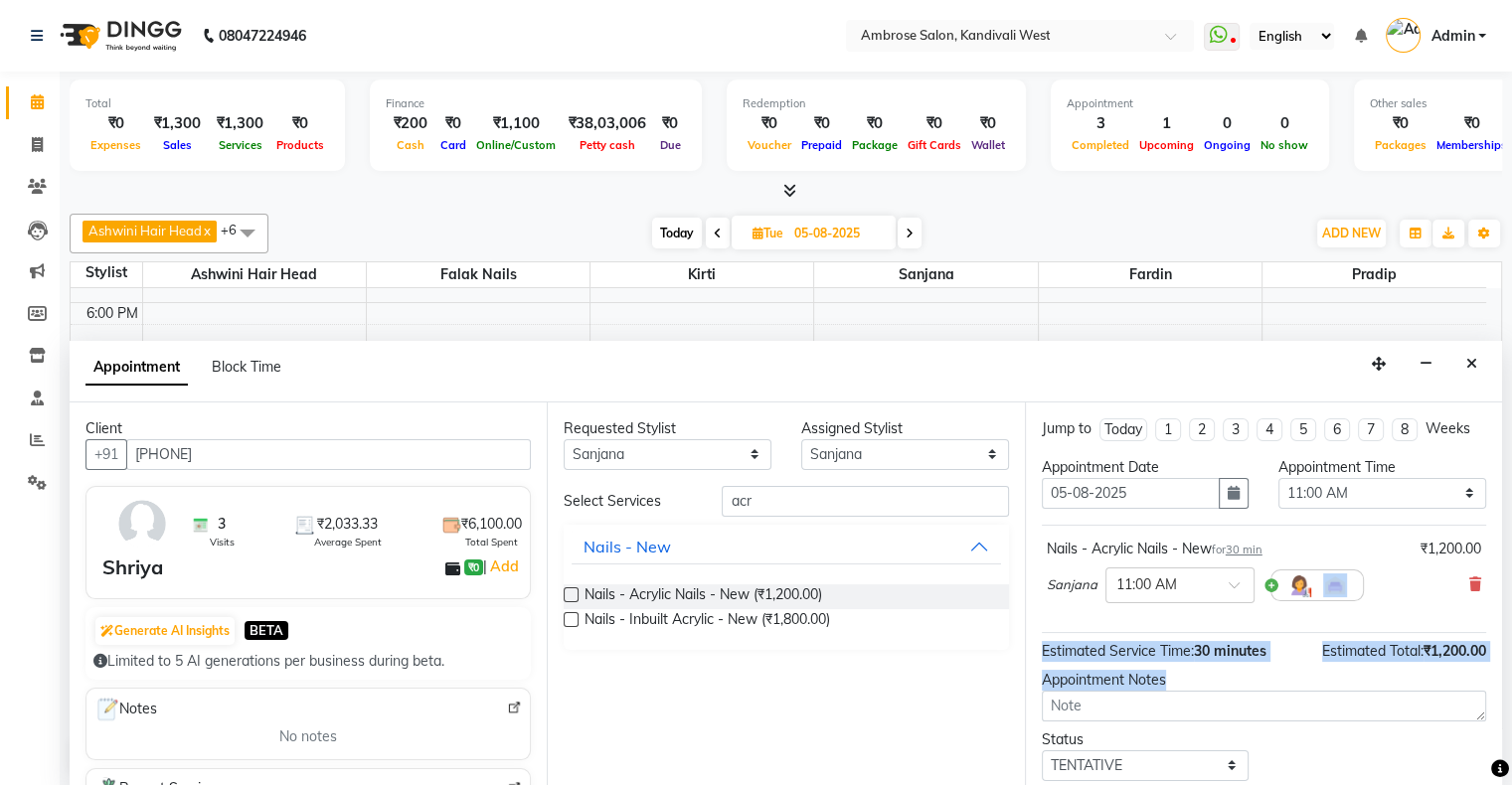 drag, startPoint x: 1471, startPoint y: 703, endPoint x: 1509, endPoint y: 713, distance: 39.29377 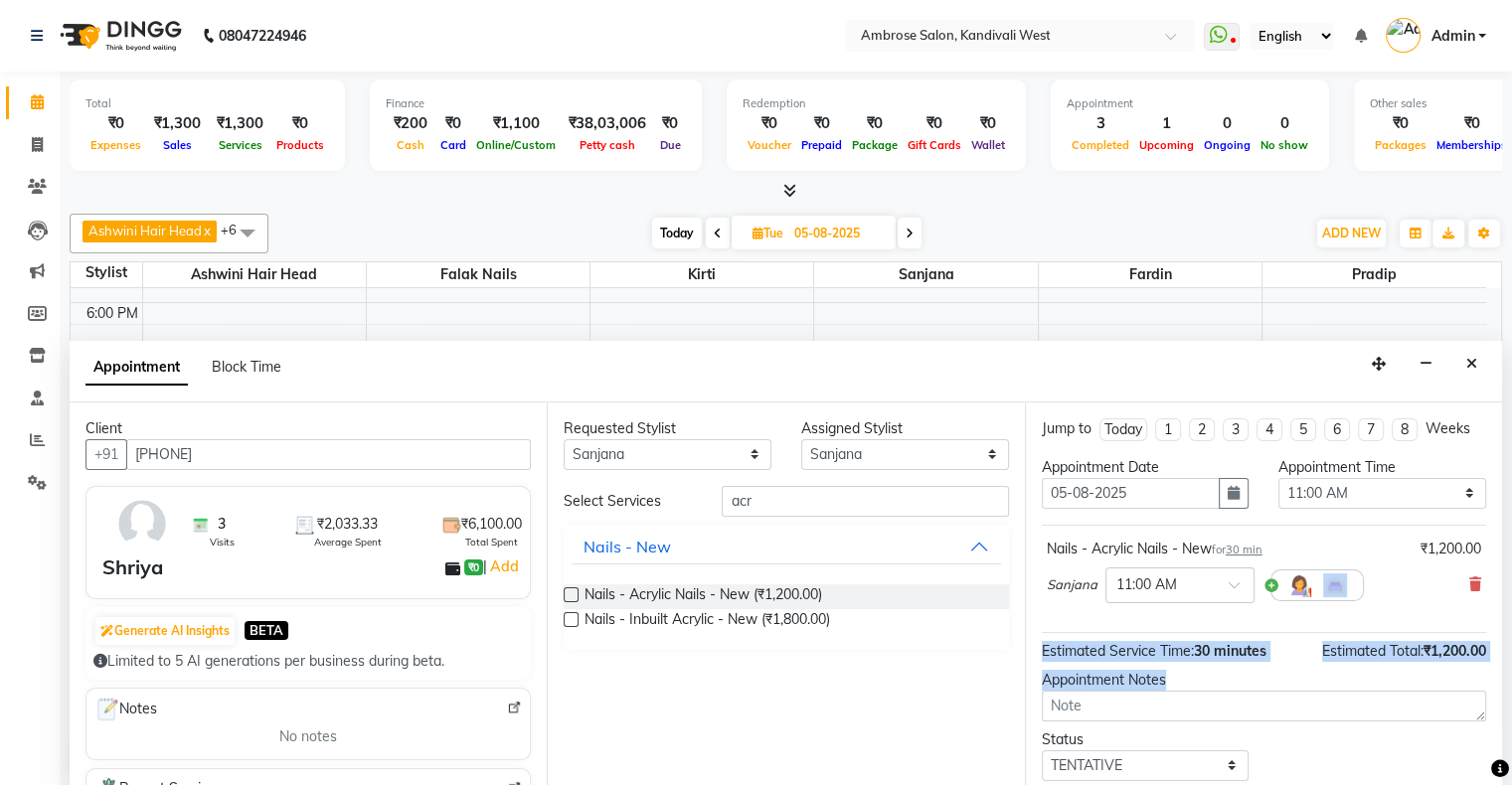 click on "Jump to Today 1 2 3 4 5 6 7 8 Weeks Appointment Date 05-08-2025 Appointment Time Select 11:00 AM 11:15 AM 11:30 AM 11:45 AM 12:00 PM 12:15 PM 12:30 PM 12:45 PM 01:00 PM 01:15 PM 01:30 PM 01:45 PM 02:00 PM 02:15 PM 02:30 PM 02:45 PM 03:00 PM 03:15 PM 03:30 PM 03:45 PM 04:00 PM 04:15 PM 04:30 PM 04:45 PM 05:00 PM 05:15 PM 05:30 PM 05:45 PM 06:00 PM 06:15 PM 06:30 PM 06:45 PM 07:00 PM 07:15 PM 07:30 PM 07:45 PM 08:00 PM 08:15 PM 08:30 PM 08:45 PM 09:00 PM 09:15 PM 09:30 PM 09:45 PM 10:00 PM Nails - Acrylic Nails - New   for  30 min ₹1,200.00 [FIRST]  × 11:00 AM Estimated Service Time:  30 minutes Estimated Total:  ₹1,200.00 Appointment Notes Status Select TENTATIVE CONFIRM UPCOMING Merge Services of Same Stylist Send Appointment Details On SMS Email  Book" at bounding box center [1263, 595] 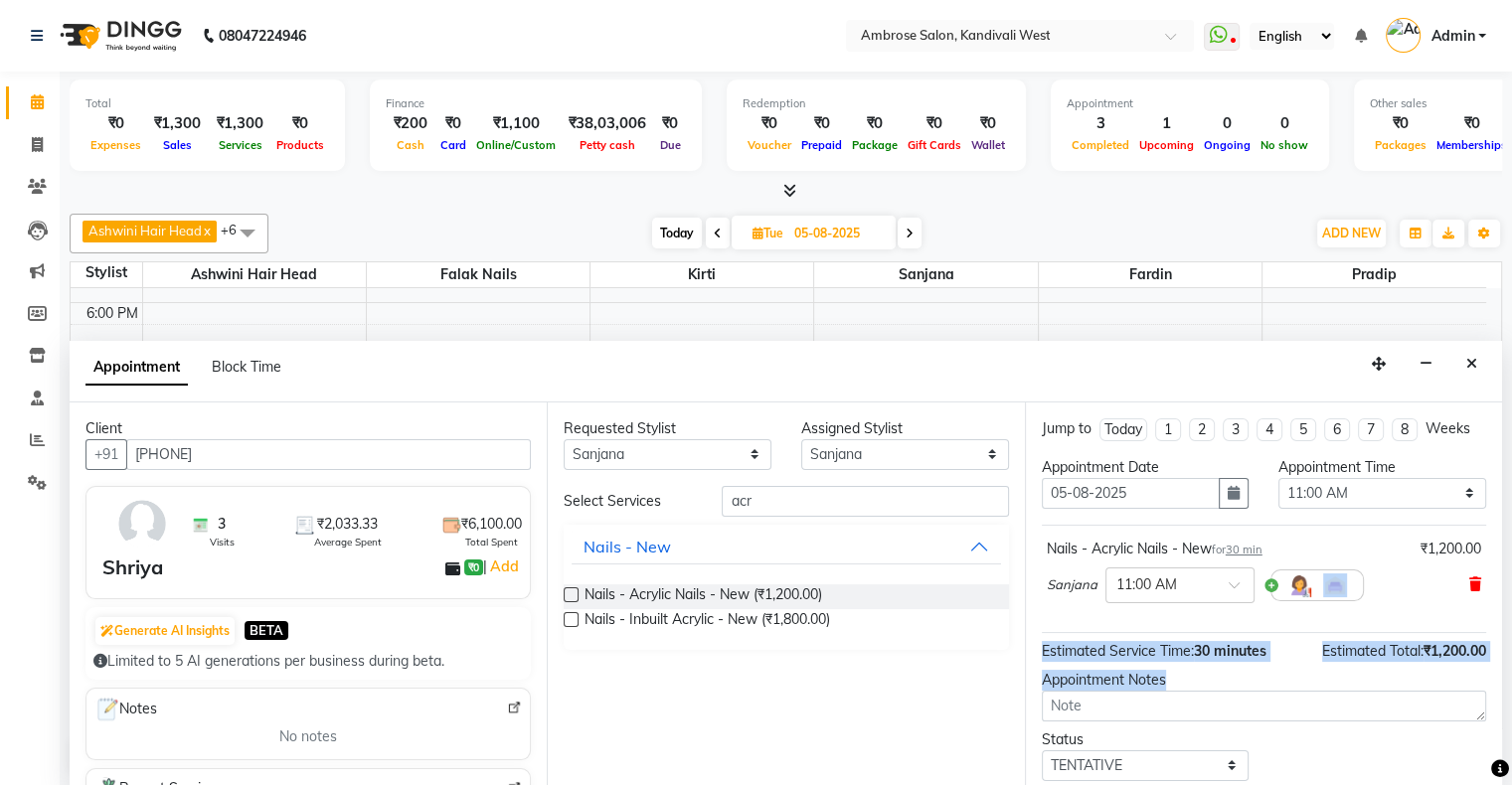 click at bounding box center [1475, 584] 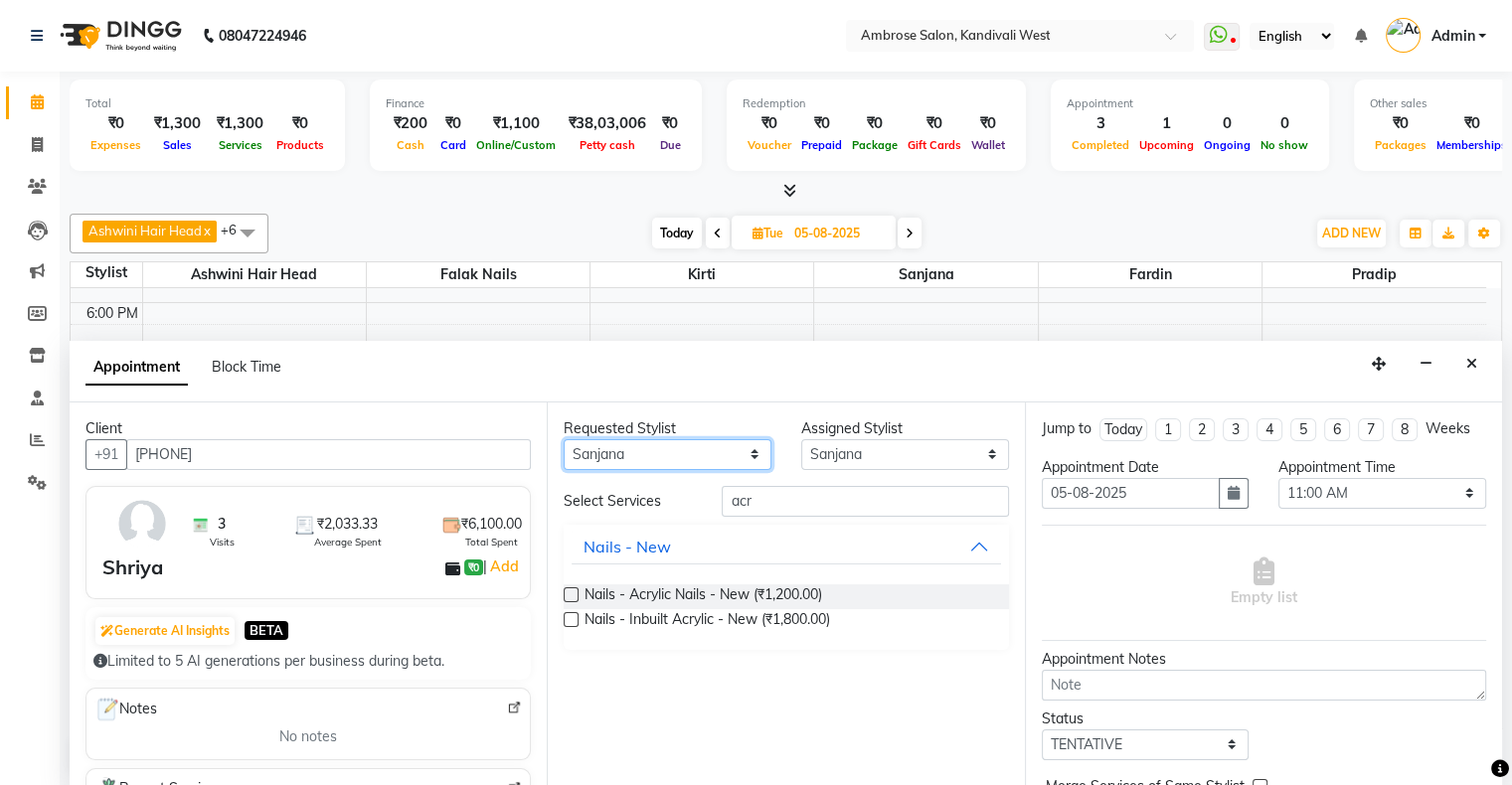 click on "Any Ashwini Hair Head Falak Nails Fardin Kirti Nida FD Pradip Pradip Vaishnav Sanjana  Vidhi Veera" at bounding box center (667, 454) 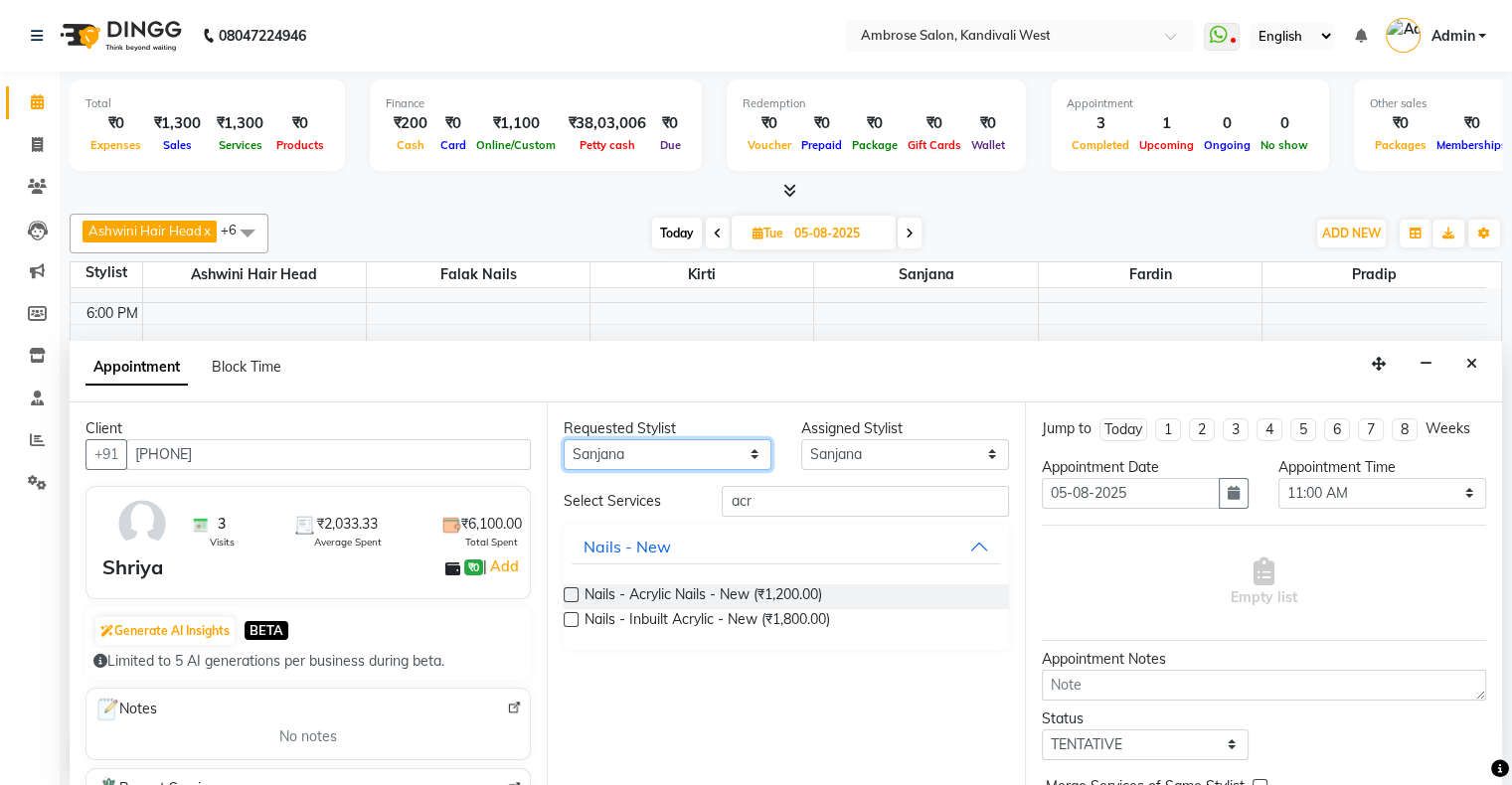 select on "54023" 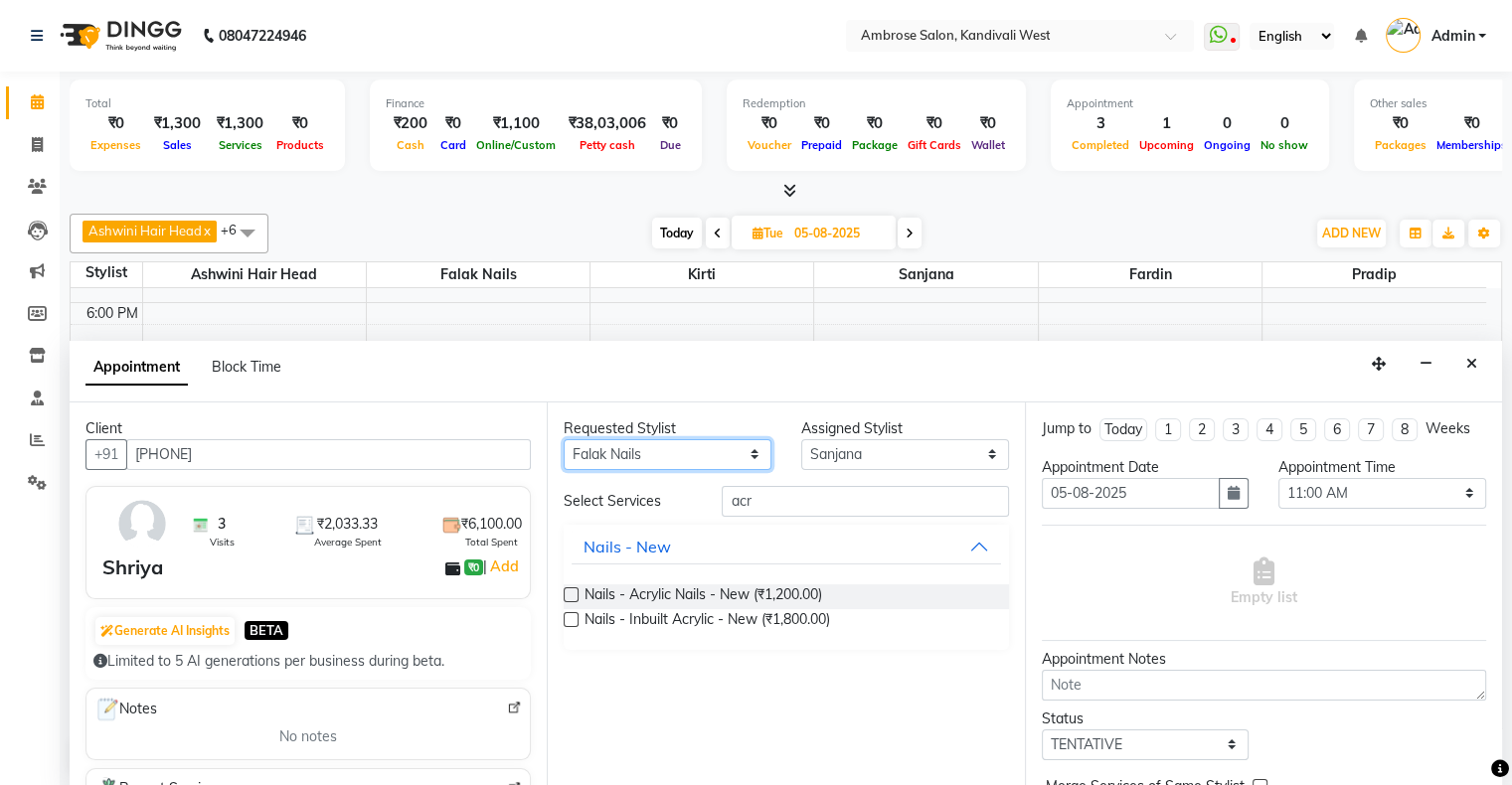 click on "Any Ashwini Hair Head Falak Nails Fardin Kirti Nida FD Pradip Pradip Vaishnav Sanjana  Vidhi Veera" at bounding box center [667, 454] 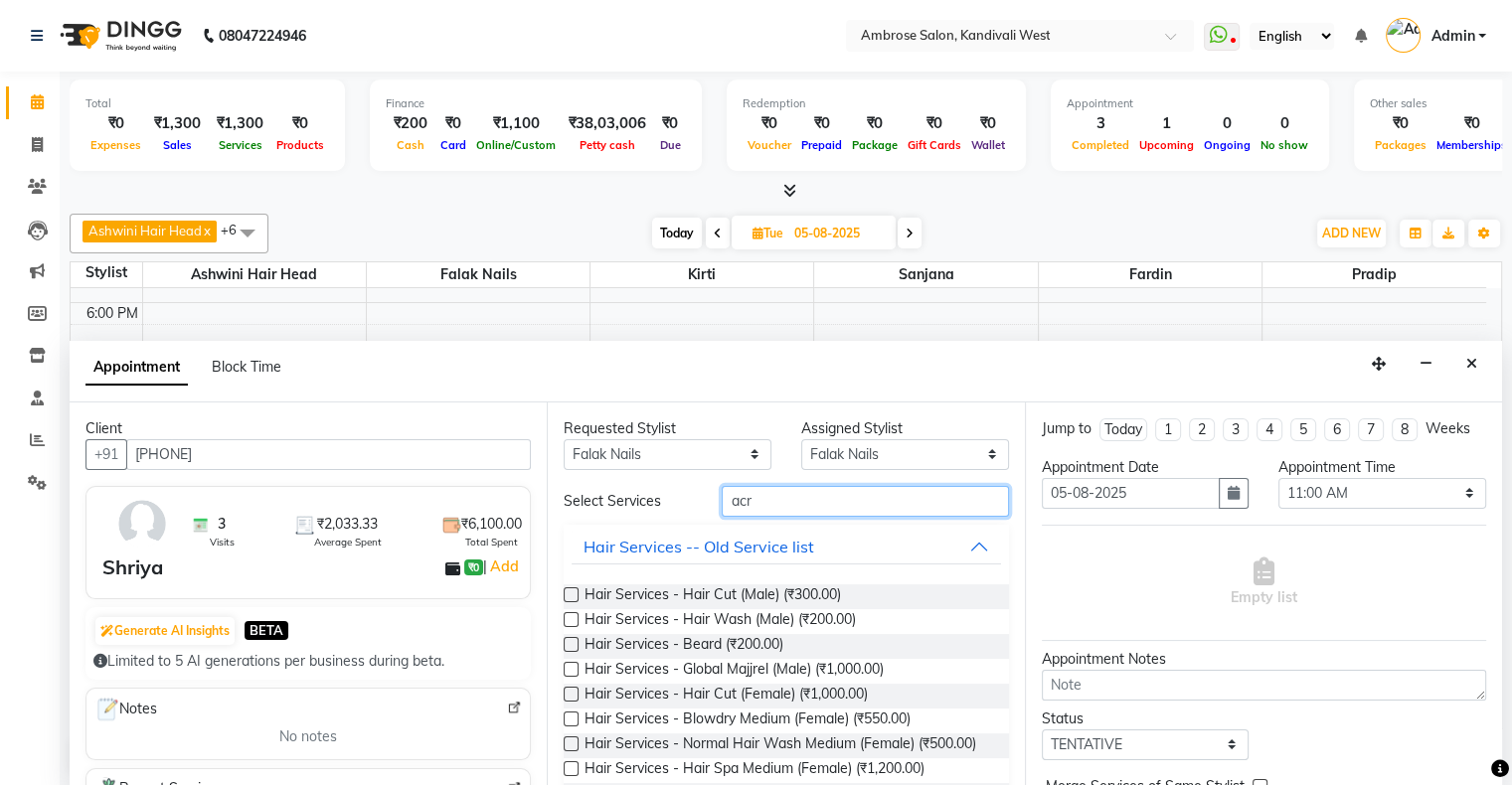 click on "acr" at bounding box center [865, 501] 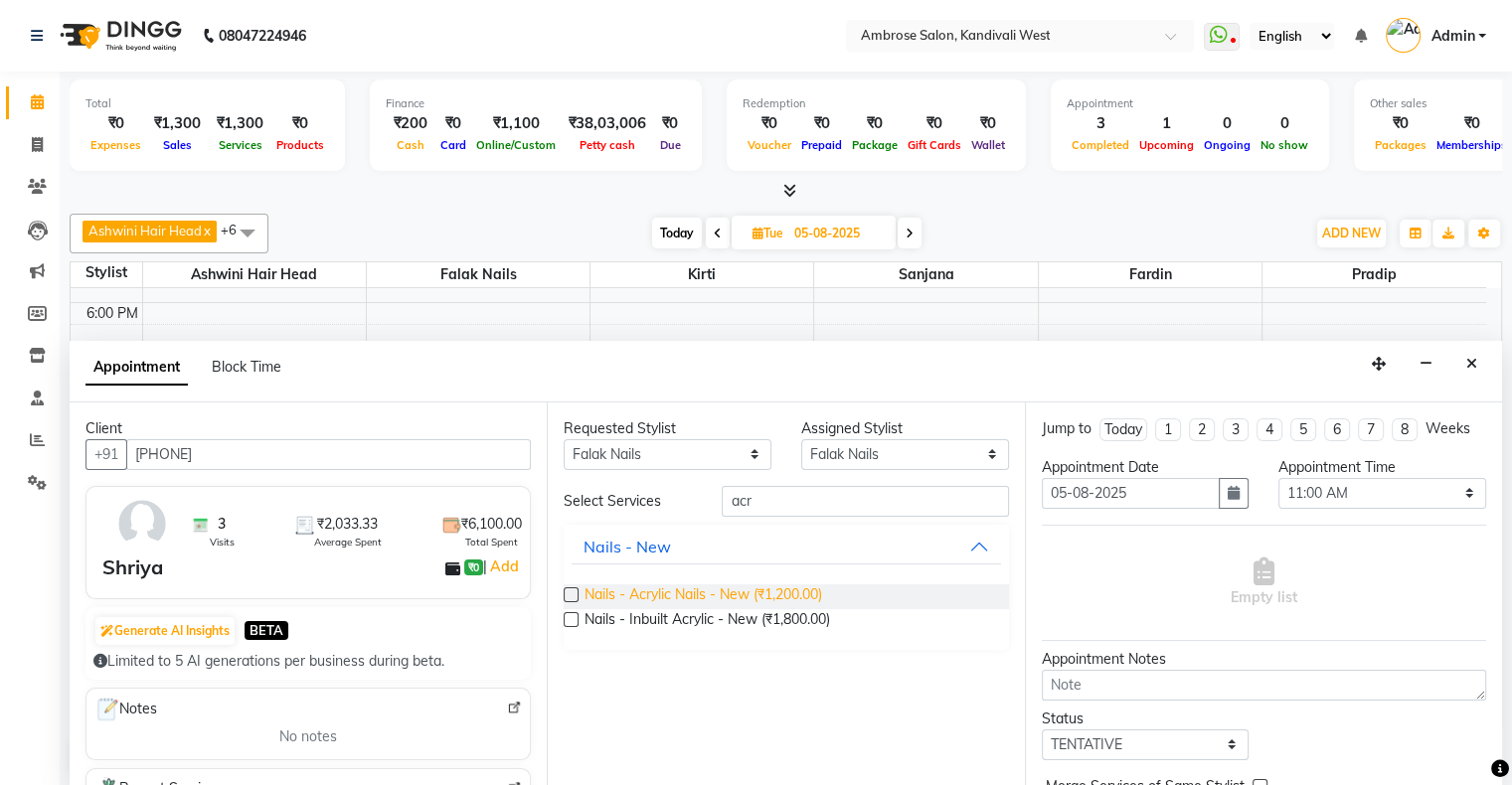 click on "Nails - Acrylic Nails - New (₹1,200.00)" at bounding box center [703, 596] 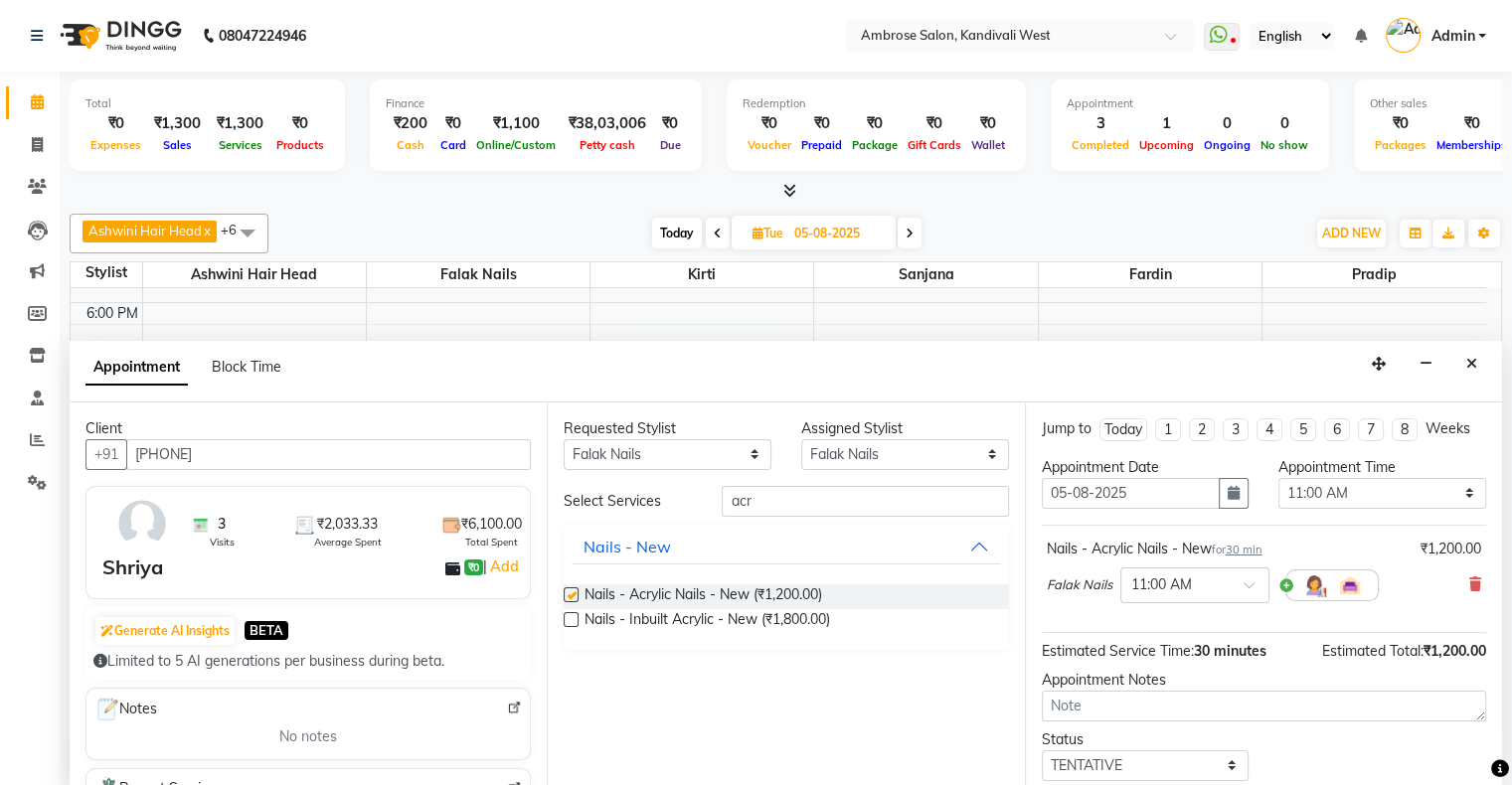 checkbox on "false" 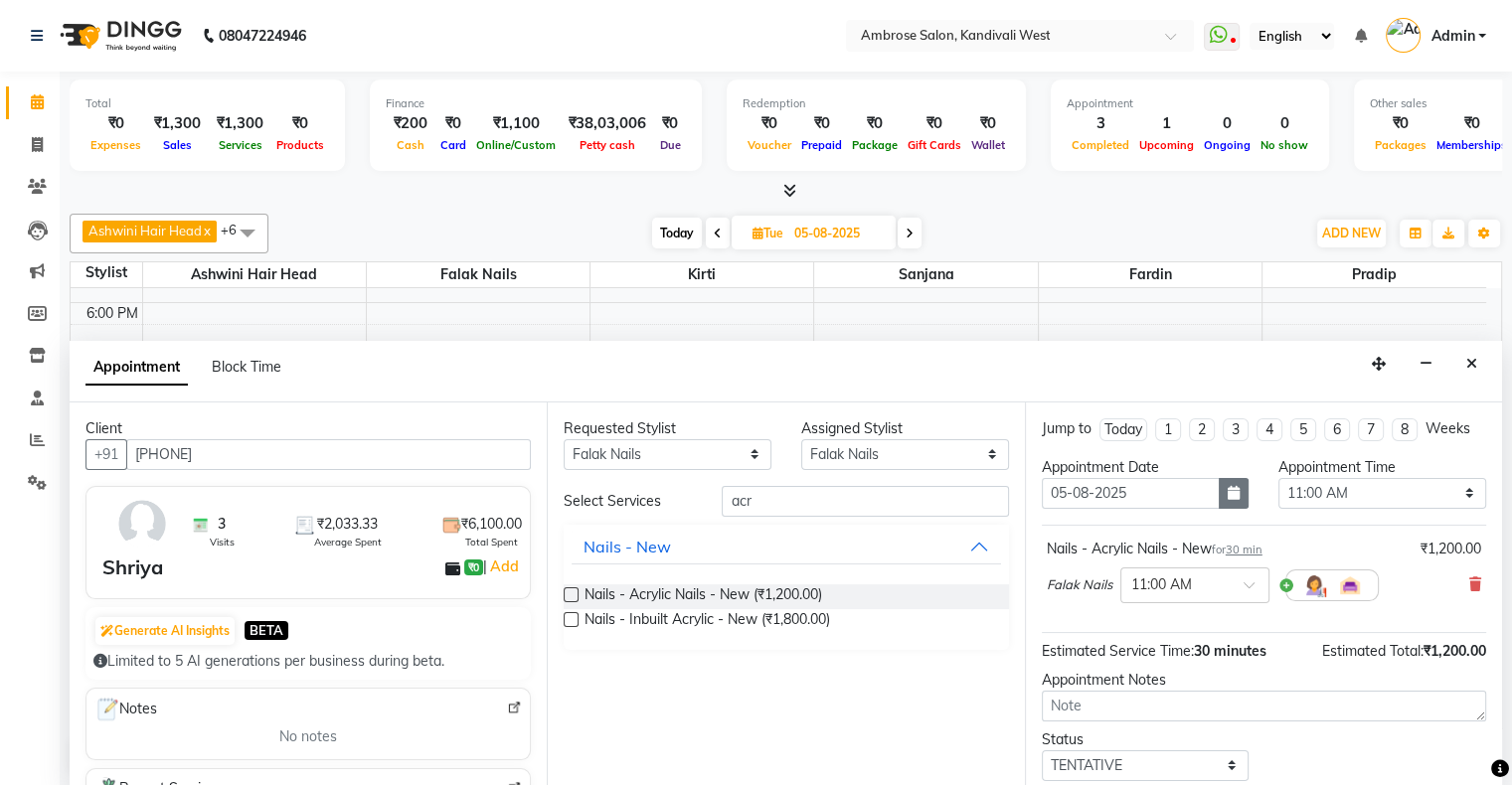 click at bounding box center (1234, 493) 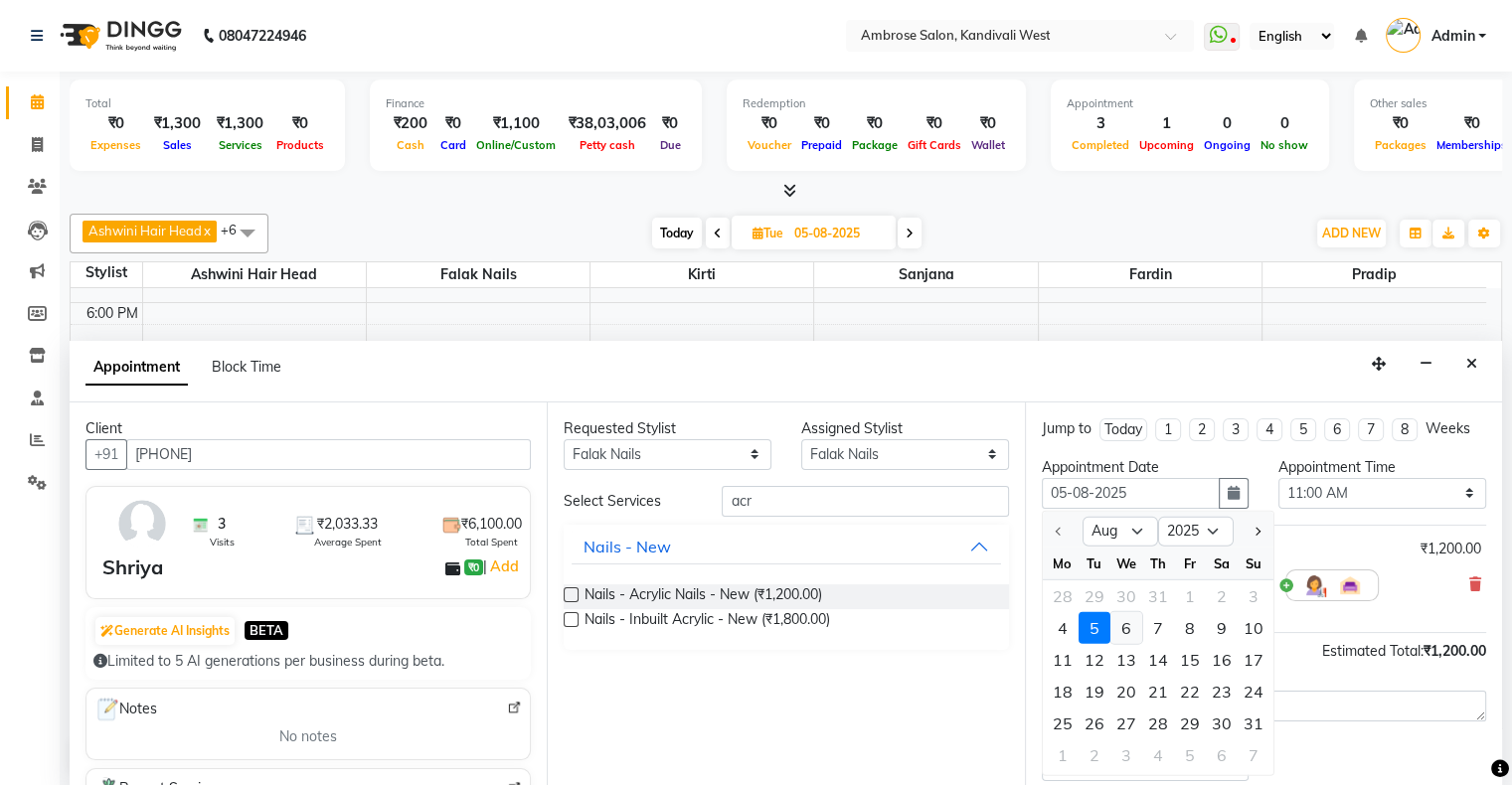 click on "6" at bounding box center [1126, 628] 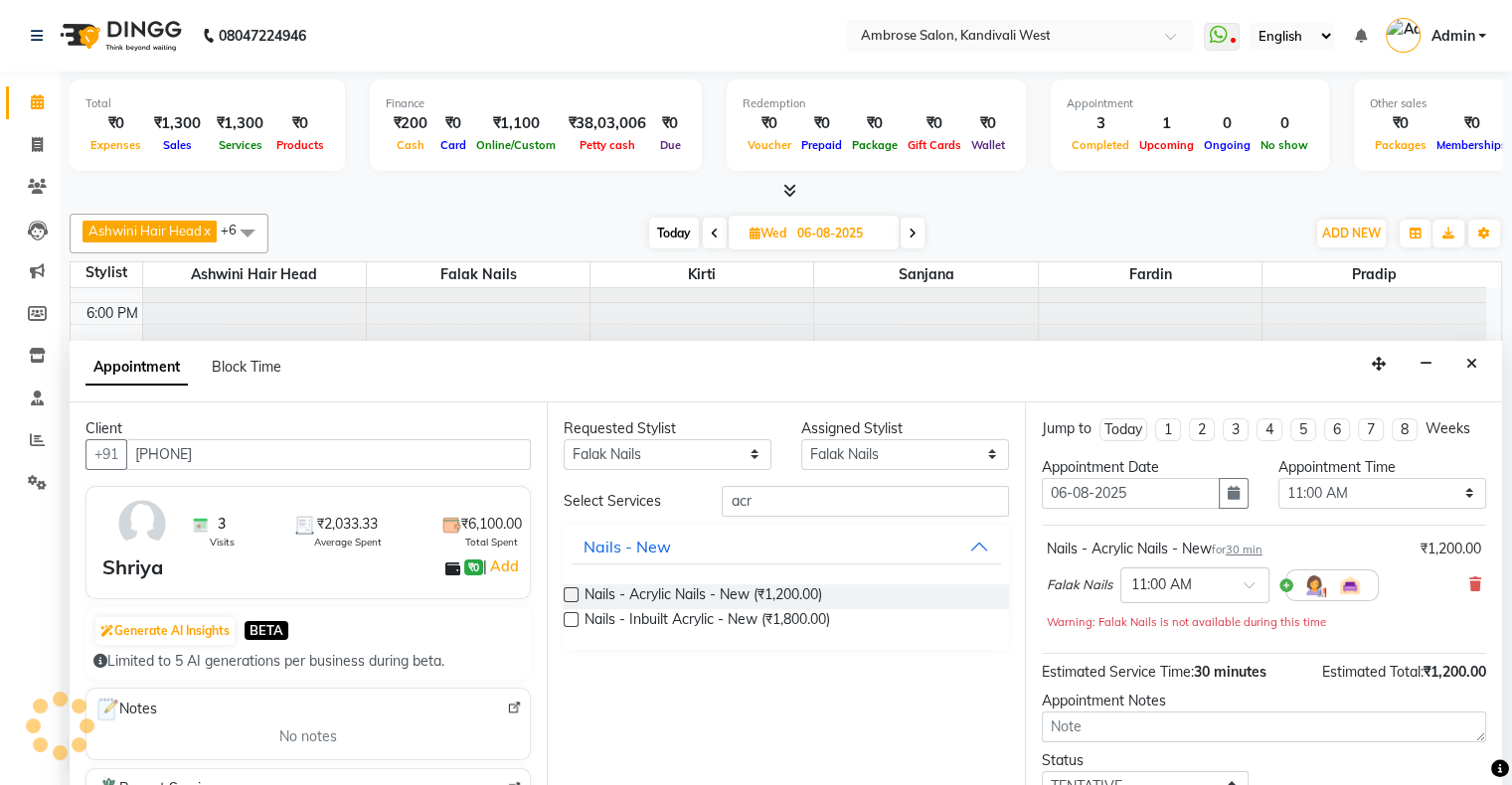 scroll, scrollTop: 685, scrollLeft: 0, axis: vertical 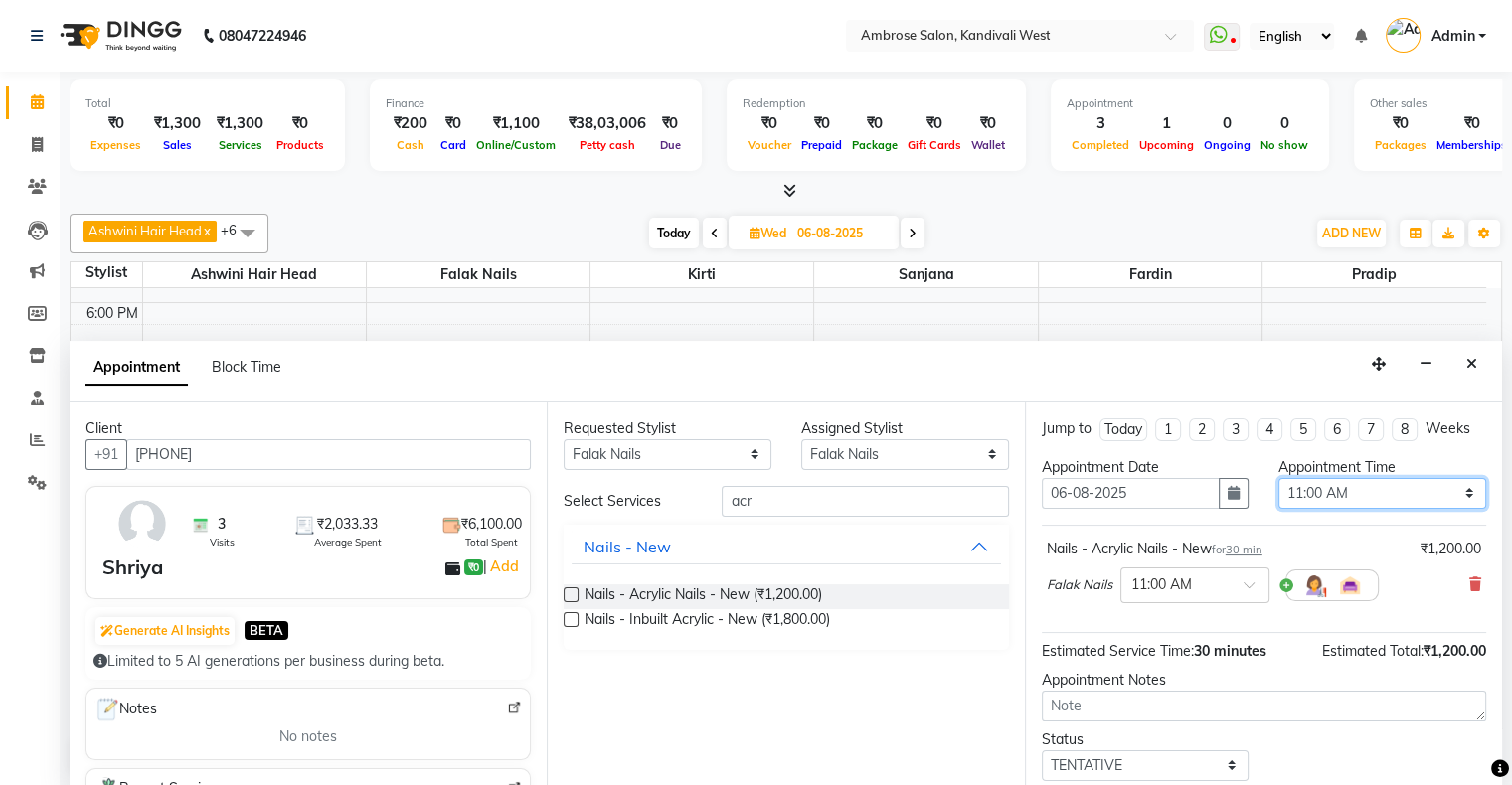 click on "Select 11:00 AM 11:15 AM 11:30 AM 11:45 AM 12:00 PM 12:15 PM 12:30 PM 12:45 PM 01:00 PM 01:15 PM 01:30 PM 01:45 PM 02:00 PM 02:15 PM 02:30 PM 02:45 PM 03:00 PM 03:15 PM 03:30 PM 03:45 PM 04:00 PM 04:15 PM 04:30 PM 04:45 PM 05:00 PM 05:15 PM 05:30 PM 05:45 PM 06:00 PM 06:15 PM 06:30 PM 06:45 PM 07:00 PM 07:15 PM 07:30 PM 07:45 PM 08:00 PM 08:15 PM 08:30 PM 08:45 PM 09:00 PM 09:15 PM 09:30 PM 09:45 PM 10:00 PM" at bounding box center (1382, 493) 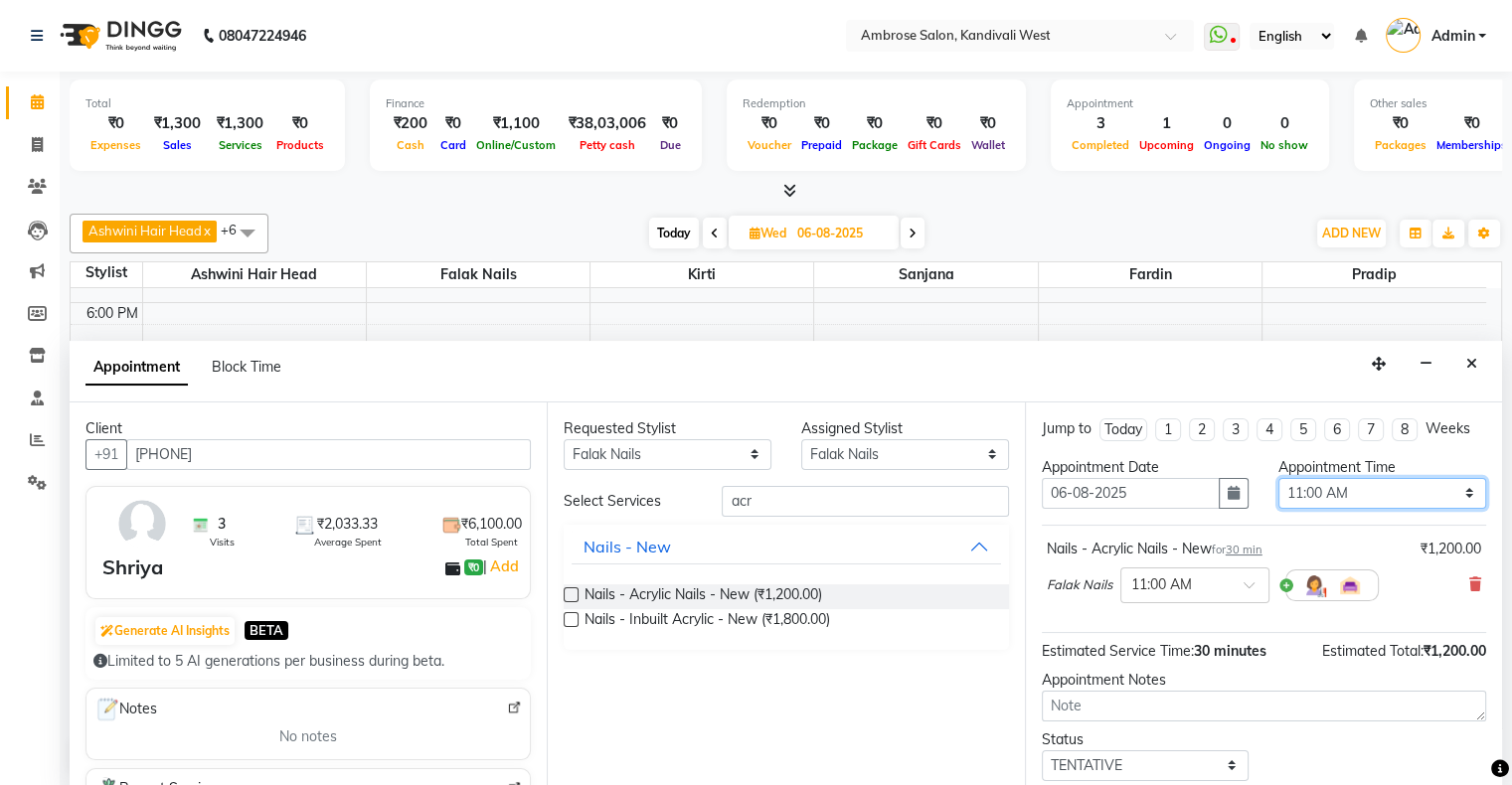 select on "720" 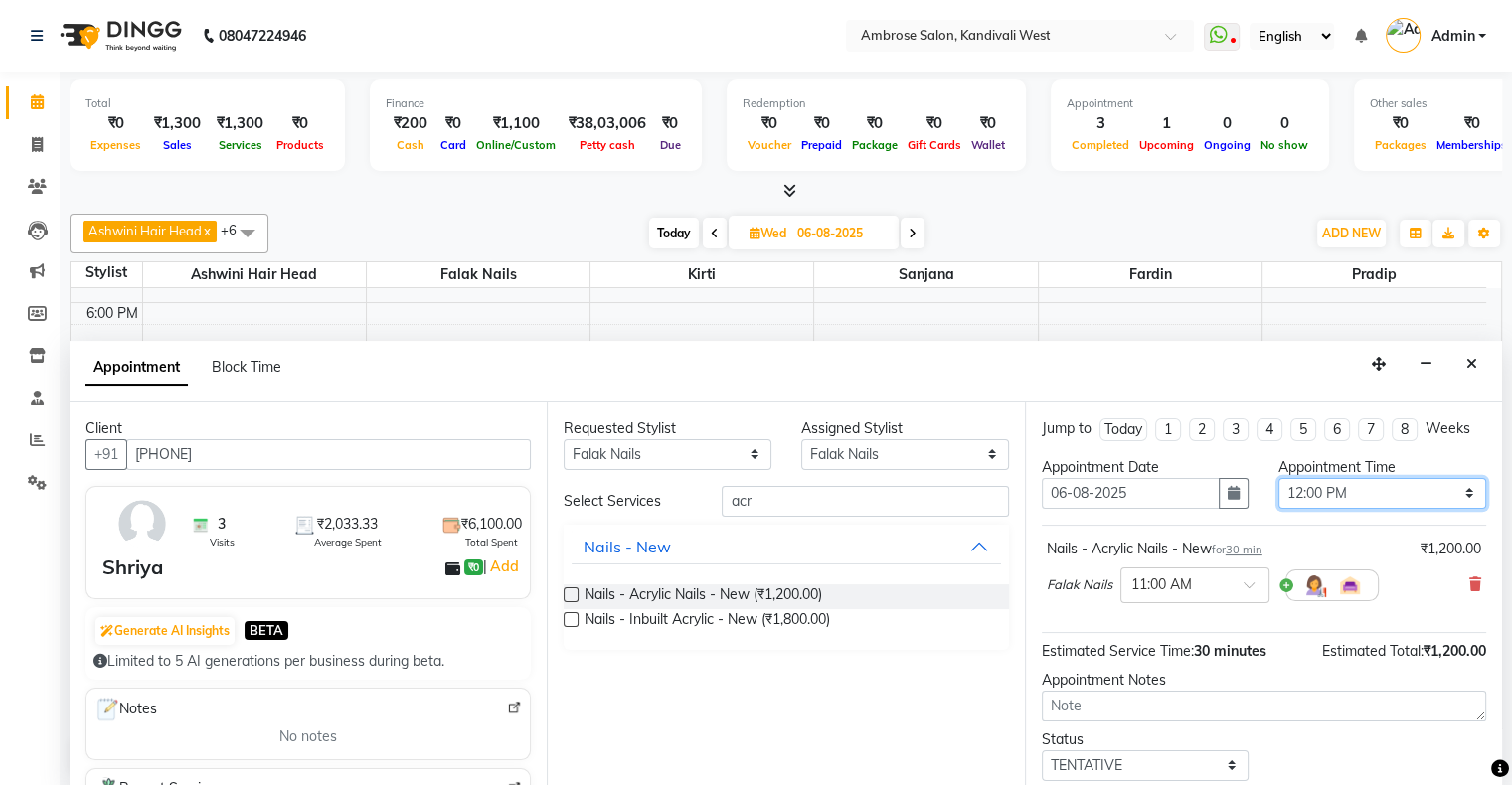 click on "Select 11:00 AM 11:15 AM 11:30 AM 11:45 AM 12:00 PM 12:15 PM 12:30 PM 12:45 PM 01:00 PM 01:15 PM 01:30 PM 01:45 PM 02:00 PM 02:15 PM 02:30 PM 02:45 PM 03:00 PM 03:15 PM 03:30 PM 03:45 PM 04:00 PM 04:15 PM 04:30 PM 04:45 PM 05:00 PM 05:15 PM 05:30 PM 05:45 PM 06:00 PM 06:15 PM 06:30 PM 06:45 PM 07:00 PM 07:15 PM 07:30 PM 07:45 PM 08:00 PM 08:15 PM 08:30 PM 08:45 PM 09:00 PM 09:15 PM 09:30 PM 09:45 PM 10:00 PM" at bounding box center (1382, 493) 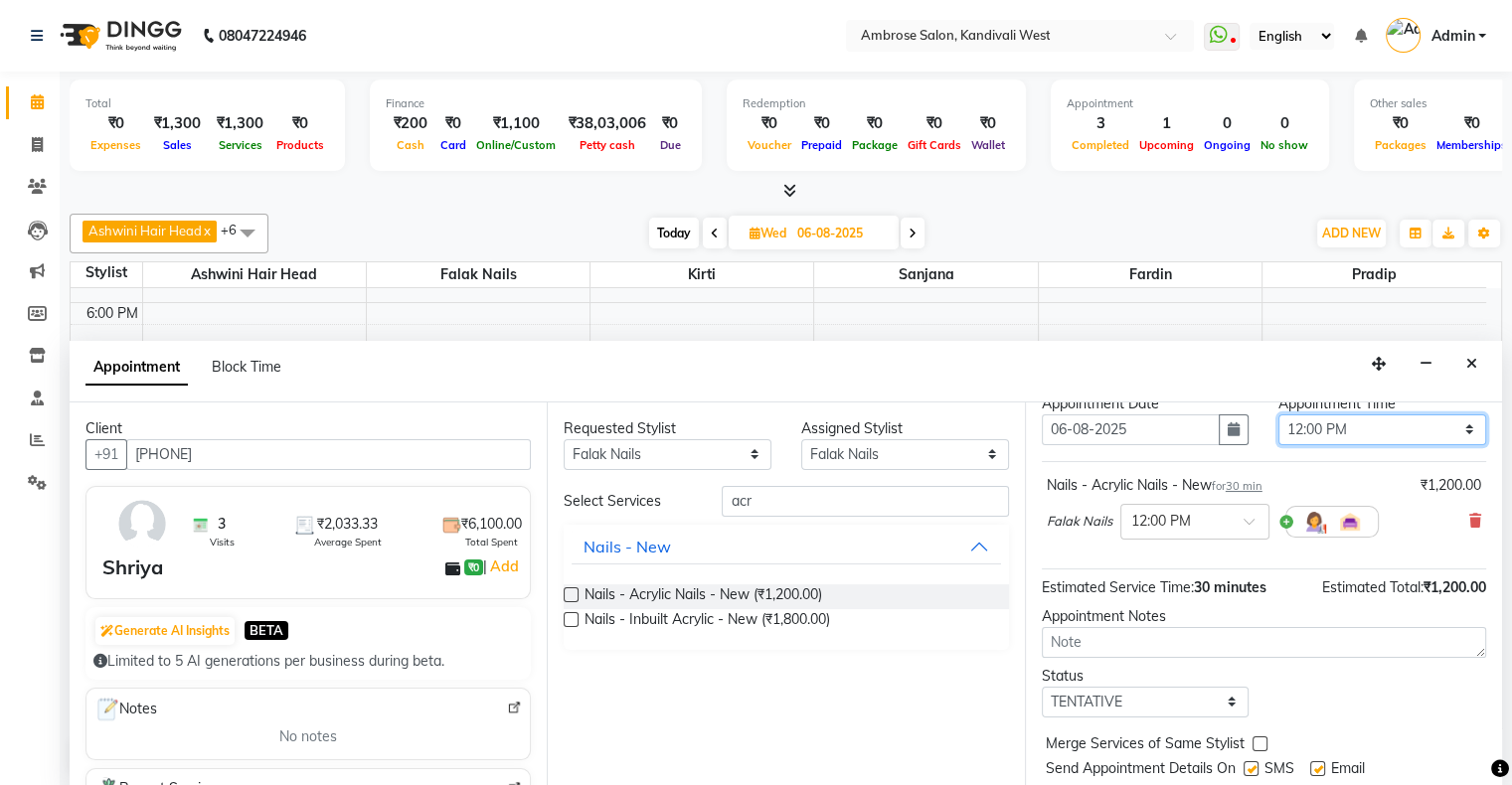 scroll, scrollTop: 116, scrollLeft: 0, axis: vertical 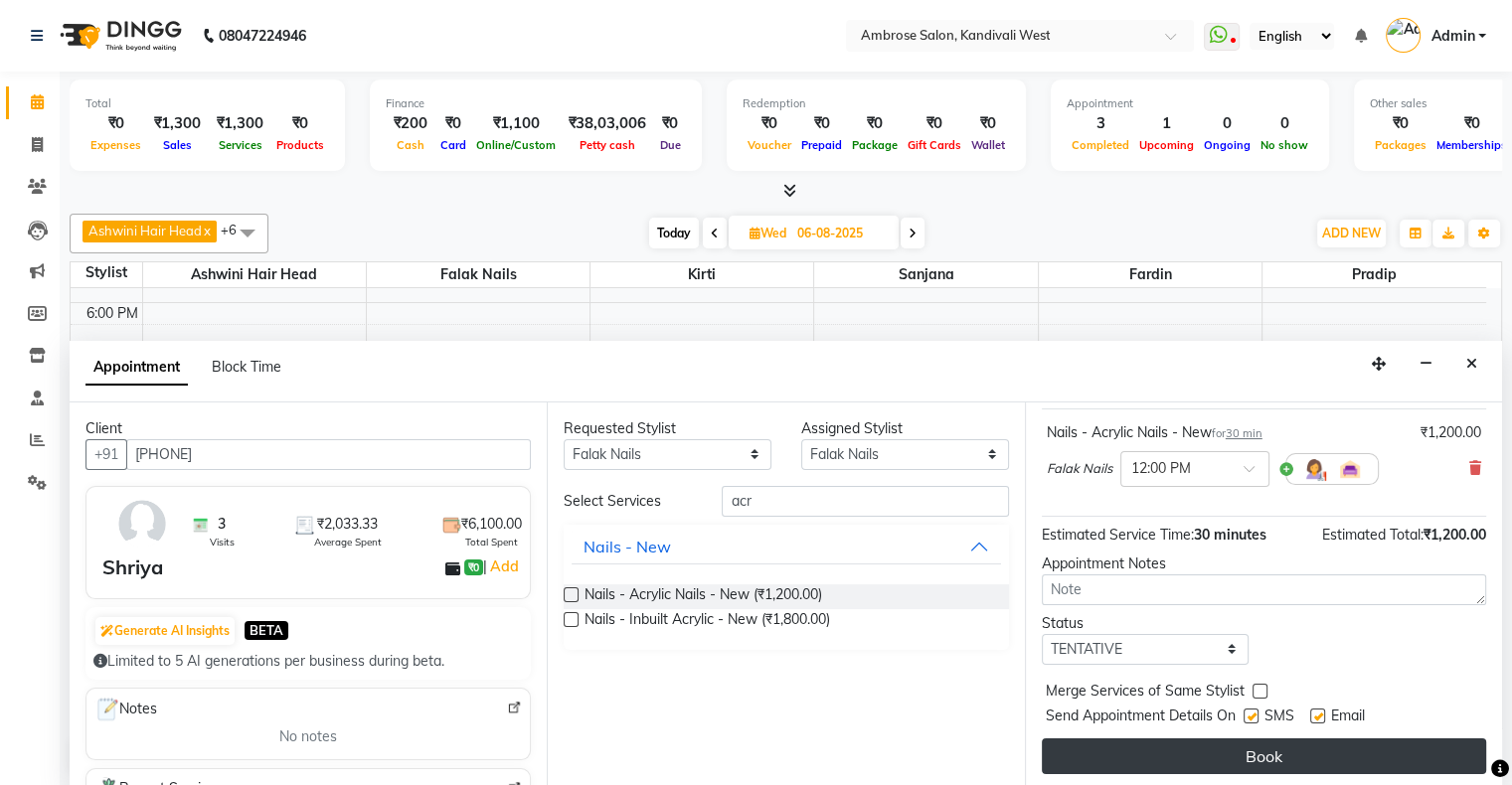 click on "Book" at bounding box center (1263, 756) 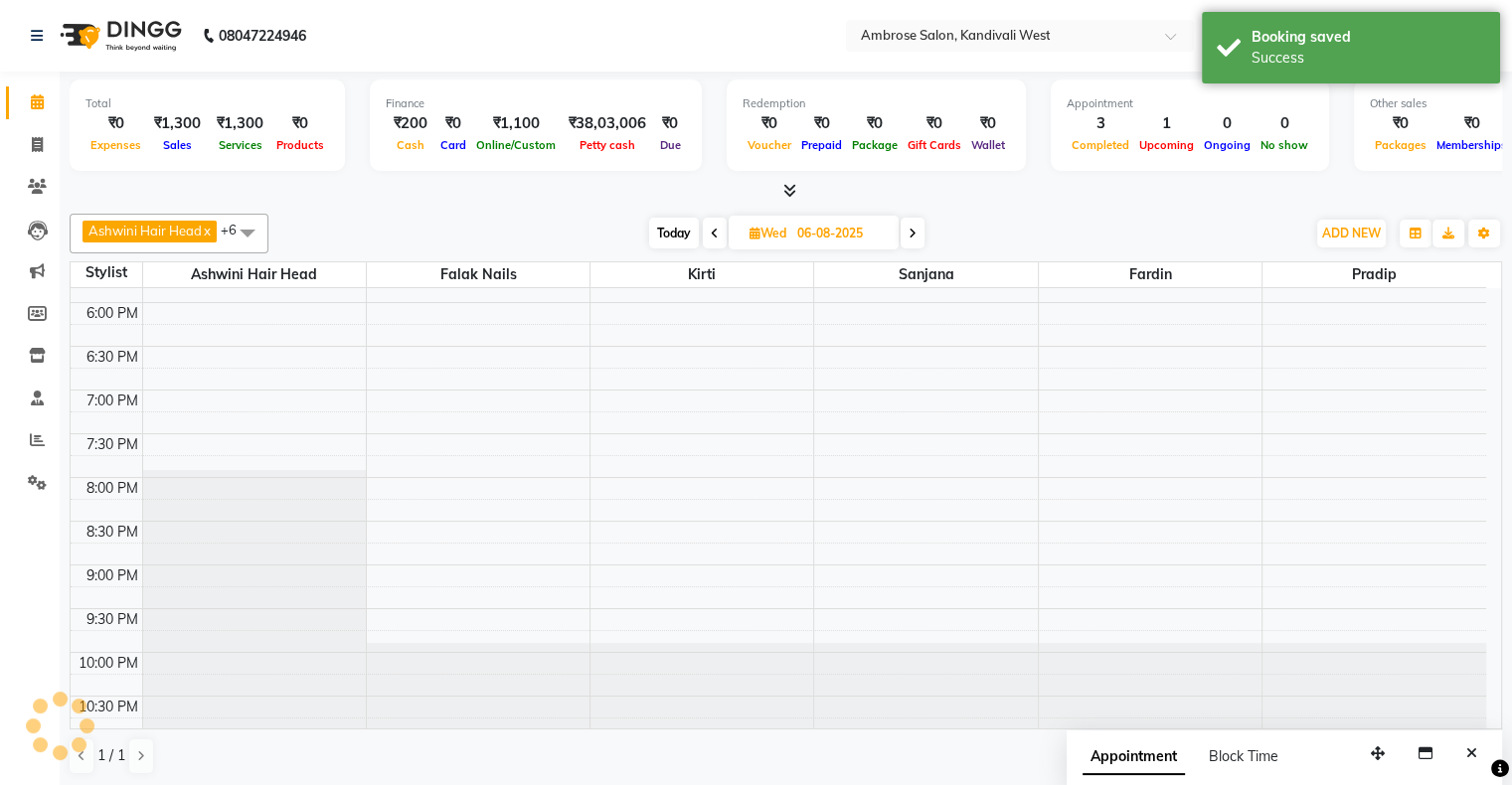 scroll, scrollTop: 0, scrollLeft: 0, axis: both 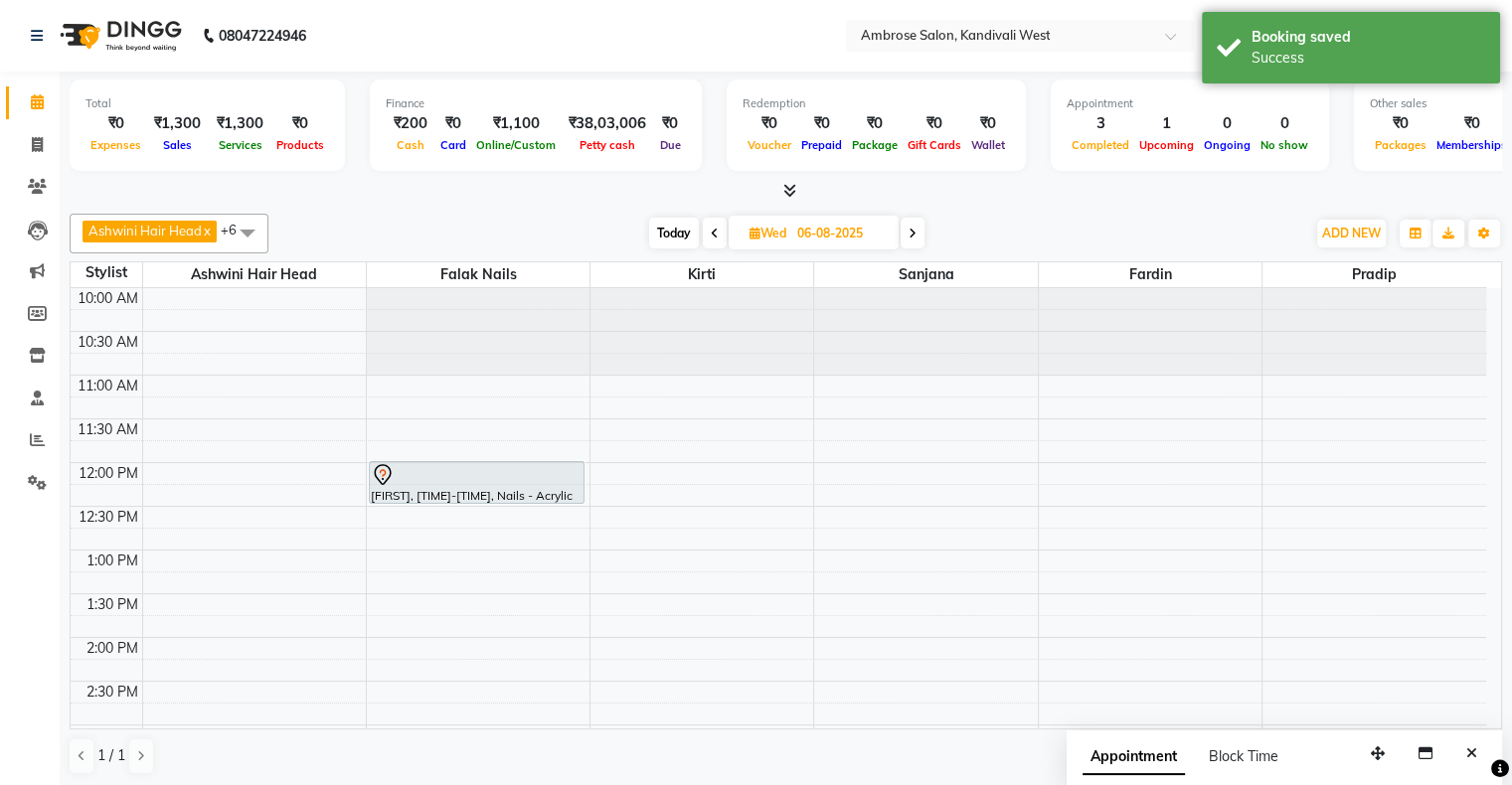click at bounding box center [715, 234] 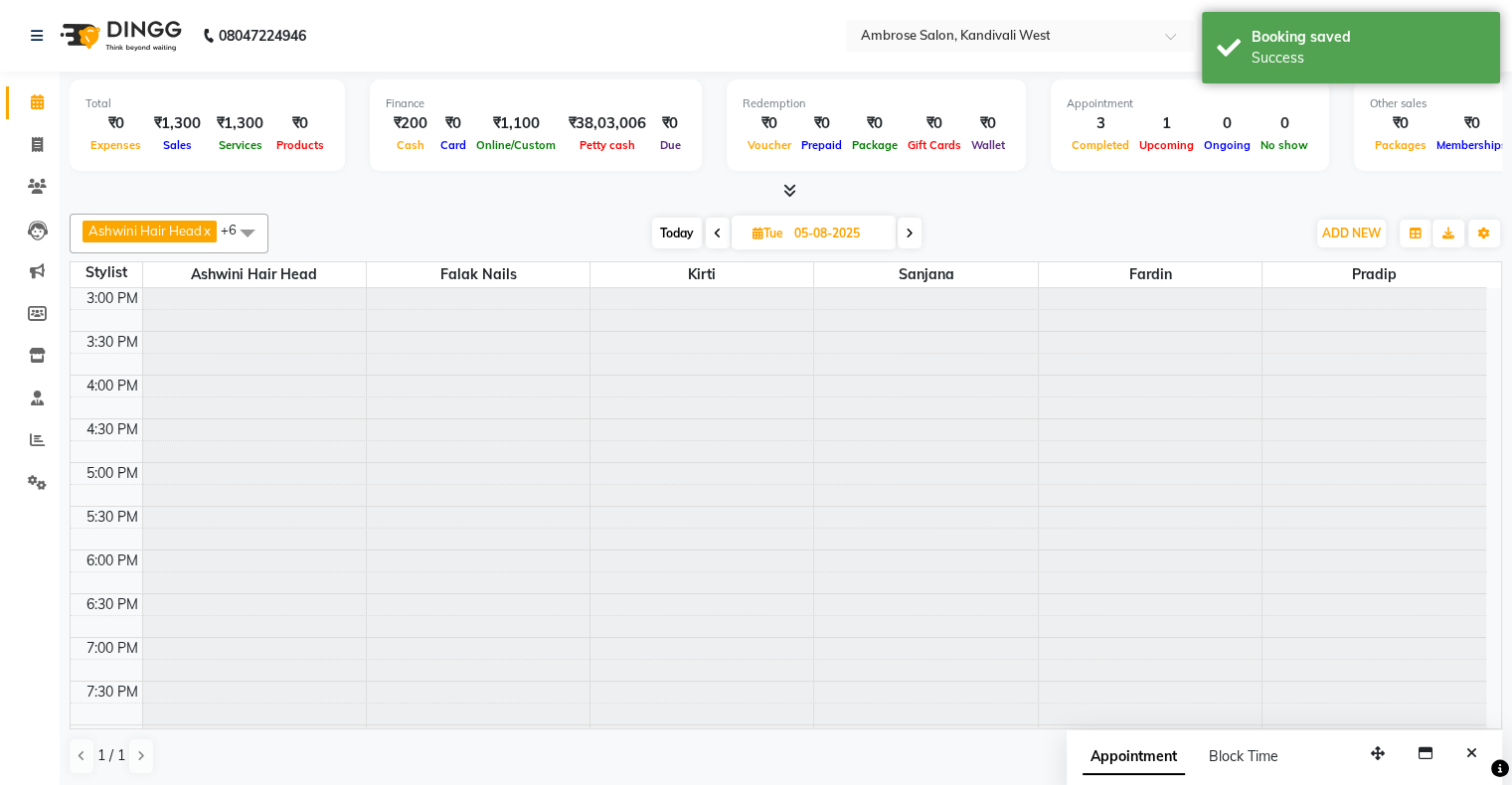 scroll, scrollTop: 685, scrollLeft: 0, axis: vertical 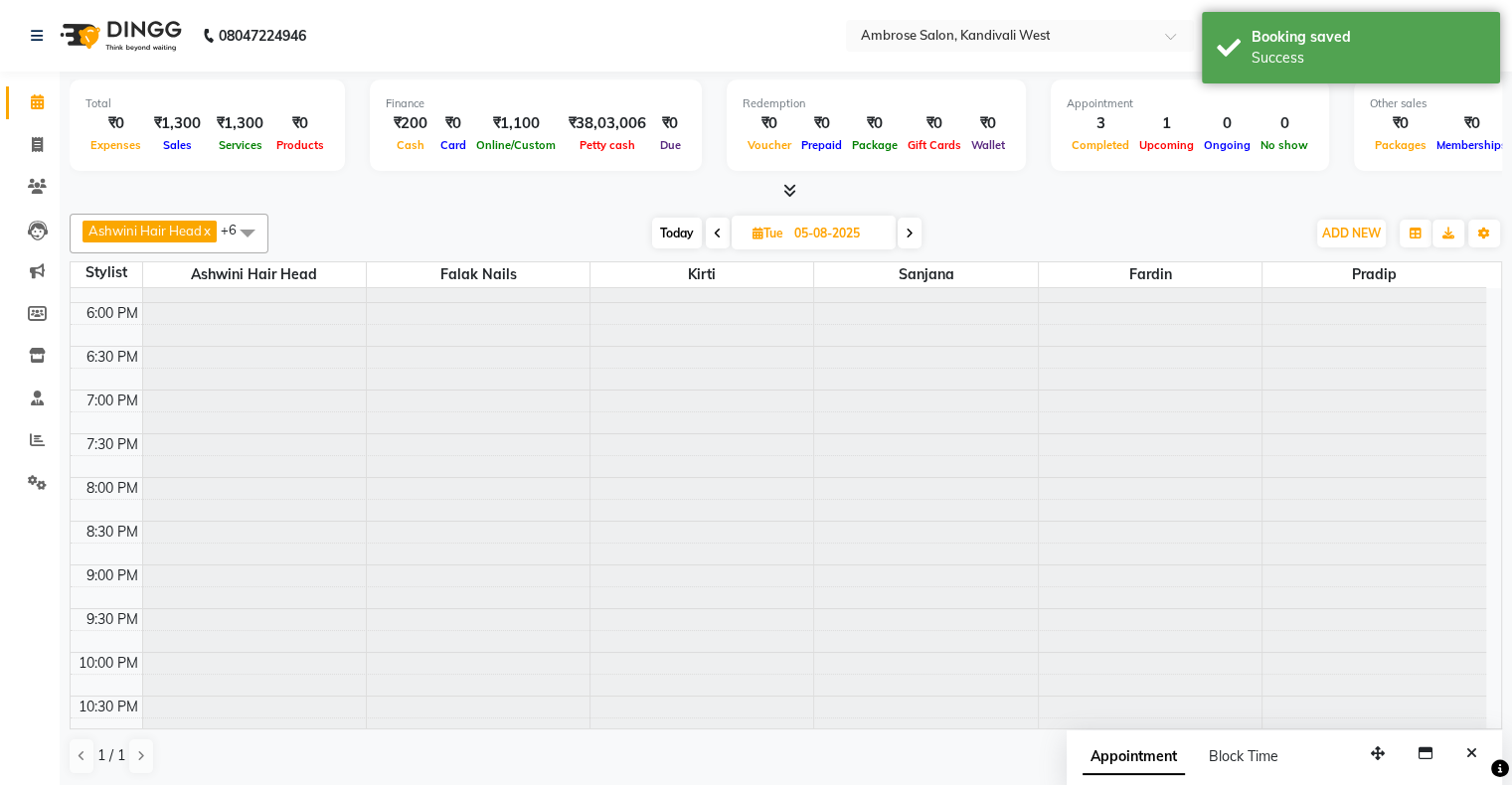 click on "Today" at bounding box center [677, 233] 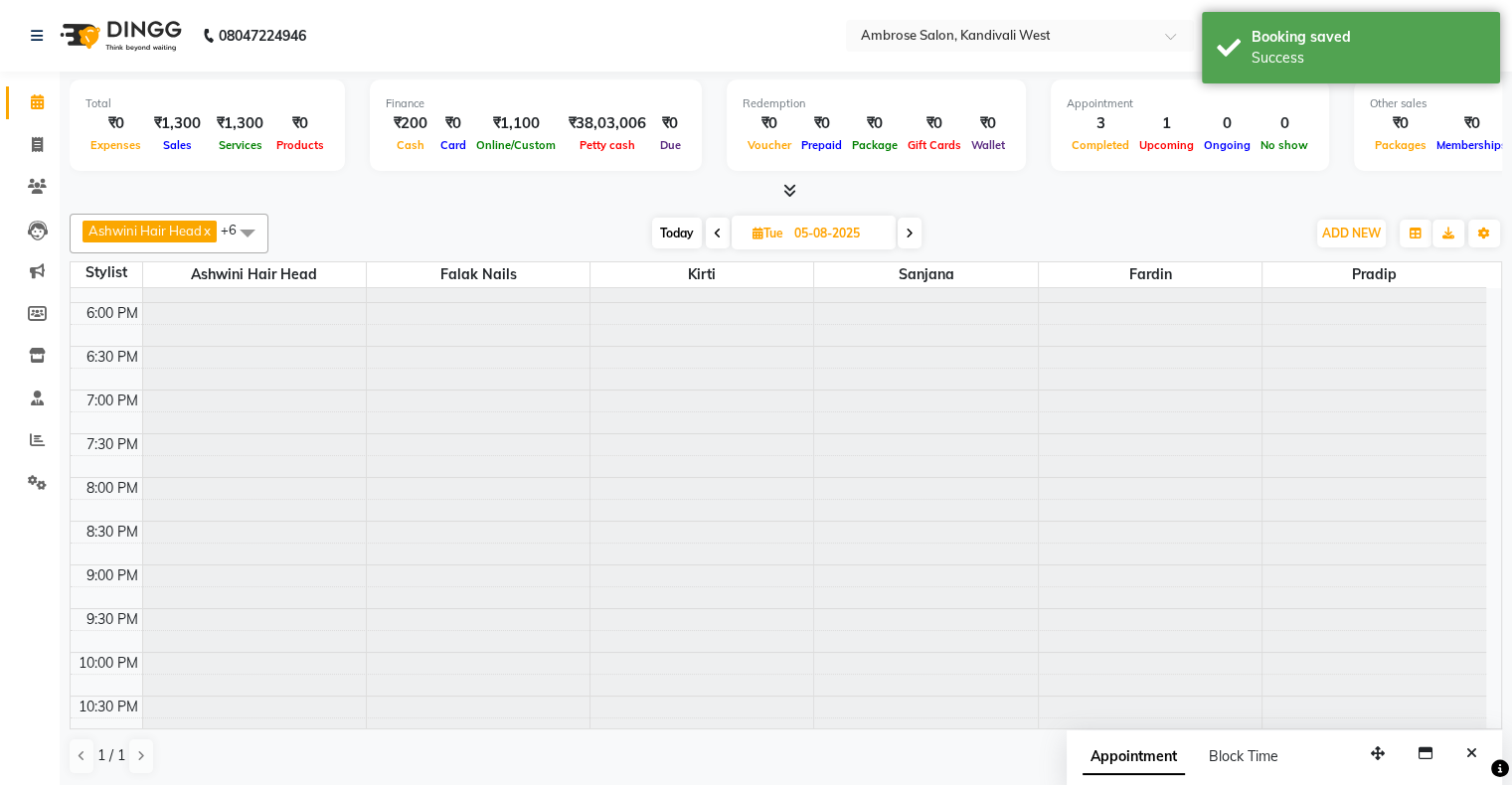 type on "04-08-2025" 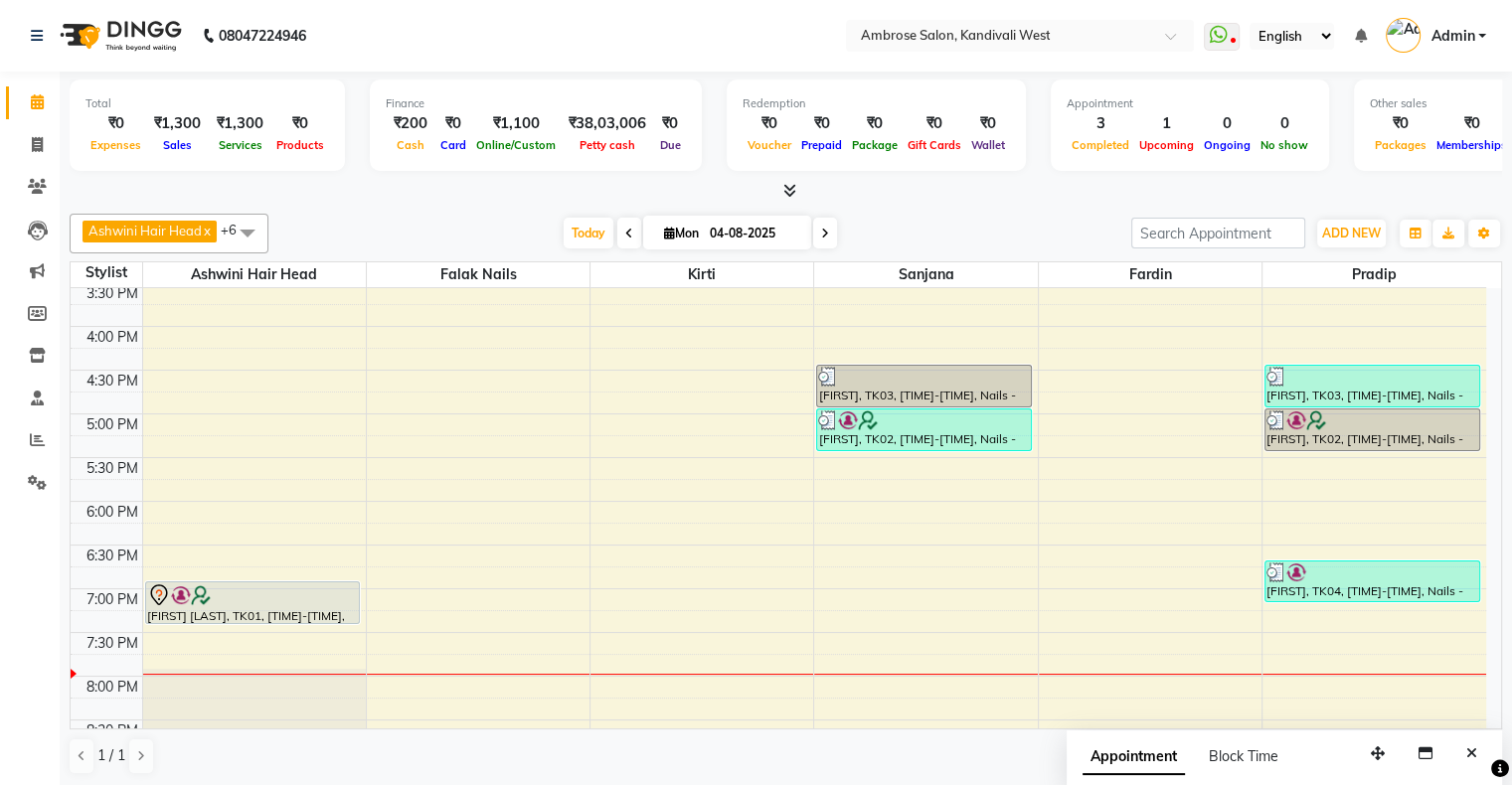 scroll, scrollTop: 585, scrollLeft: 0, axis: vertical 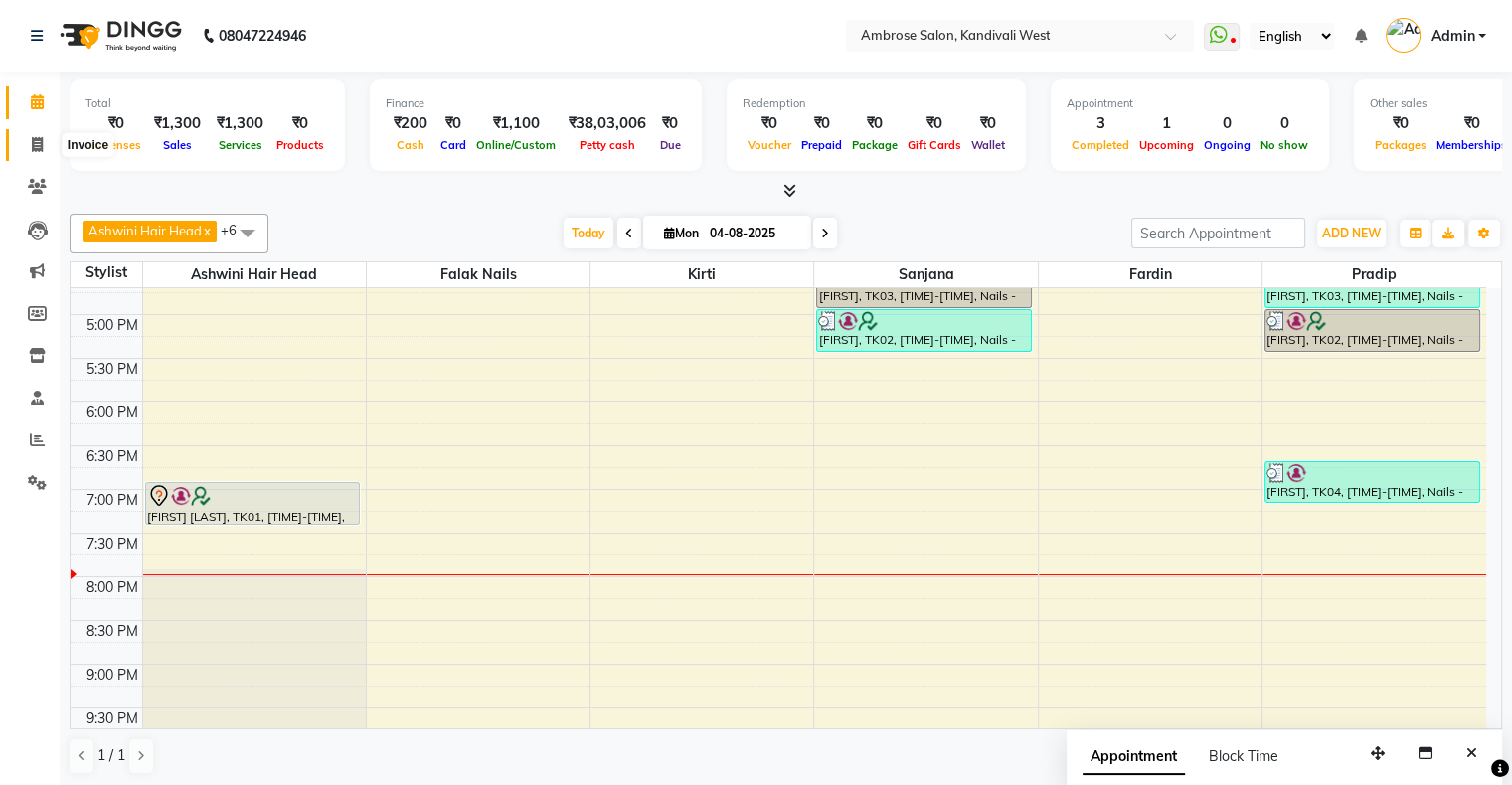 click 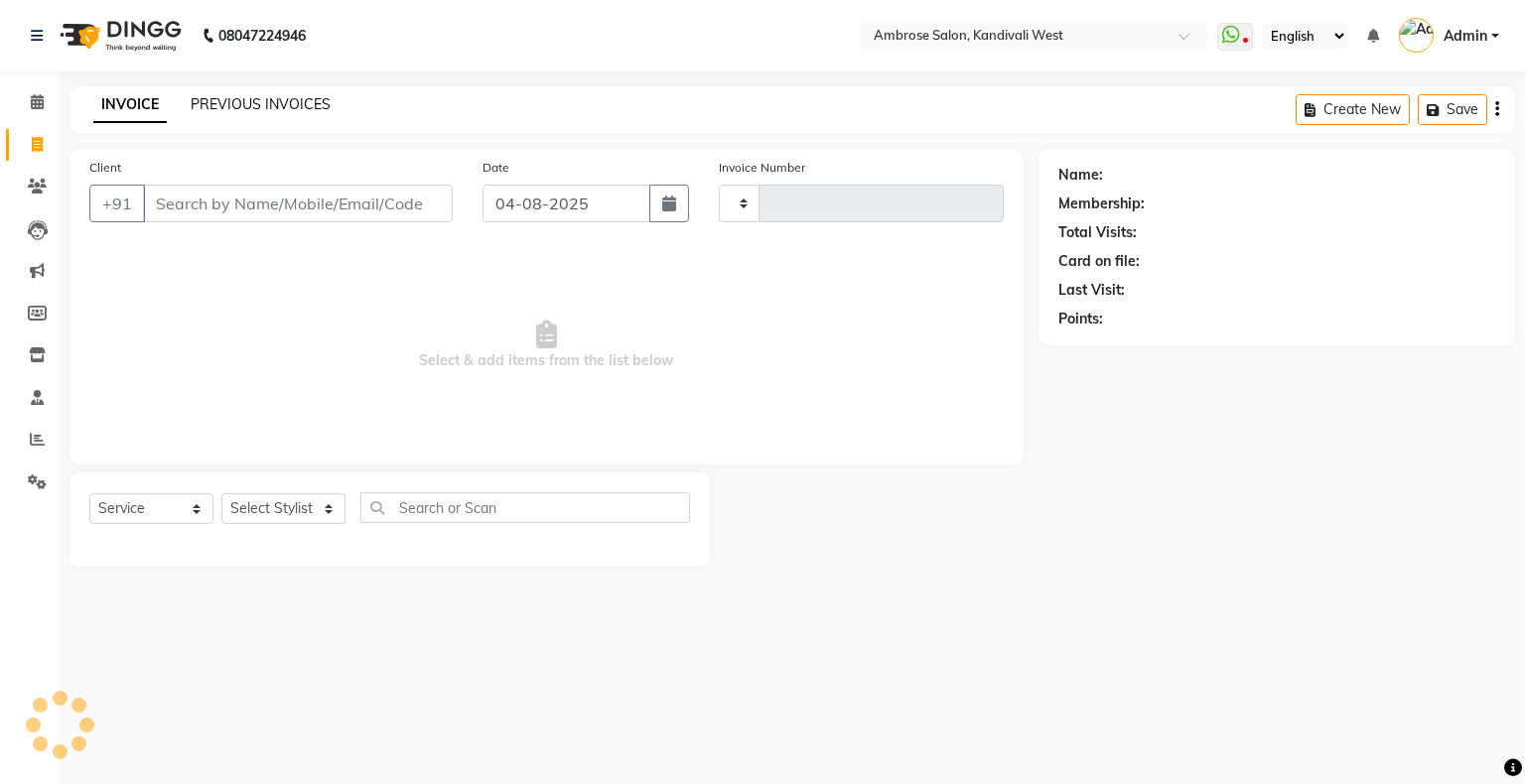 type on "1261" 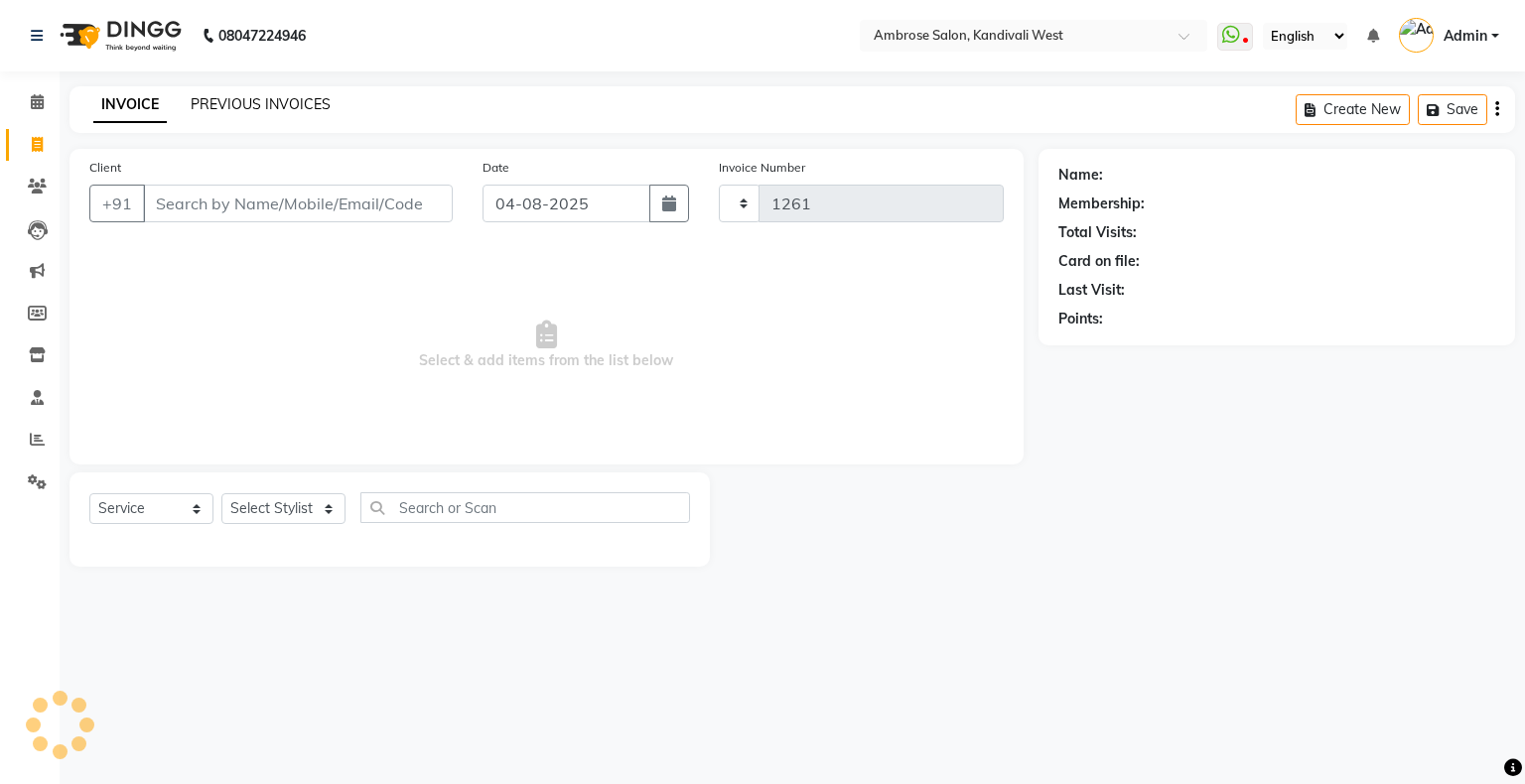 select on "4073" 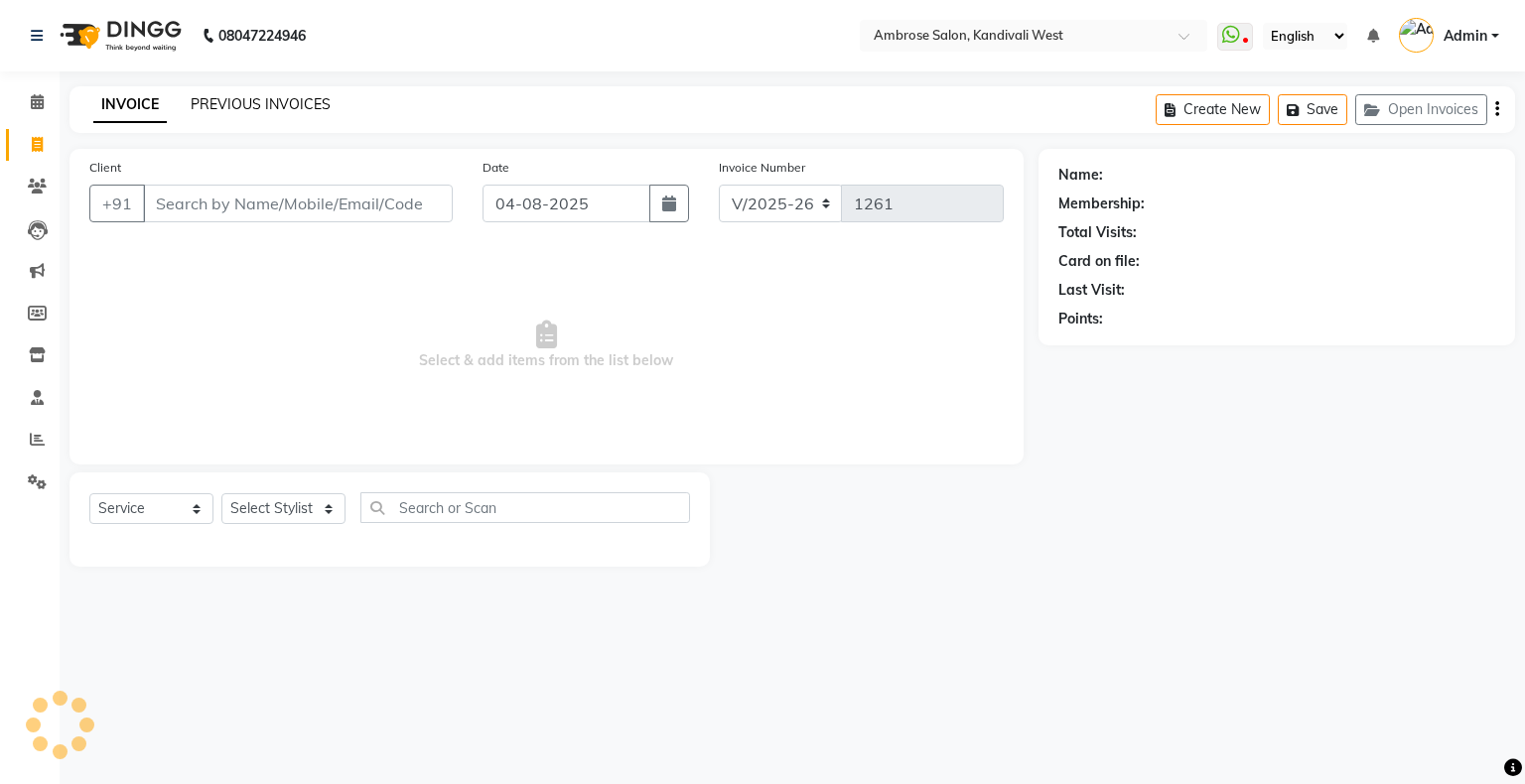 click on "PREVIOUS INVOICES" 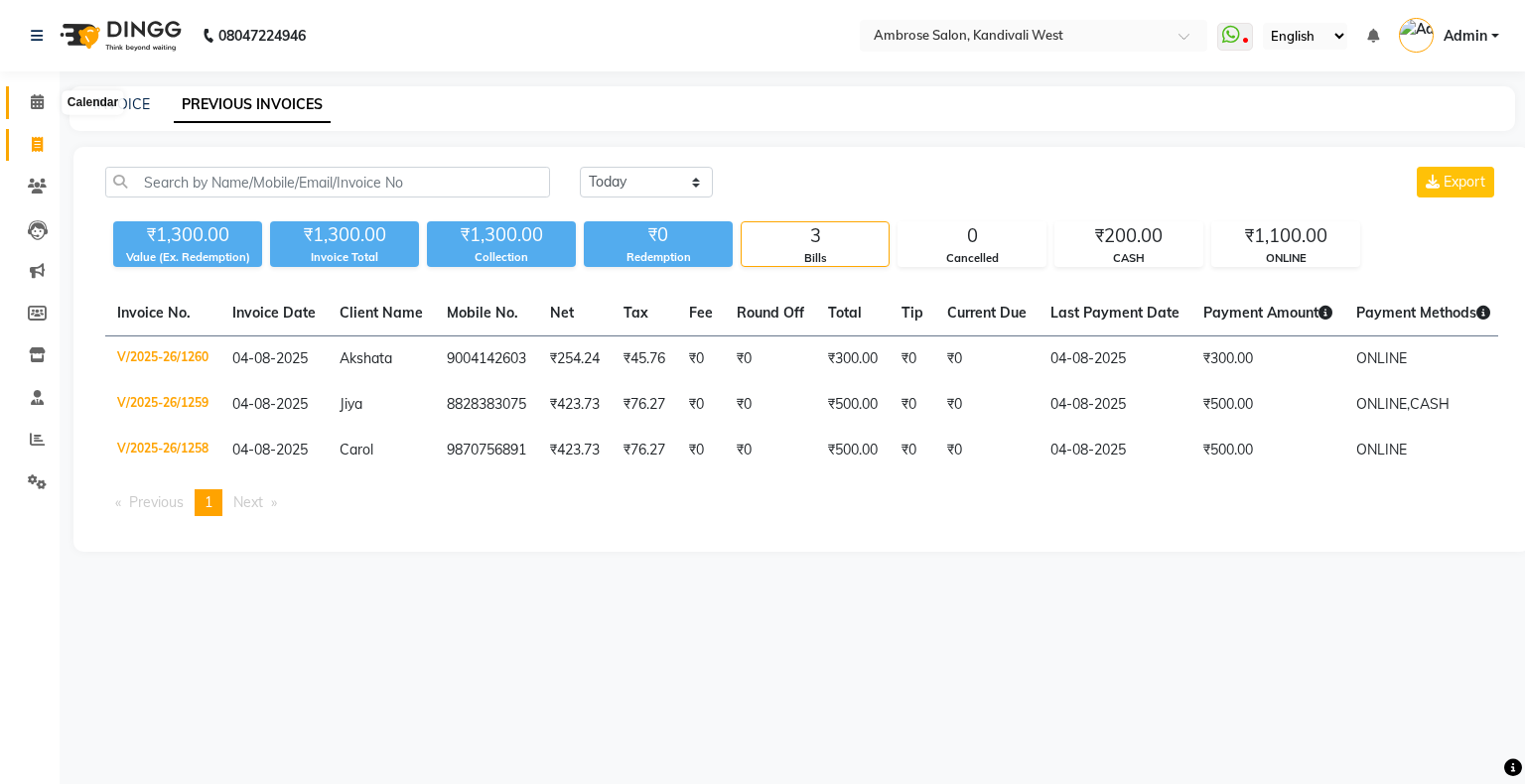 click 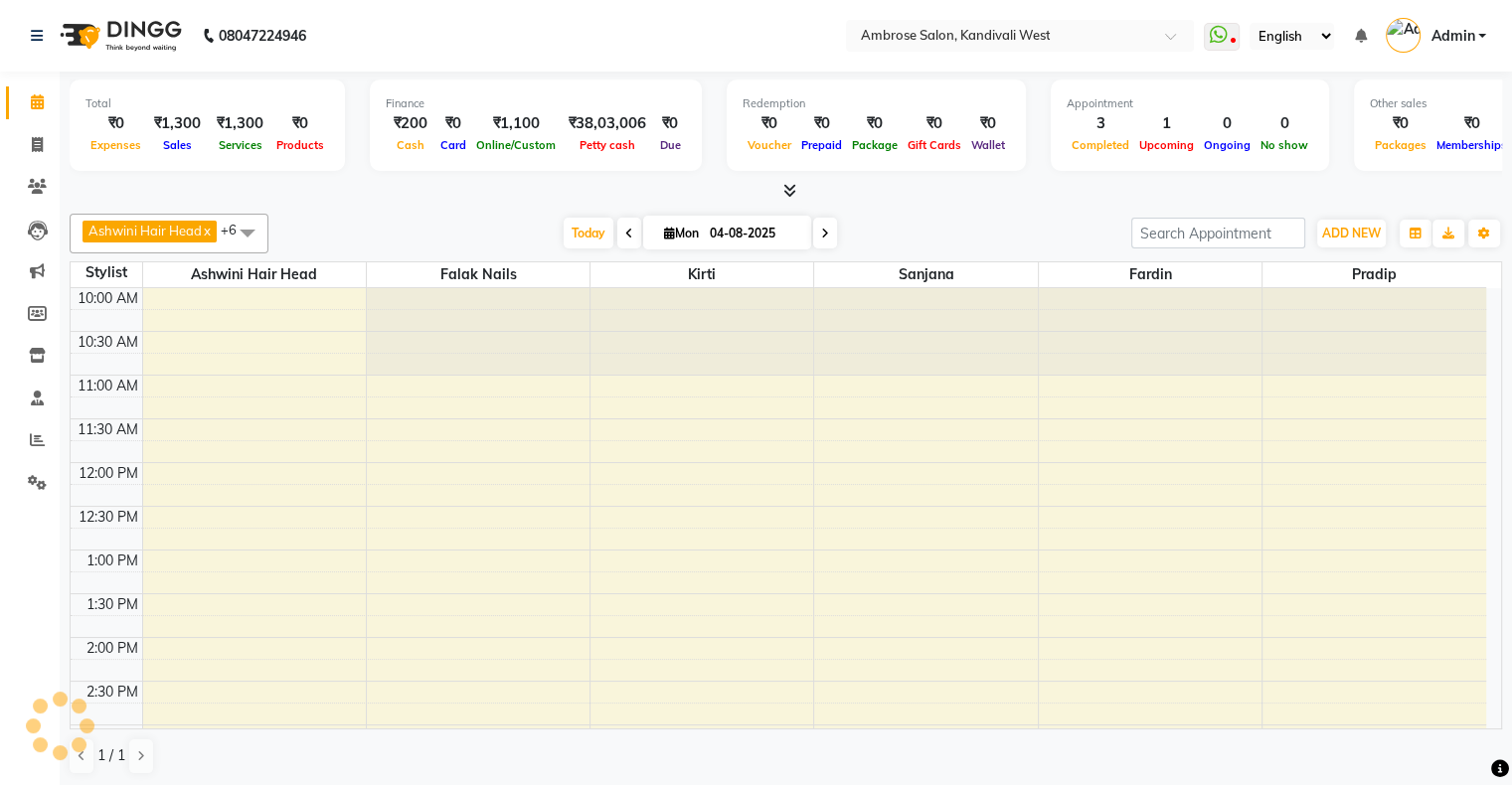 scroll, scrollTop: 647, scrollLeft: 0, axis: vertical 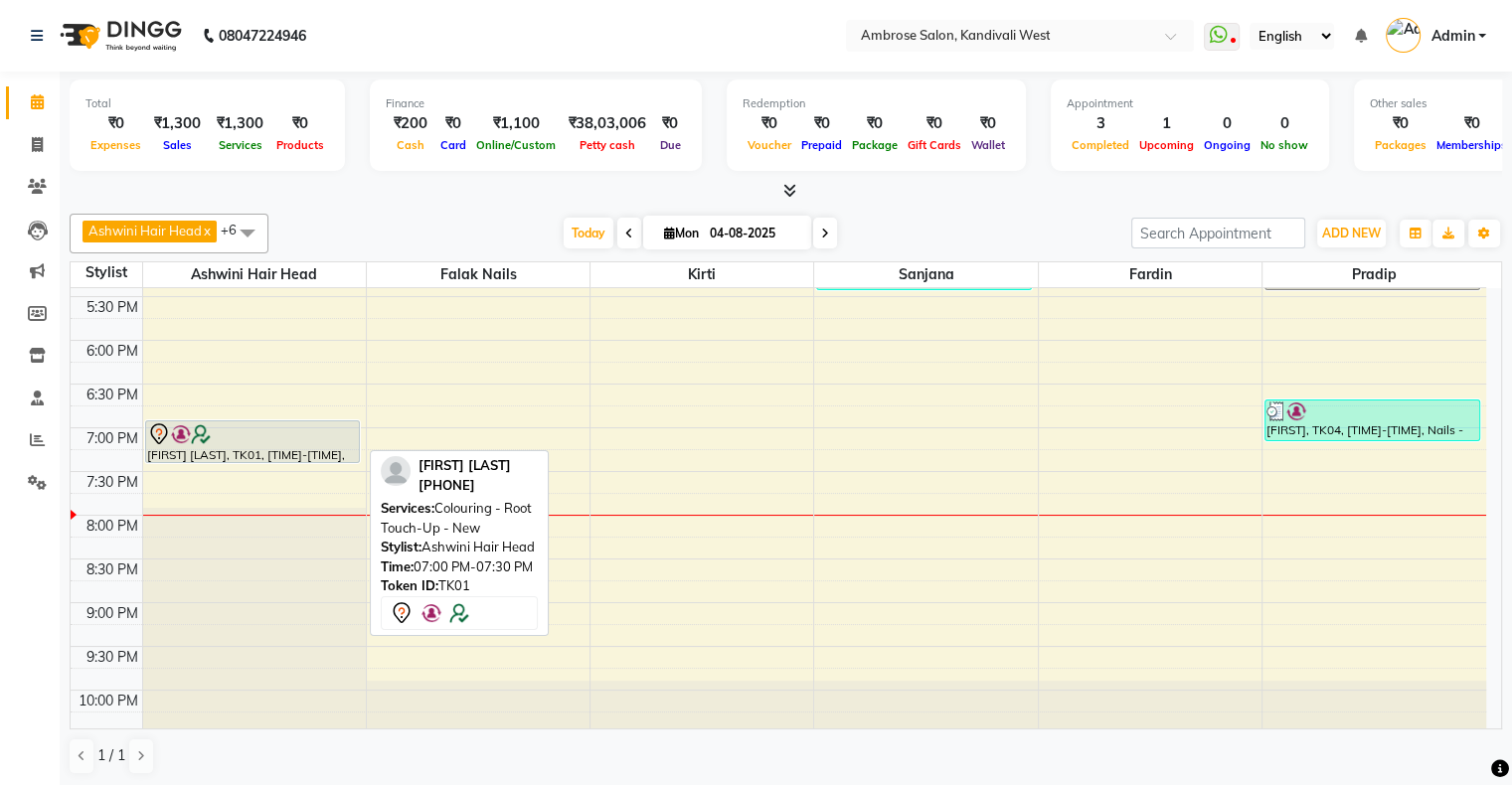 click on "[FIRST] [LAST], TK01, [TIME]-[TIME], Colouring  - Root Touch-Up - New" at bounding box center [252, 441] 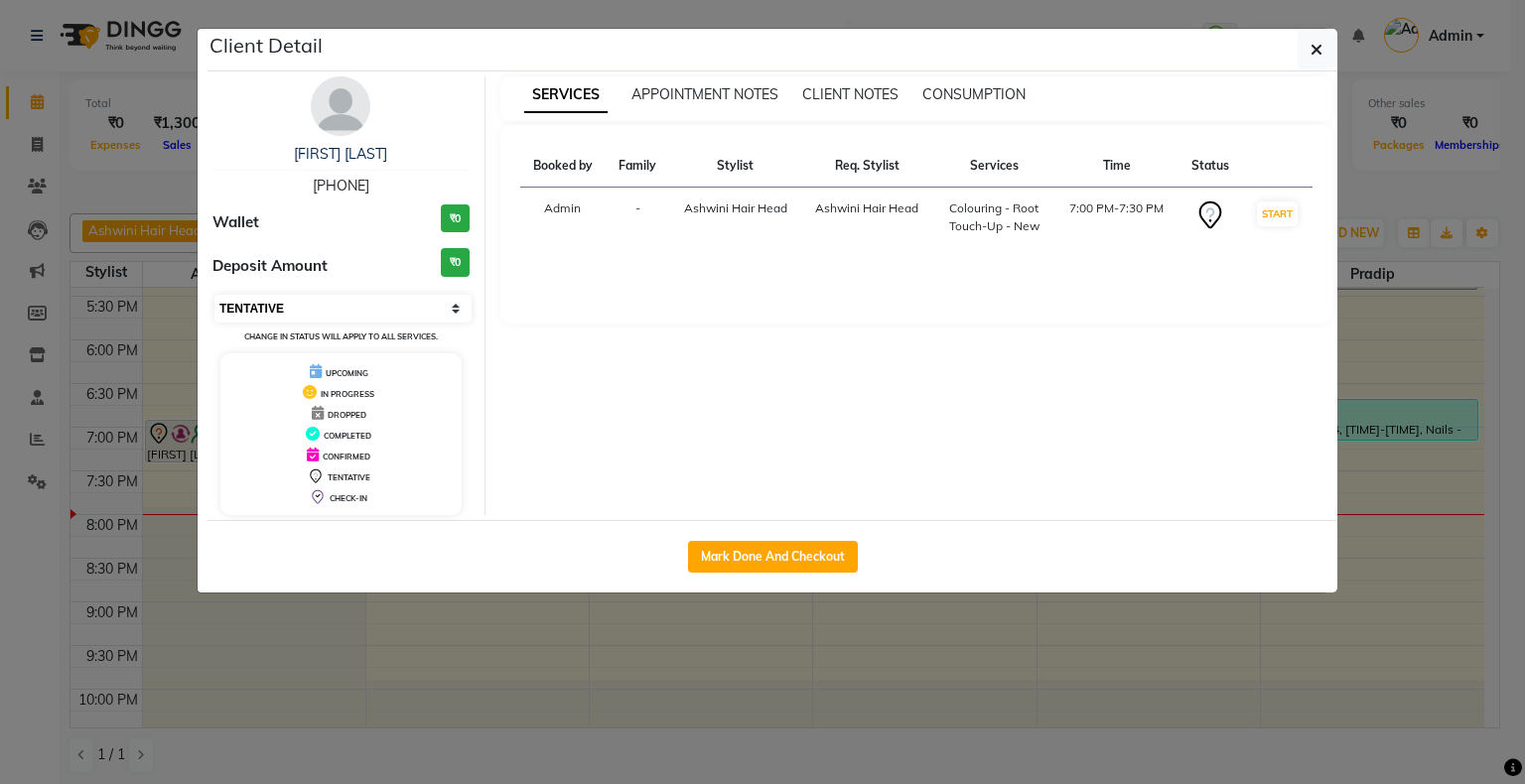 click on "Select IN SERVICE CONFIRMED TENTATIVE CHECK IN MARK DONE DROPPED UPCOMING" at bounding box center (343, 309) 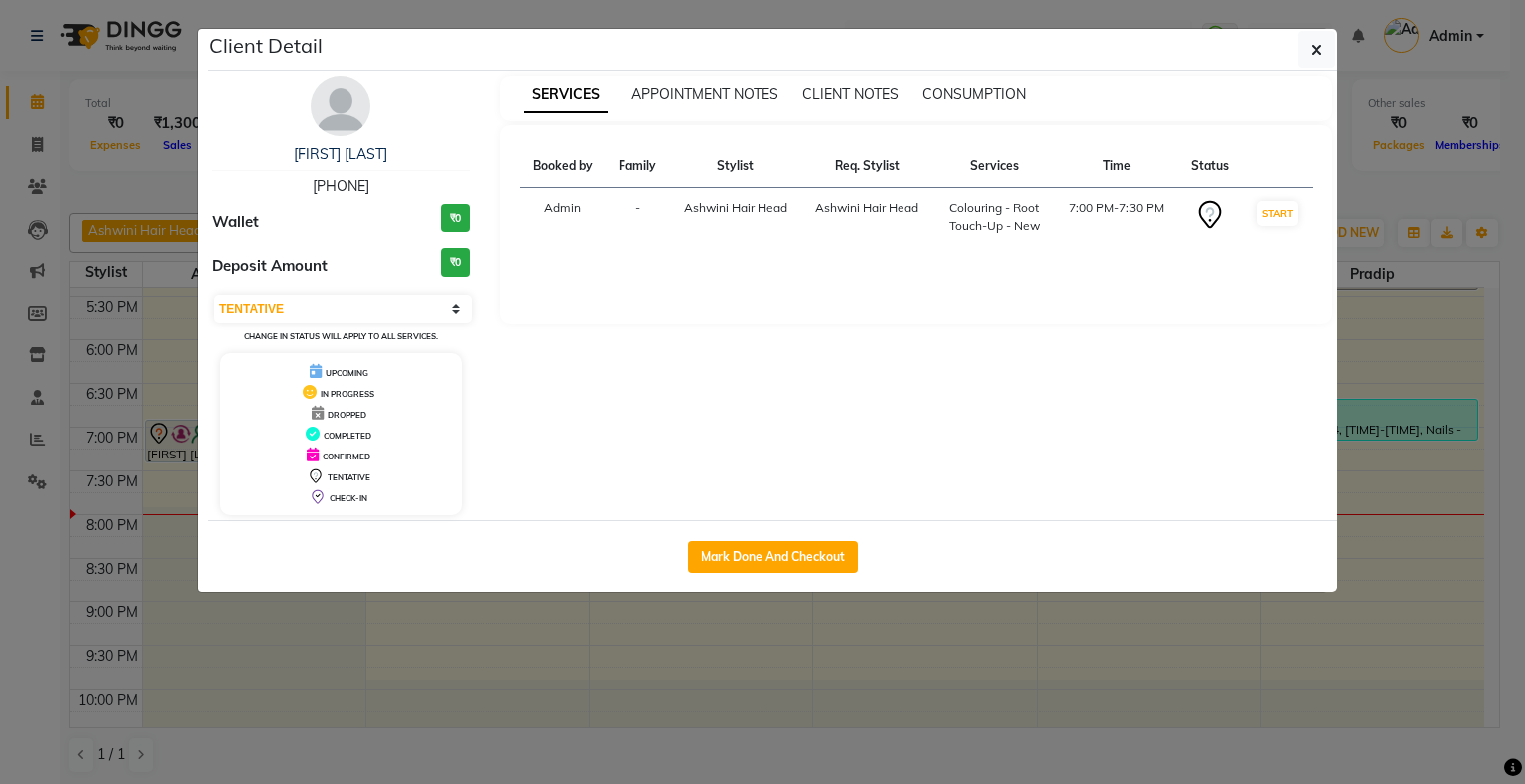 click on "SERVICES APPOINTMENT NOTES CLIENT NOTES CONSUMPTION Booked by Family Stylist Req. Stylist Services Time Status  Admin  - Ashwini Hair Head Ashwini Hair Head  Colouring  - Root Touch-Up - New   7:00 PM-7:30 PM   START" at bounding box center (916, 296) 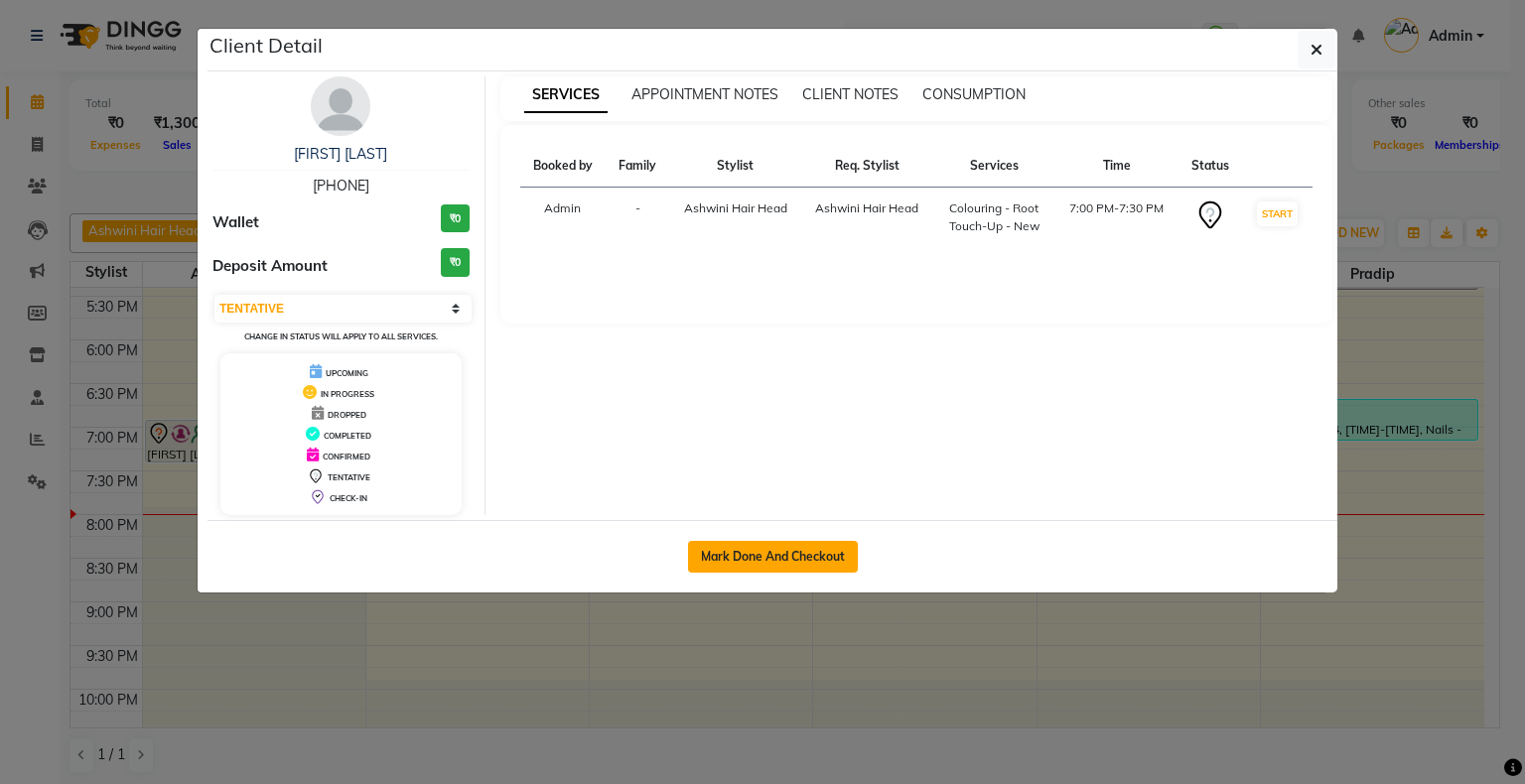 click on "Mark Done And Checkout" 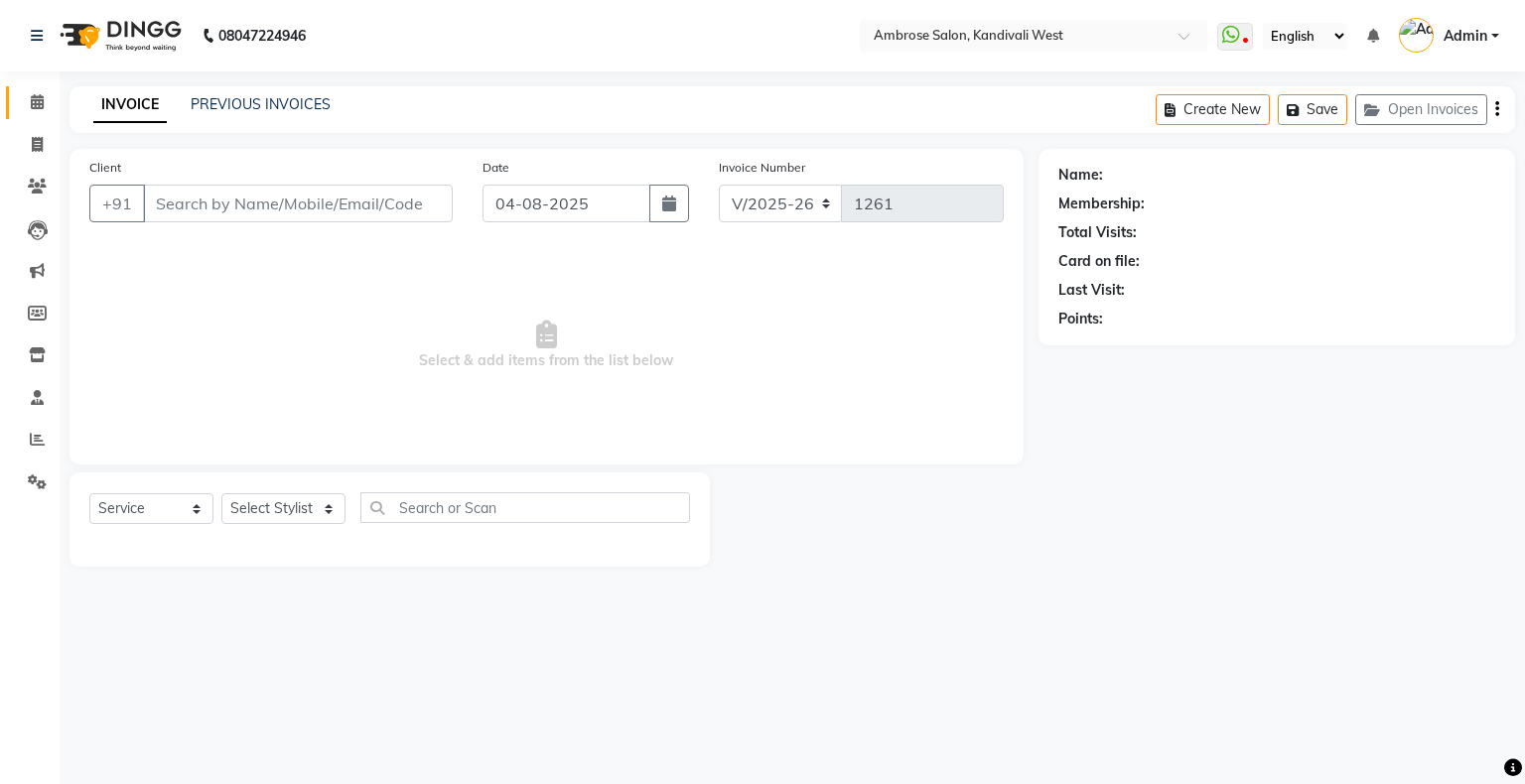 type on "[PHONE]" 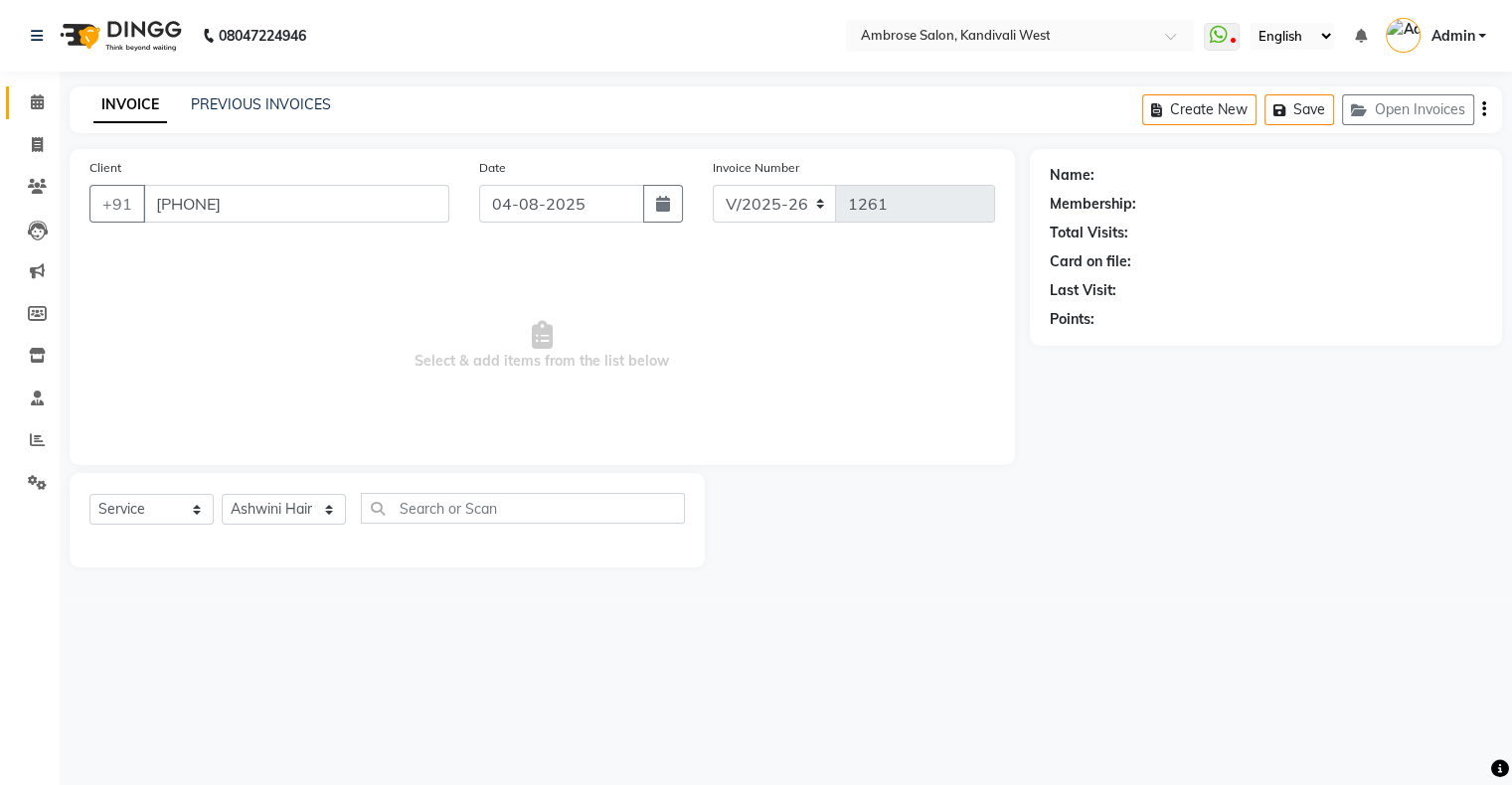 select on "1: Object" 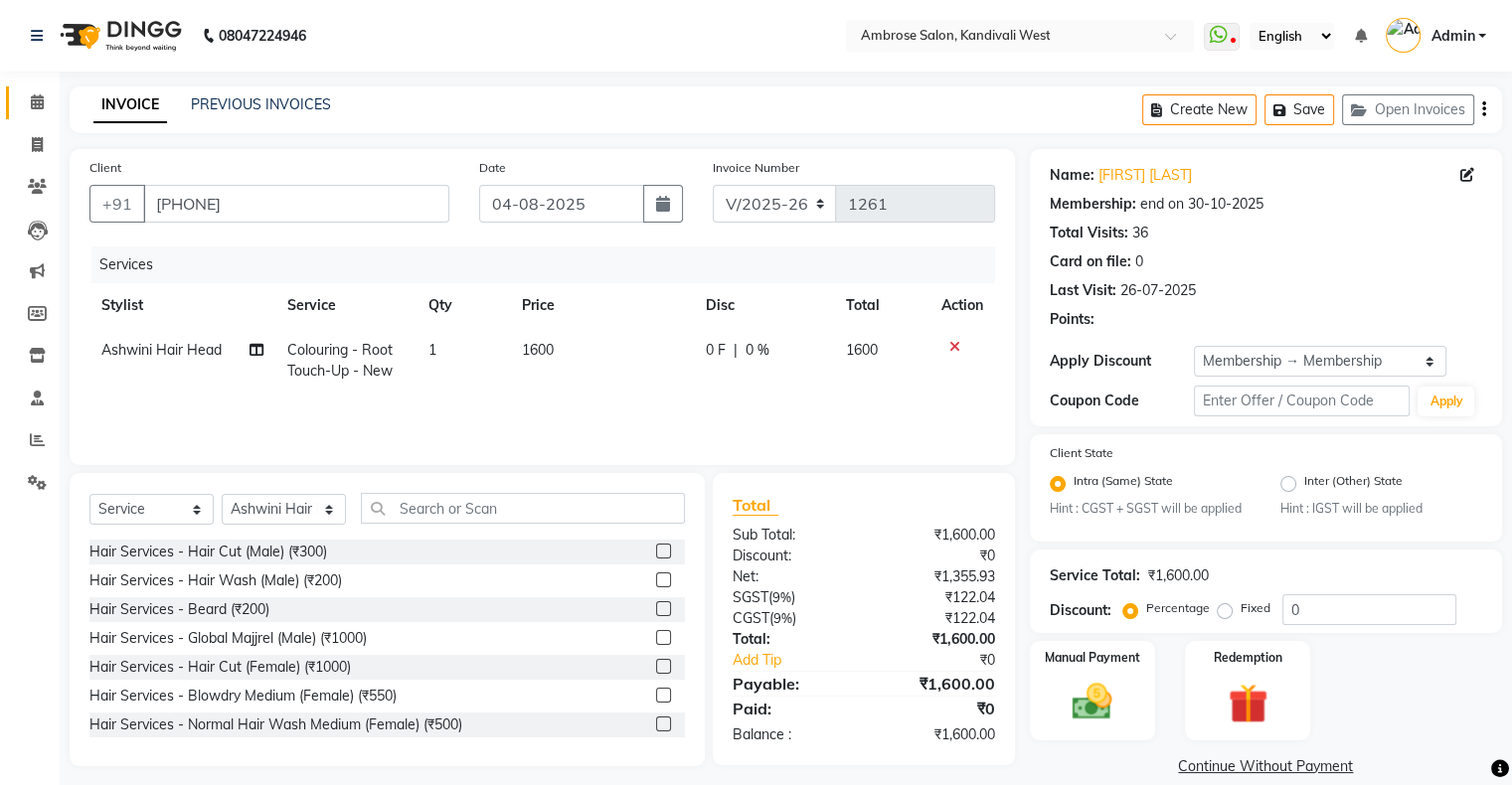 type on "20" 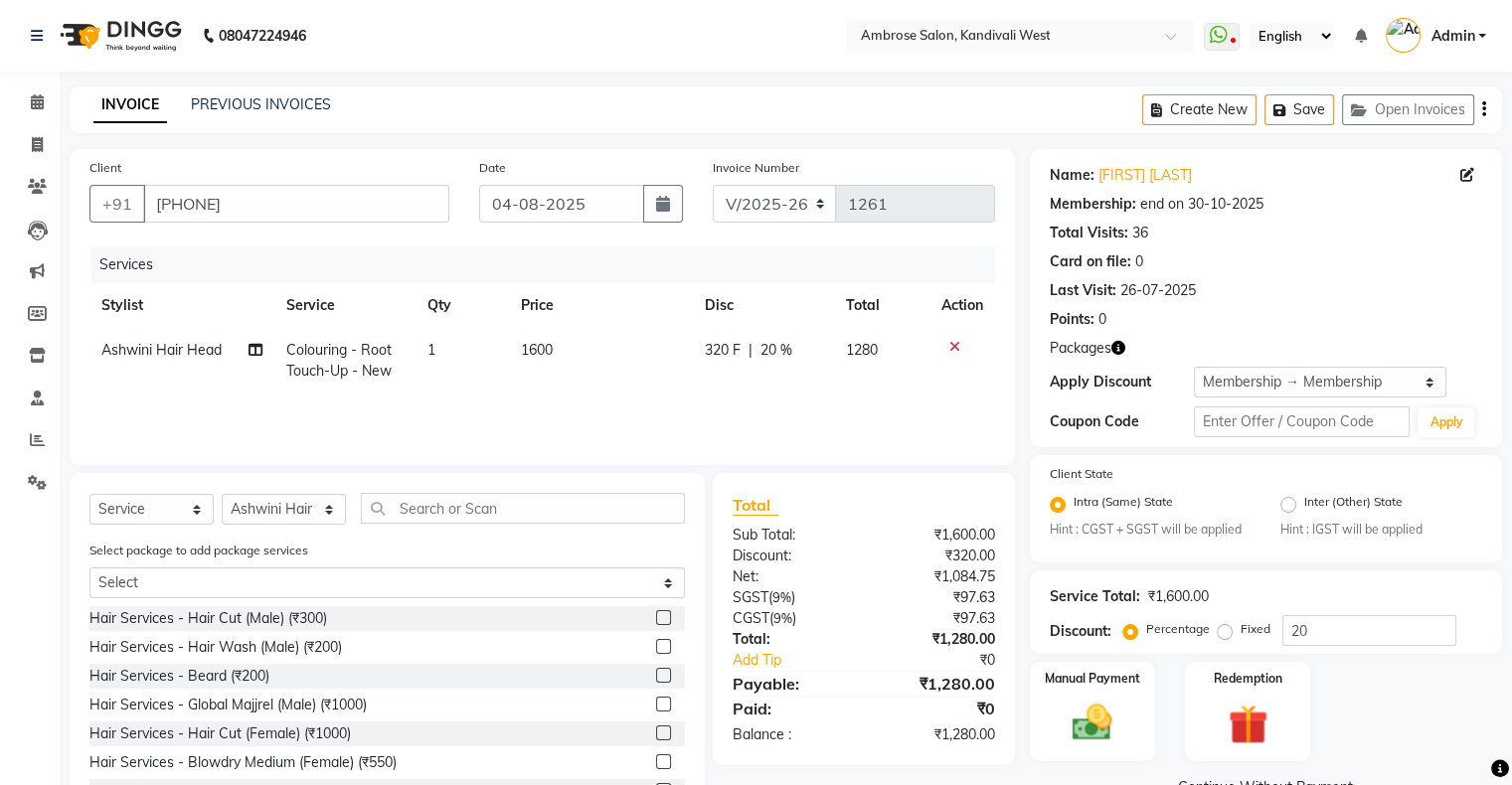 click on "320 F" 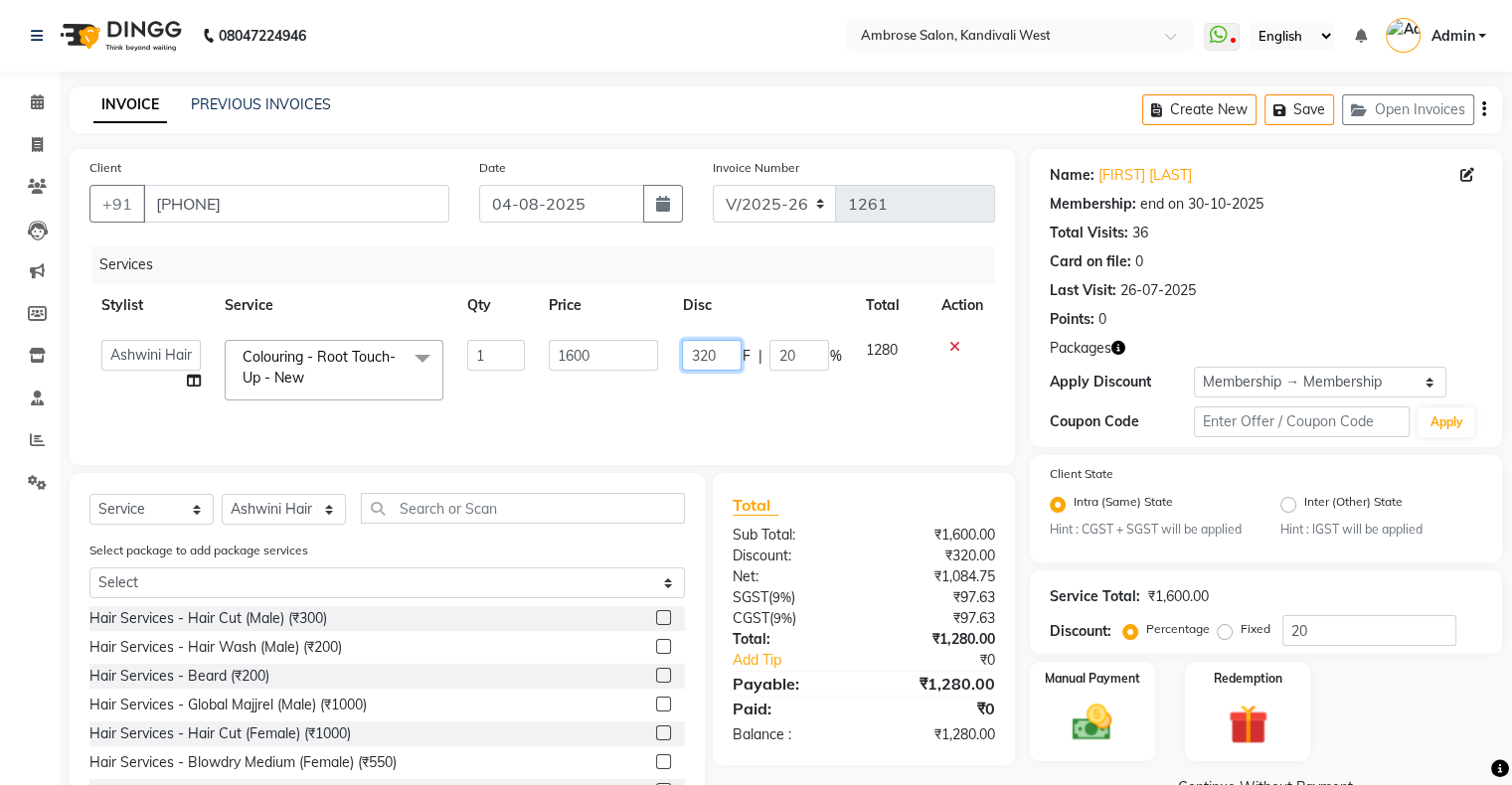 click on "320" 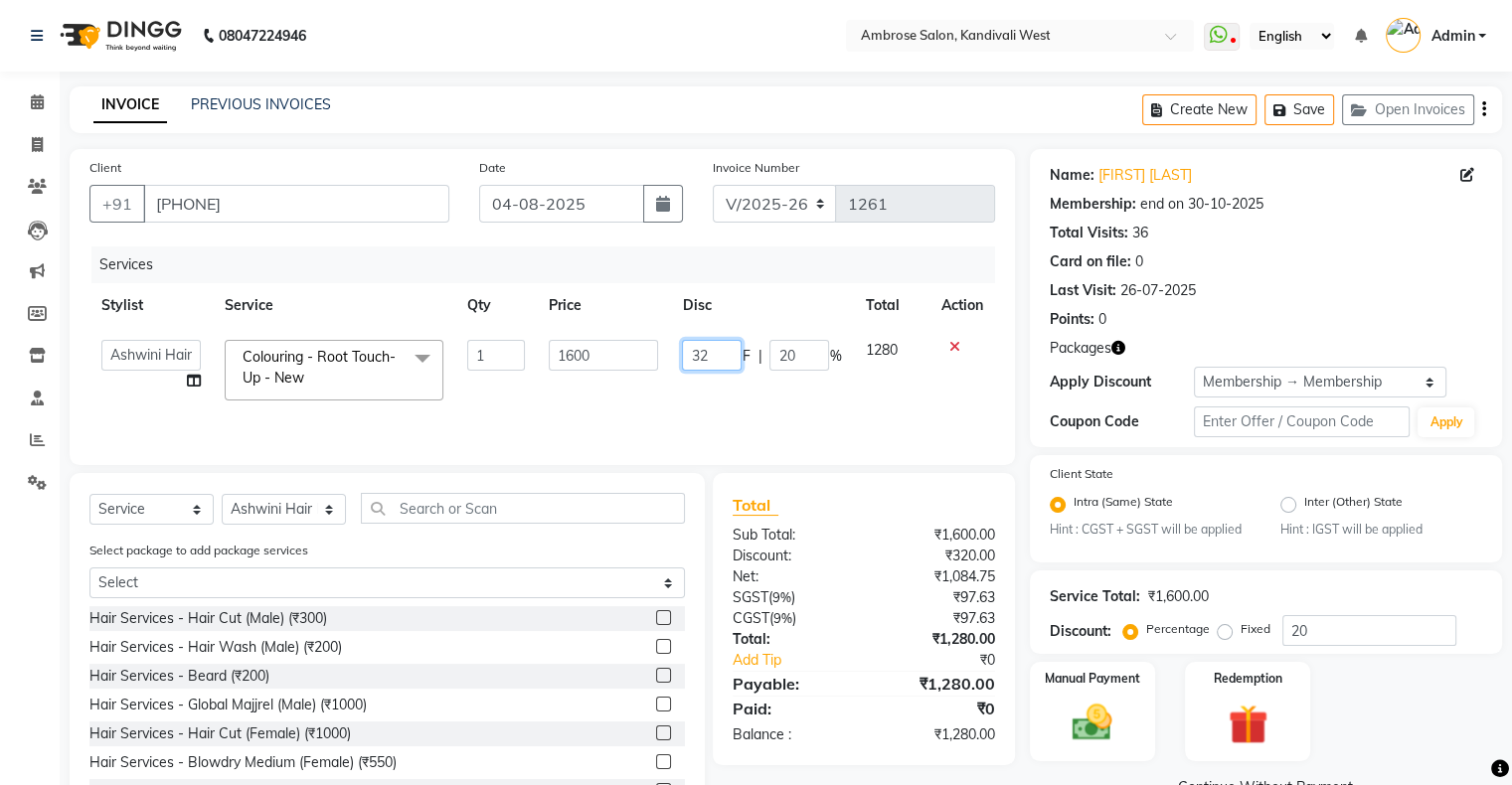 type on "3" 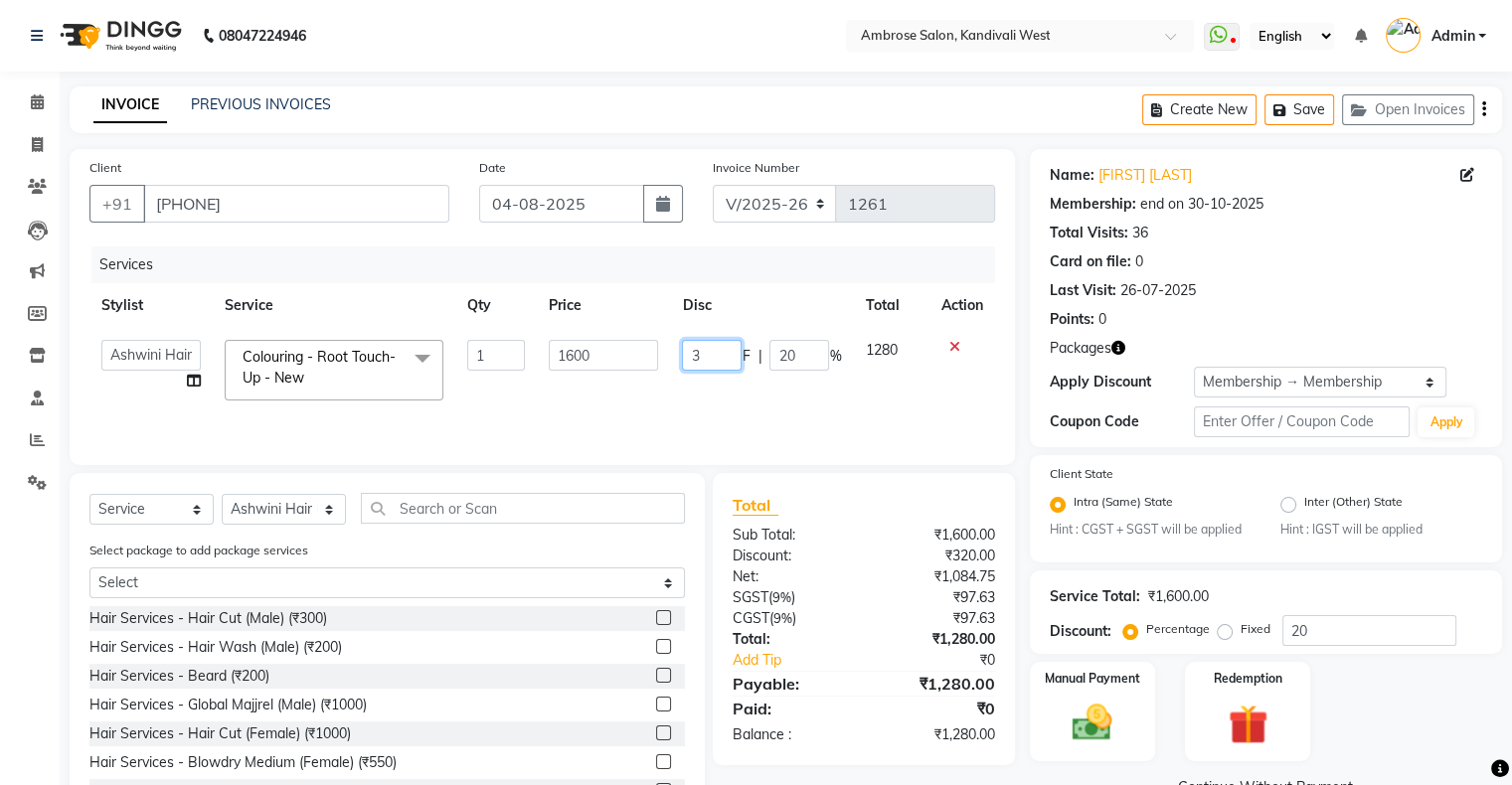 type 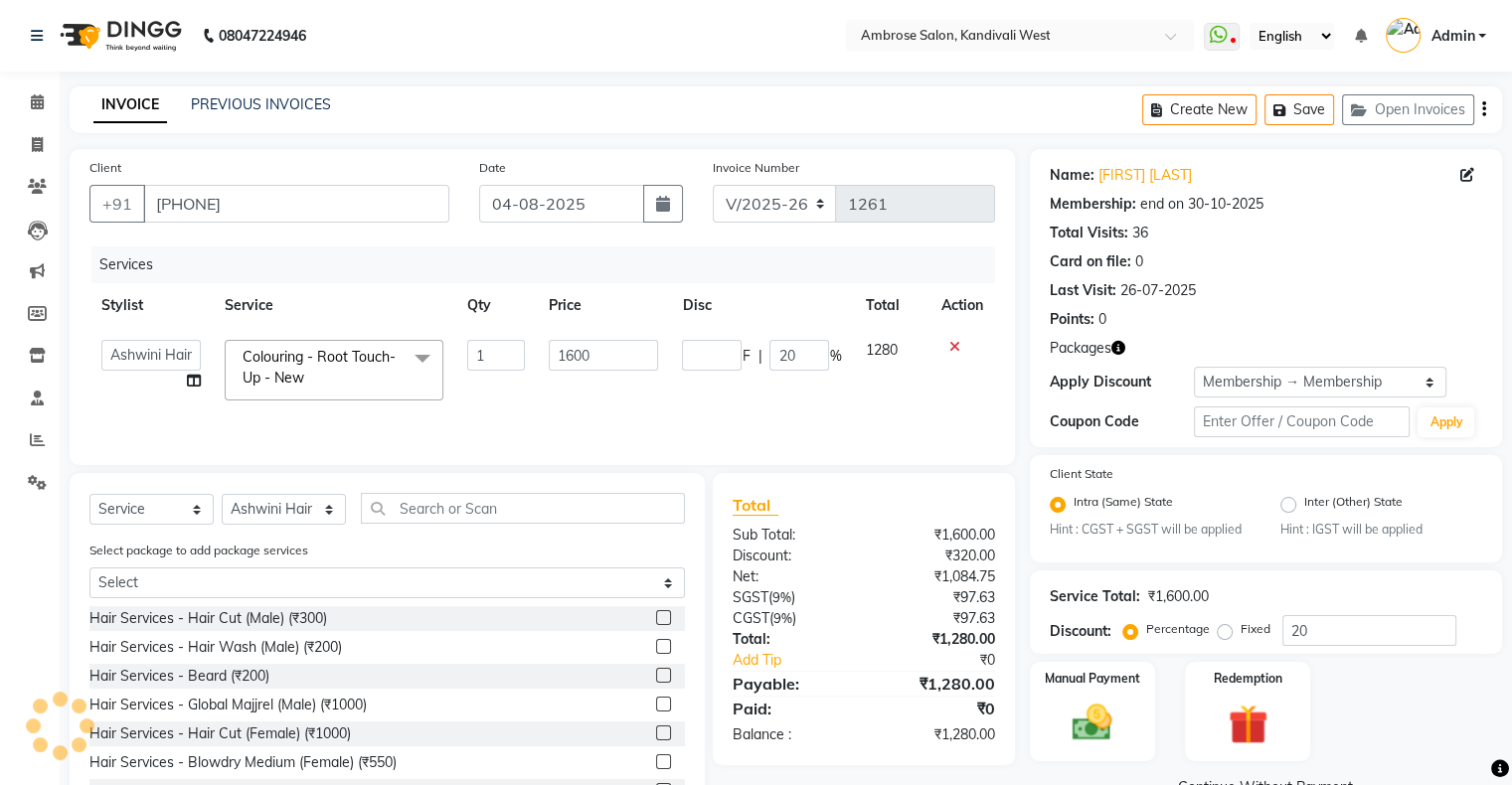 click on "Services Stylist Service Qty Price Disc Total Action  [FIRST] [LAST]   Ashwini Hair Head   Falak Nails   Fardin   Kirti   Nida FD   Pradip   [FIRST] [LAST]   [FIRST]    Vidhi Veera  Colouring  - Root Touch-Up - New  x Hair Services - Hair Cut (Male) (₹300) Hair Services - Hair Wash (Male) (₹200) Hair Services - Beard (₹200) Hair Services - Global Majjrel (Male) (₹1000) Hair Services - Hair Cut (Female) (₹1000) Hair Services - Blowdry Medium (Female) (₹550) Hair Services - Normal Hair Wash Medium (Female) (₹500) Hair Services - Hair Spa Medium (Female) (₹1200) Threading-Full Face Threading (Female) (₹299) Honey wax Half Legs (Male) (₹1000) Flavoured Wax Underarms (Male) (₹499) Honey wax Half Arms (Female) (₹200) Honey wax Half Legs (Female) (₹400) Adult Hair Cut - Male Senior Stylist (₹600) Beard/Clean Shave - Male (₹250) Basic Styling - Male (₹250) Basic Styling Male - Senior Stylist (₹400) Side locks trim - Male (₹150) Brows Color - Male (₹200) Kertain - Male (₹3000)" 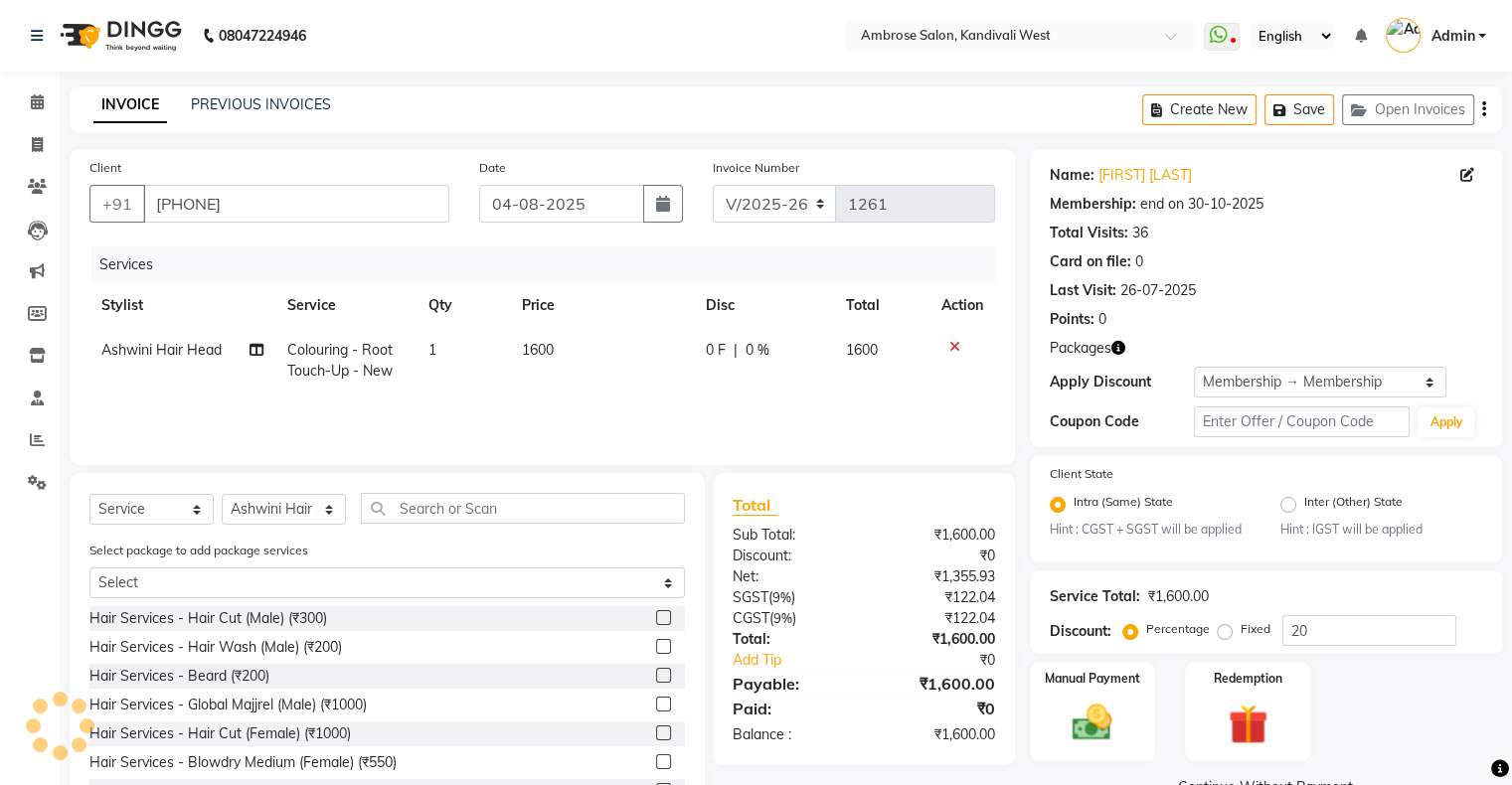 click on "Ashwini Hair Head" 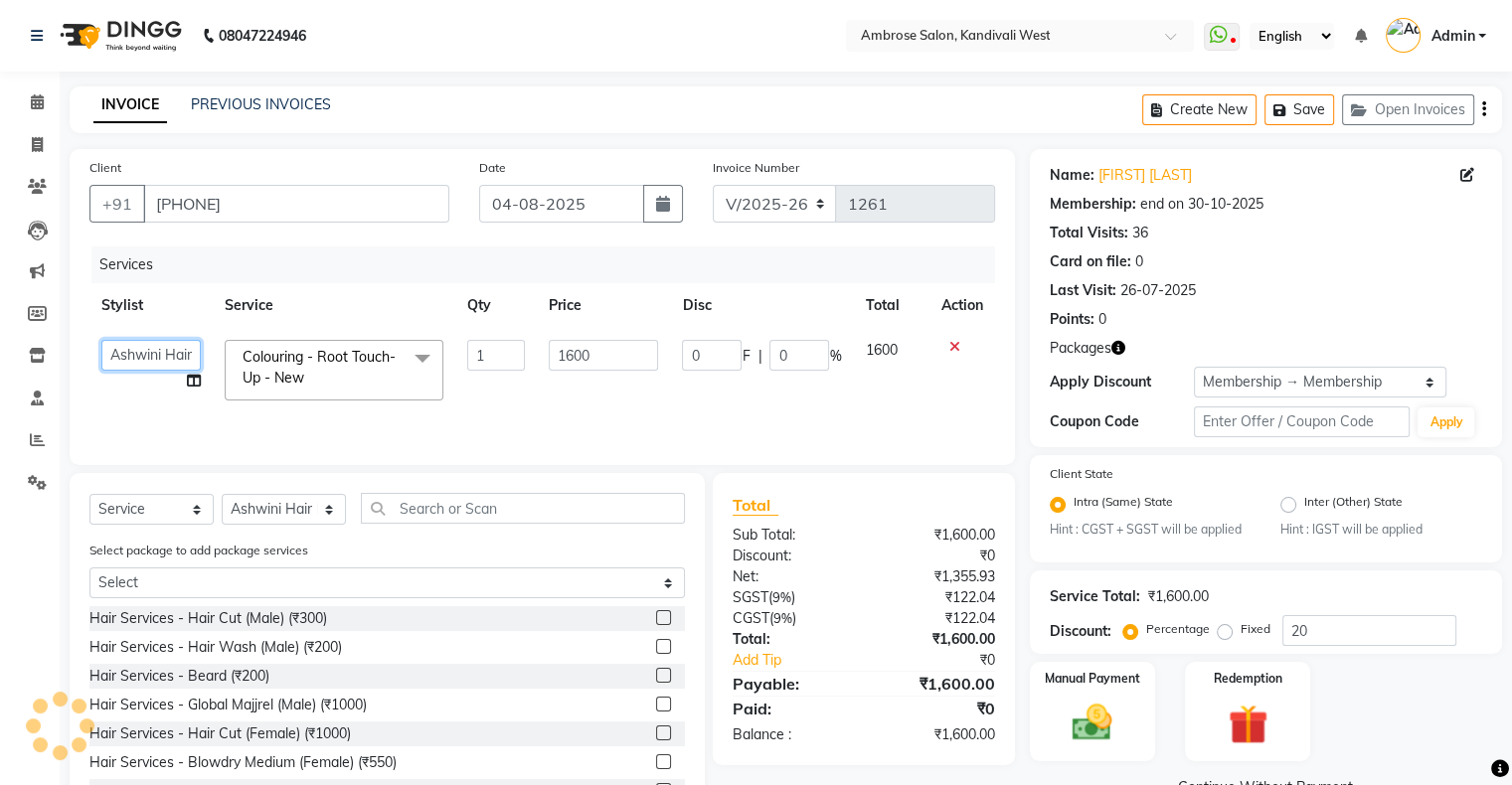 drag, startPoint x: 171, startPoint y: 340, endPoint x: 172, endPoint y: 356, distance: 16.03122 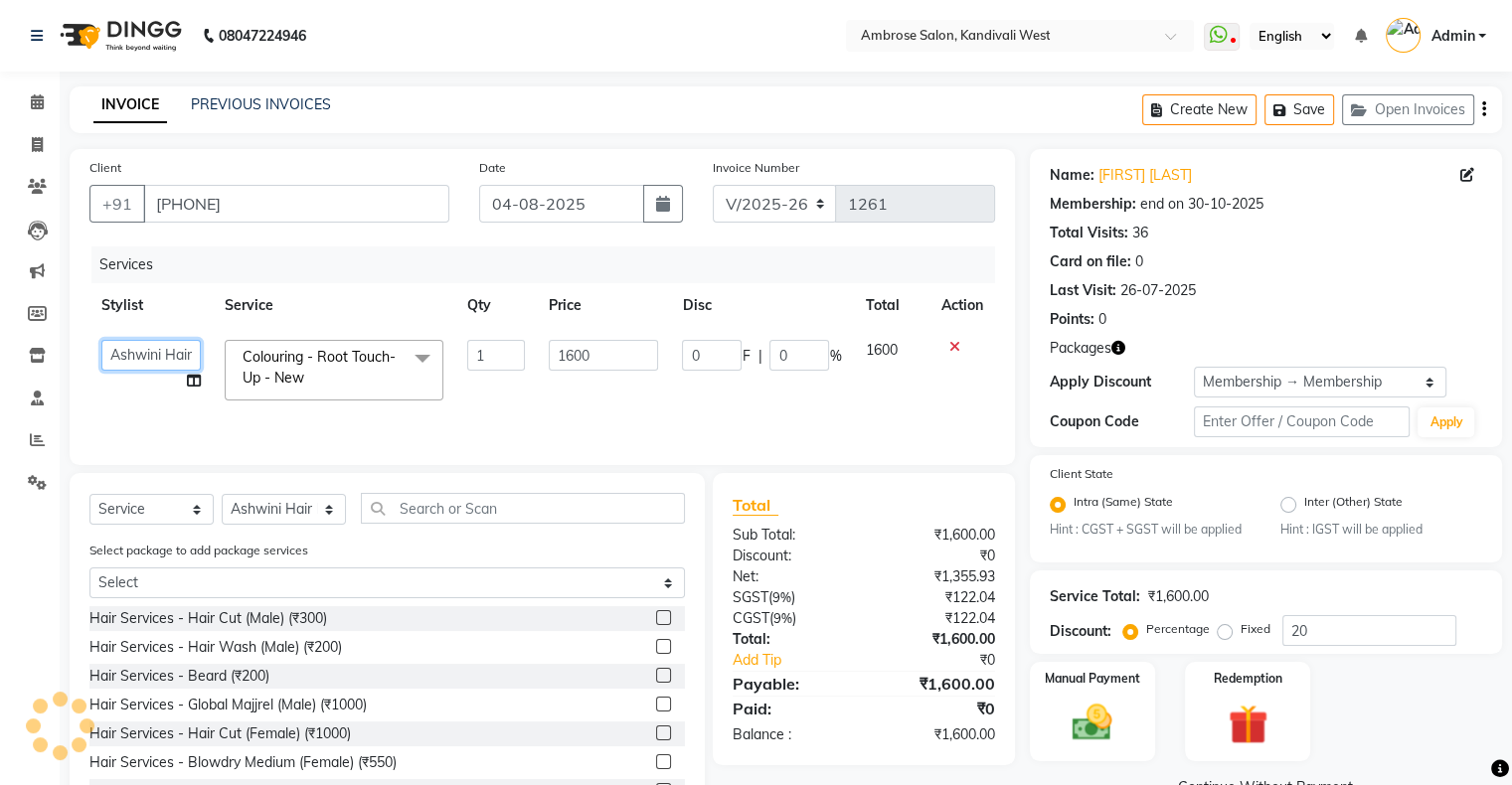 click on "Akshay Divecha   Ashwini Hair Head   Falak Nails   Fardin   Kirti   Nida FD   Pradip   Pradip Vaishnav   Sanjana    Vidhi Veera" 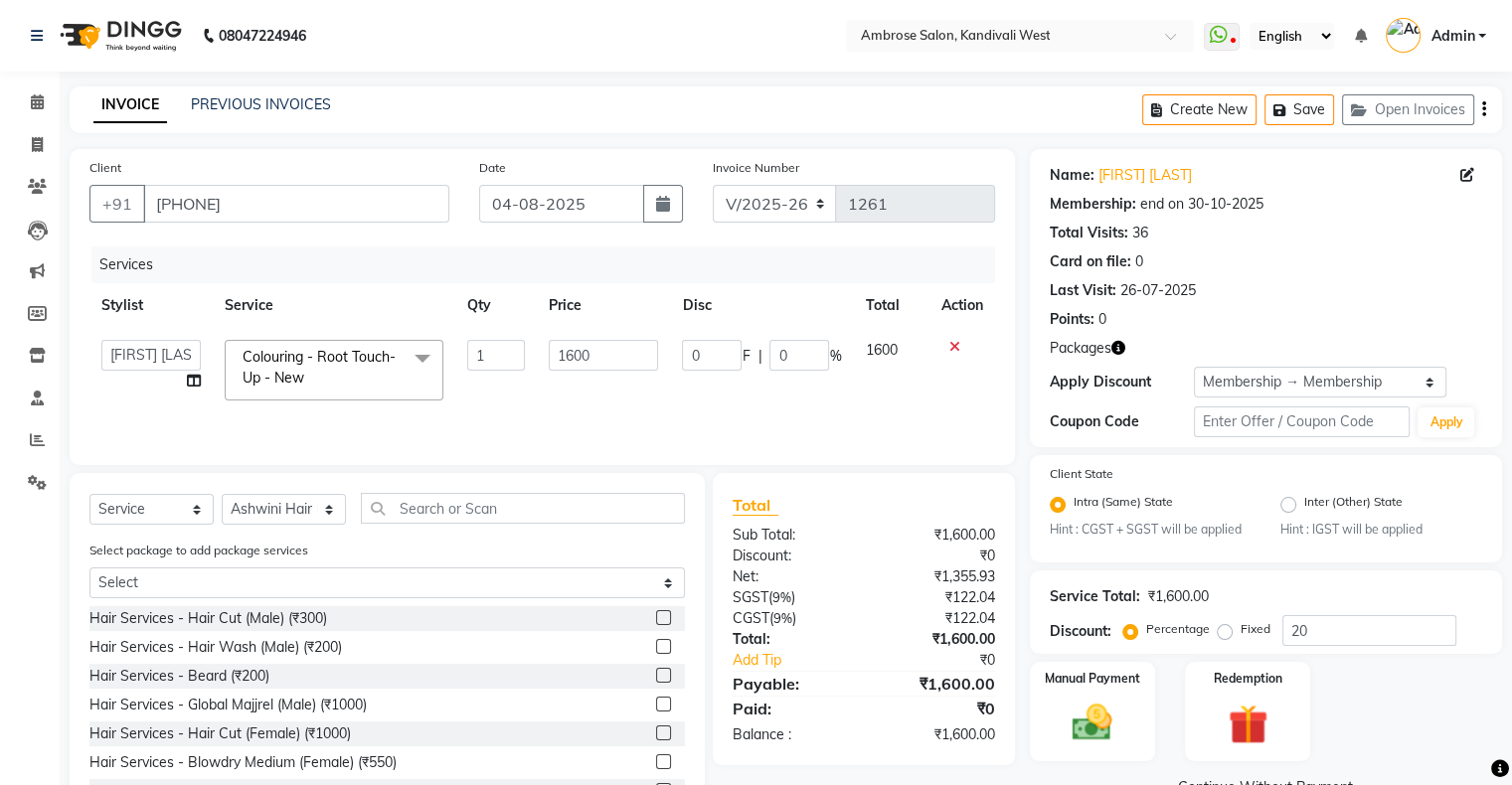 select on "69722" 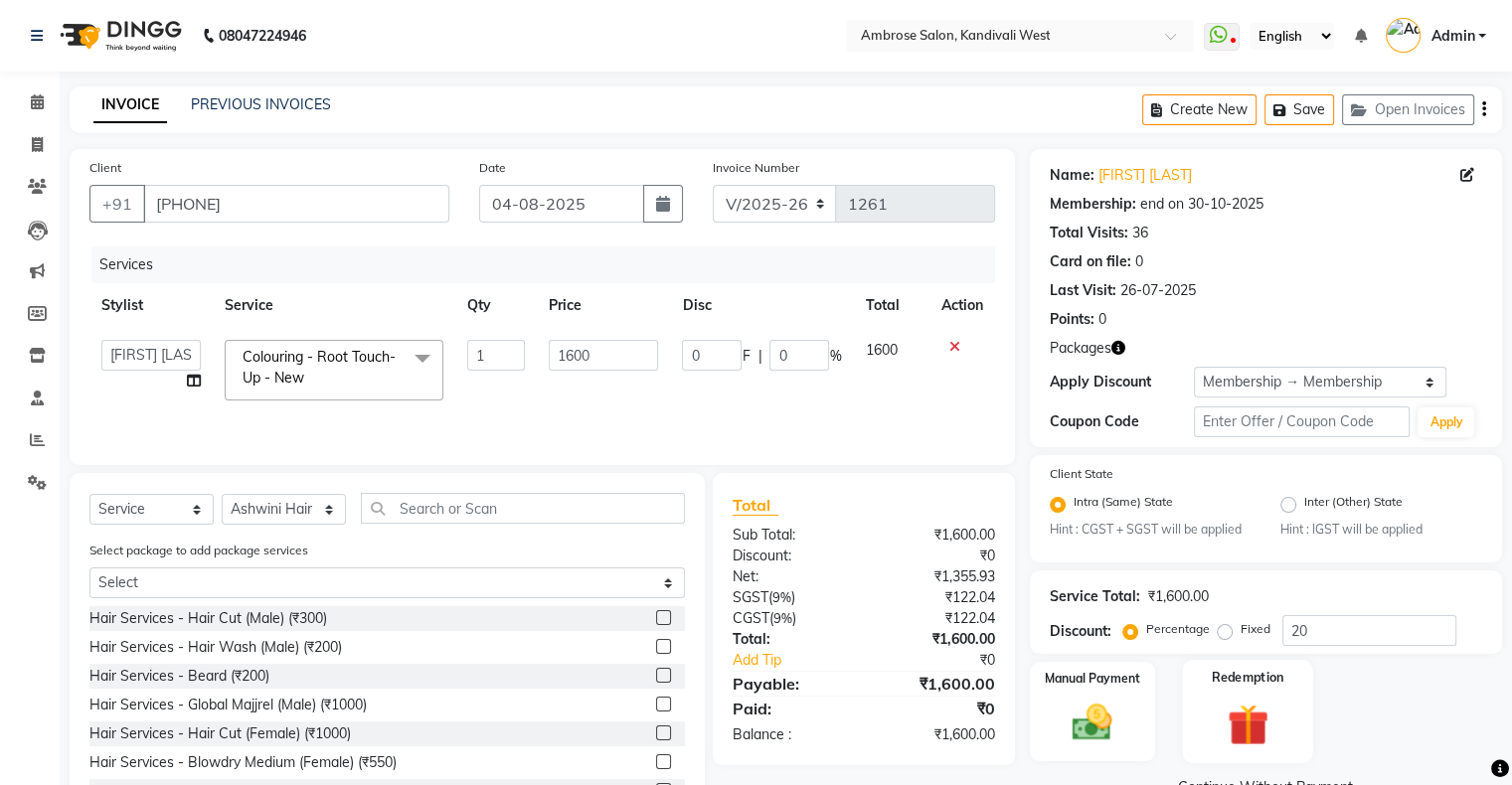 click on "Redemption" 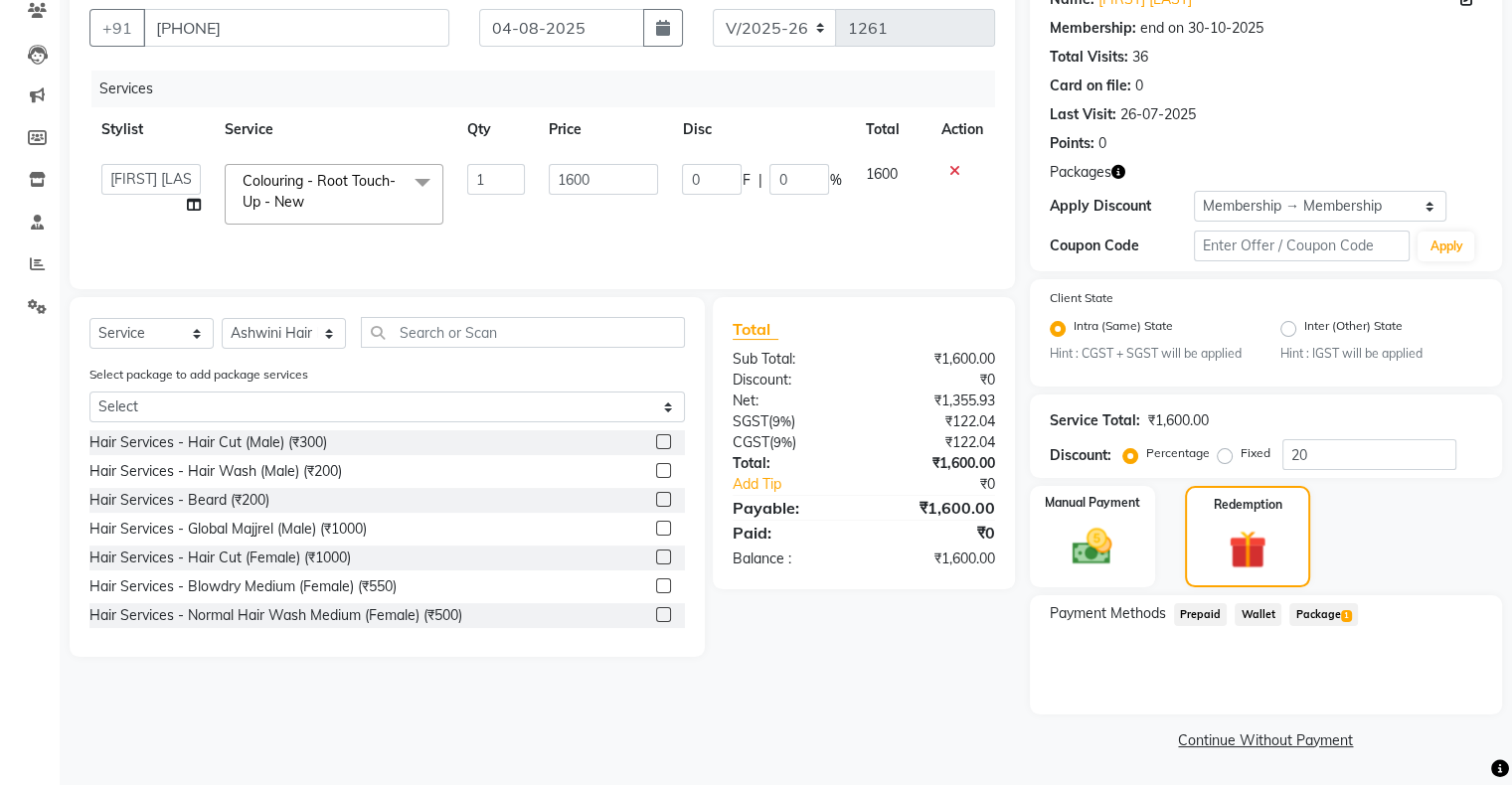click on "Package  1" 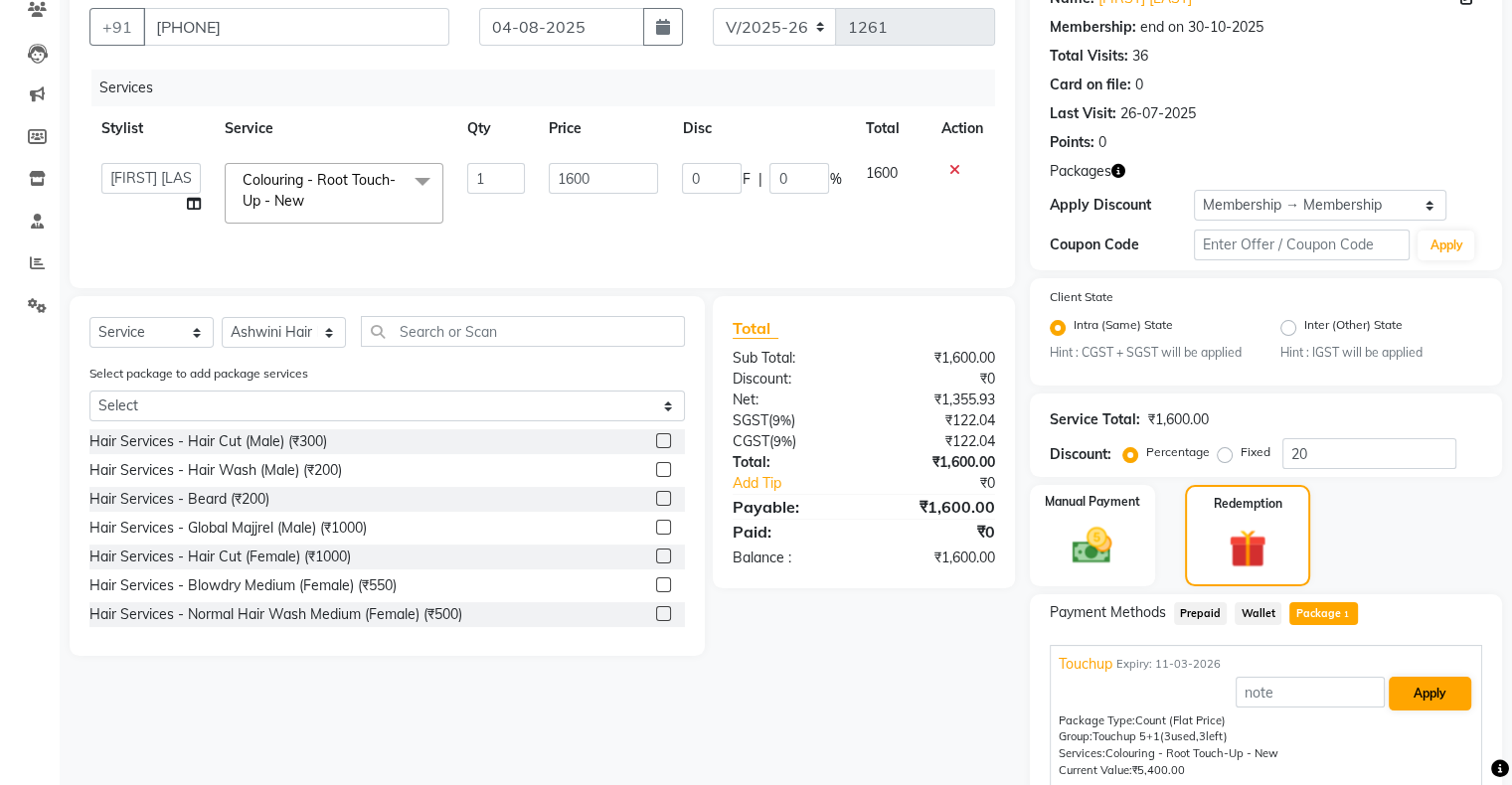scroll, scrollTop: 259, scrollLeft: 0, axis: vertical 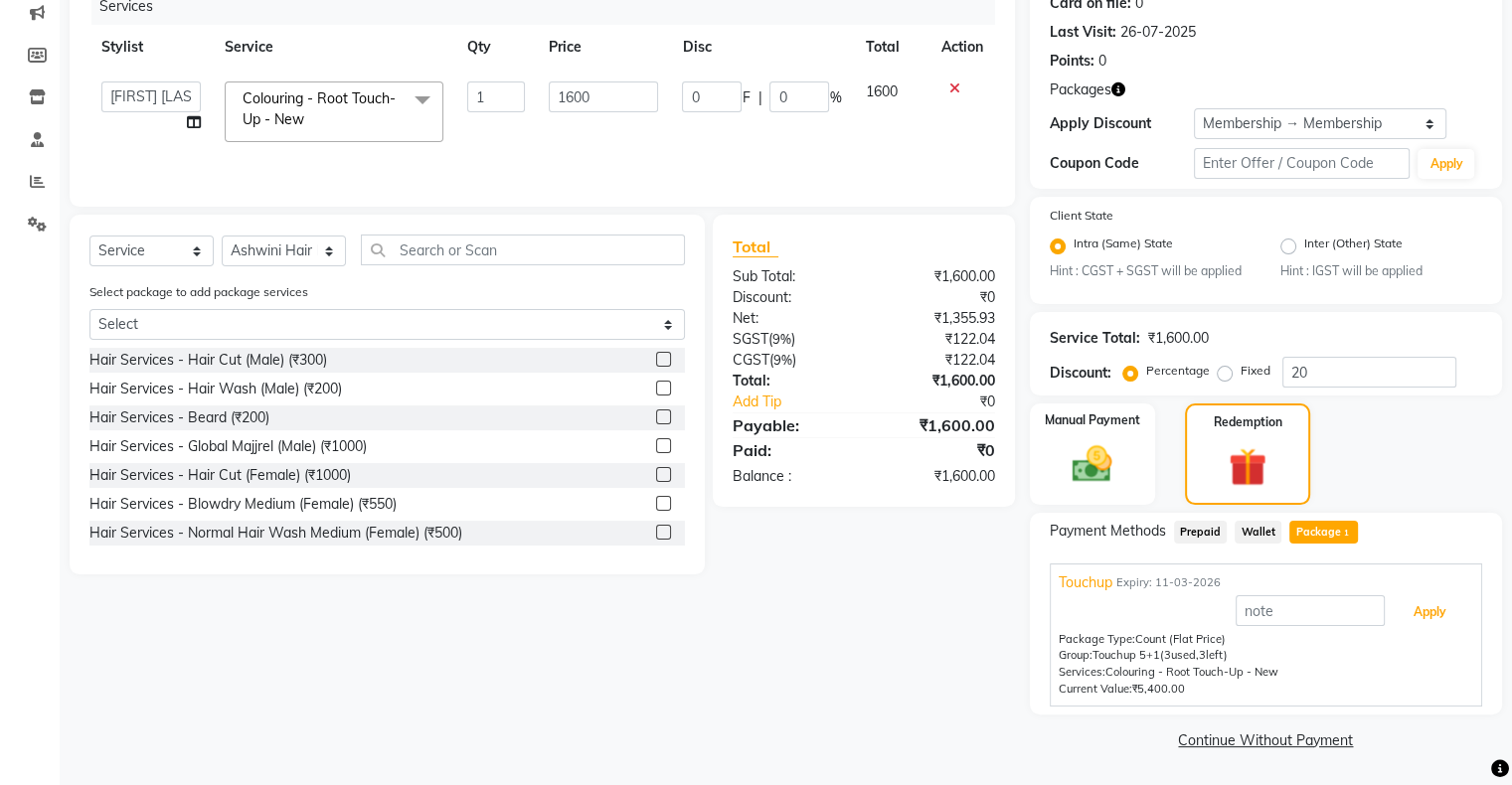 click on "Apply" at bounding box center (1429, 612) 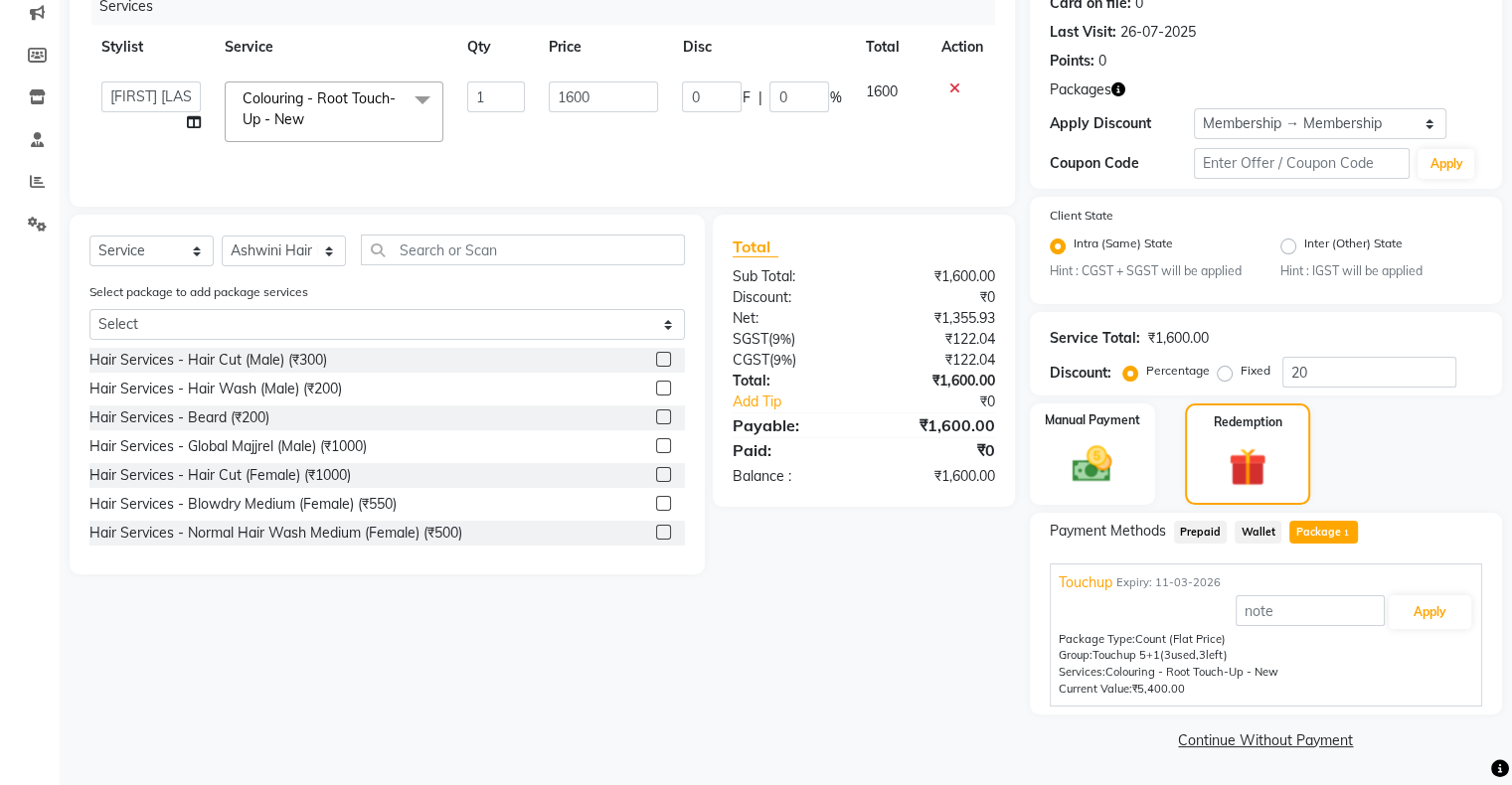type on "-200" 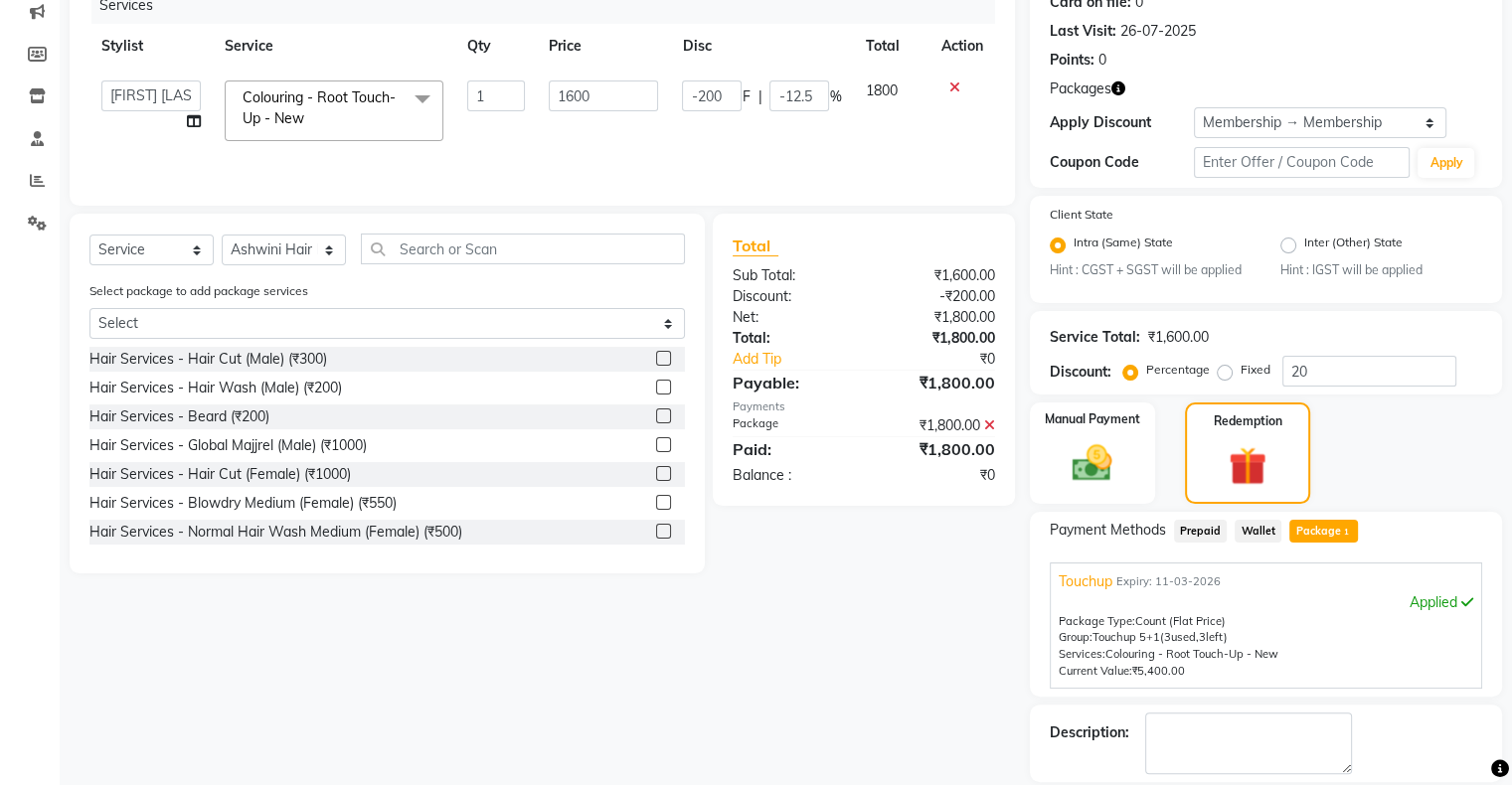 scroll, scrollTop: 354, scrollLeft: 0, axis: vertical 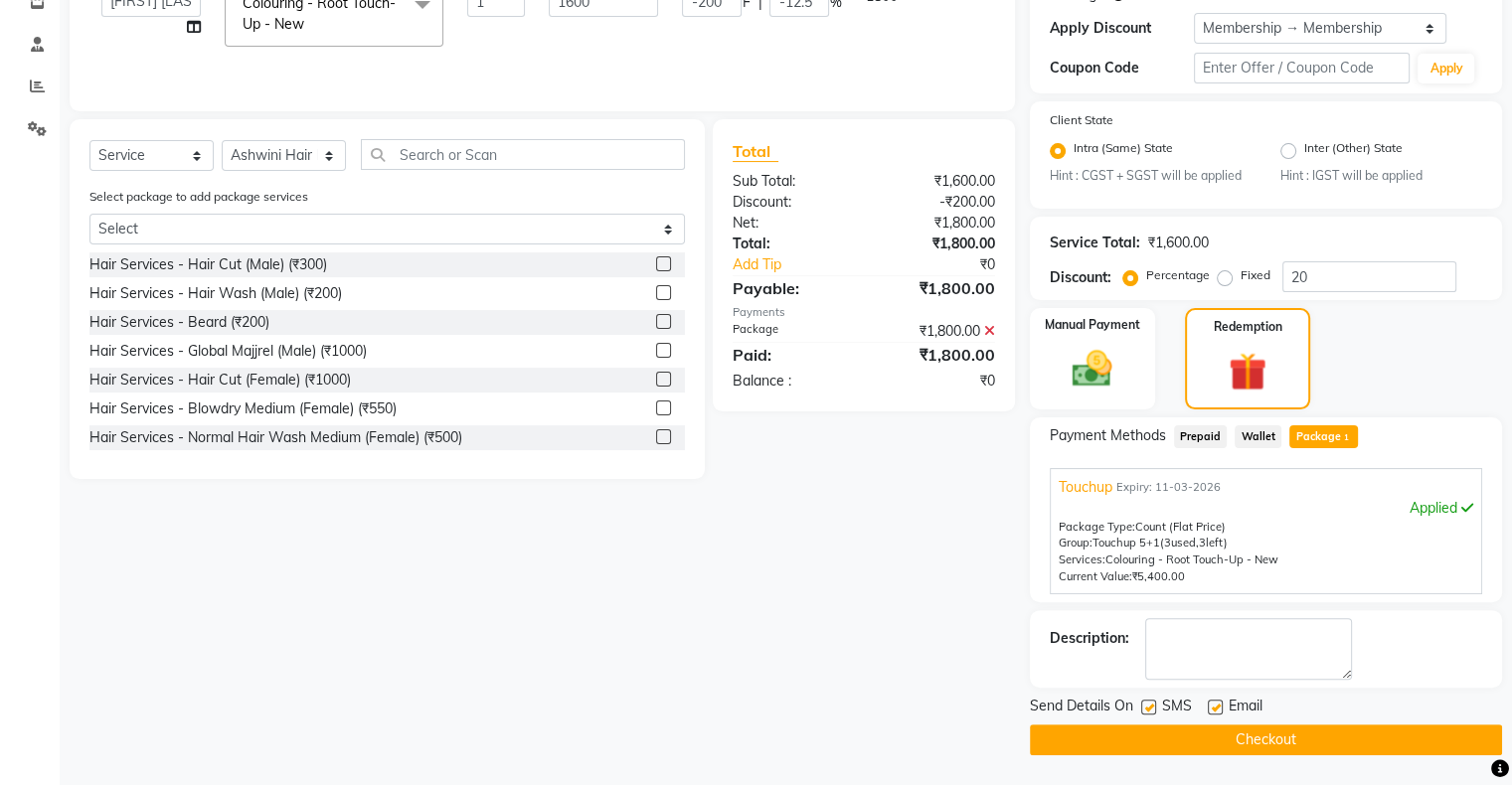 click on "Checkout" 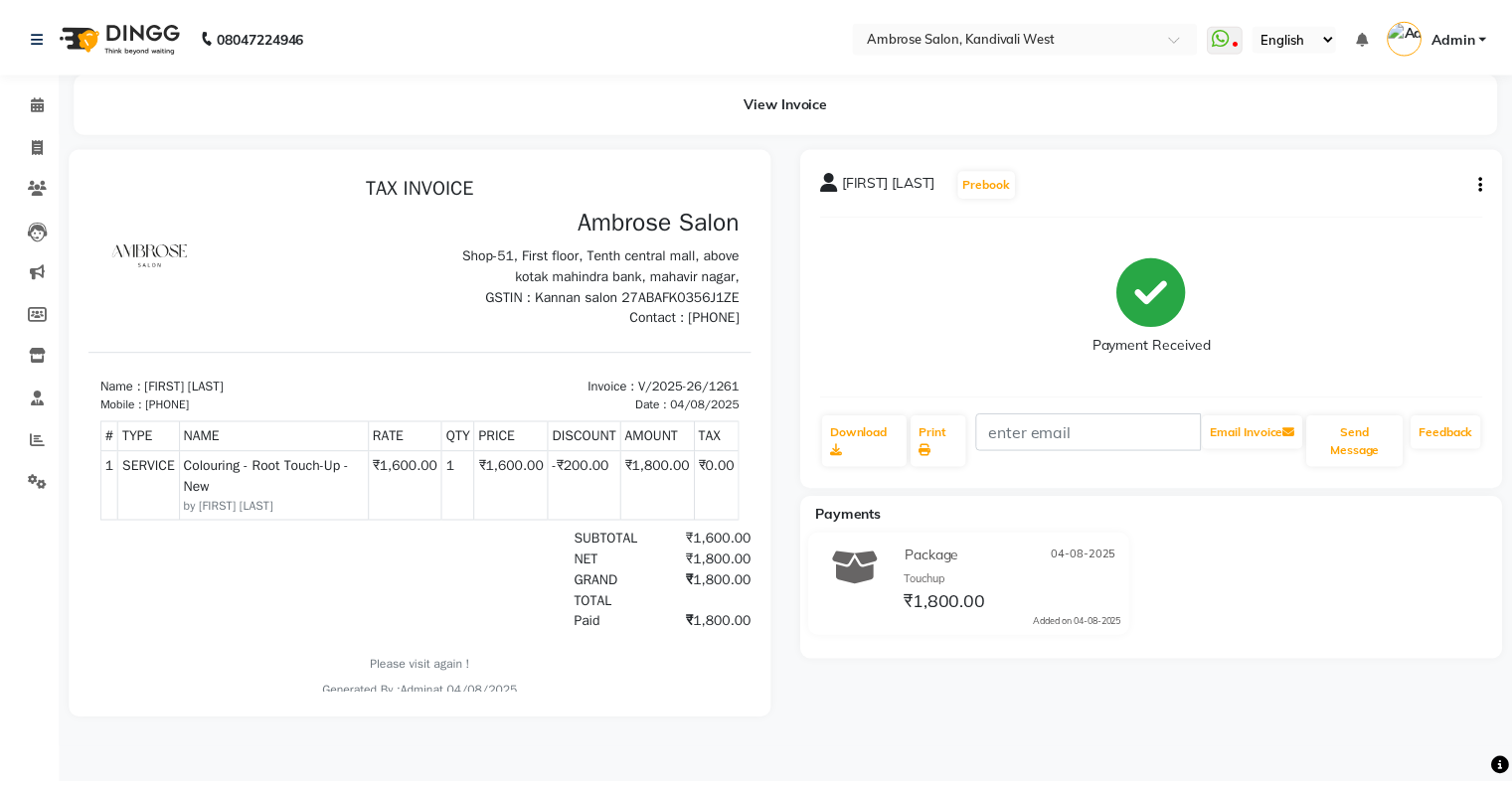 scroll, scrollTop: 15, scrollLeft: 0, axis: vertical 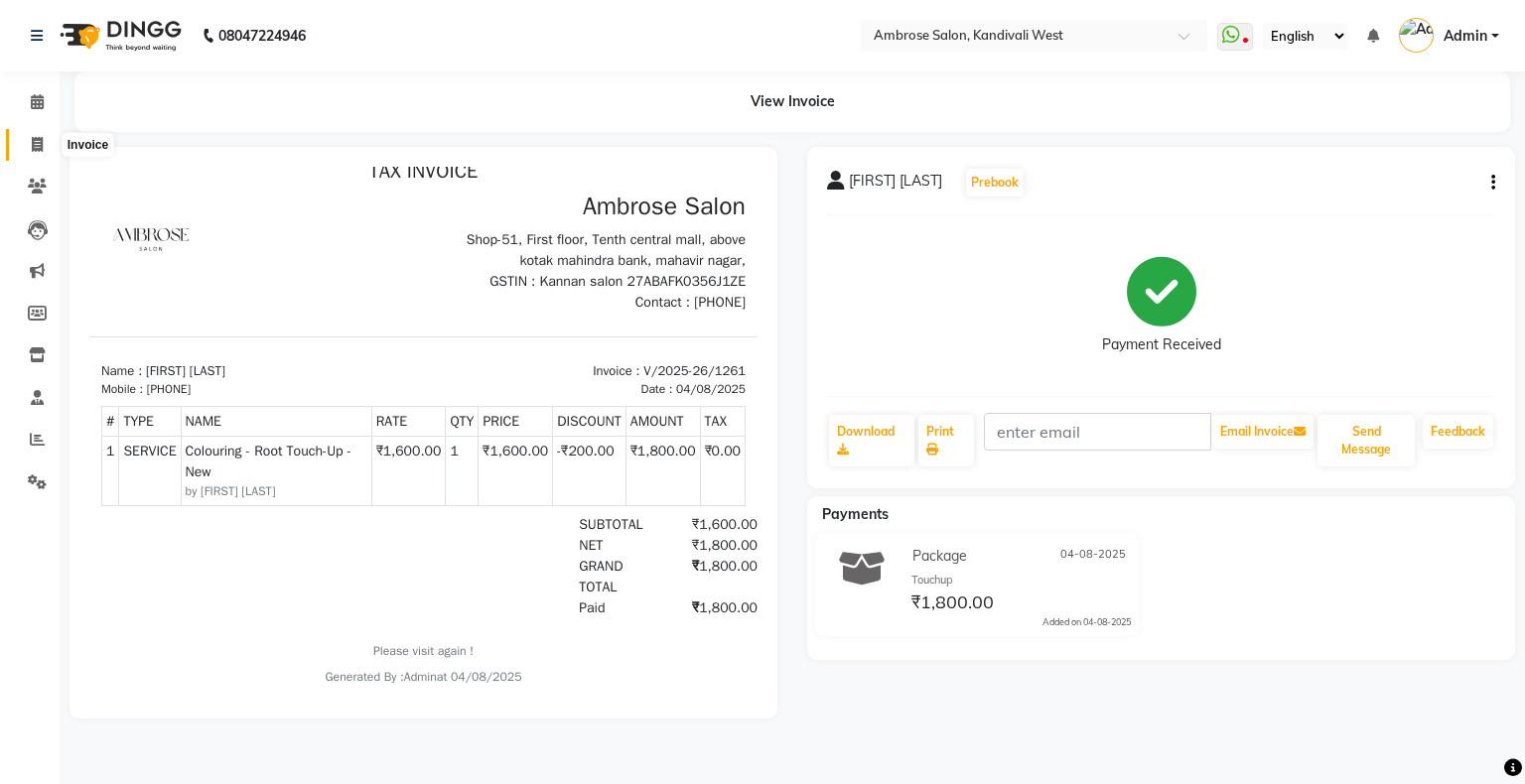 click 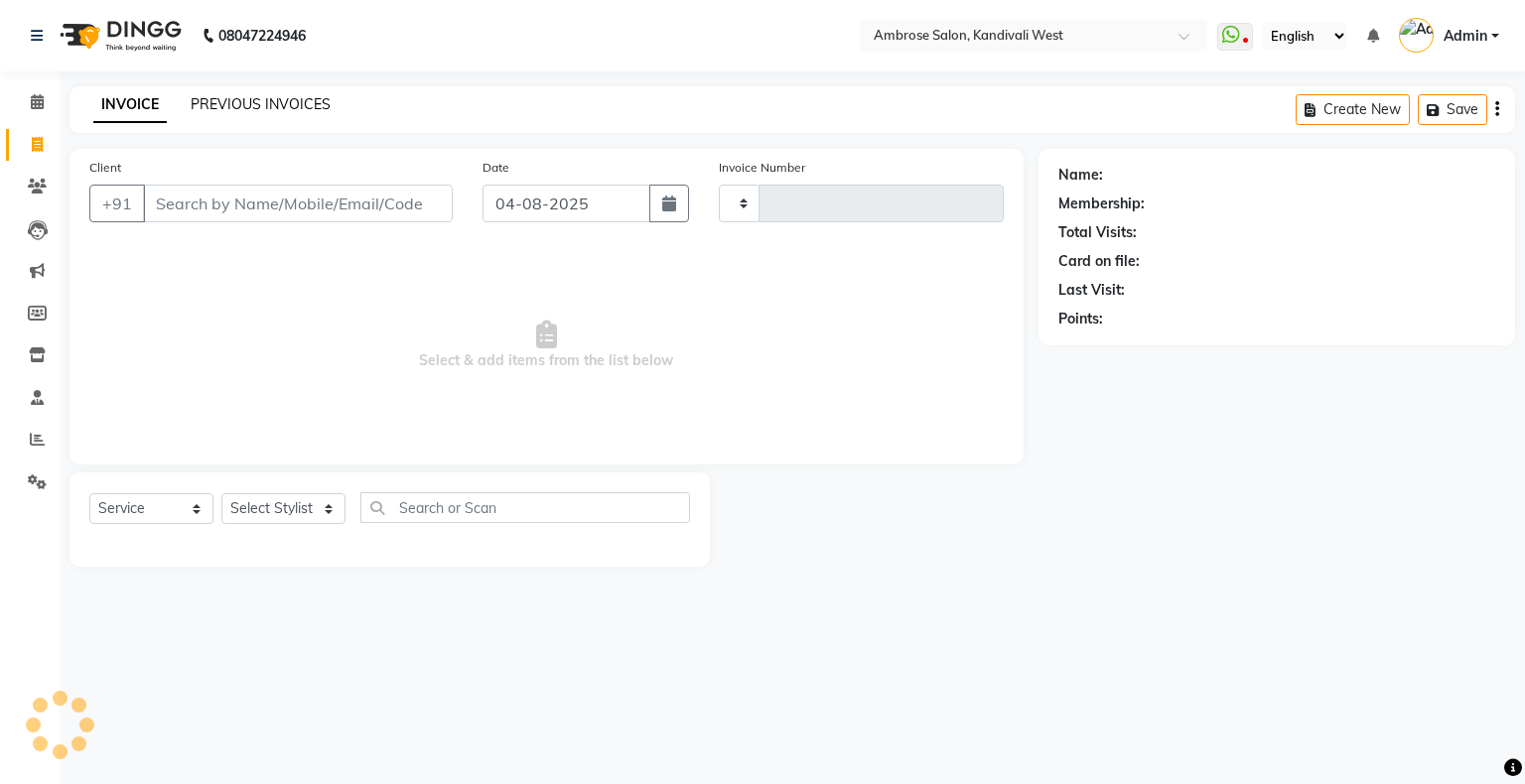 click on "PREVIOUS INVOICES" 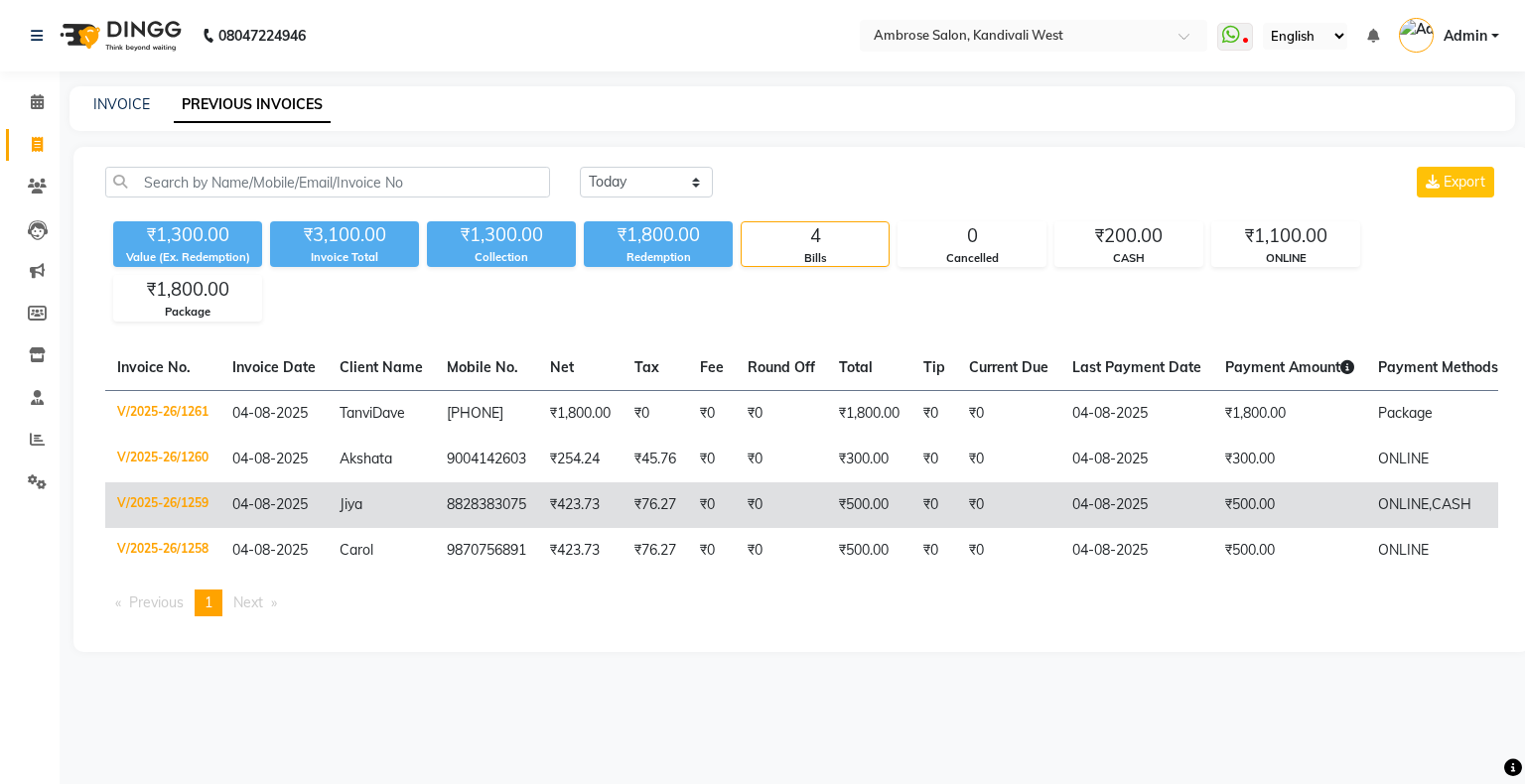 click on "Jiya" 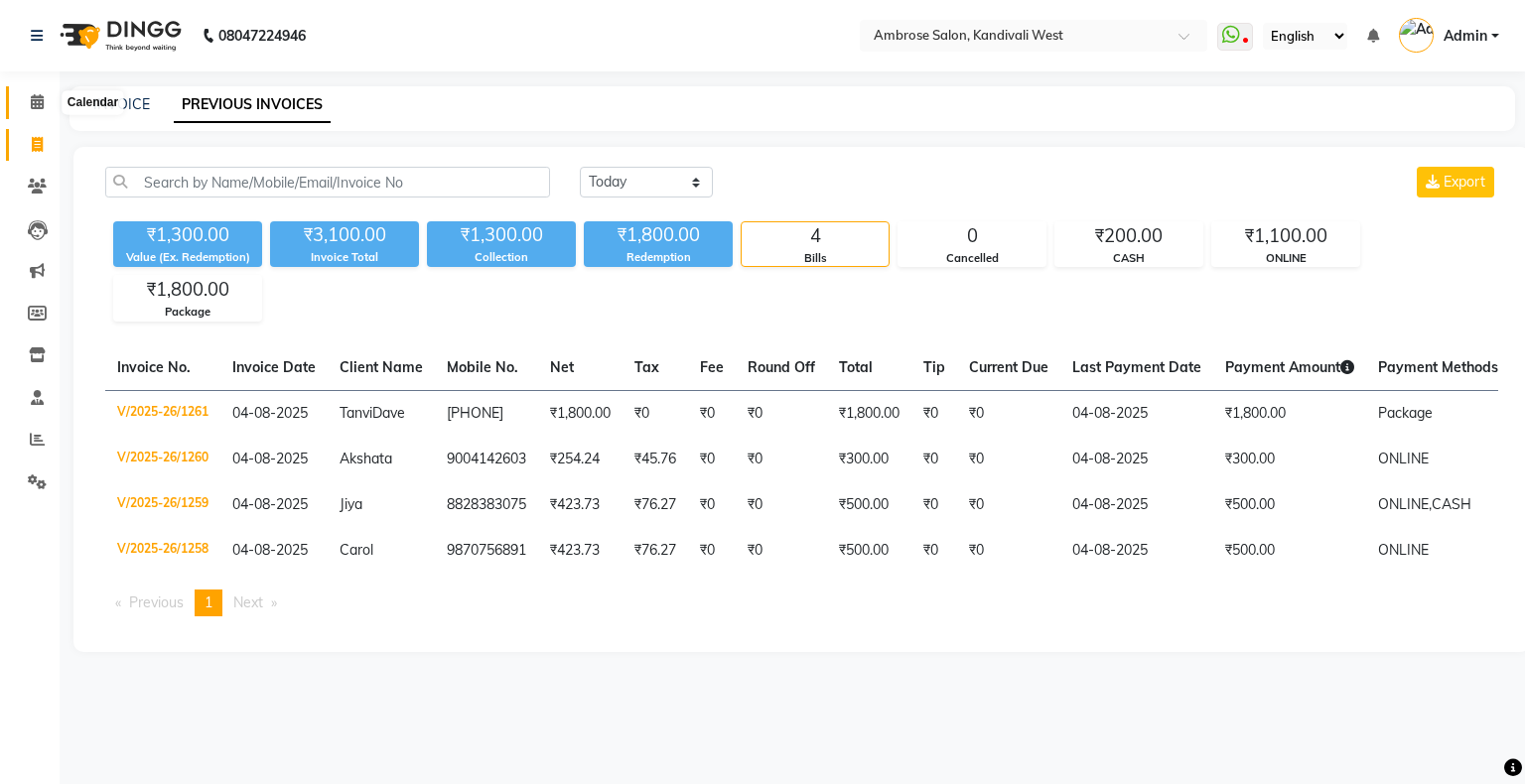 click 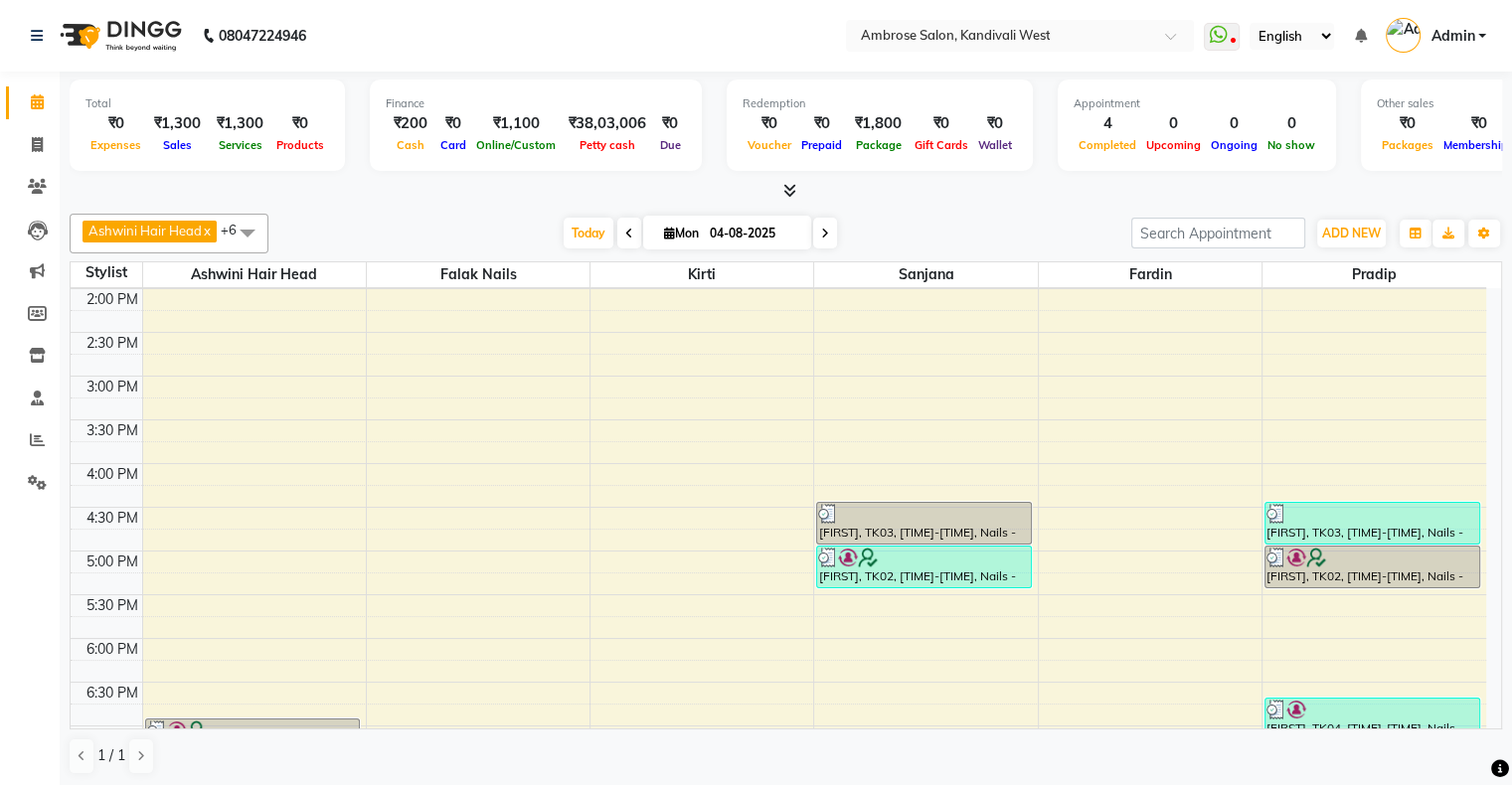 scroll, scrollTop: 647, scrollLeft: 0, axis: vertical 